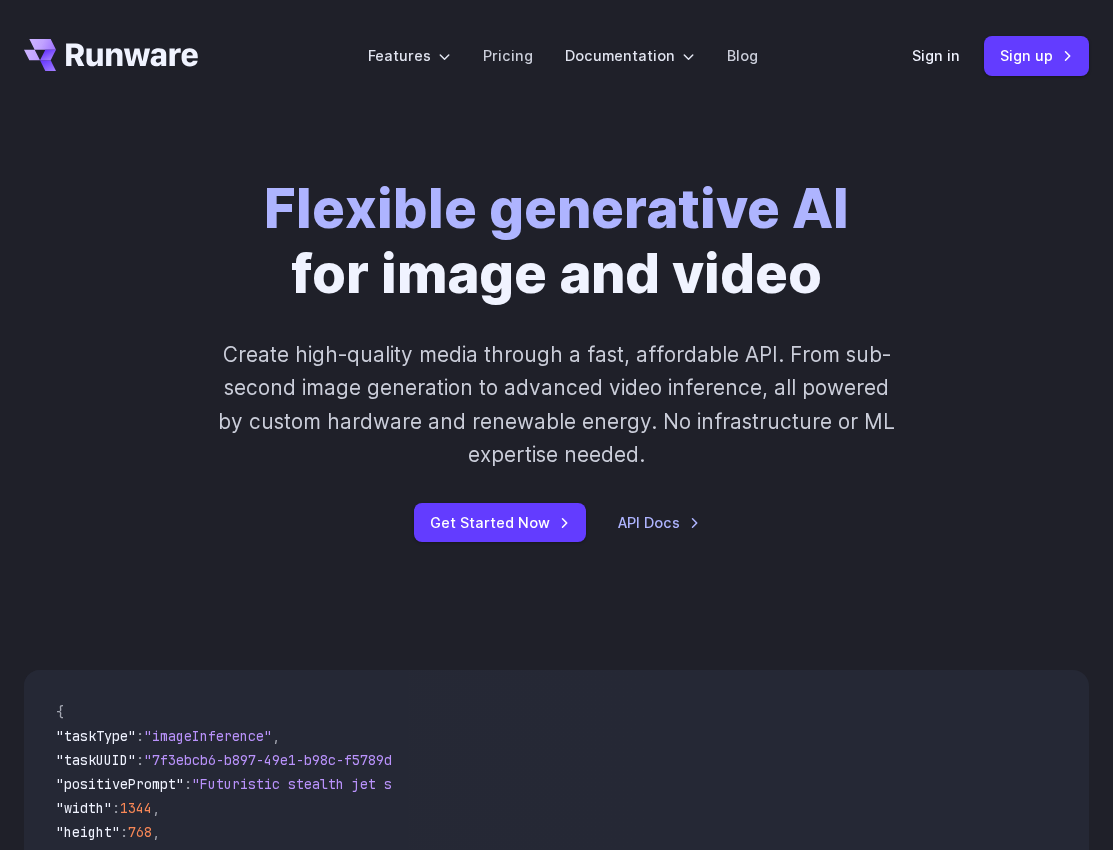scroll, scrollTop: 0, scrollLeft: 0, axis: both 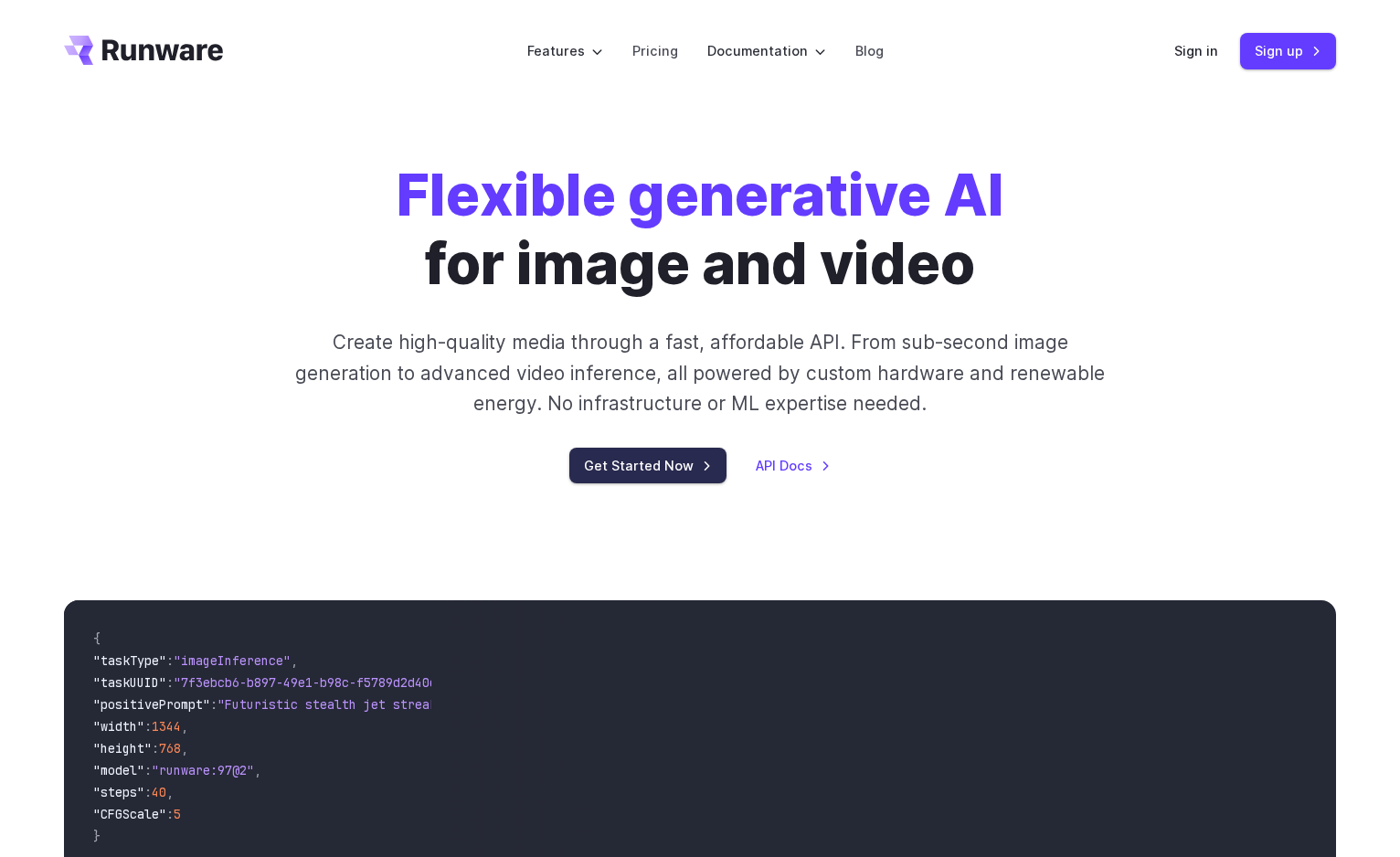 click on "Get Started Now" at bounding box center [648, 465] 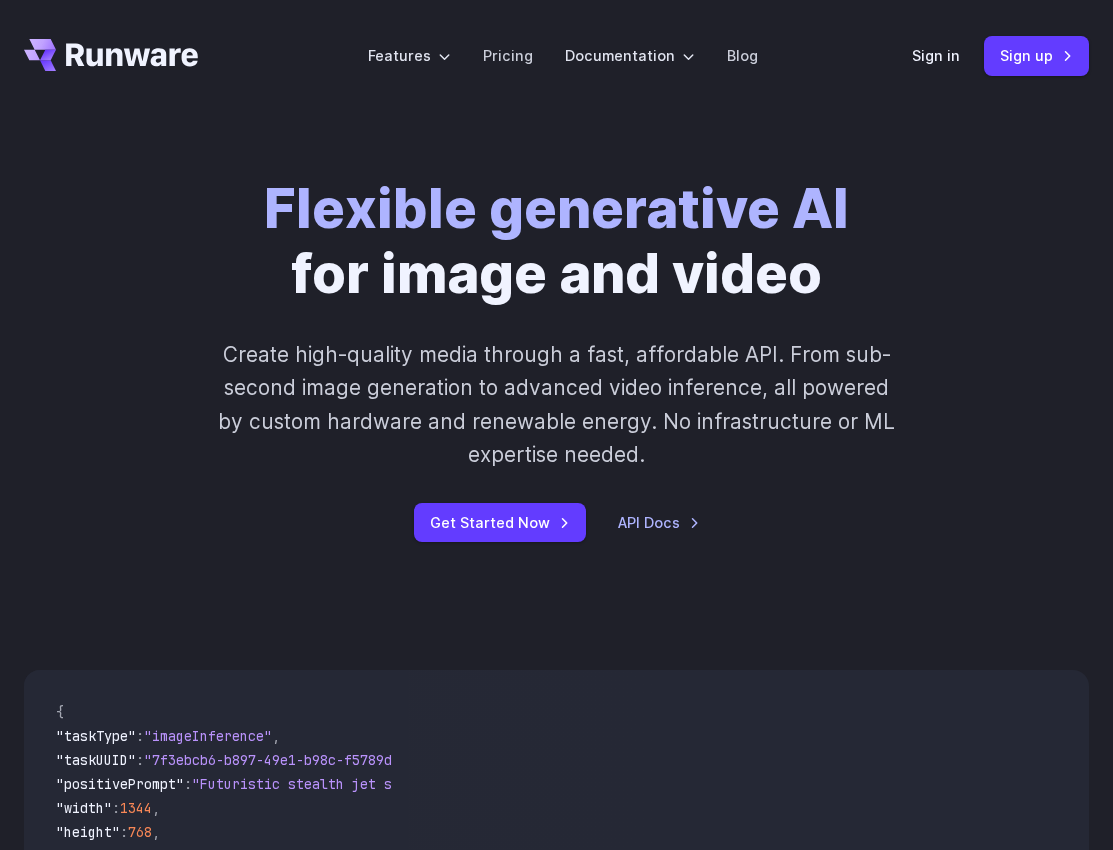 scroll, scrollTop: 0, scrollLeft: 0, axis: both 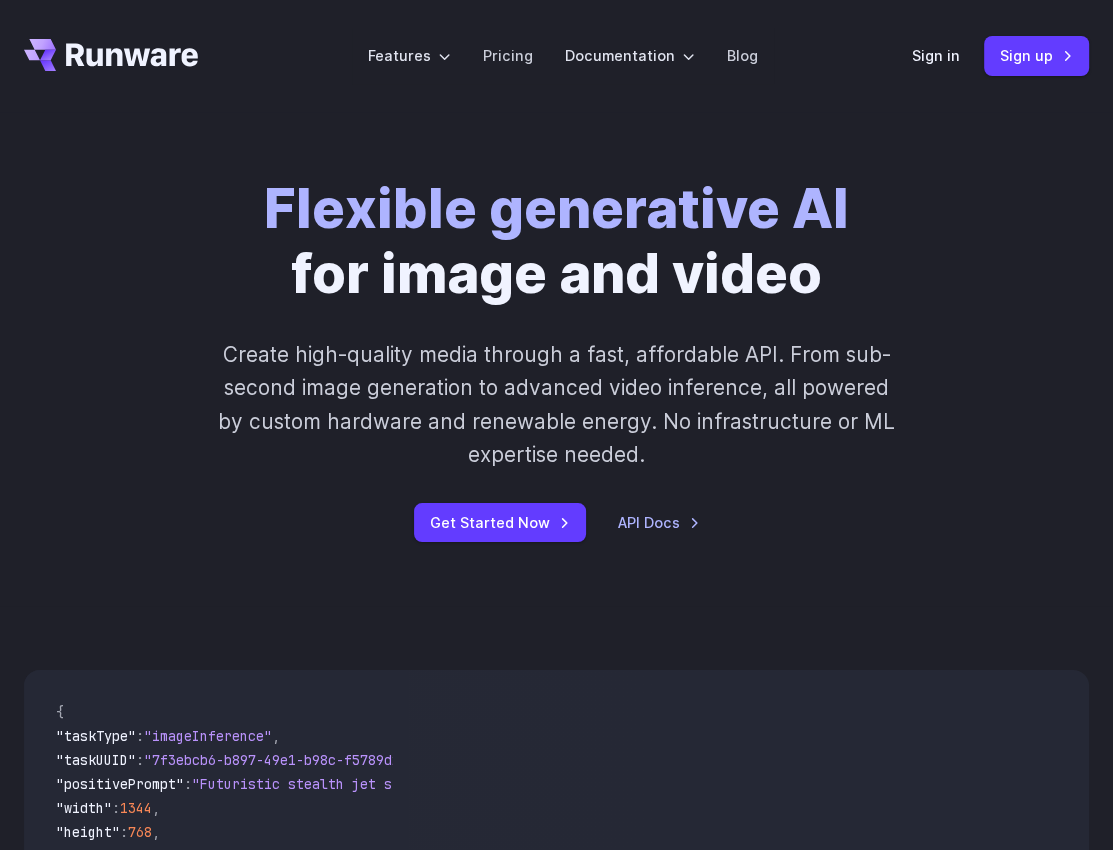 click on "Flexible generative AI for image and video    Create high-quality media through a fast, affordable API. From sub-second image generation to advanced video inference, all powered by custom hardware and renewable energy. No infrastructure or ML expertise needed.
Get Started Now
API Docs" at bounding box center (556, 359) 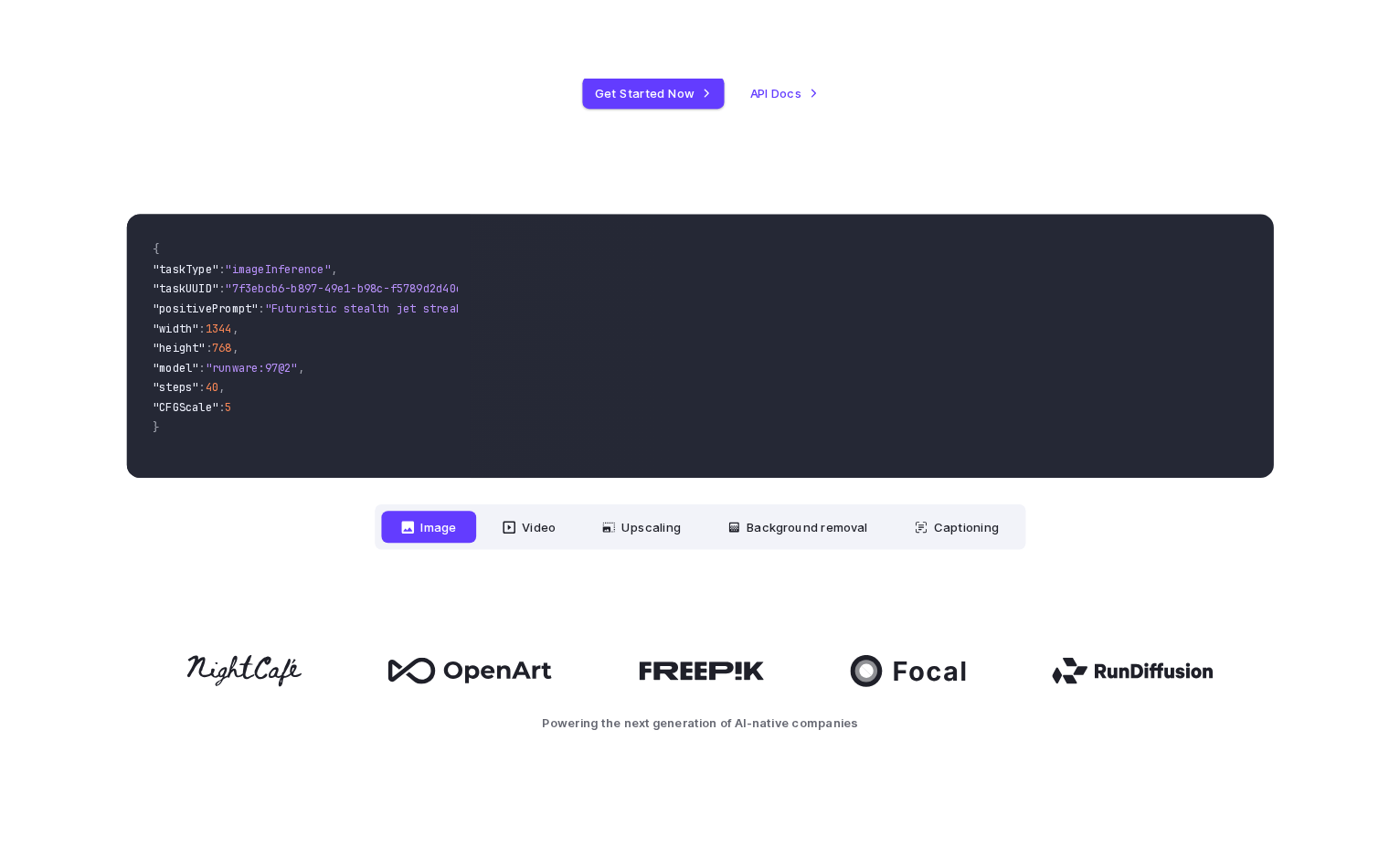 scroll, scrollTop: 0, scrollLeft: 0, axis: both 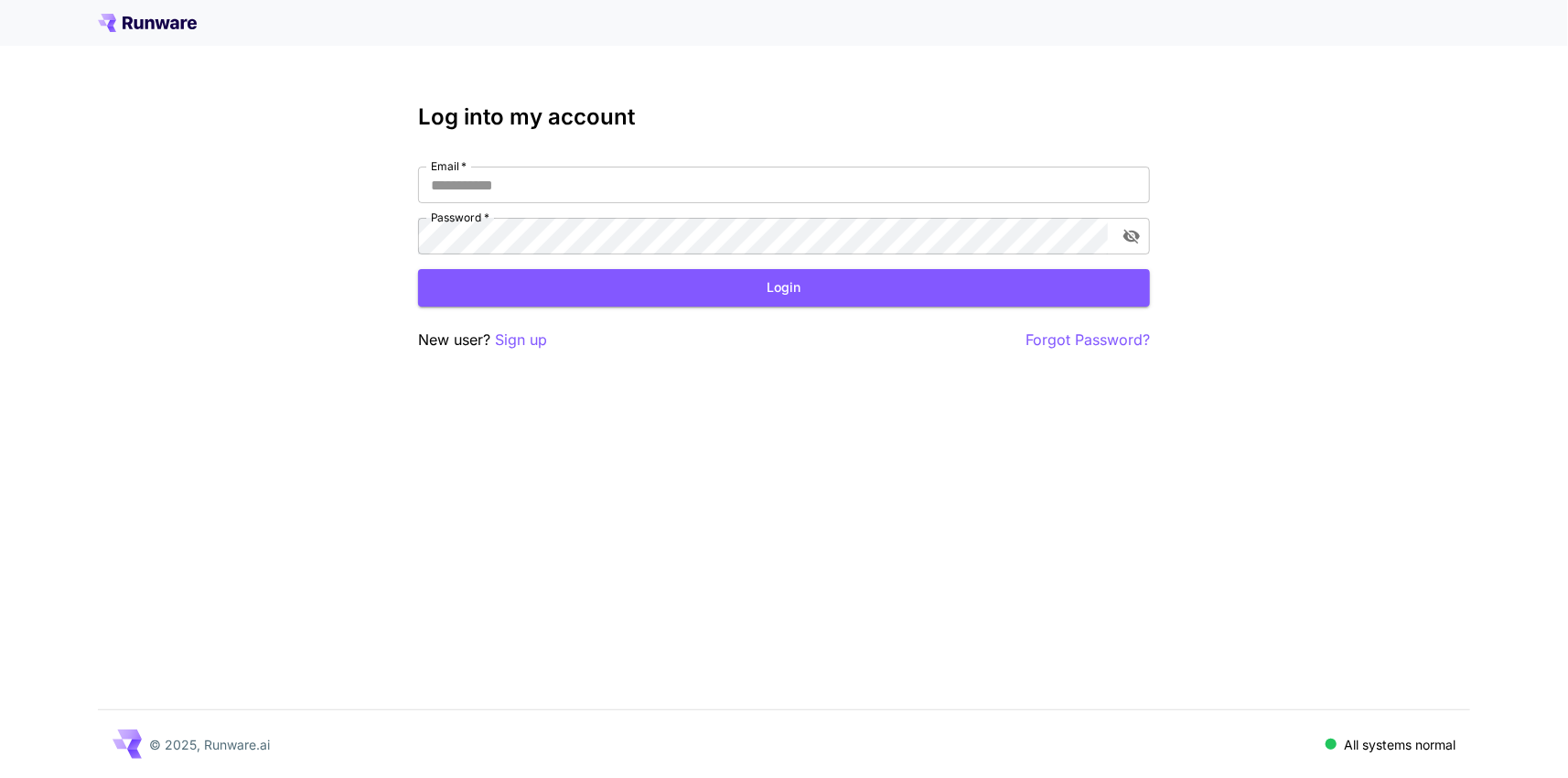 click on "Log into my account Email   * Email   * Password   * Password   * Login New user?   Sign up Forgot Password? © 2025, Runware.ai All systems normal" at bounding box center (784, 389) 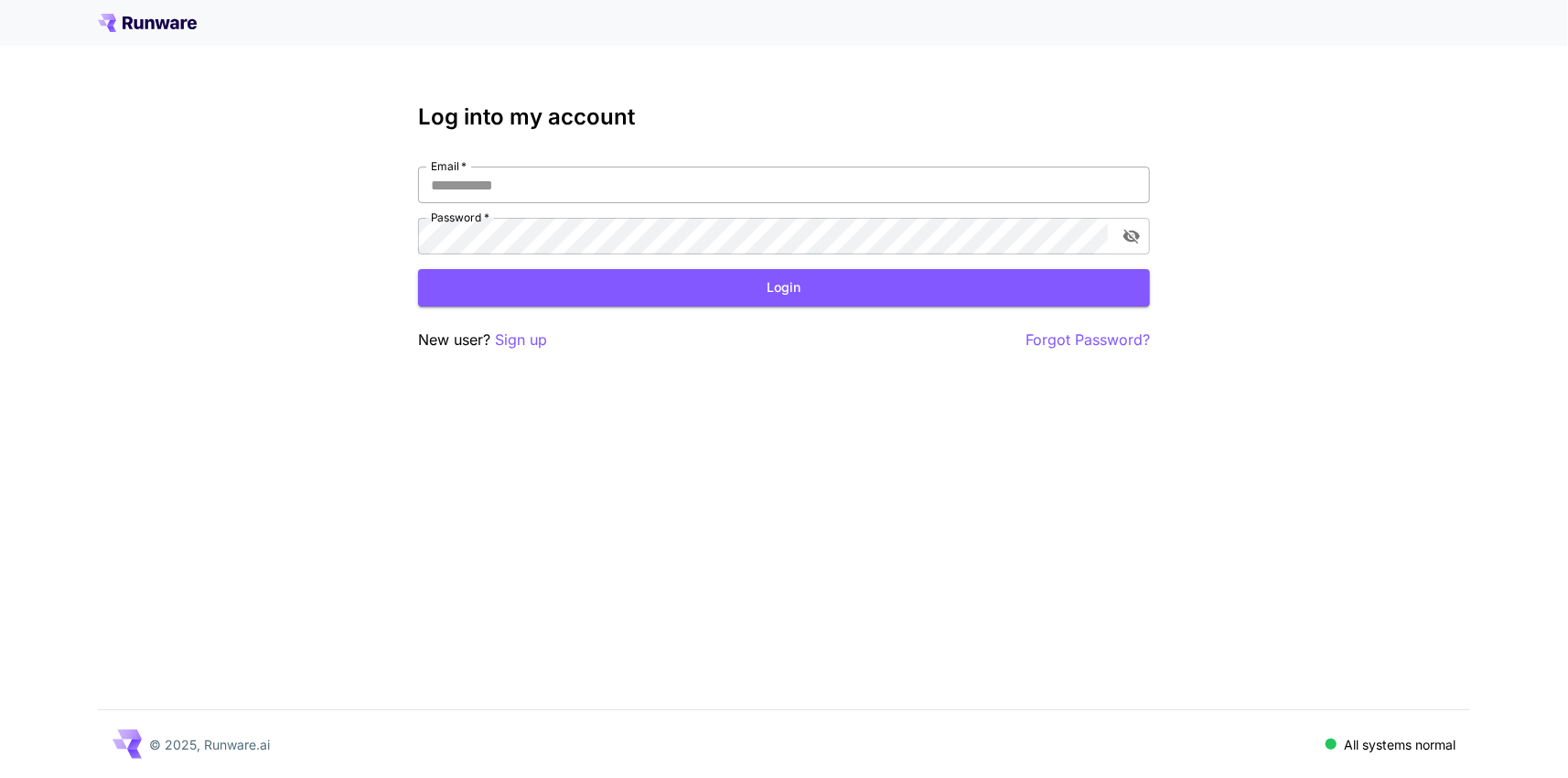 click on "Email   *" at bounding box center [784, 185] 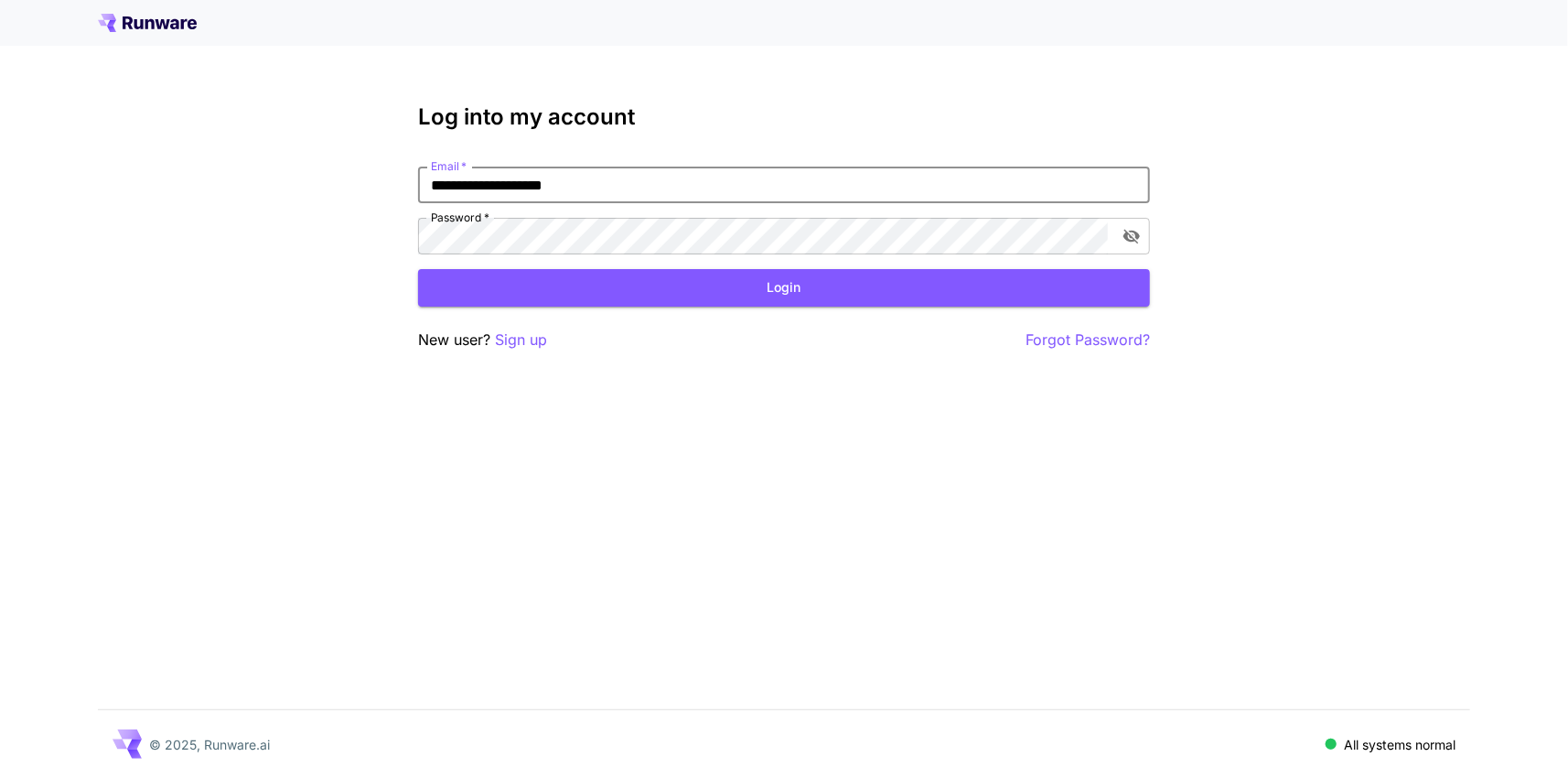 type on "**********" 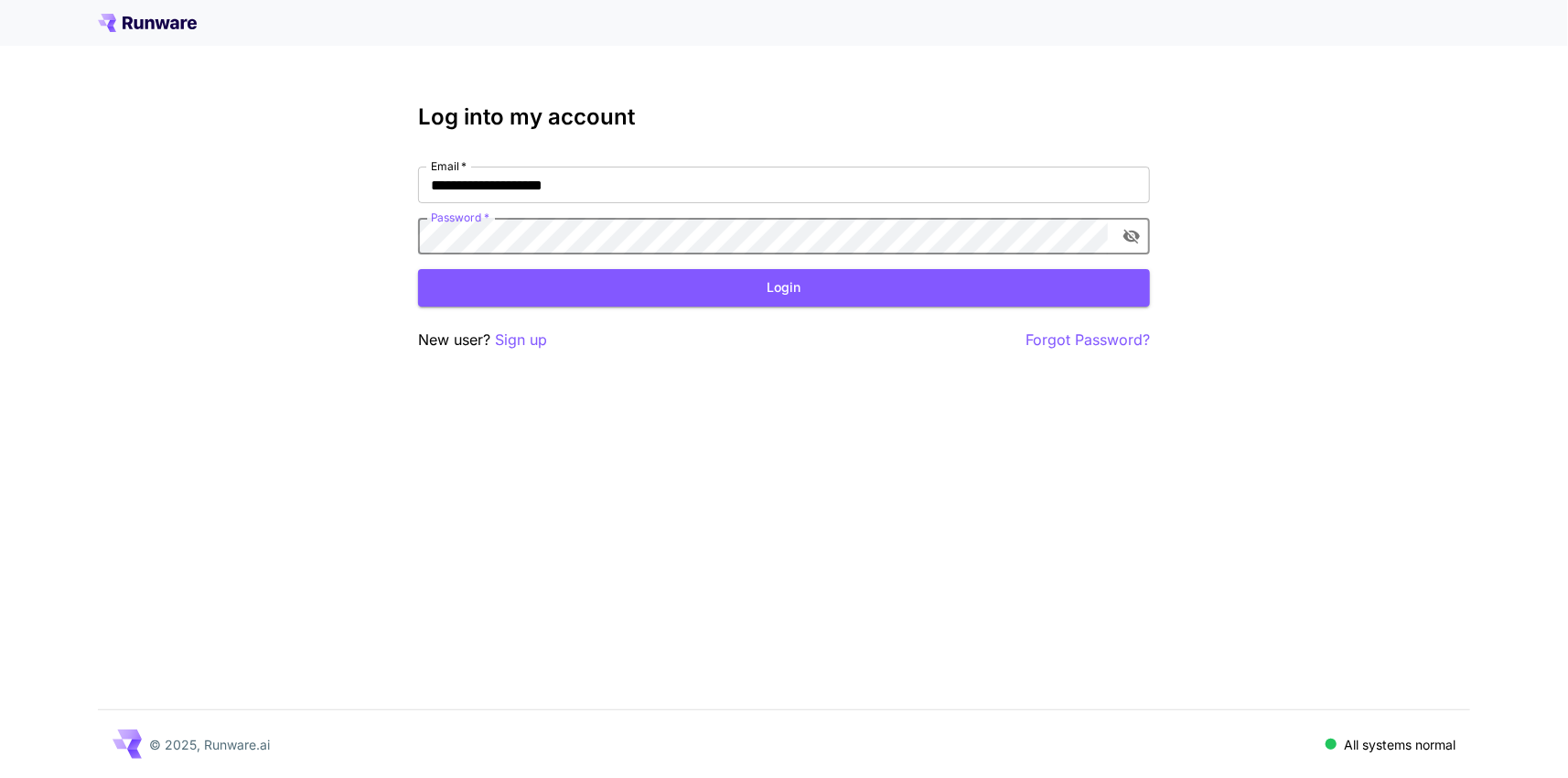 click on "Login" at bounding box center (784, 287) 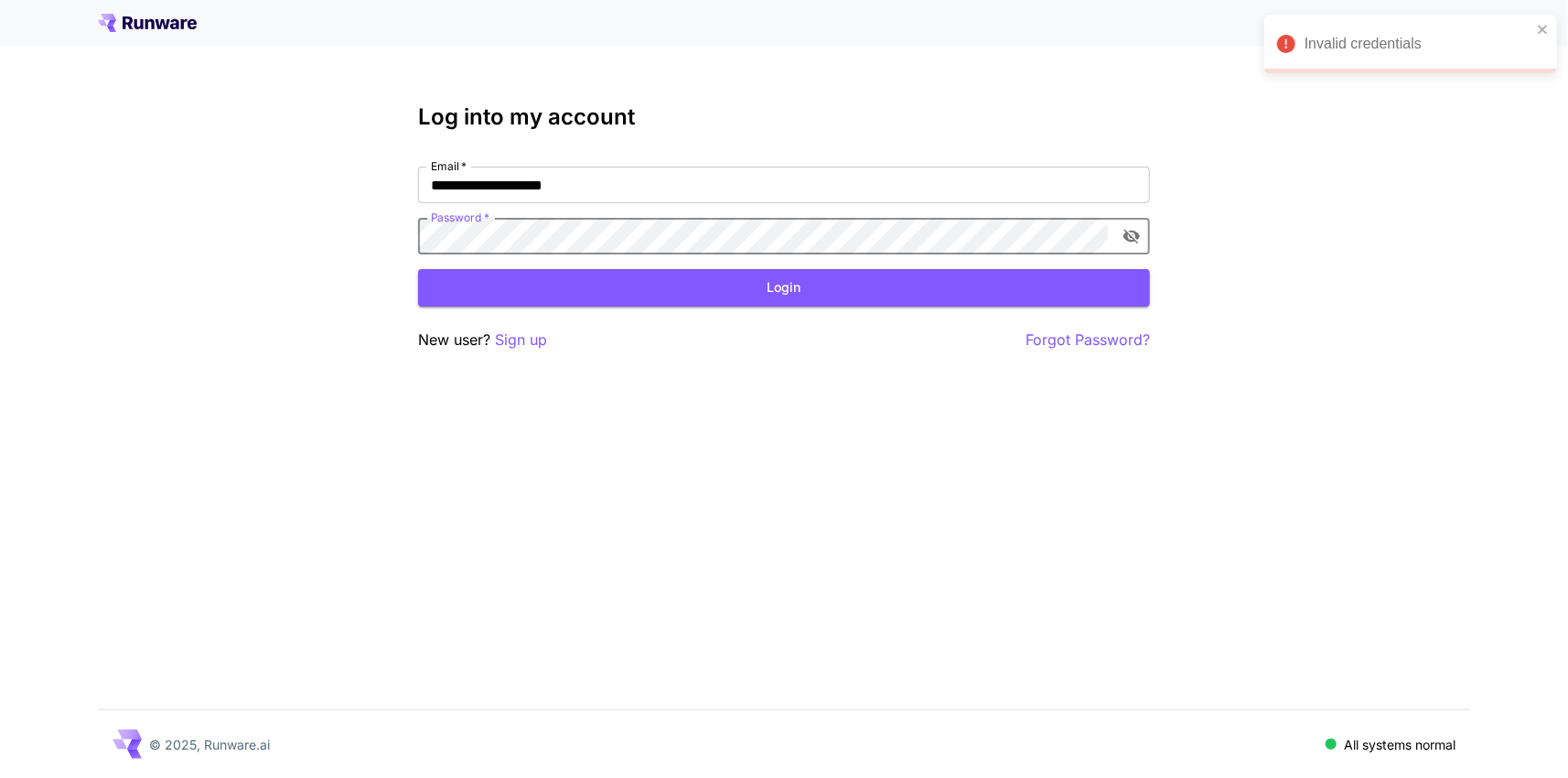 click on "**********" at bounding box center (784, 389) 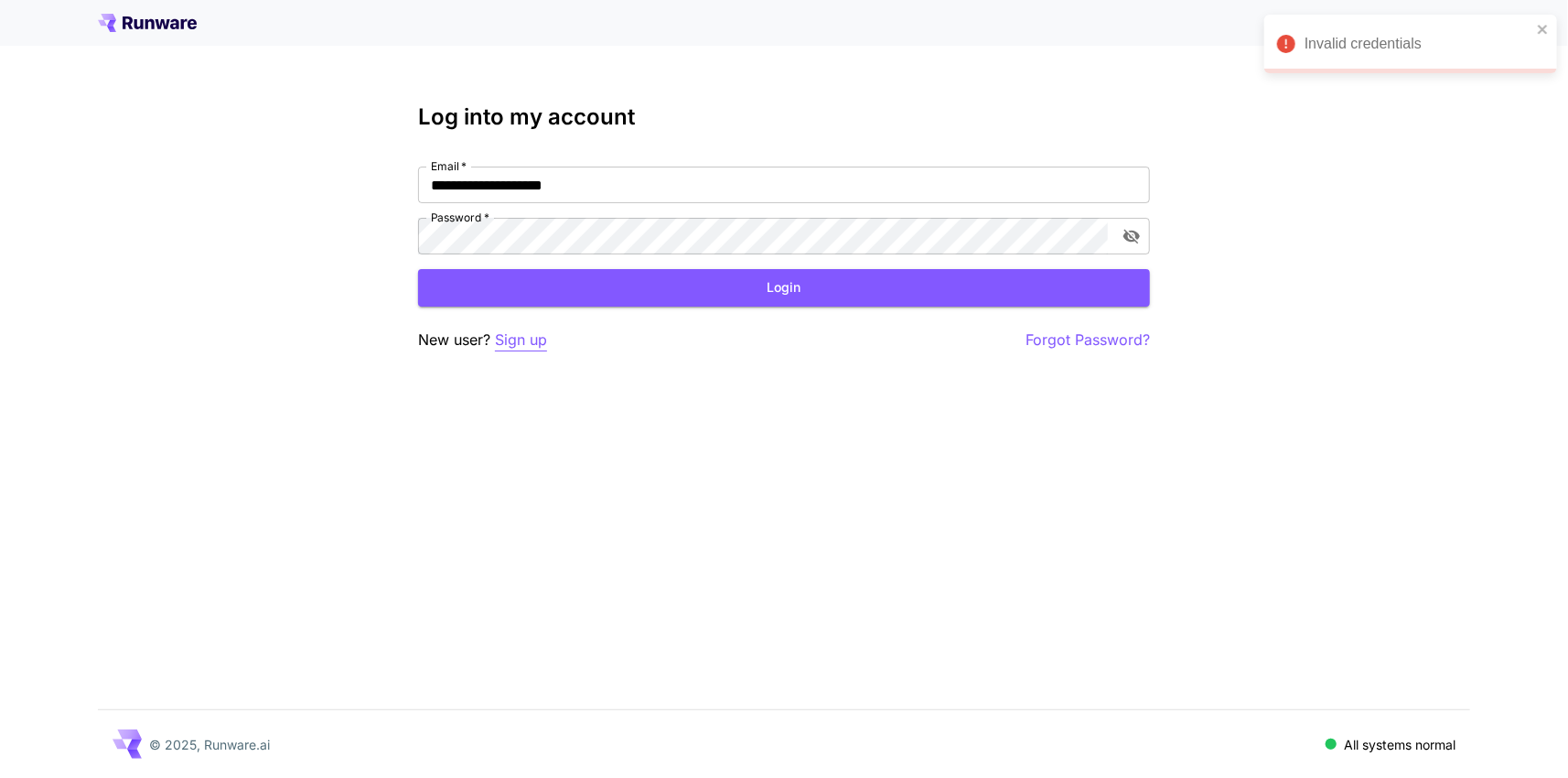 click on "Sign up" at bounding box center (521, 340) 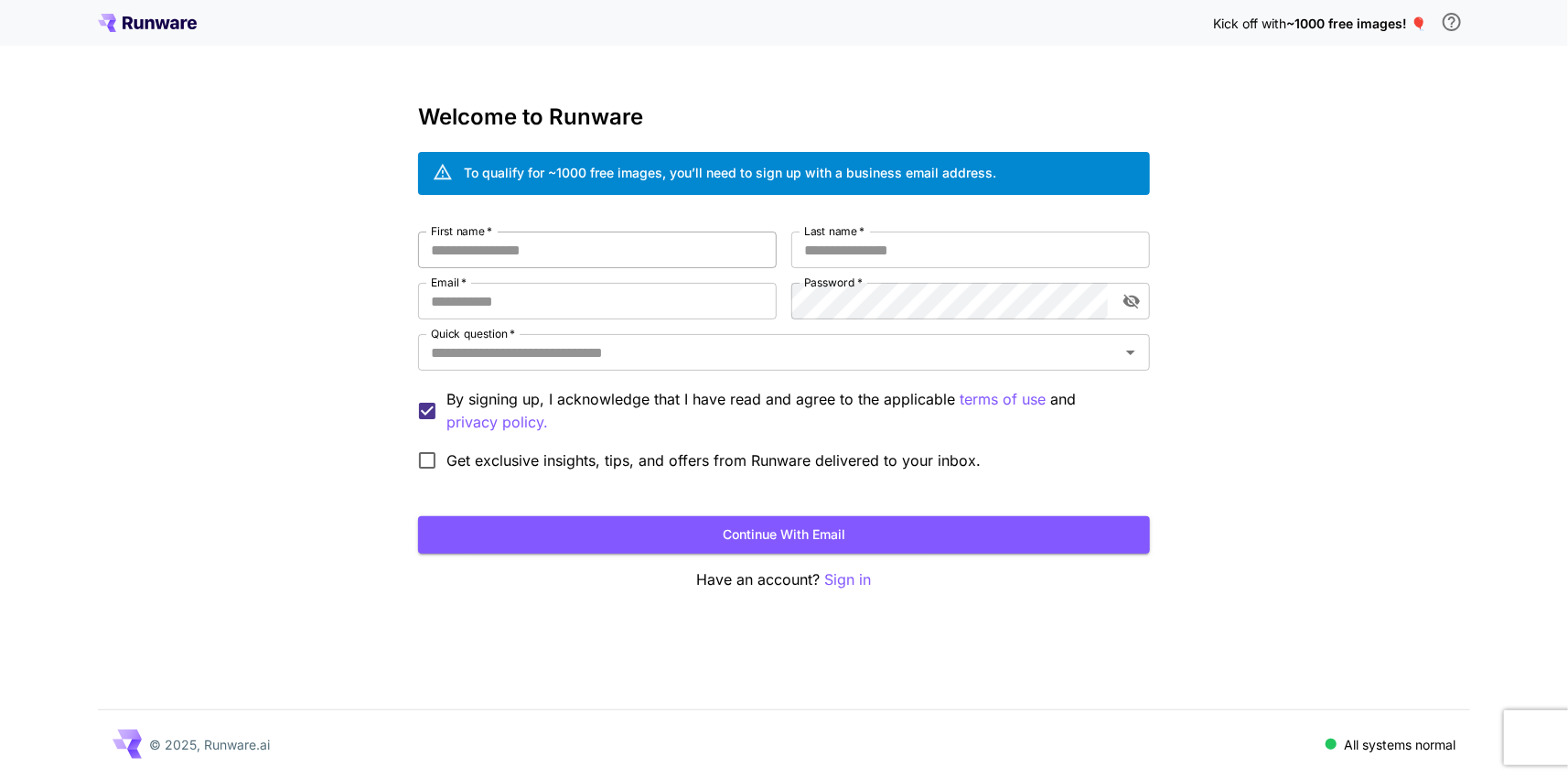 click on "First name   *" at bounding box center (597, 250) 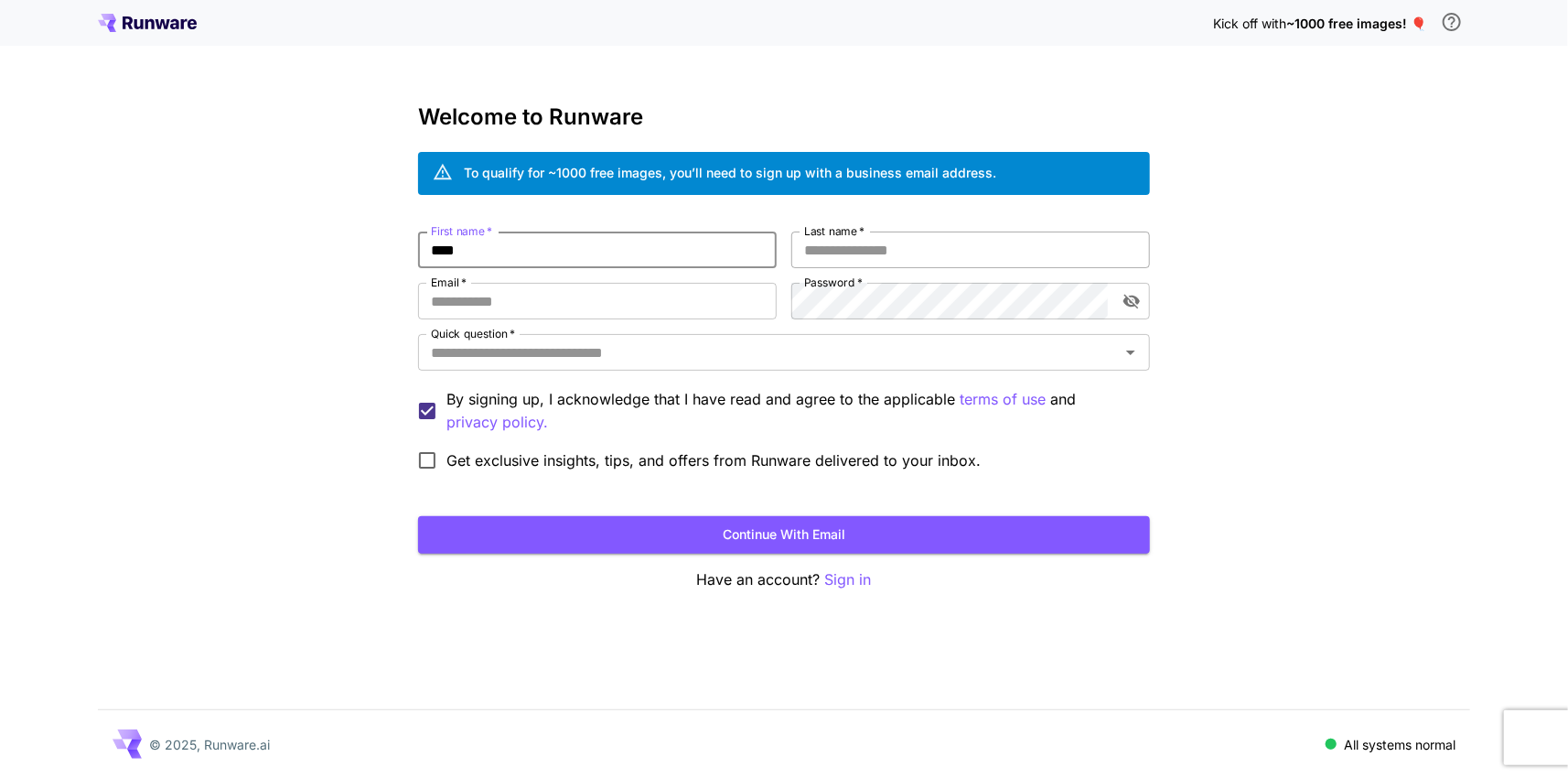 type on "****" 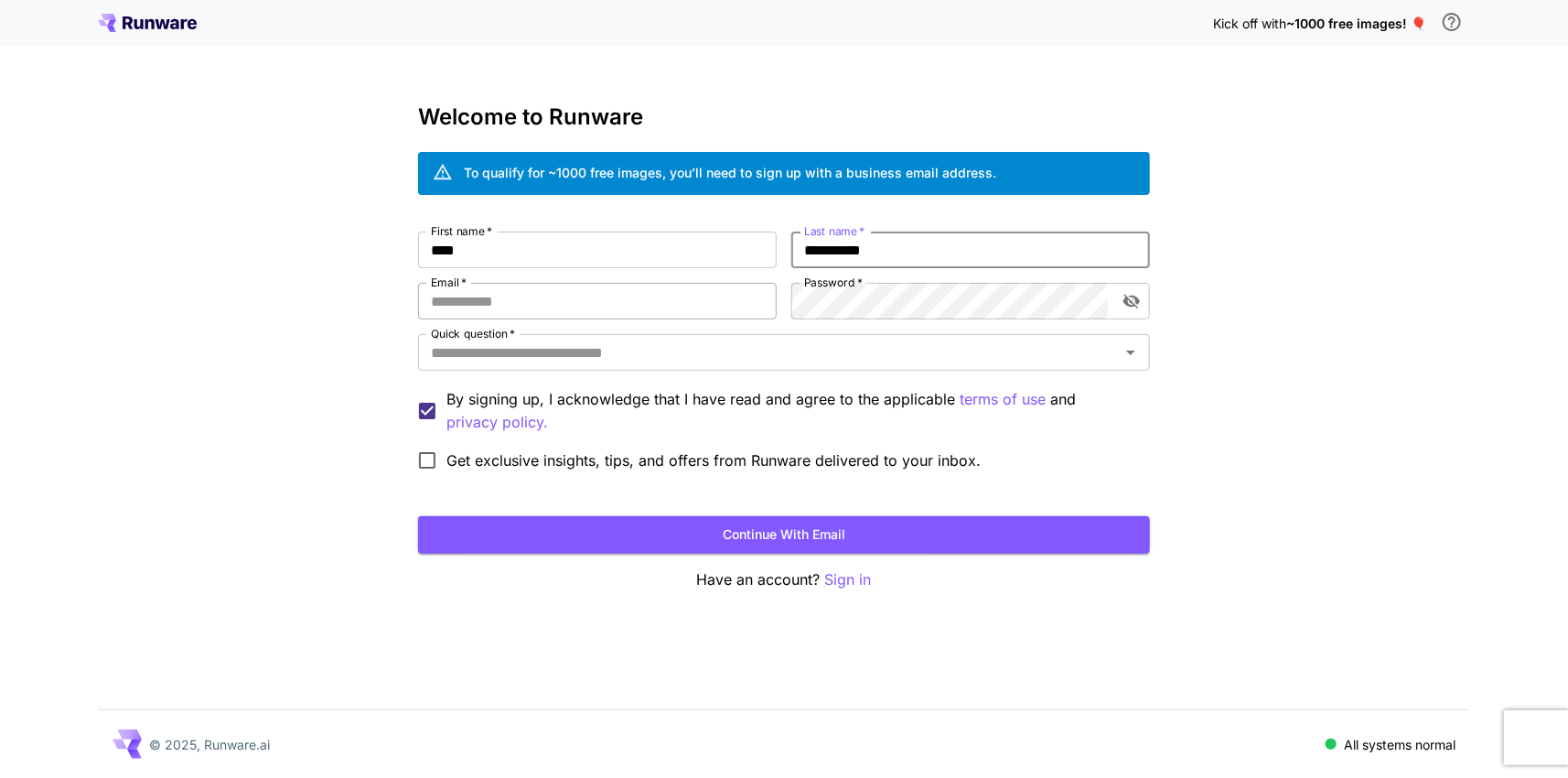 type on "**********" 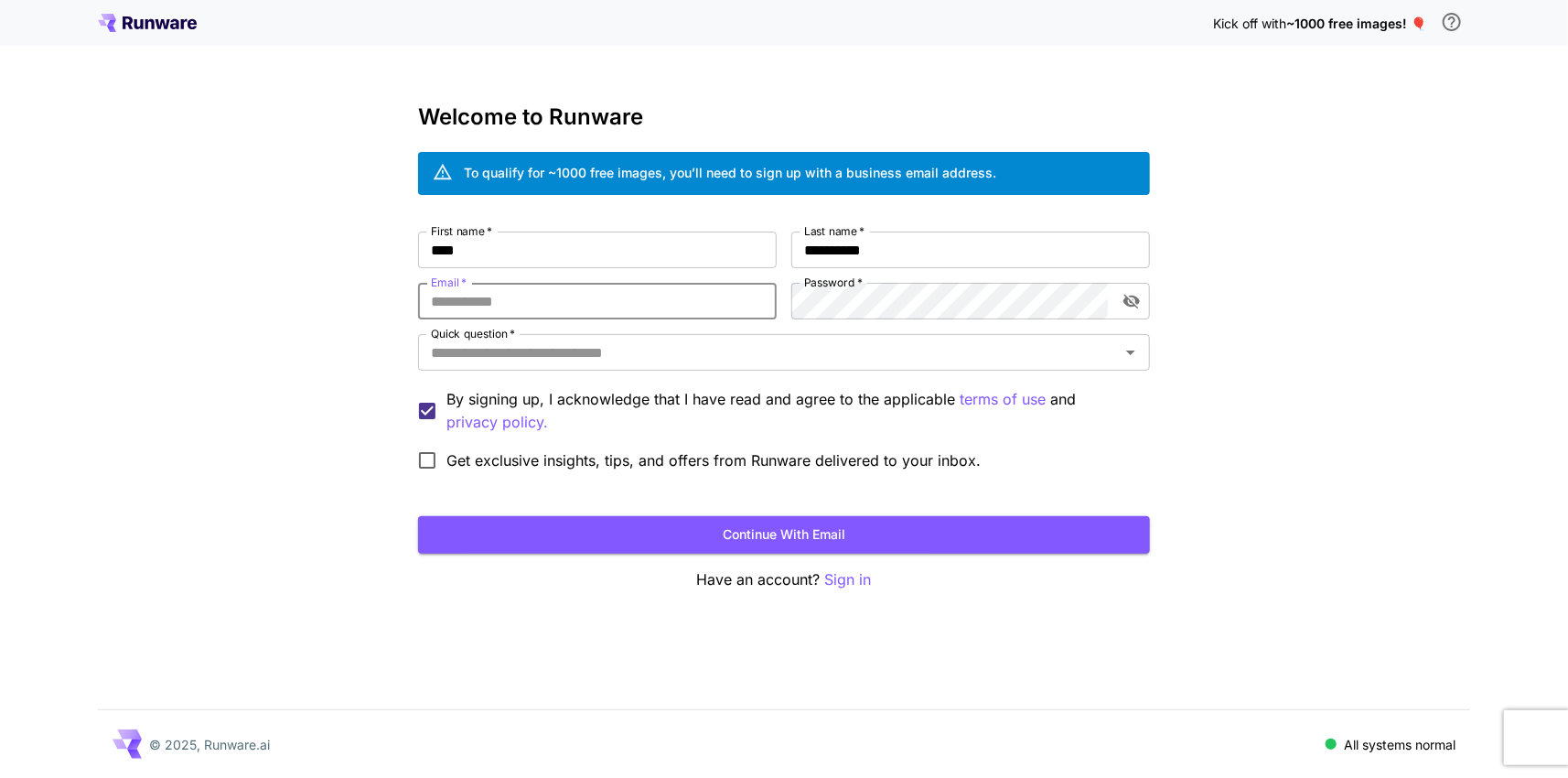 type on "**********" 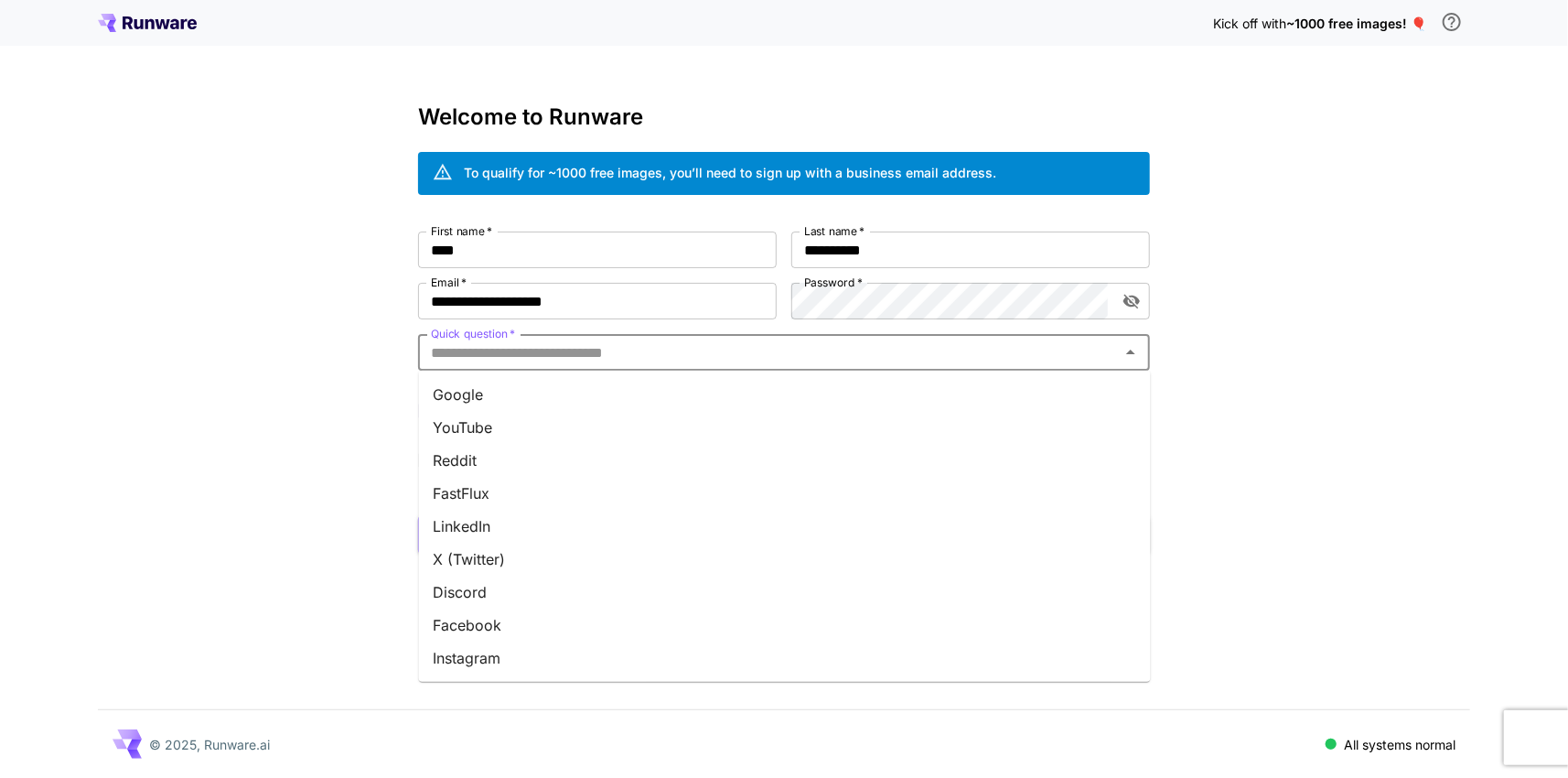 click on "Quick question   *" at bounding box center (768, 352) 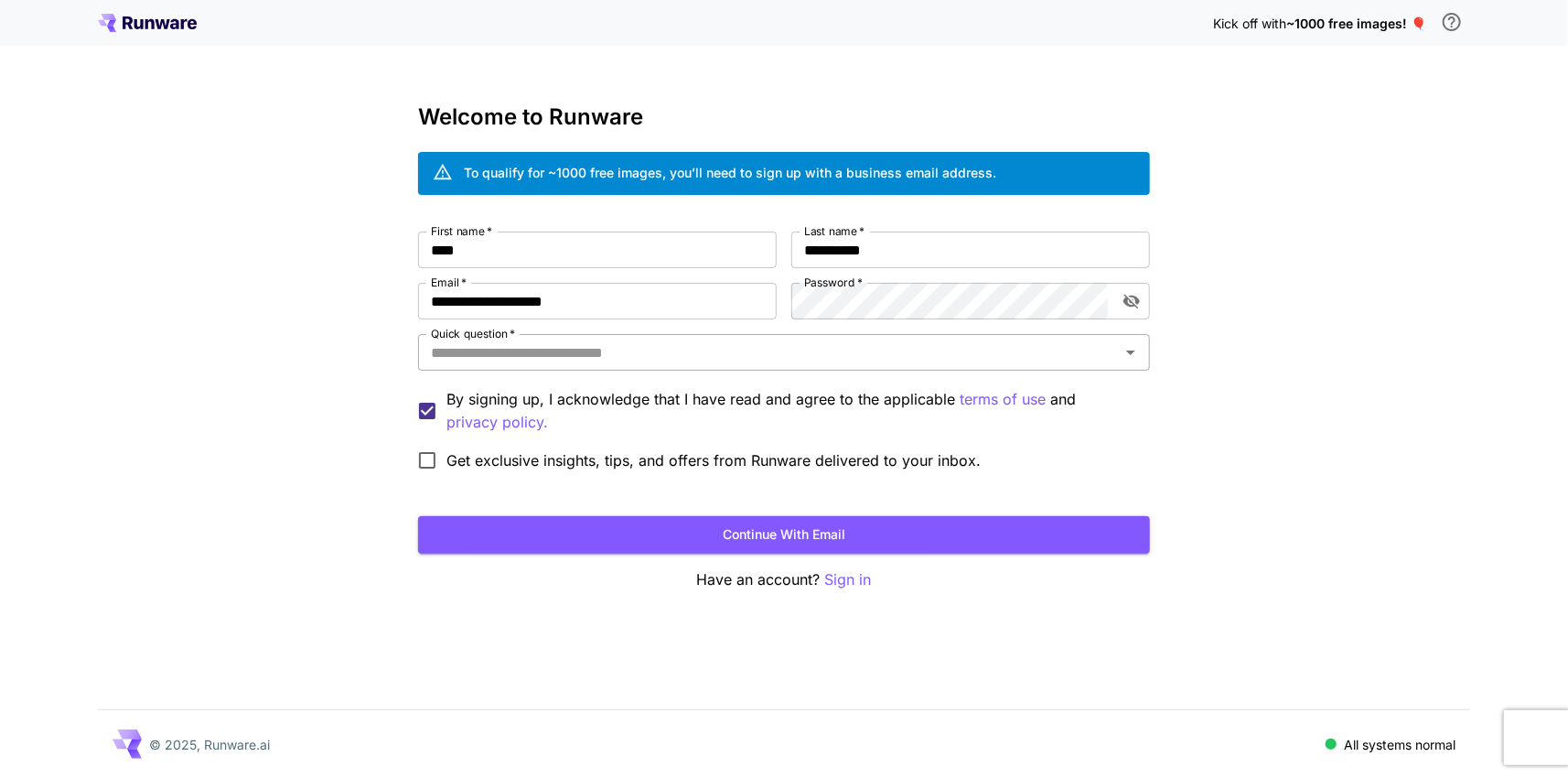 click on "Quick question   *" at bounding box center [768, 352] 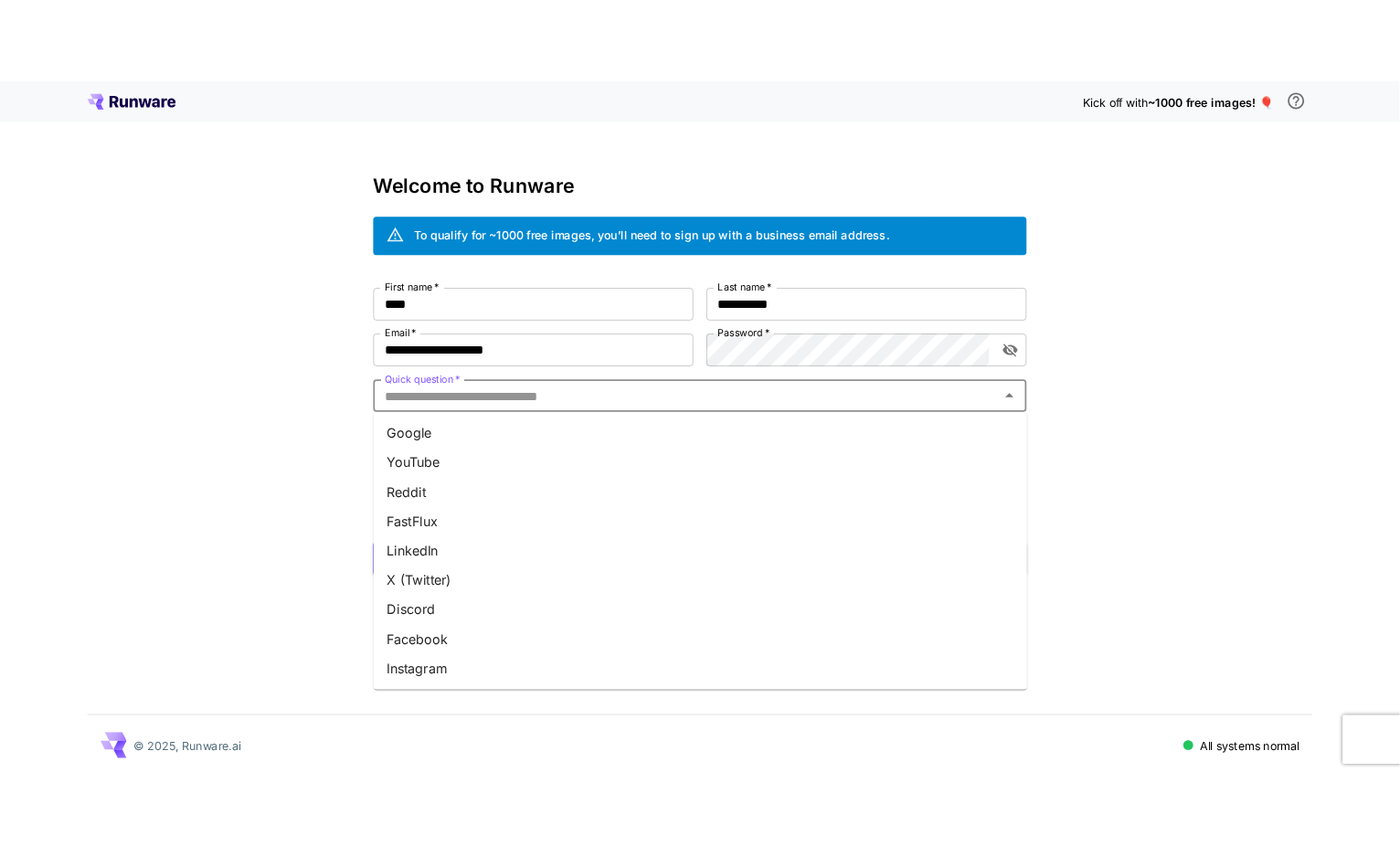 scroll, scrollTop: 197, scrollLeft: 0, axis: vertical 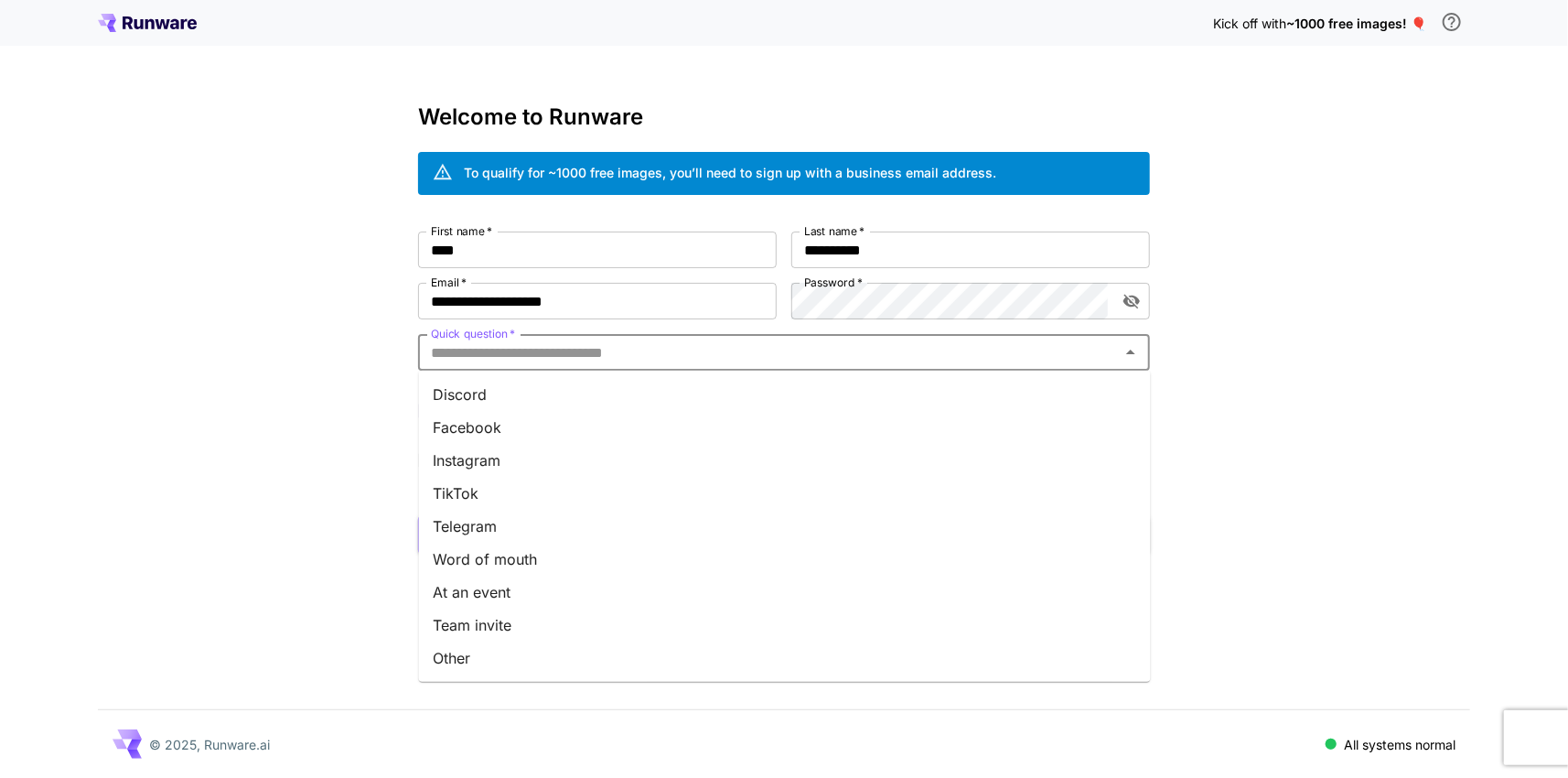 click on "Team invite" at bounding box center (785, 625) 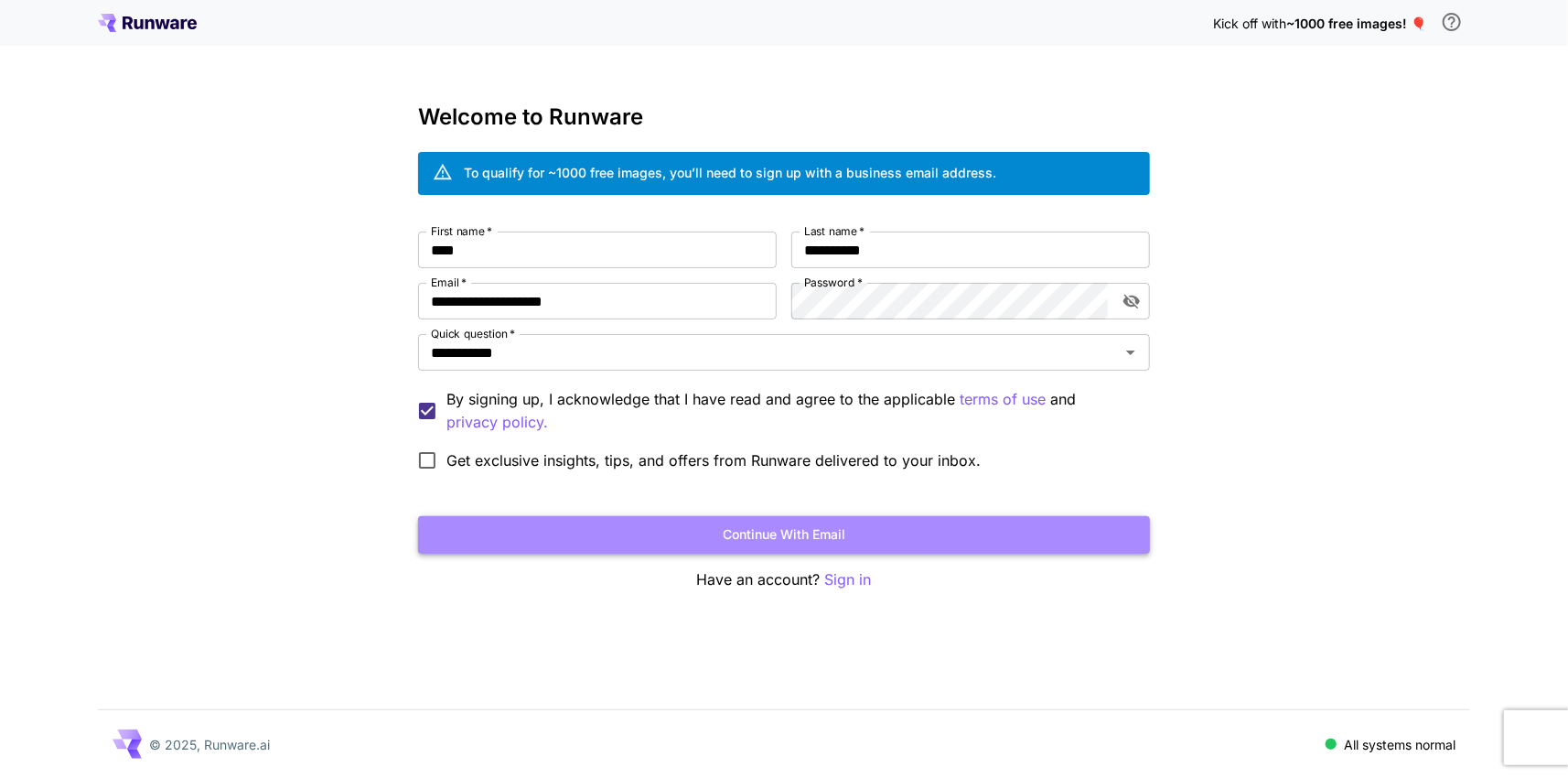 click on "Continue with email" at bounding box center [784, 535] 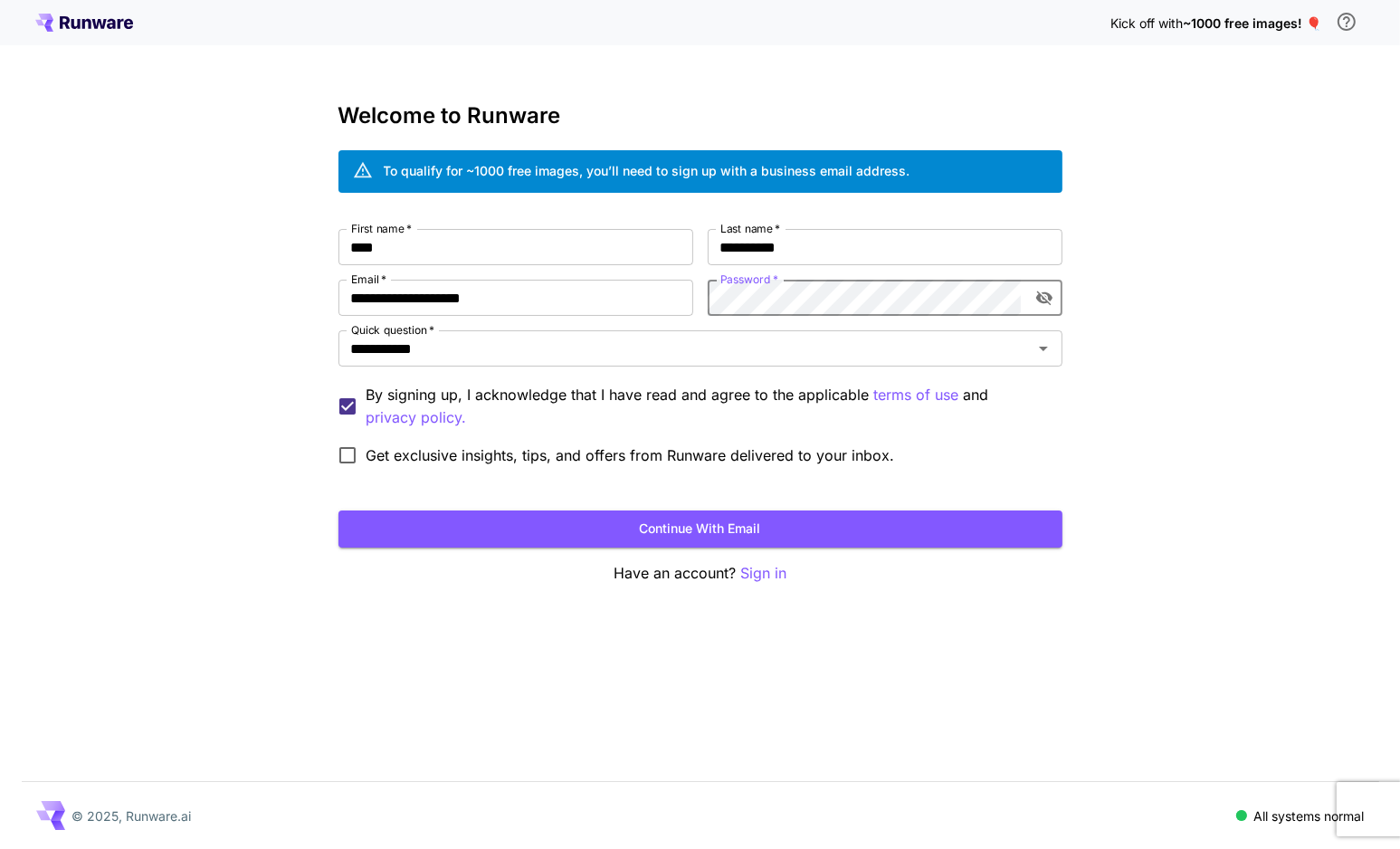 click 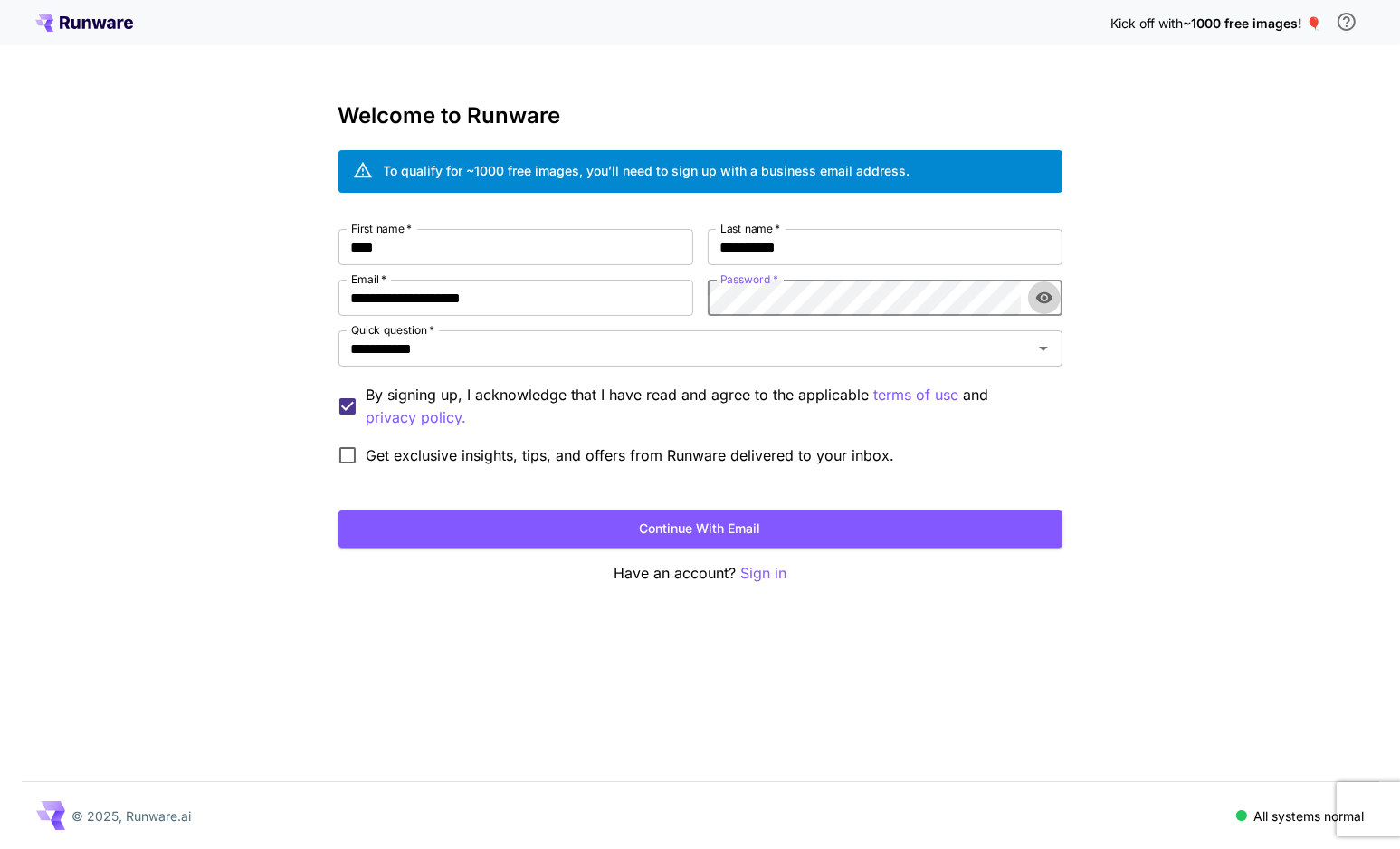 click 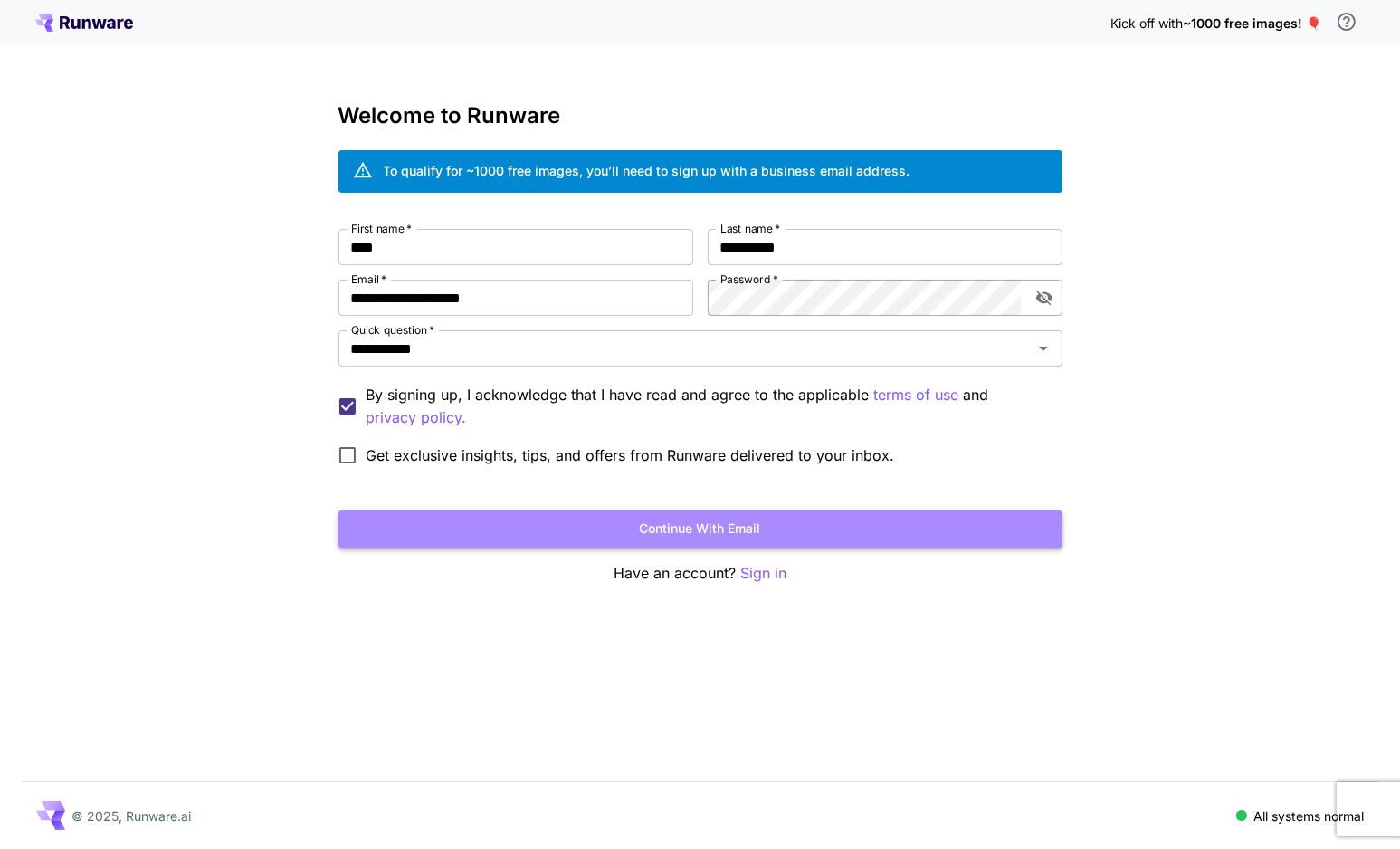 click on "Continue with email" at bounding box center (700, 529) 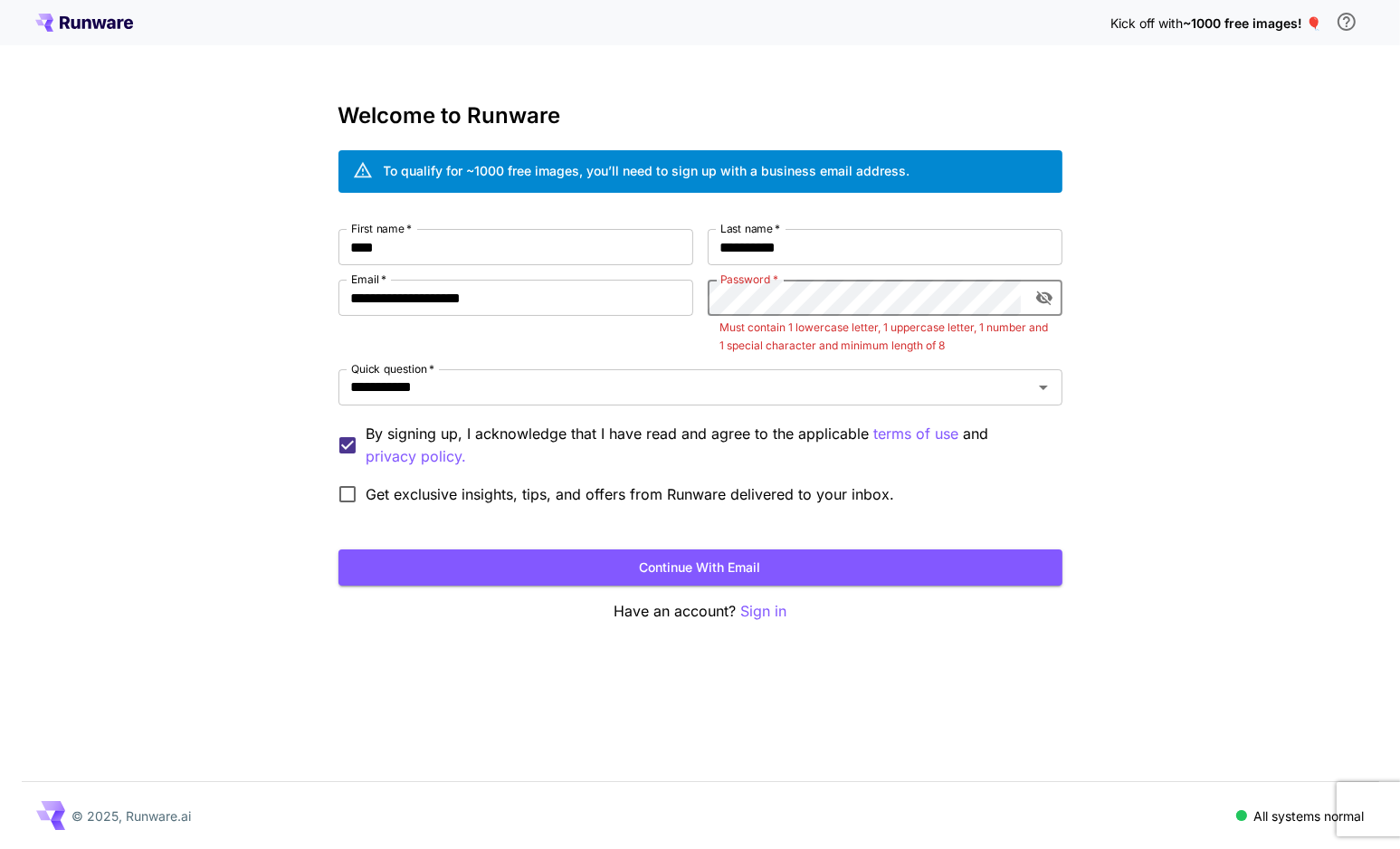 click on "**********" at bounding box center (700, 371) 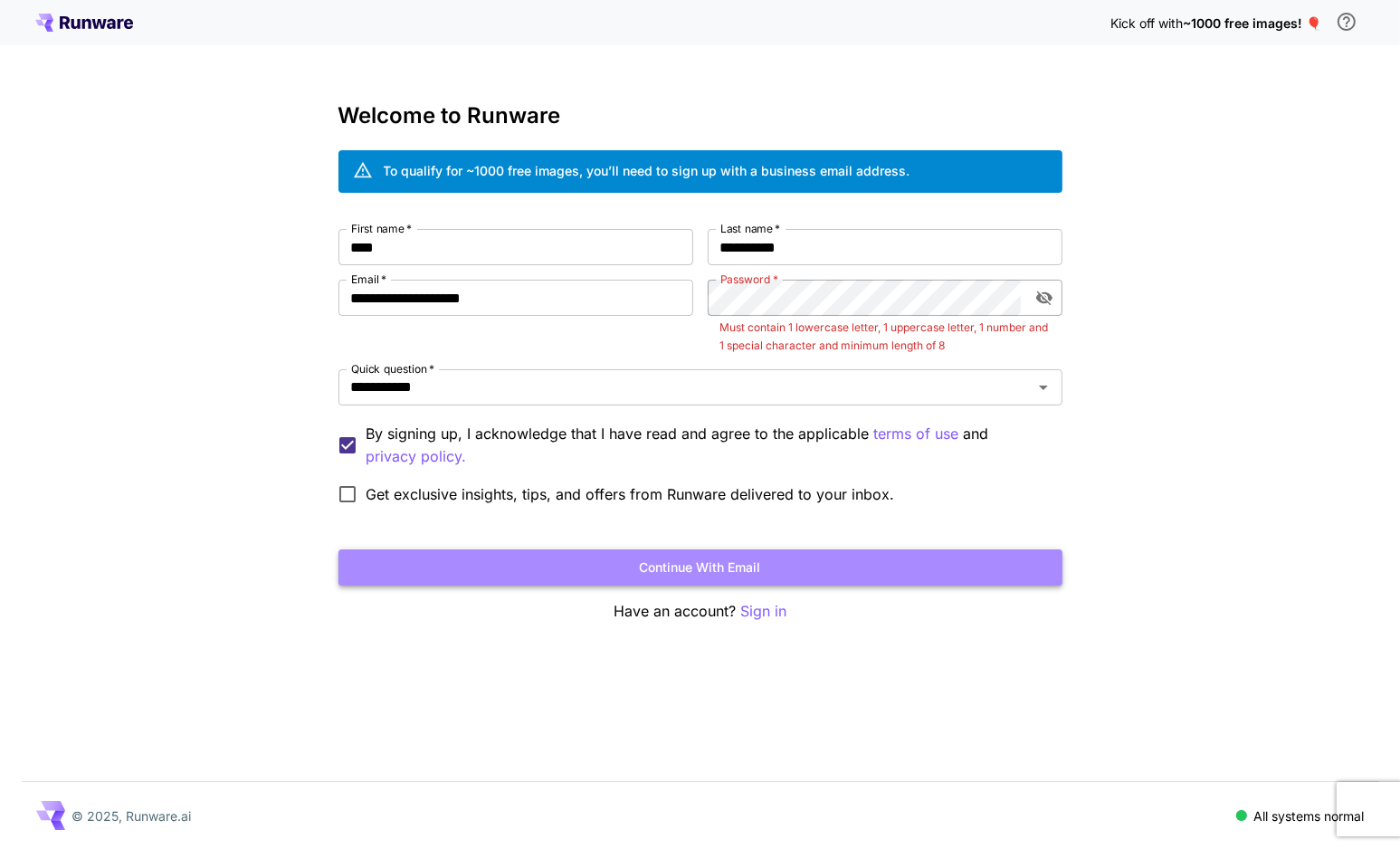 click on "Continue with email" at bounding box center (700, 568) 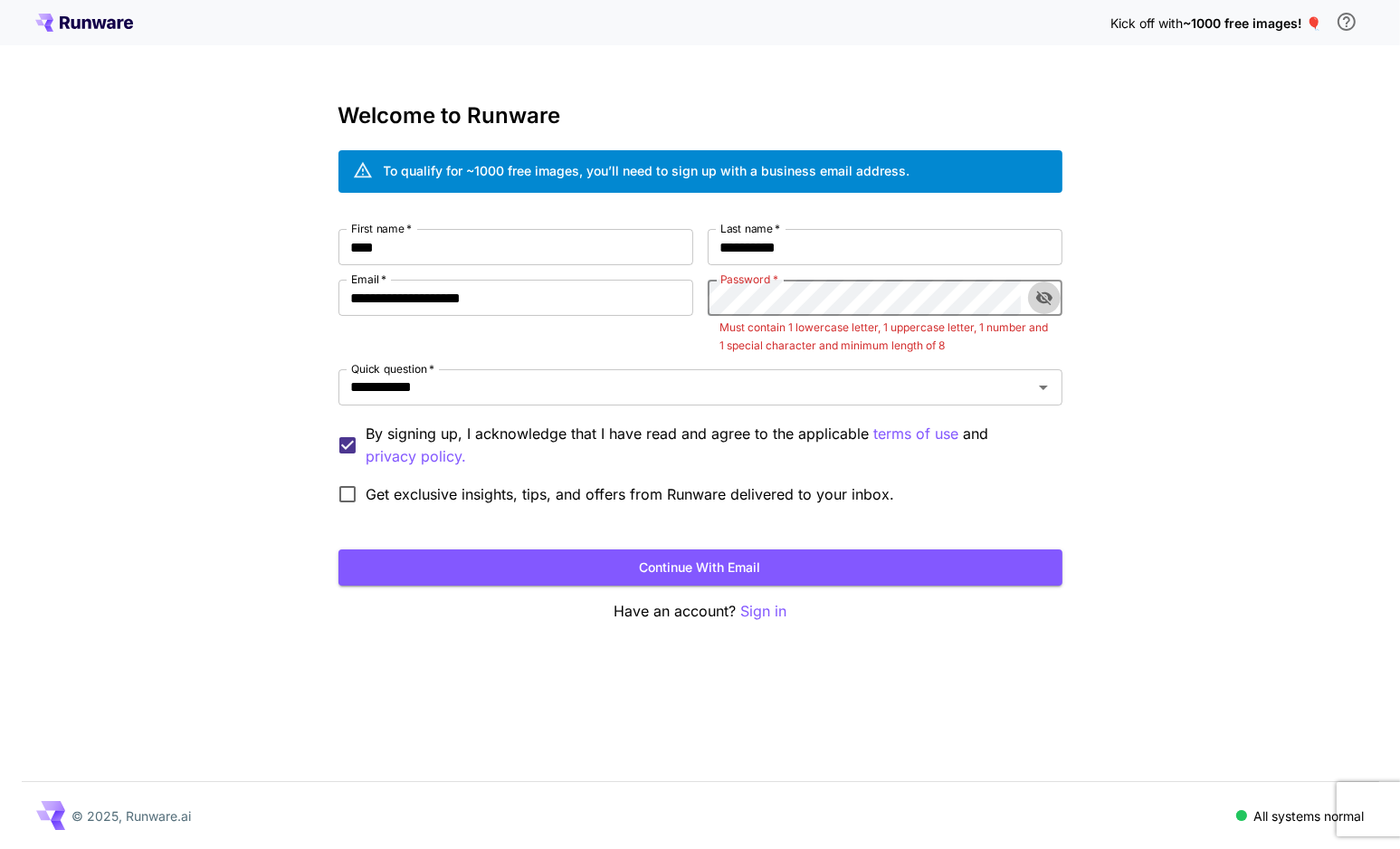 click at bounding box center (1044, 298) 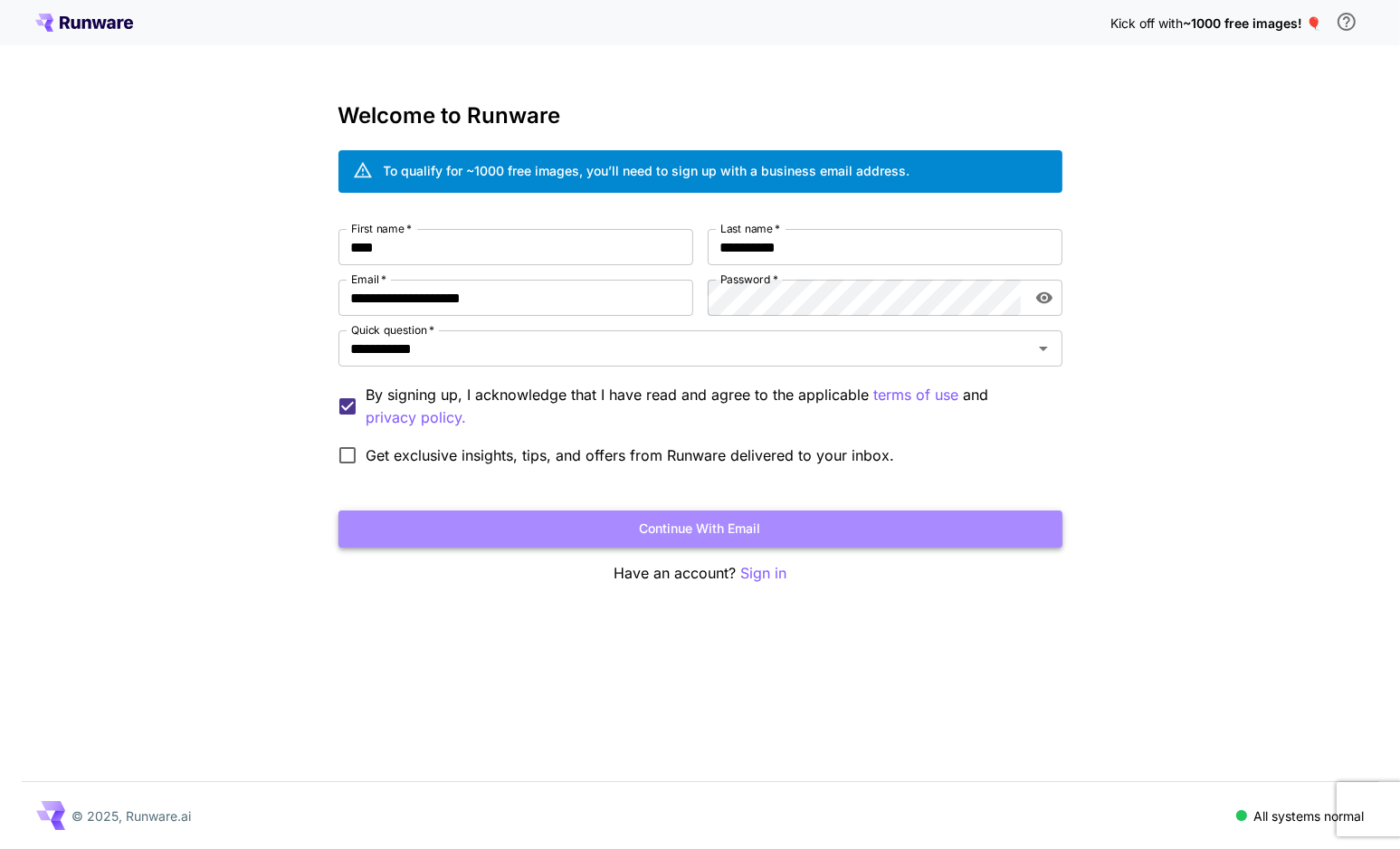 click on "Continue with email" at bounding box center [700, 529] 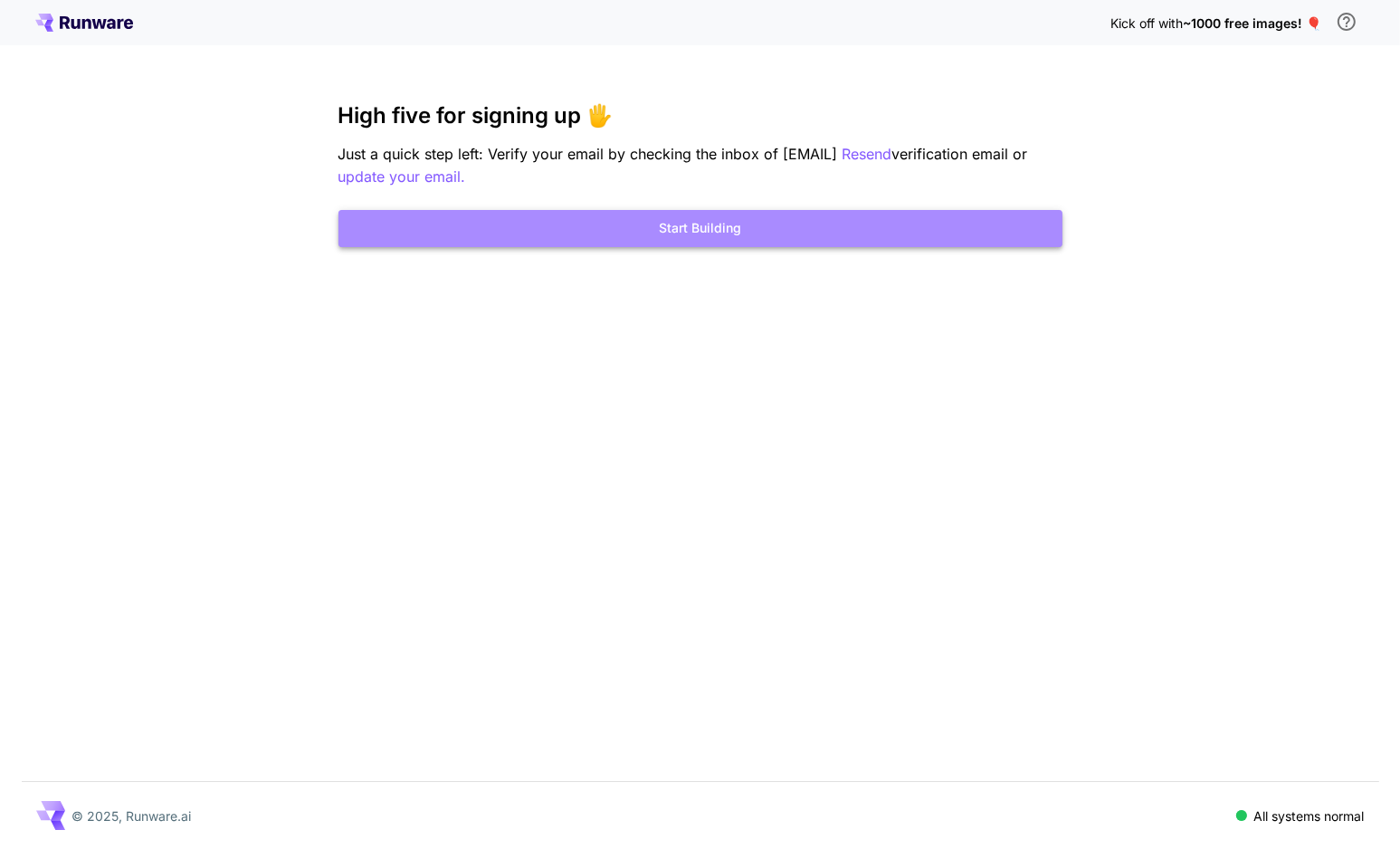 click on "Start Building" at bounding box center [700, 228] 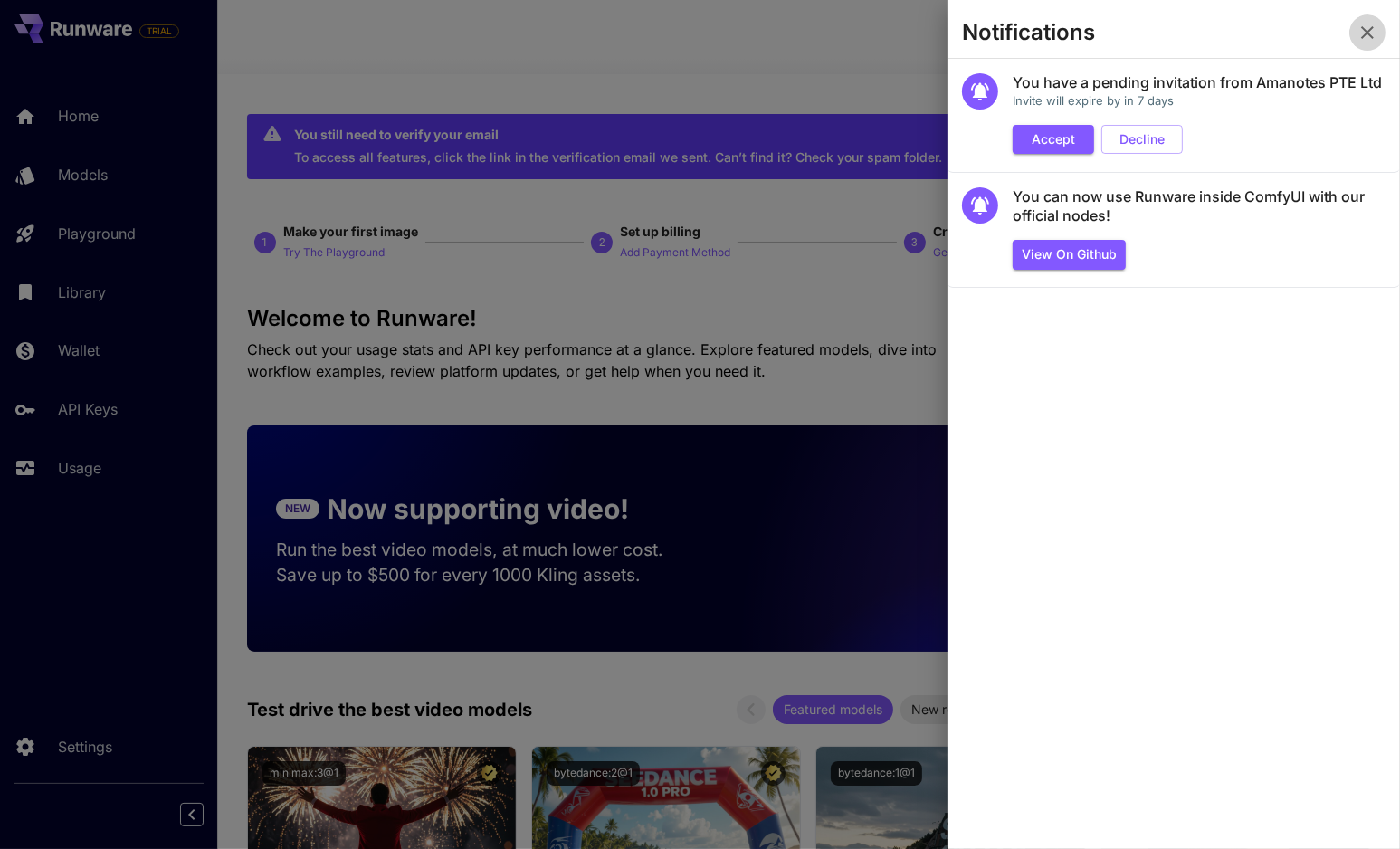 click 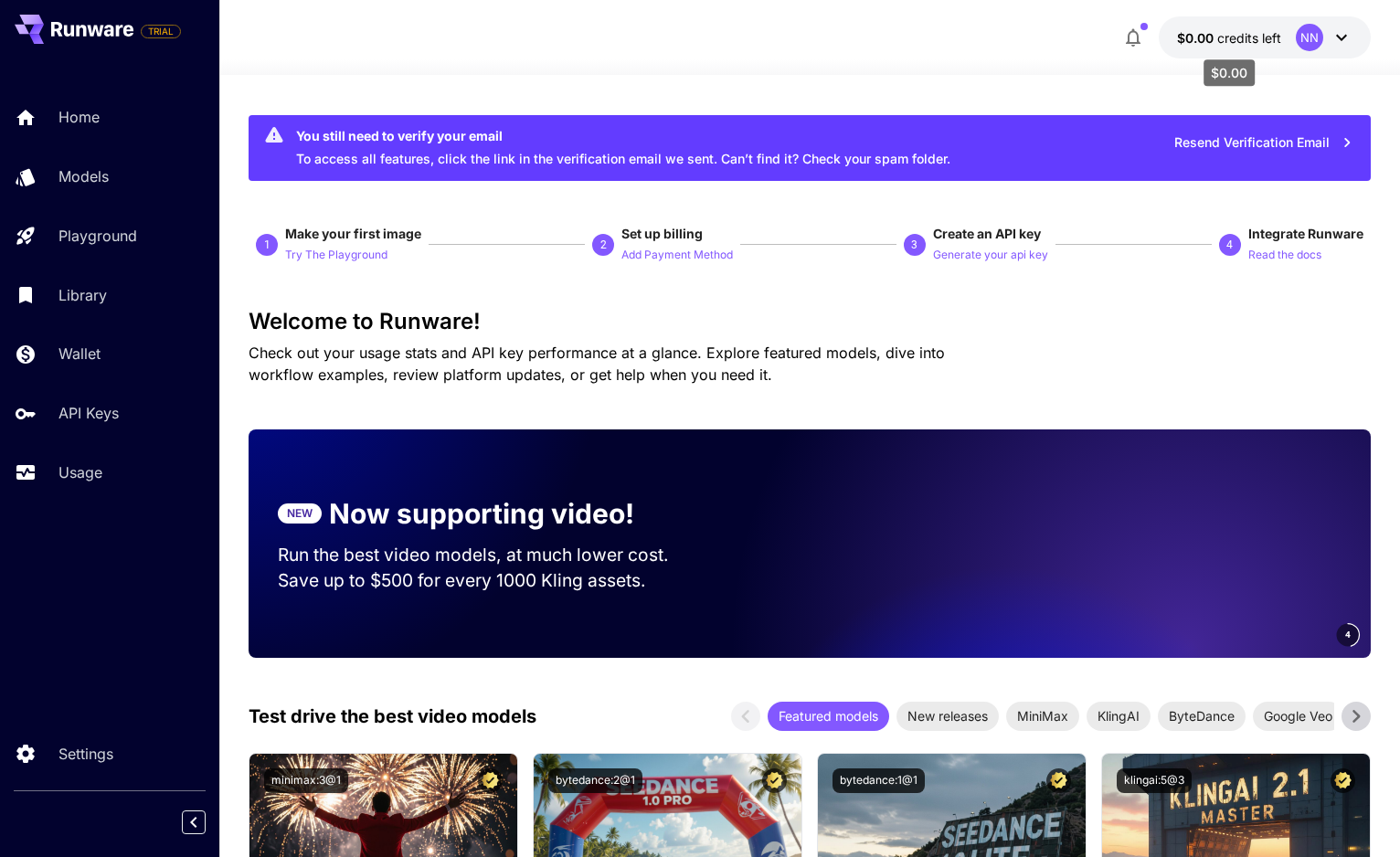 click on "$0.00" at bounding box center [1197, 37] 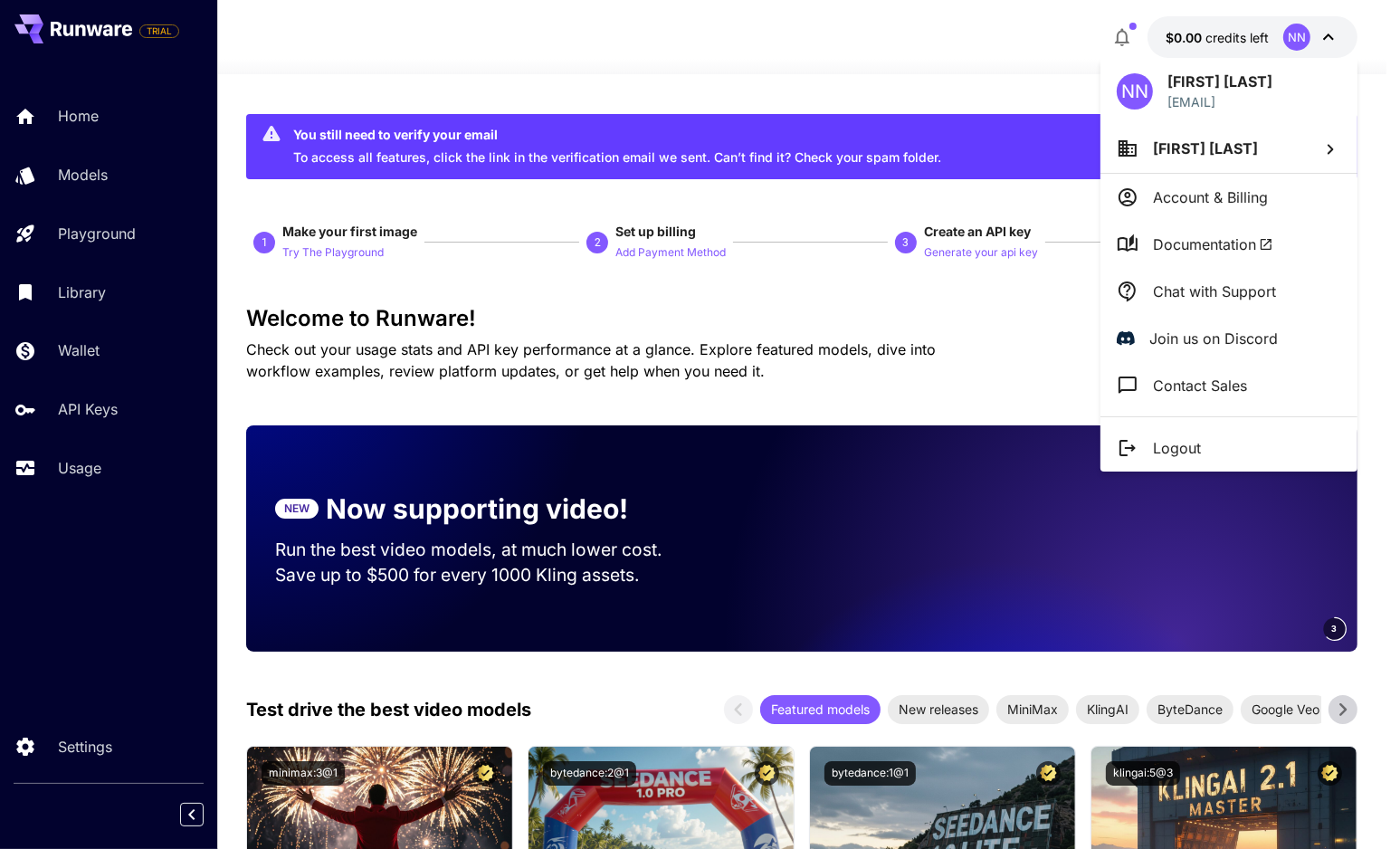 click at bounding box center [700, 424] 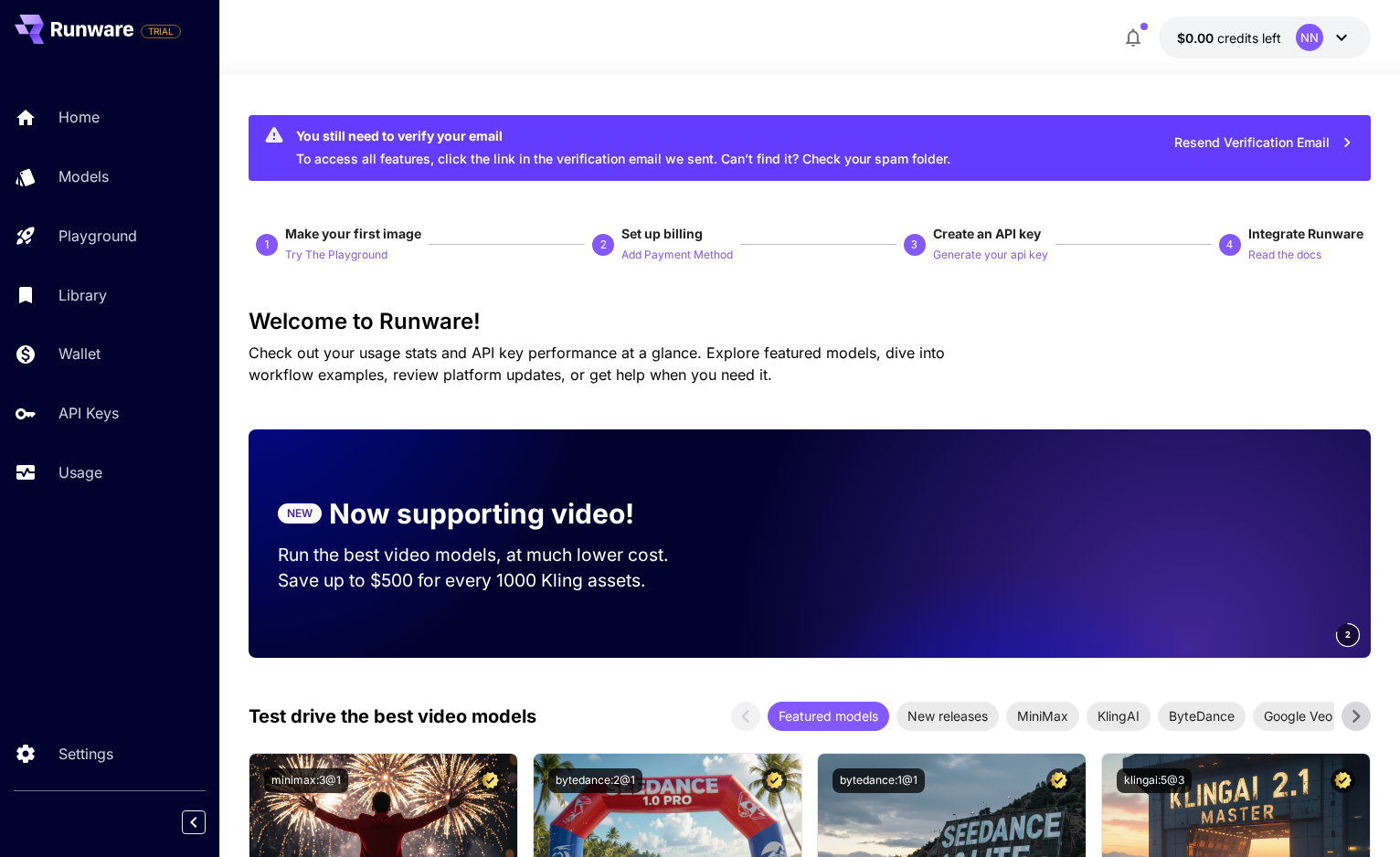 click 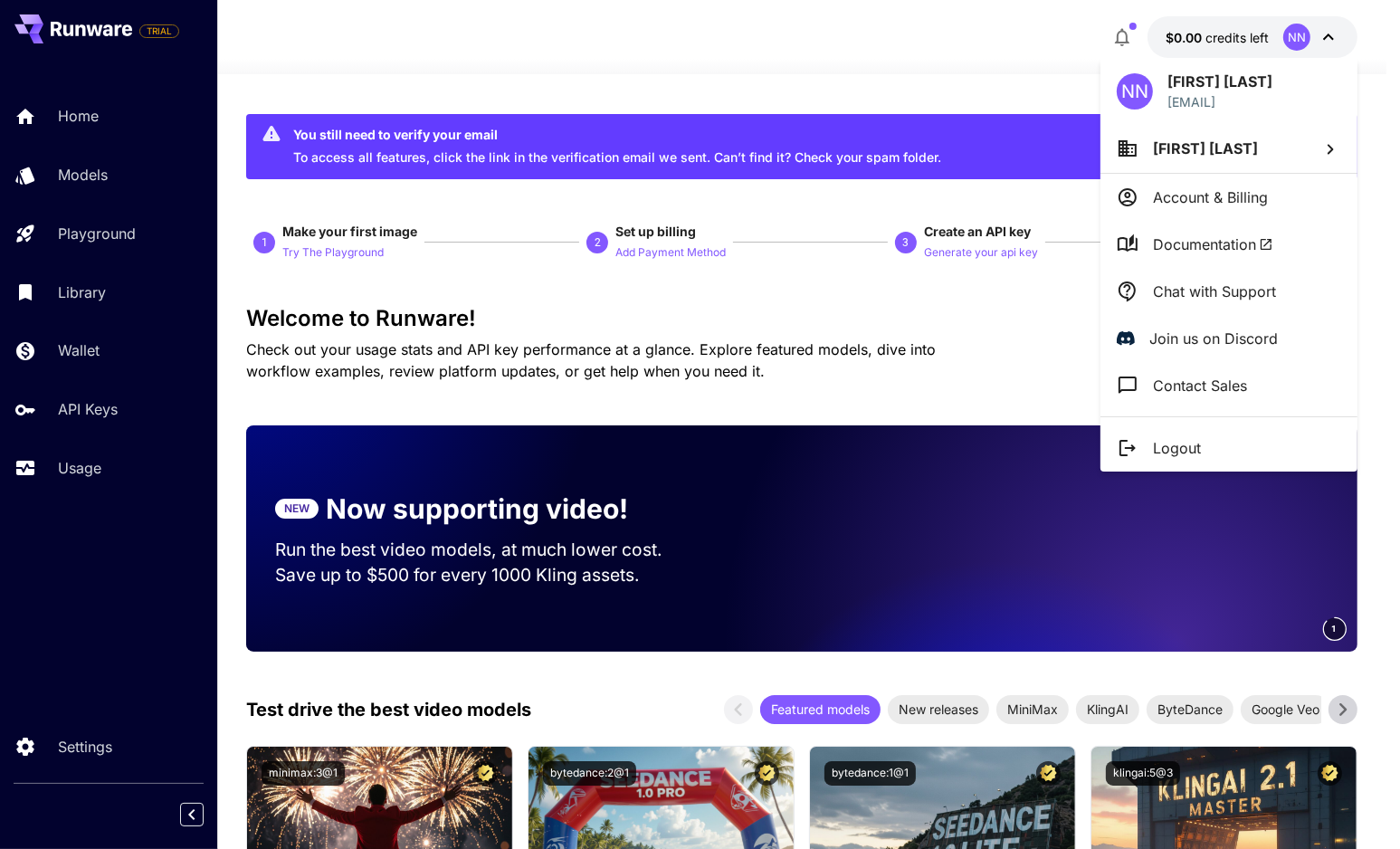 click at bounding box center (700, 424) 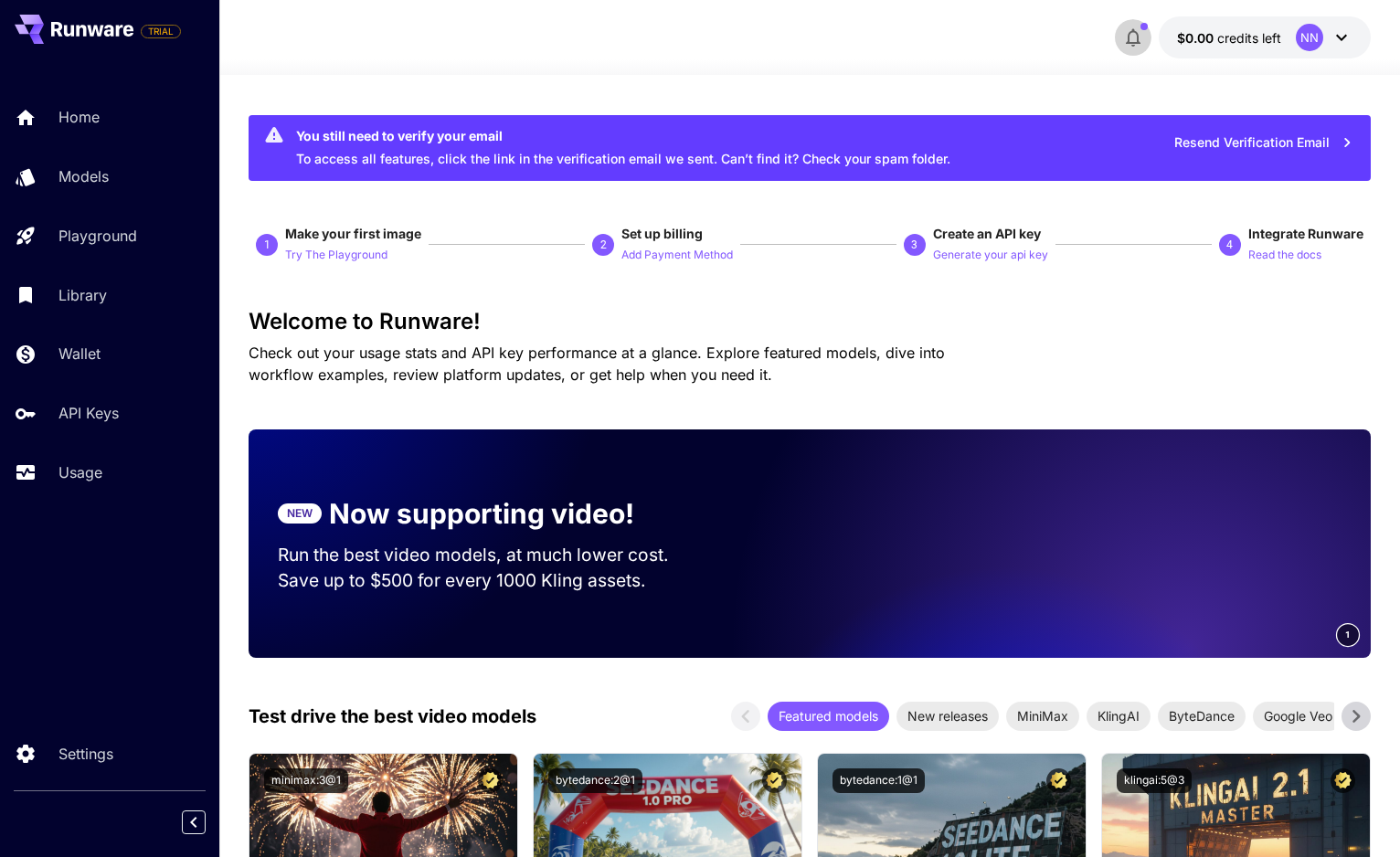 click 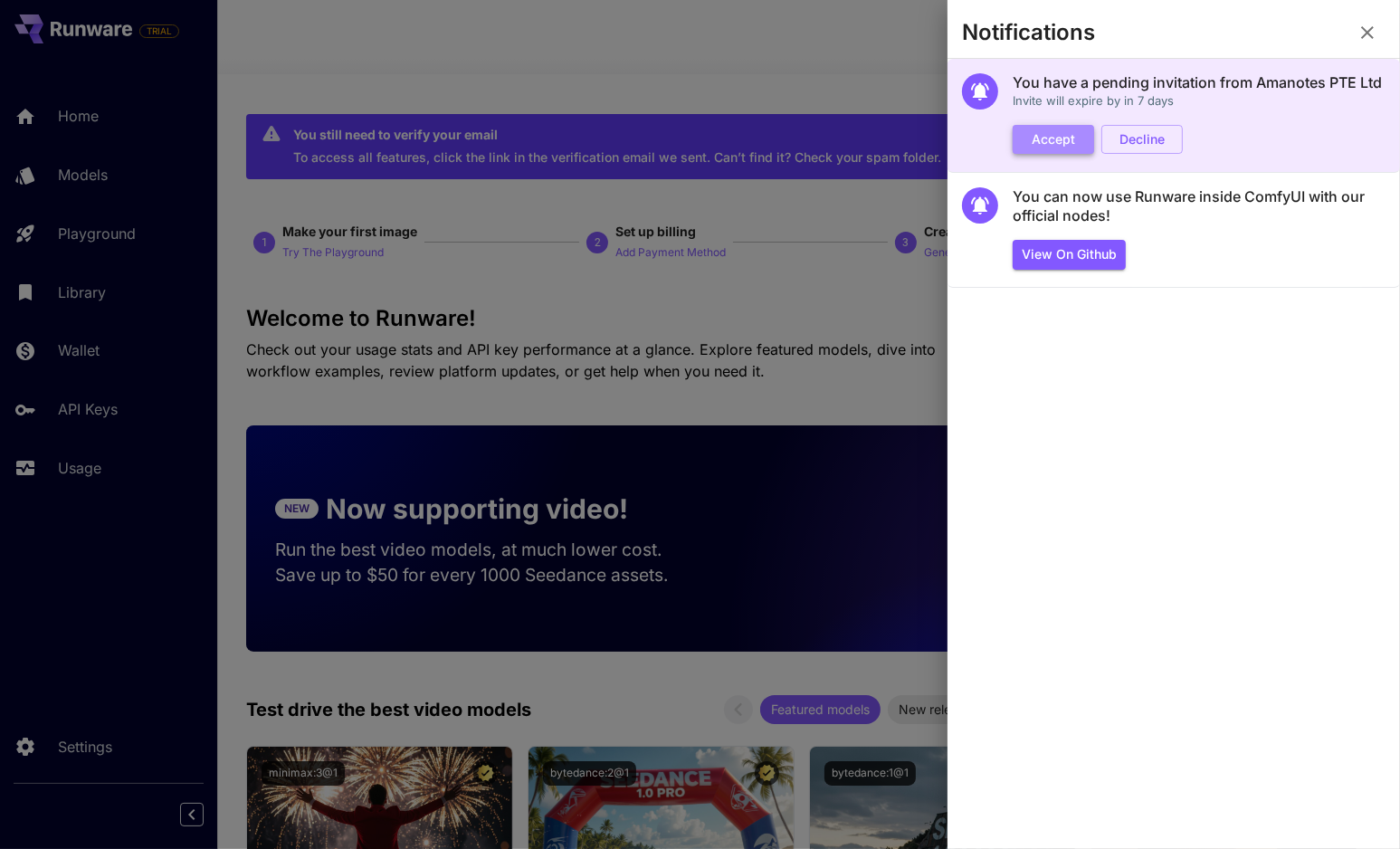 click on "Accept" at bounding box center [1053, 139] 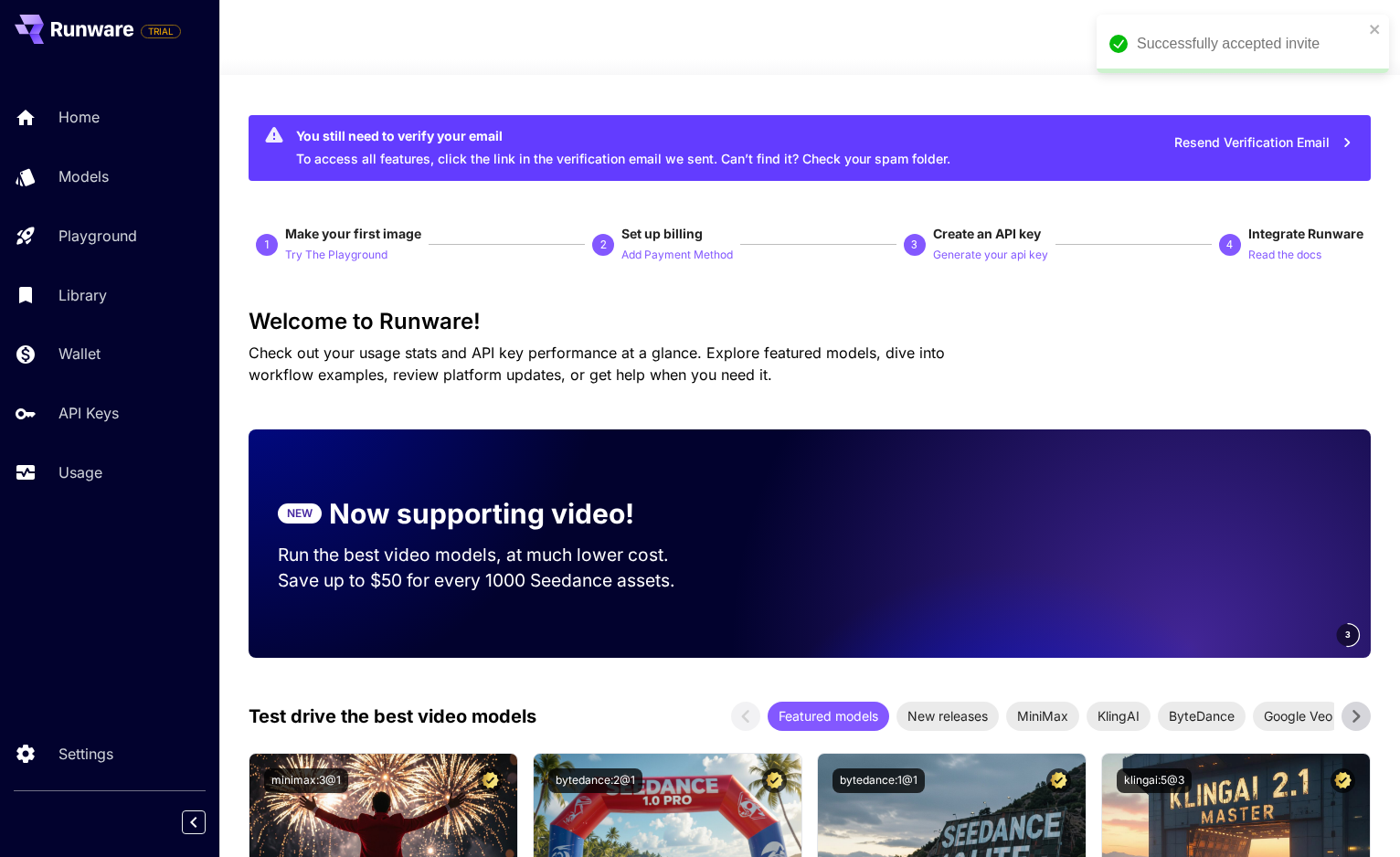 click on "Successfully accepted invite" at bounding box center (1250, 44) 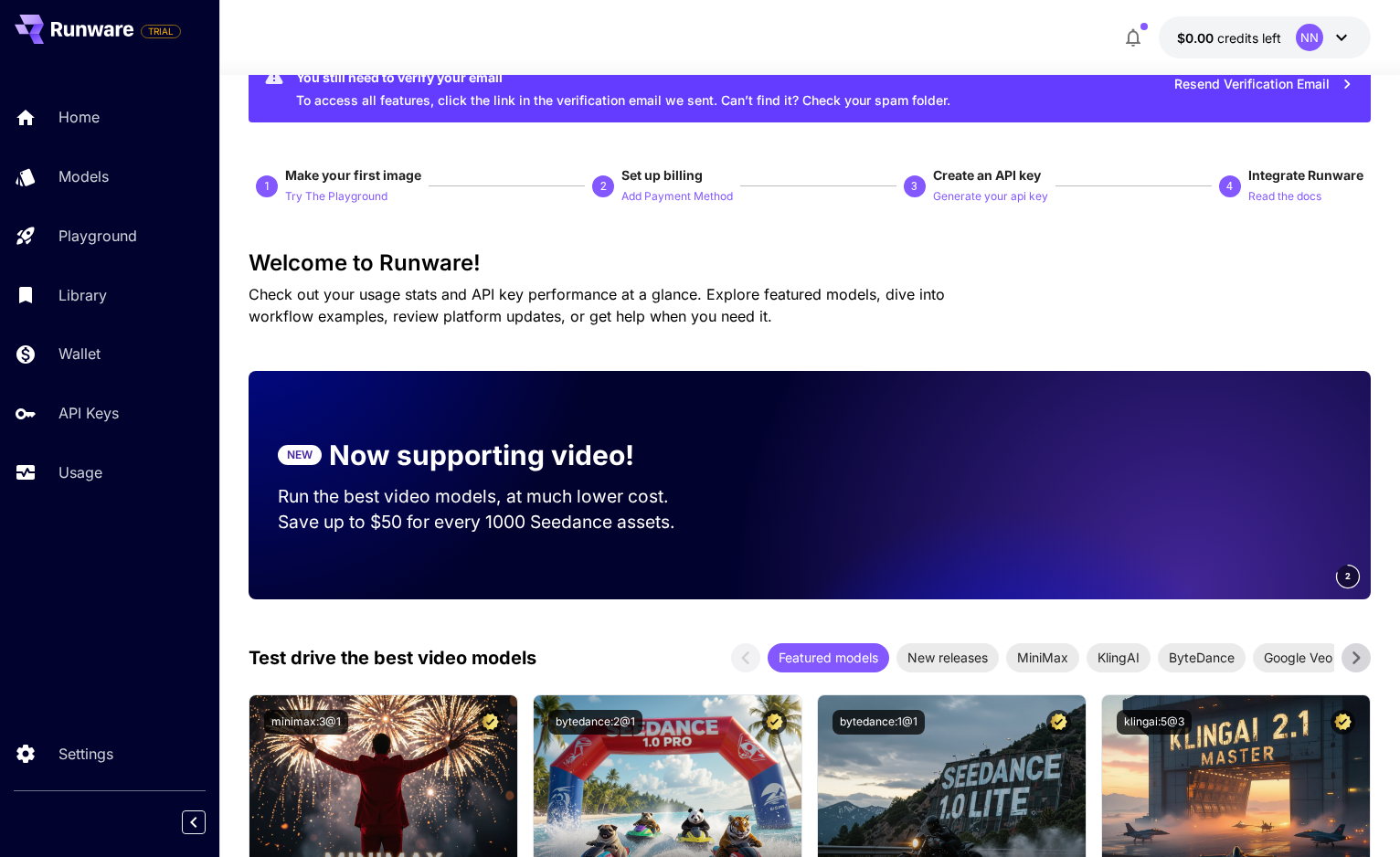 scroll, scrollTop: 0, scrollLeft: 0, axis: both 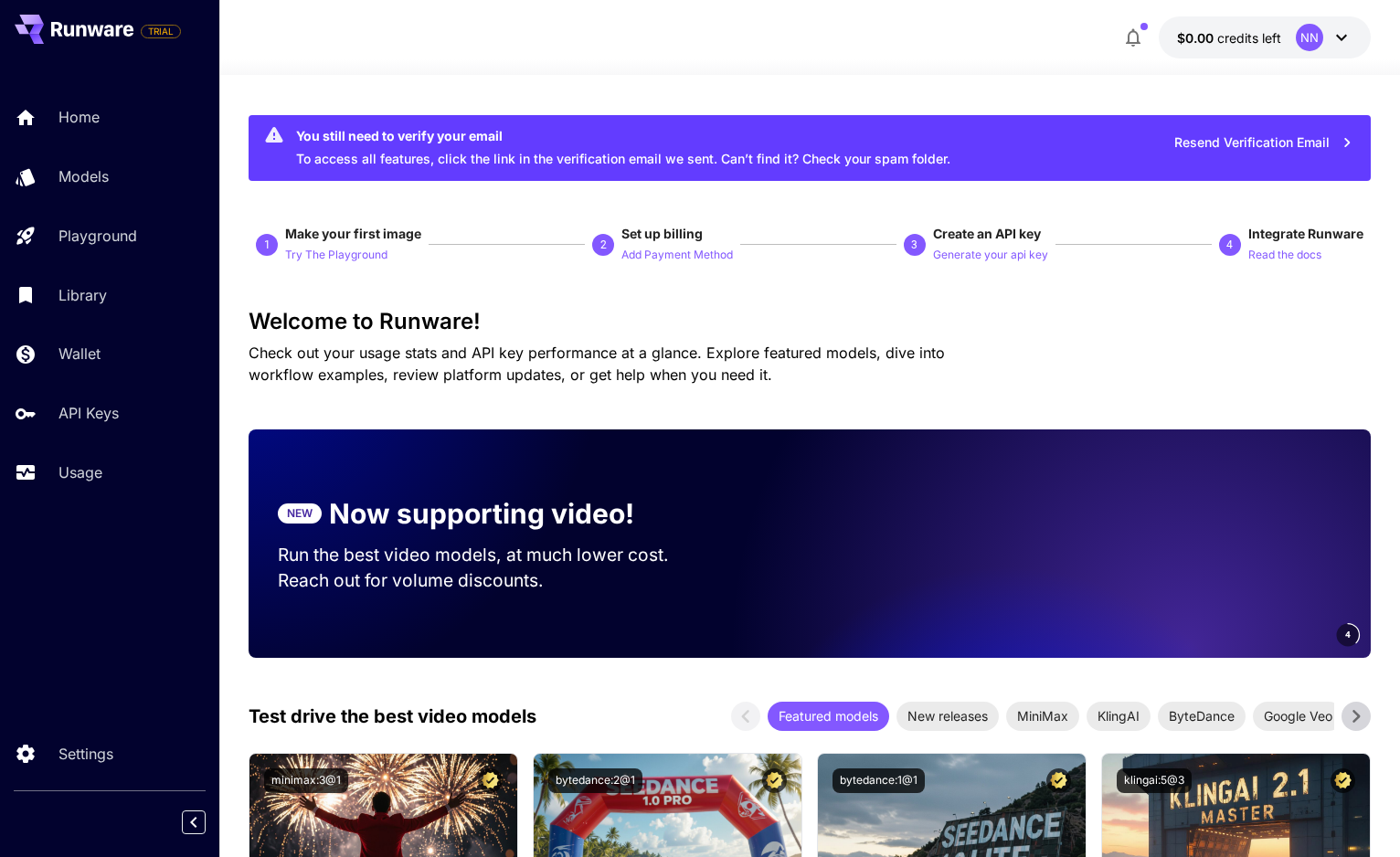 click 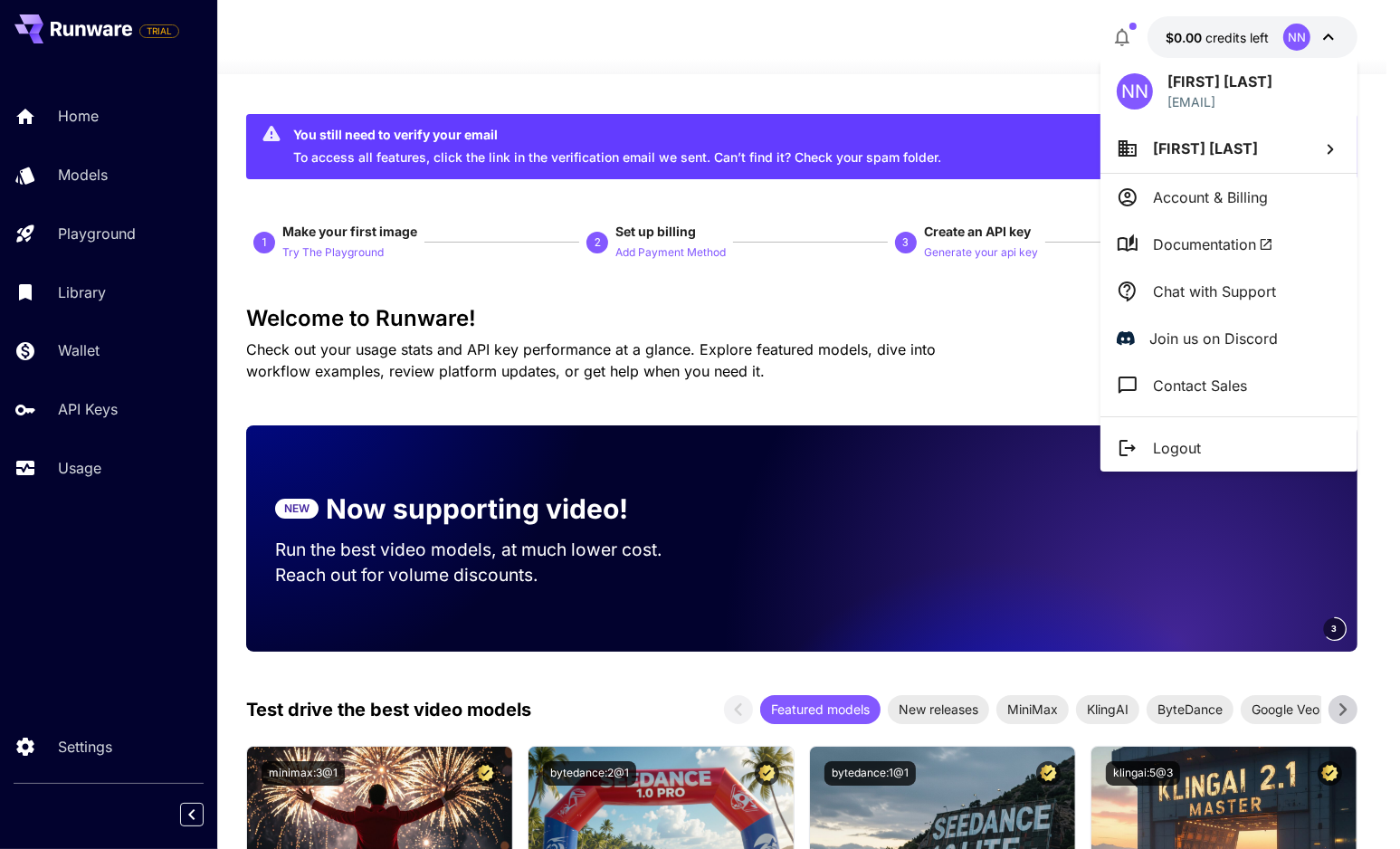 click on "Ngan Nguyen Kim" at bounding box center (1205, 148) 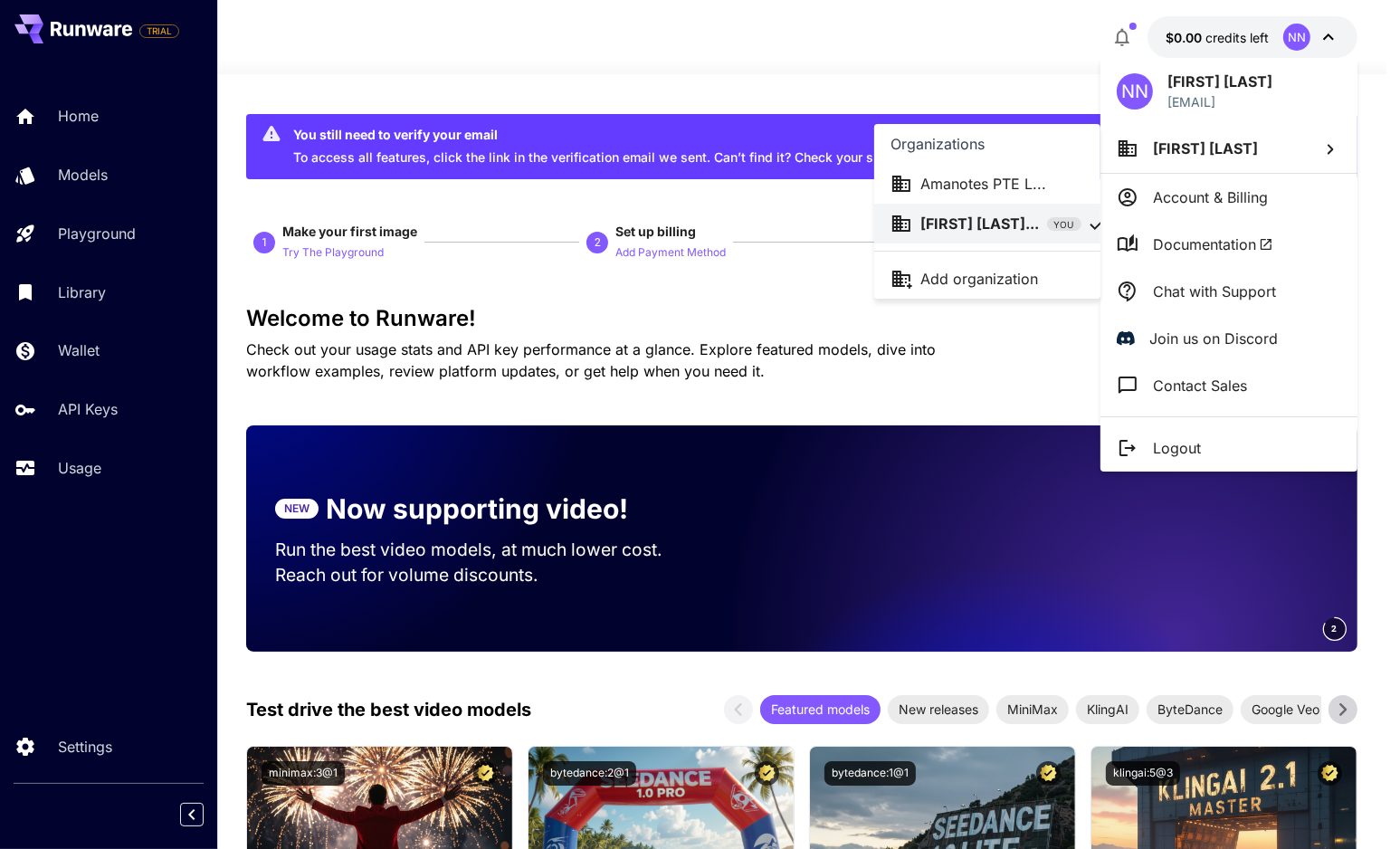 click on "Amanotes PTE L..." at bounding box center (984, 184) 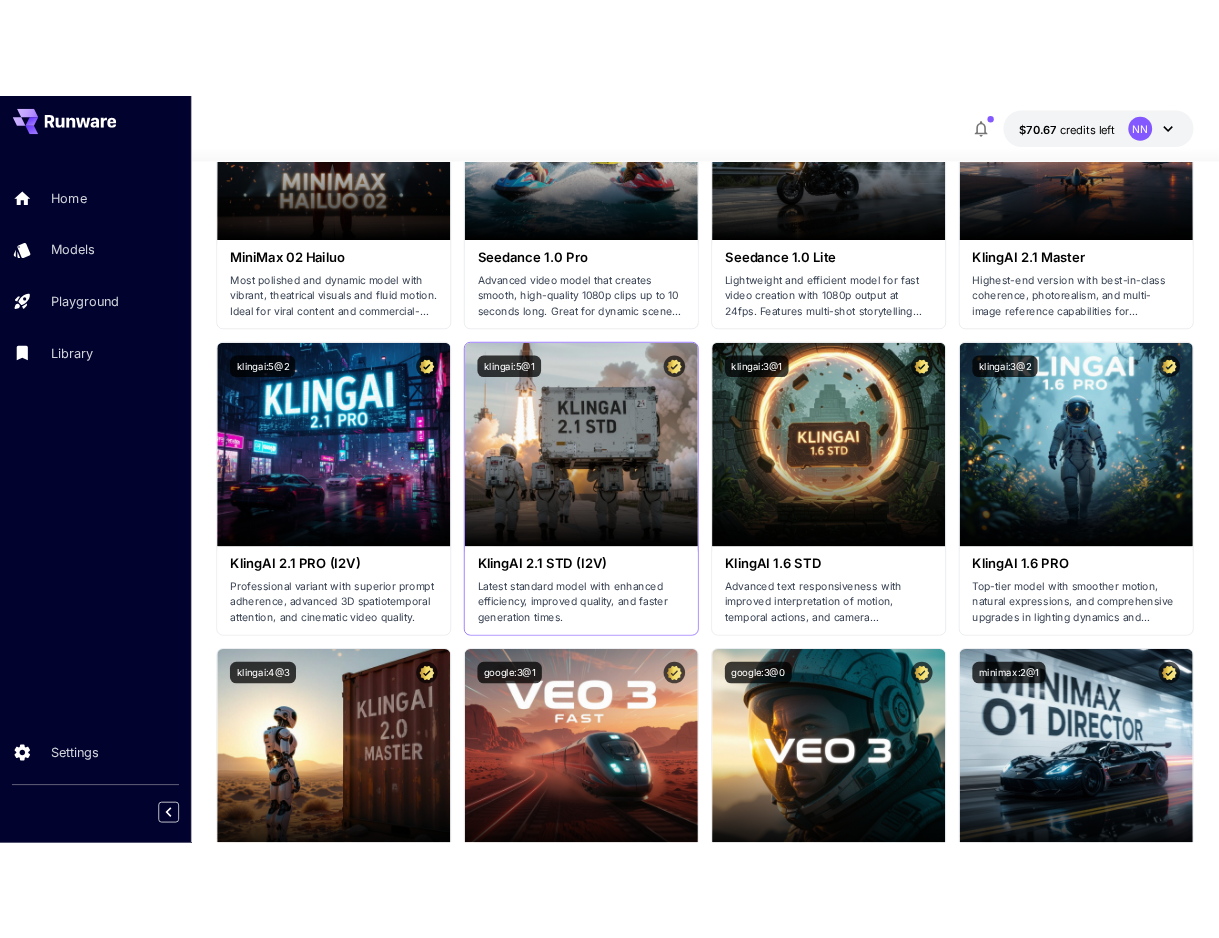 scroll, scrollTop: 1400, scrollLeft: 0, axis: vertical 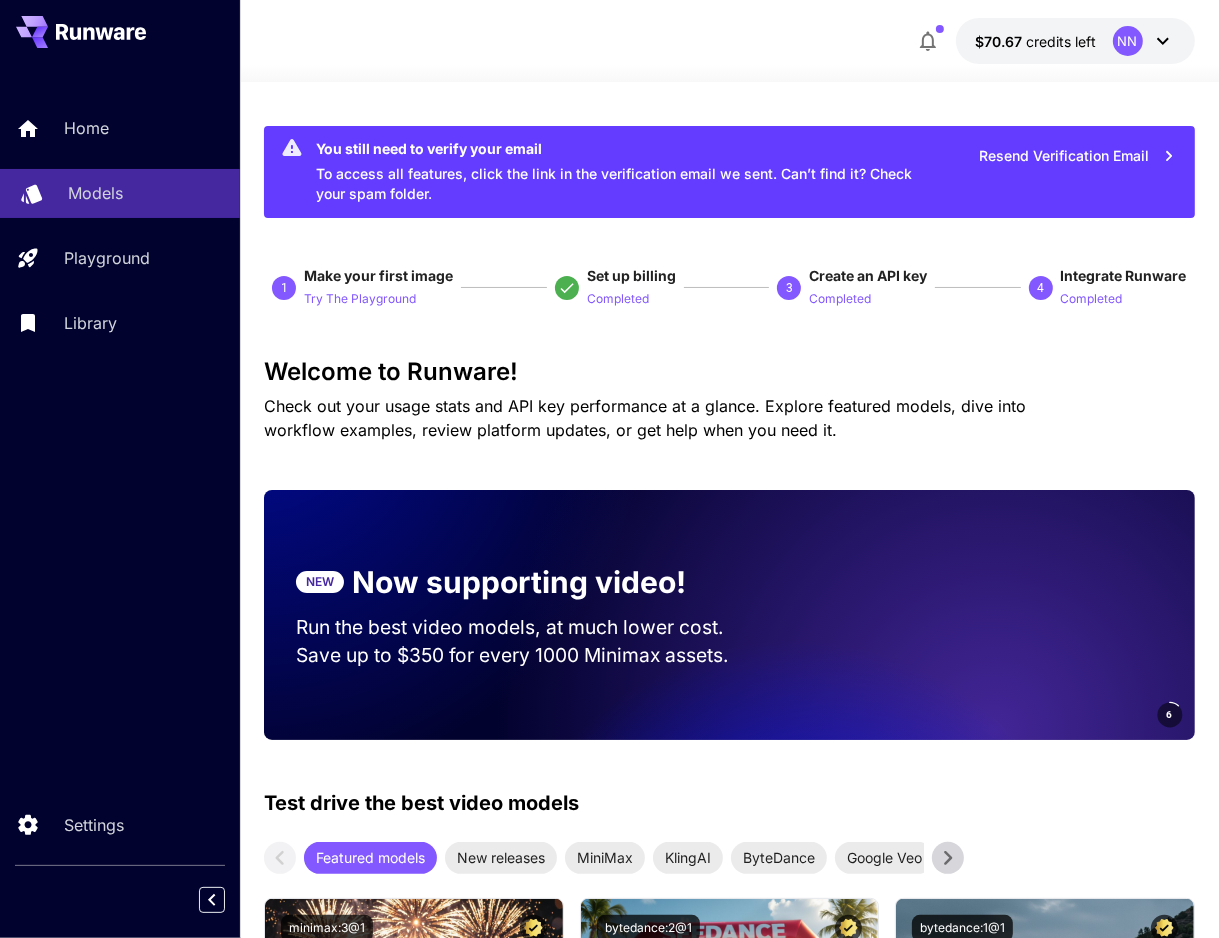 click on "Models" at bounding box center (95, 193) 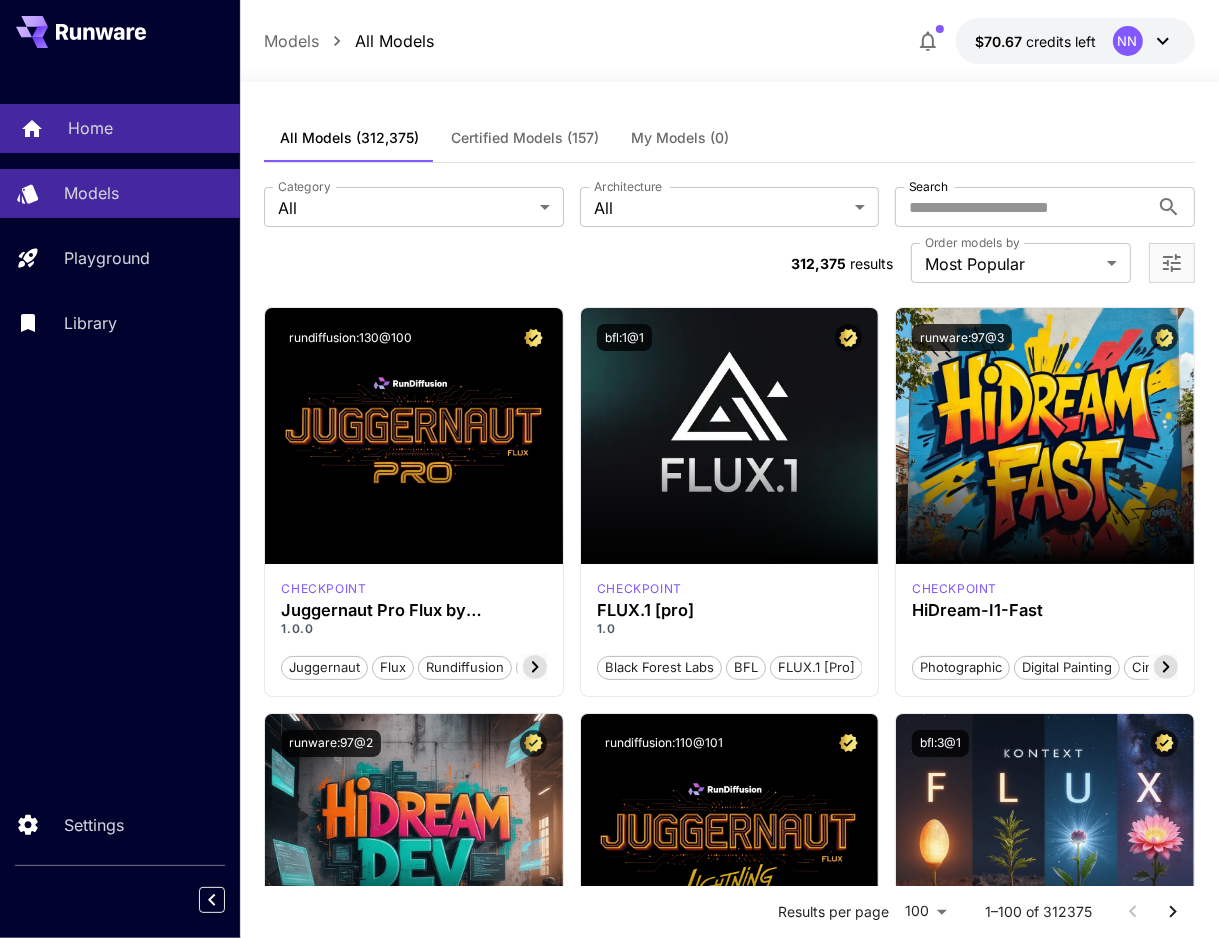 click on "Home" at bounding box center [90, 128] 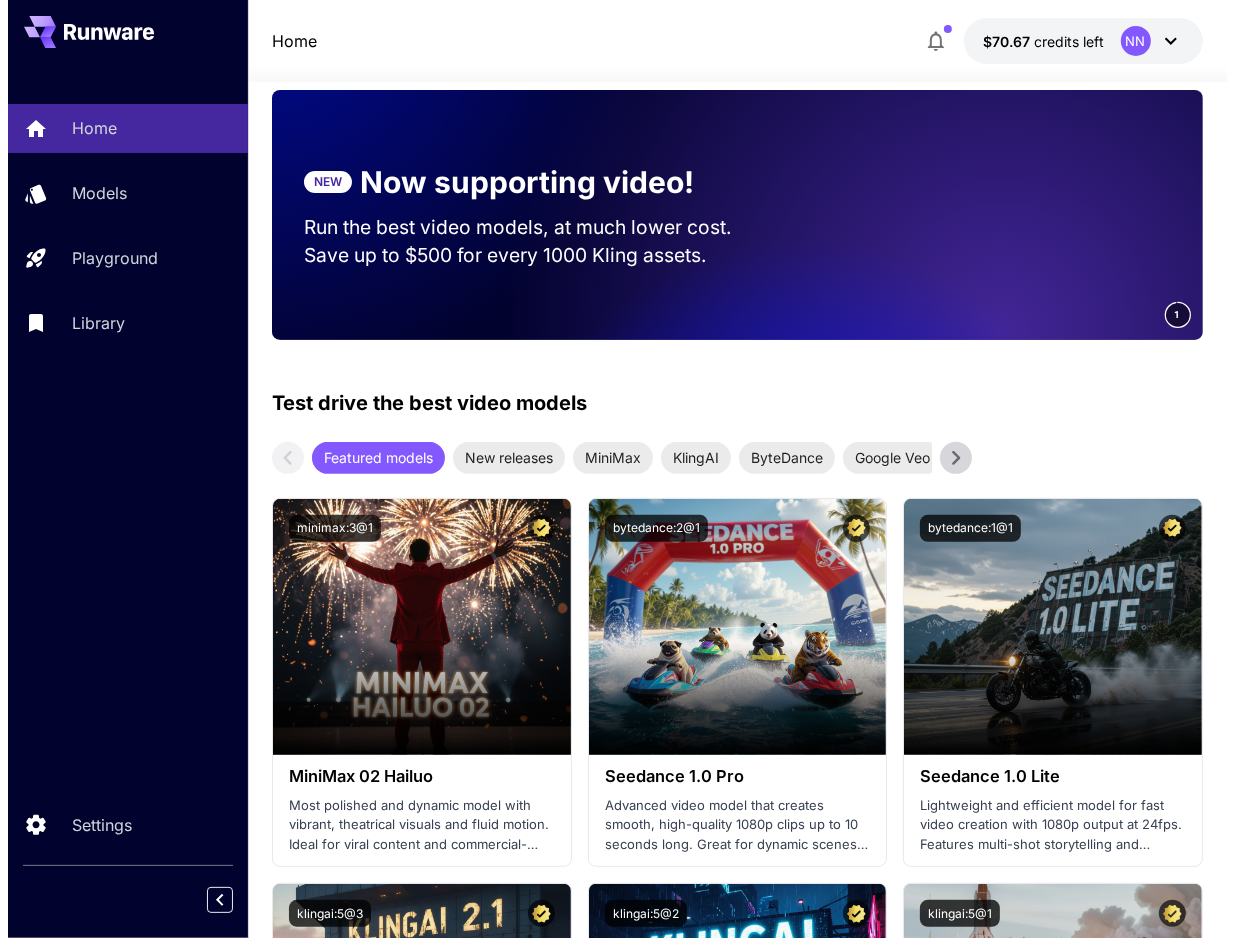scroll, scrollTop: 0, scrollLeft: 0, axis: both 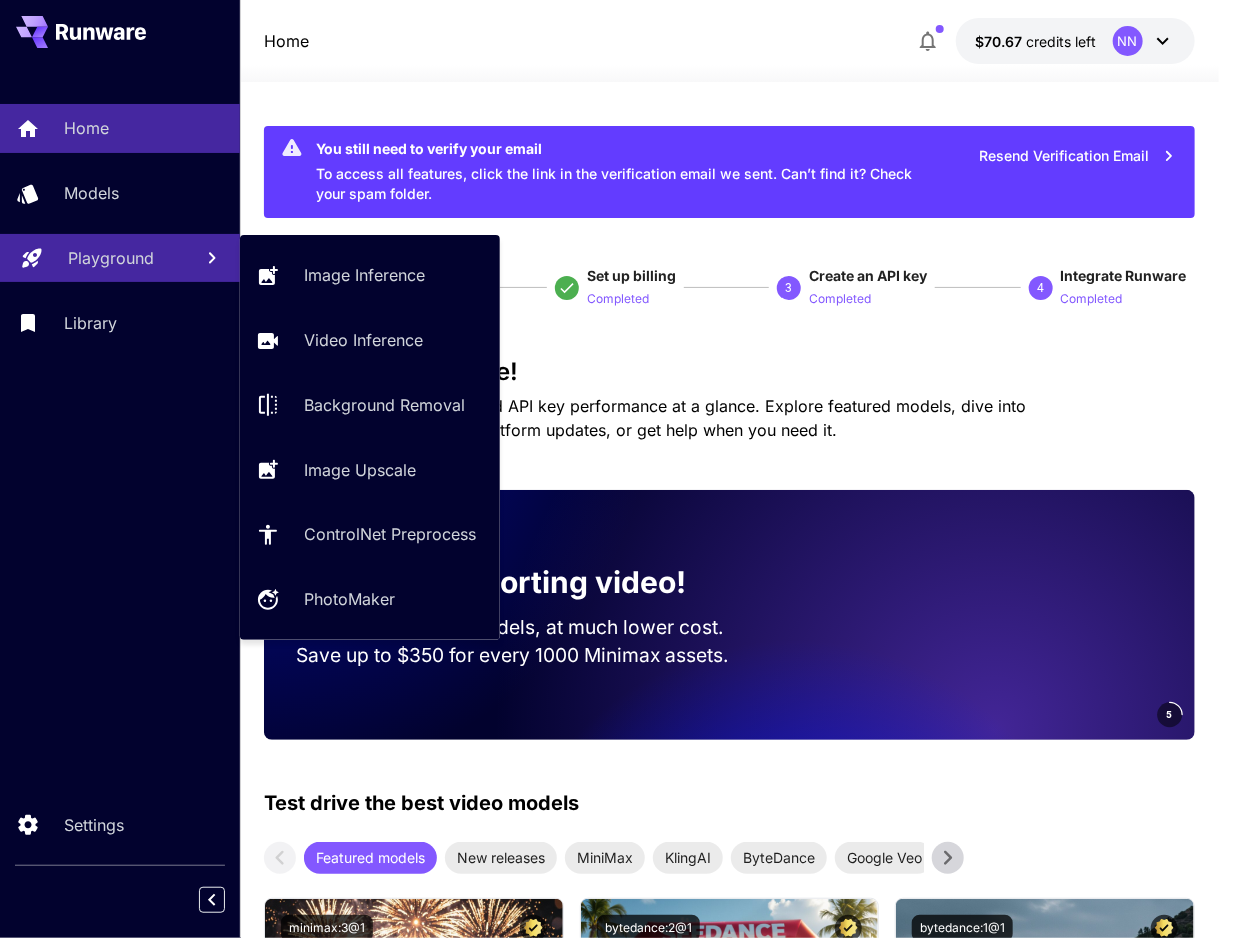click on "Playground" at bounding box center [111, 258] 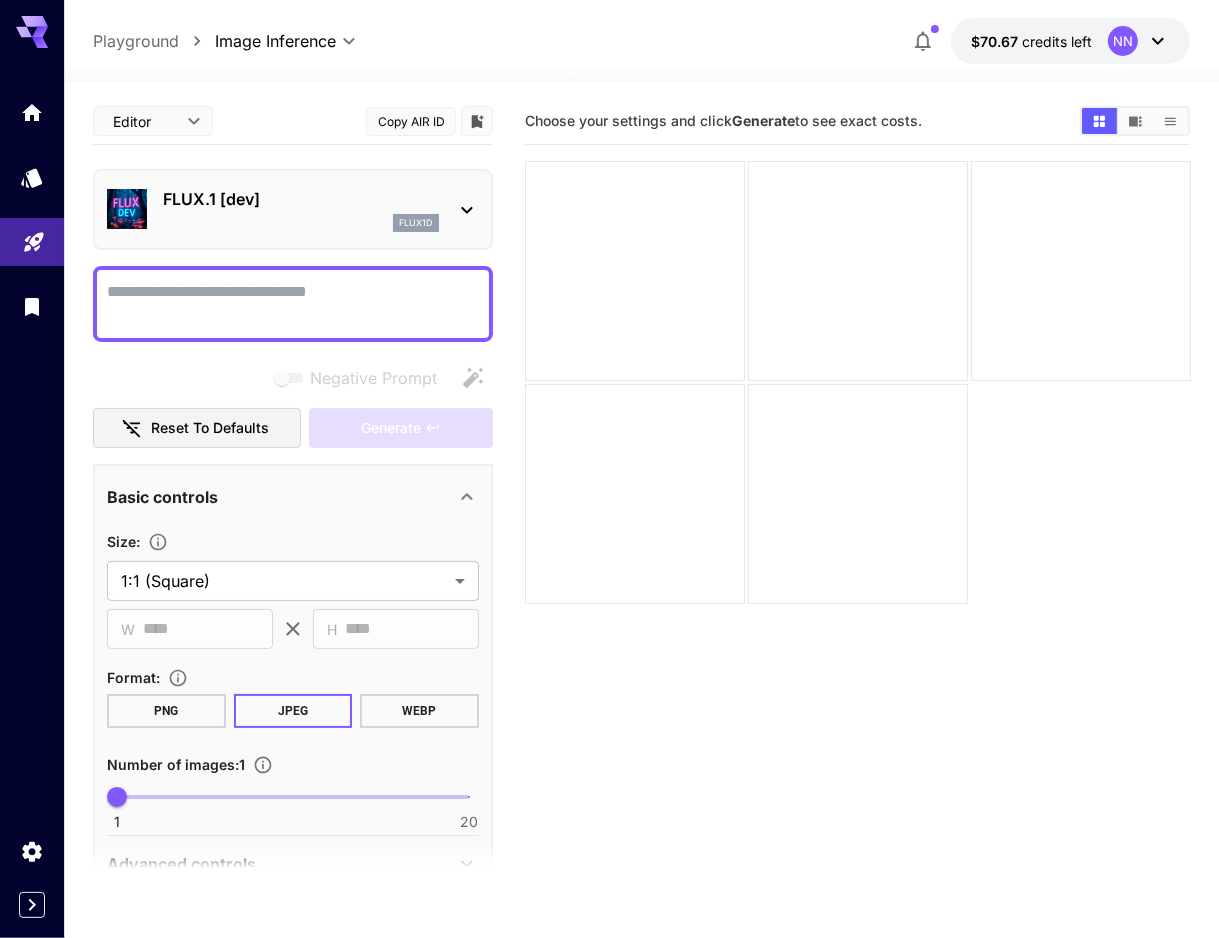 click on "Negative Prompt" at bounding box center [293, 304] 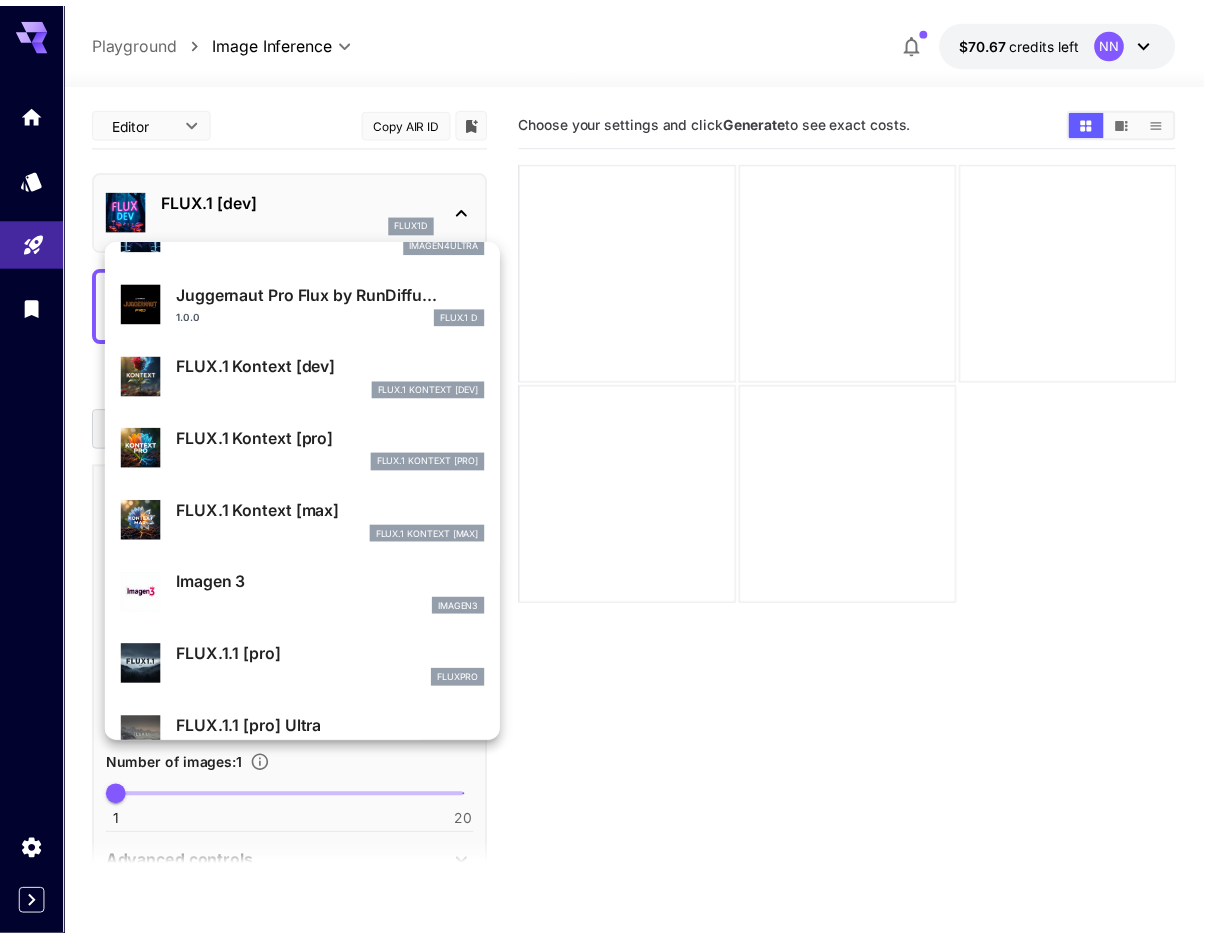 scroll, scrollTop: 2, scrollLeft: 0, axis: vertical 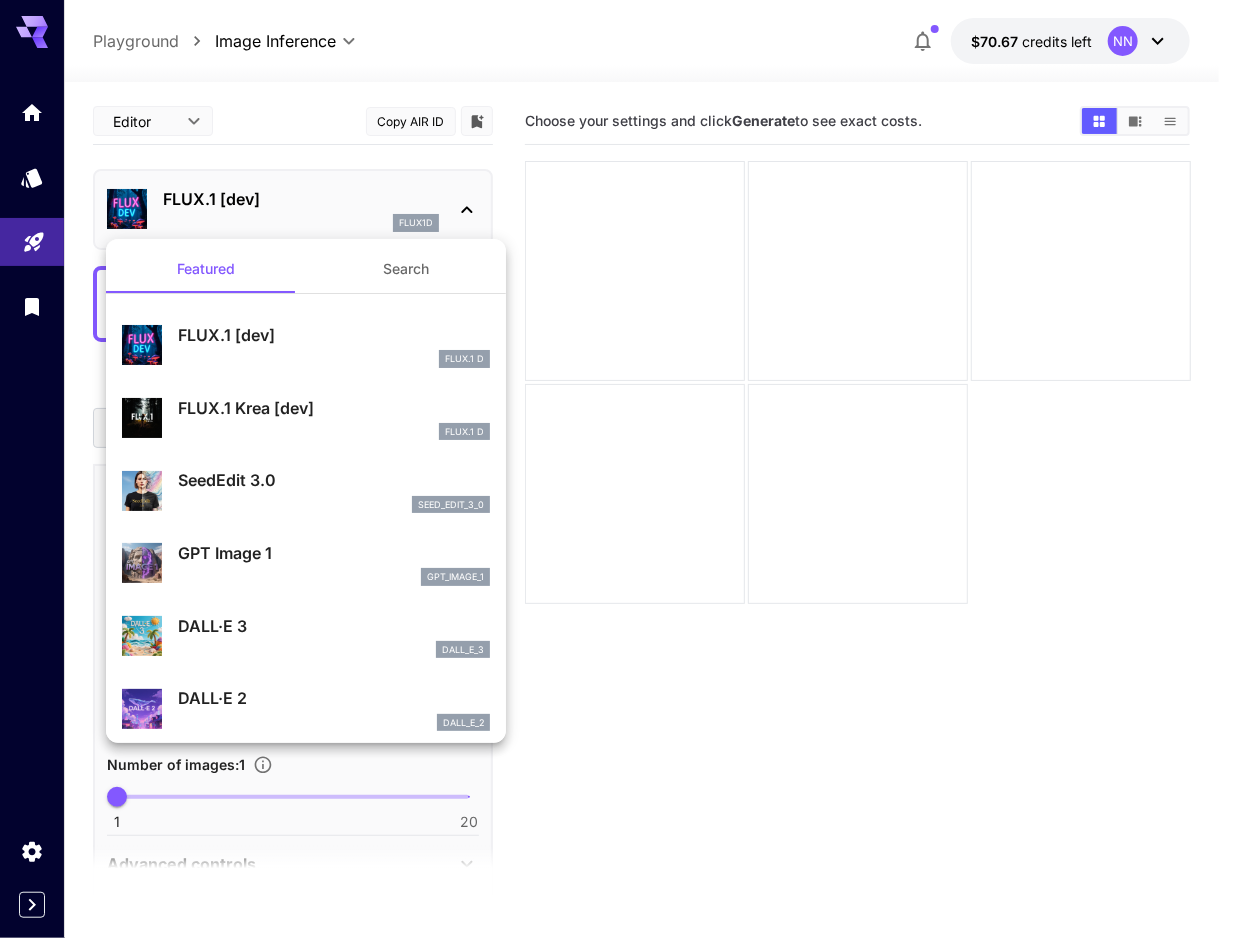 click at bounding box center (617, 469) 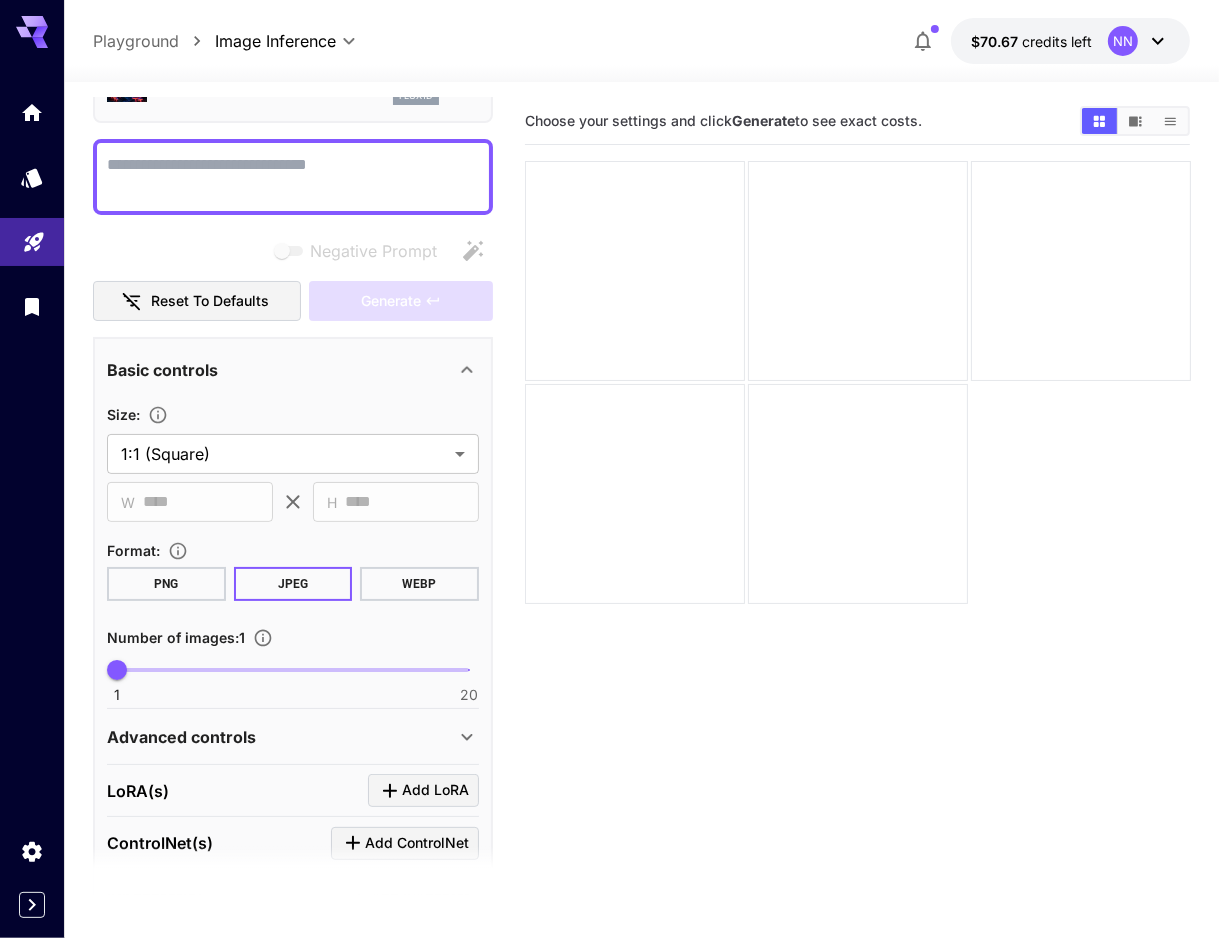 scroll, scrollTop: 0, scrollLeft: 0, axis: both 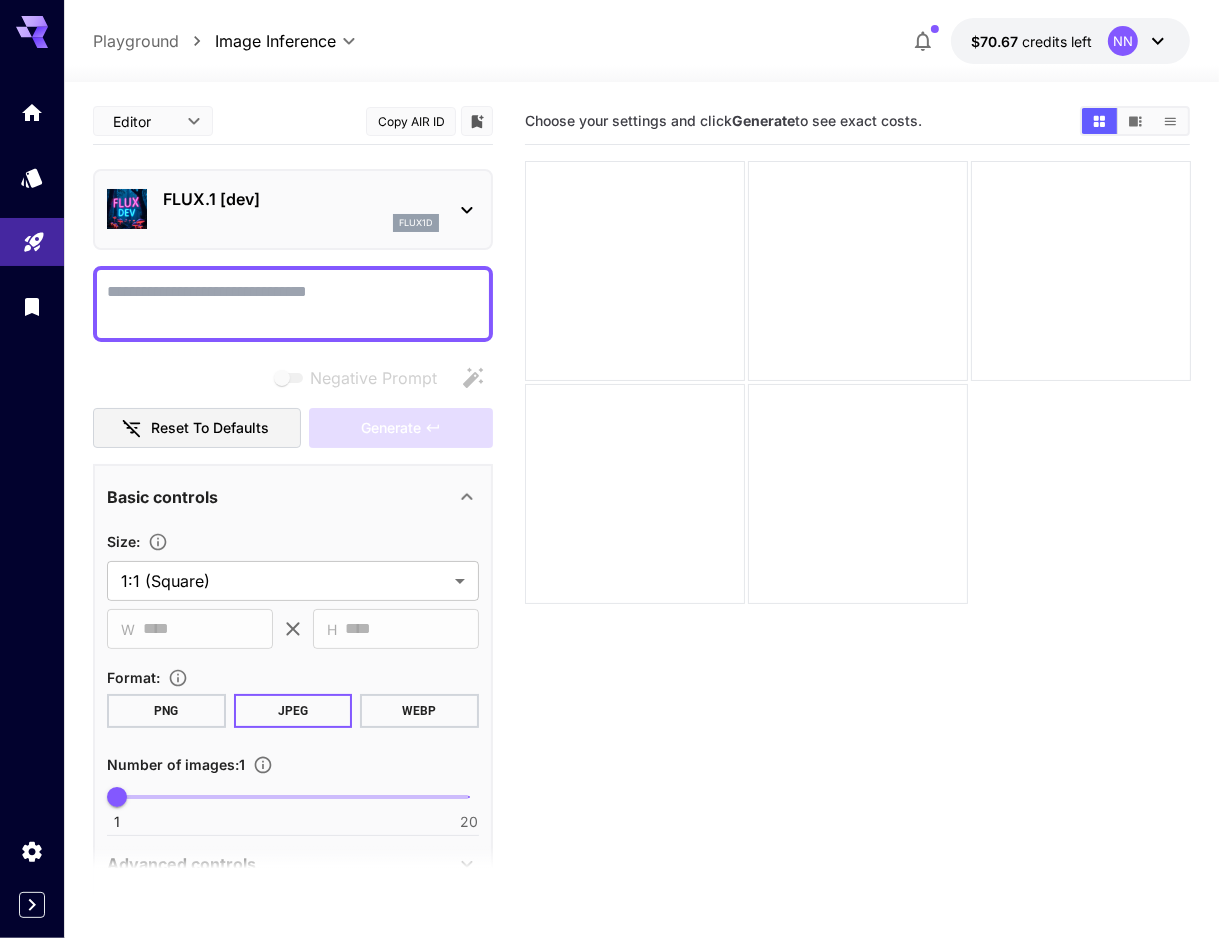 click on "Playground" at bounding box center [136, 41] 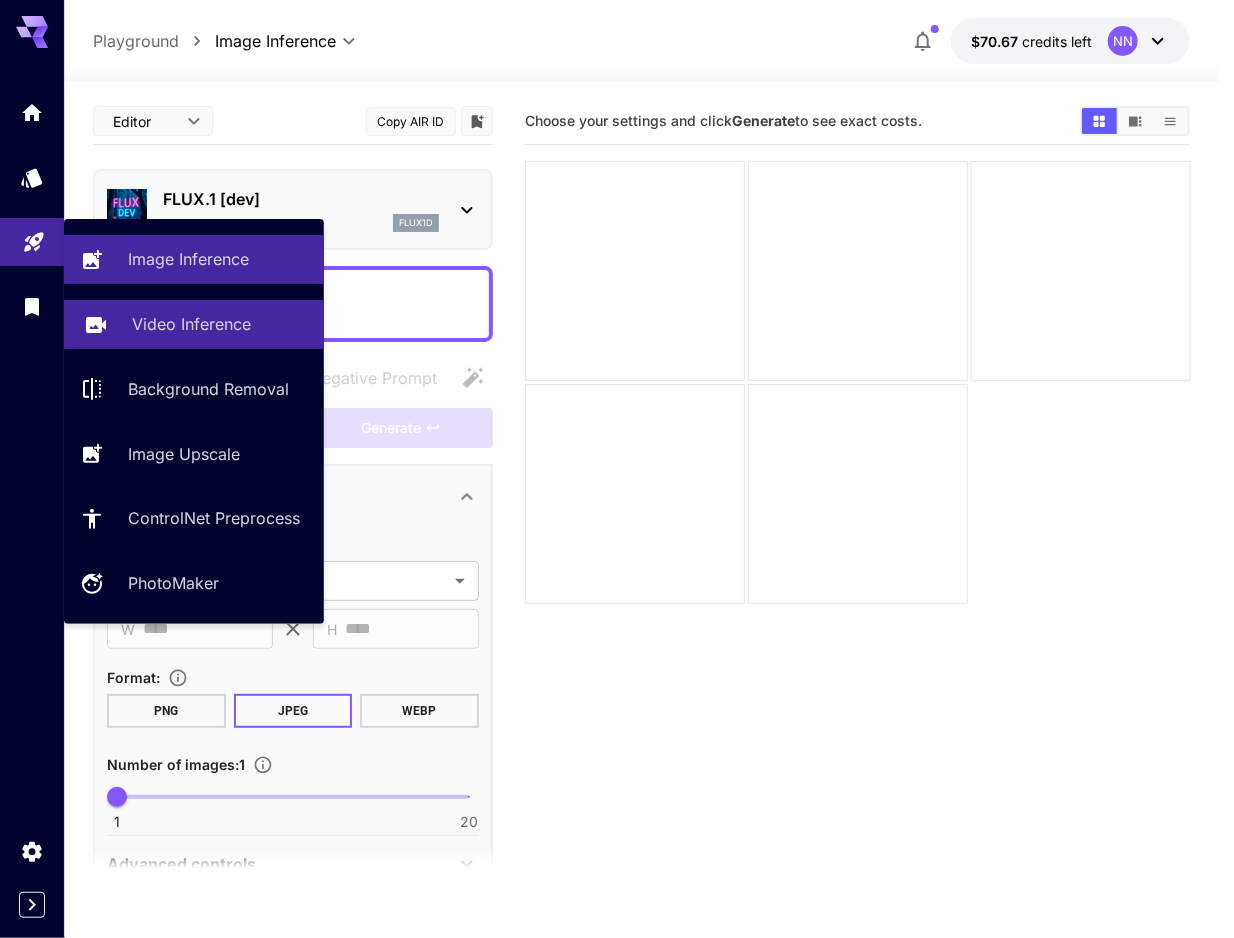 click on "Video Inference" at bounding box center [191, 324] 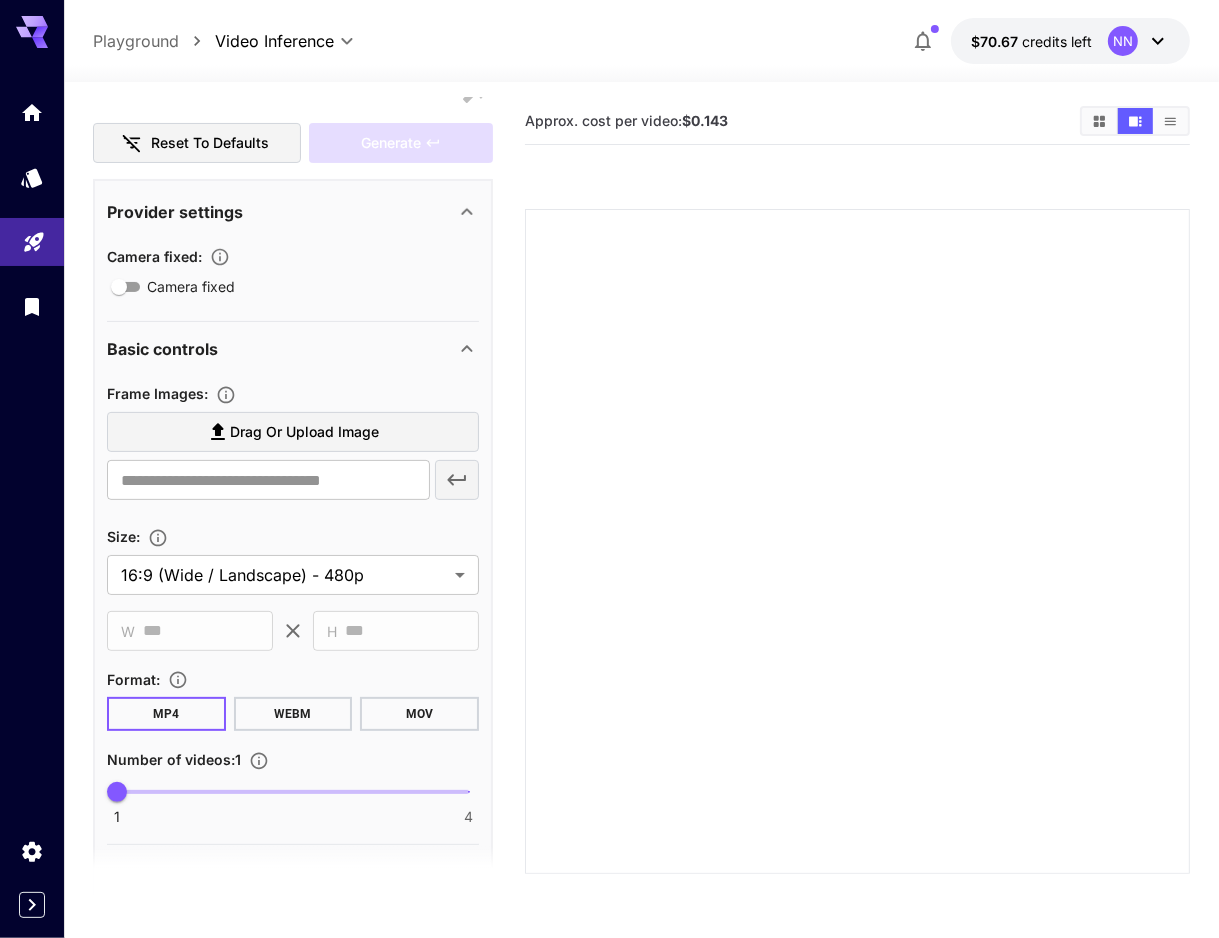 scroll, scrollTop: 300, scrollLeft: 0, axis: vertical 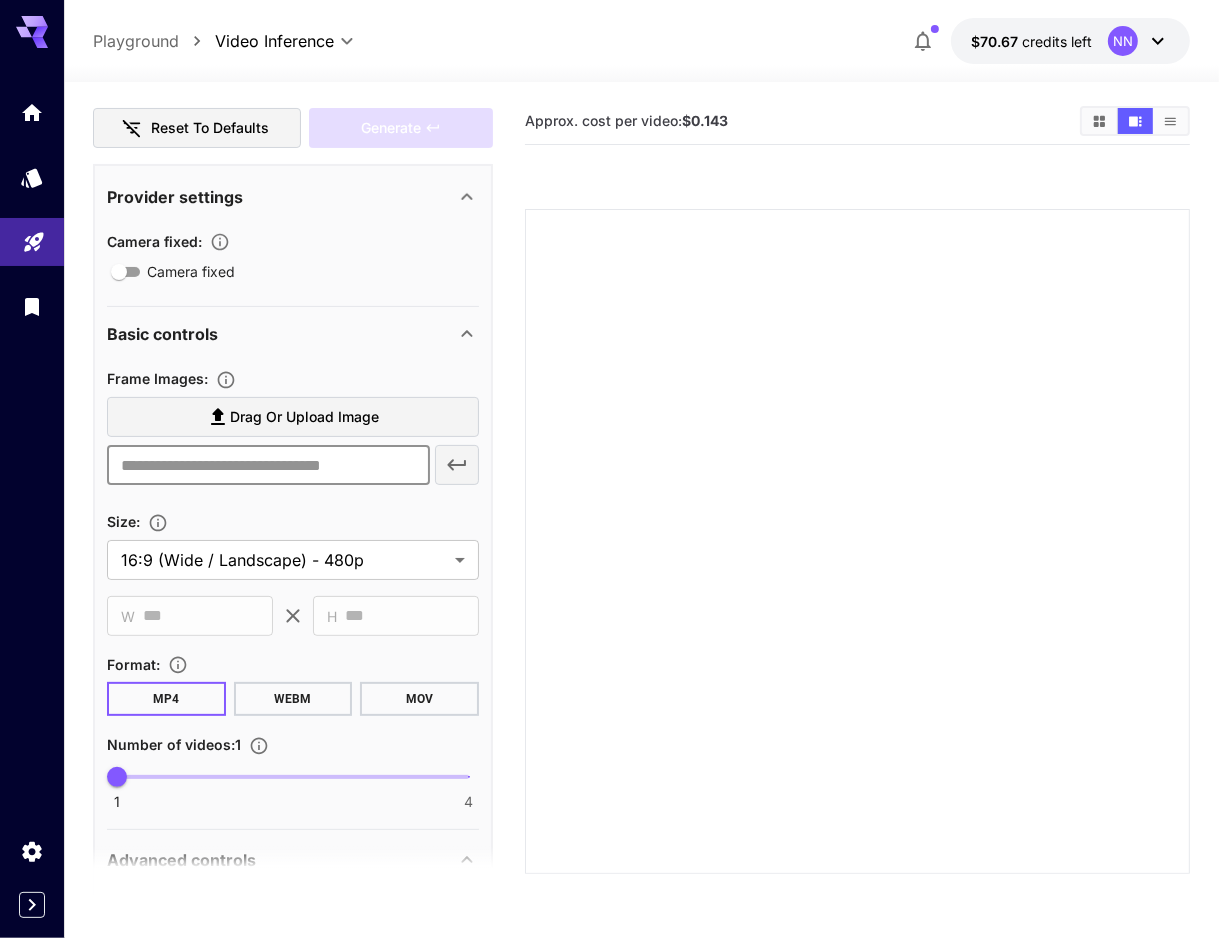 click at bounding box center [268, 465] 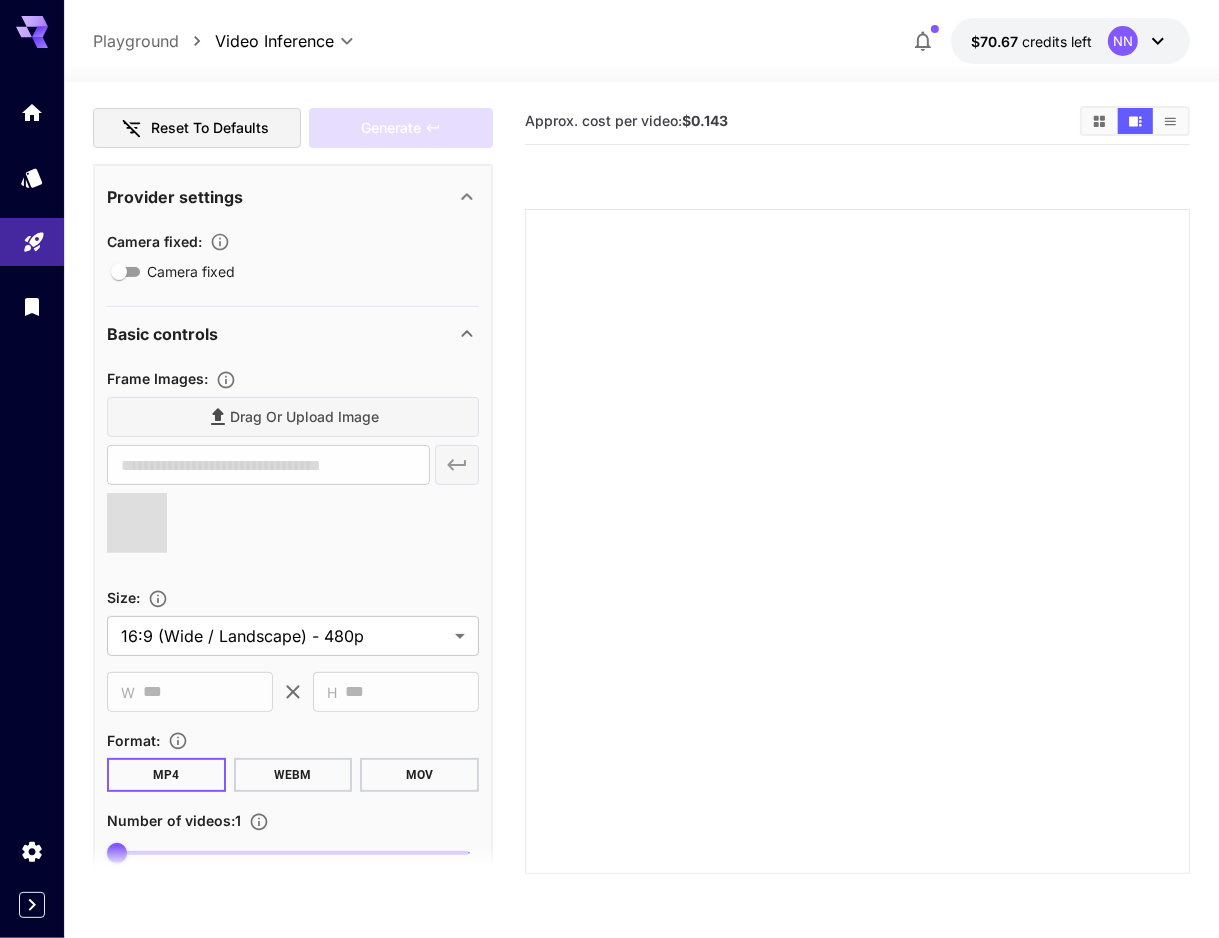 type on "**********" 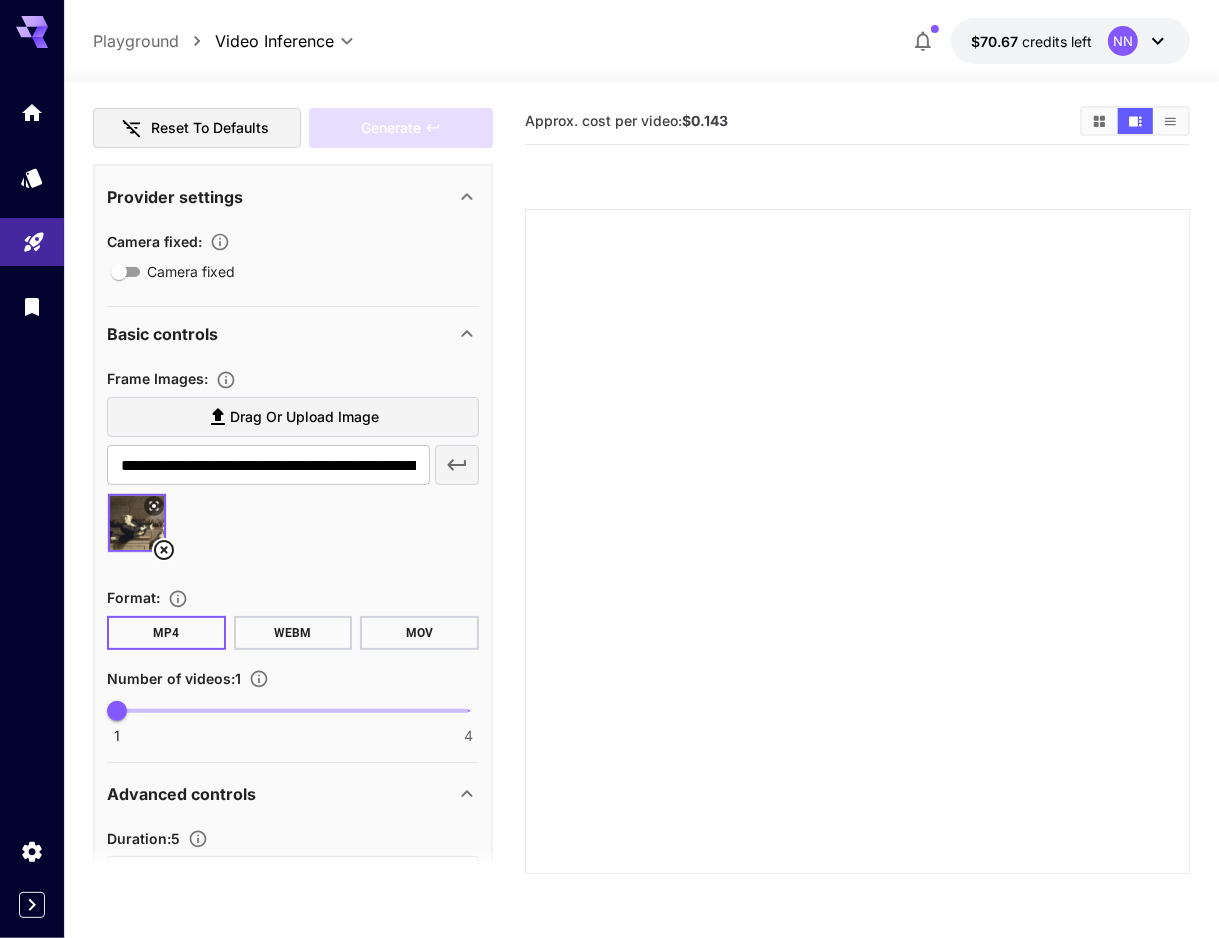 scroll, scrollTop: 0, scrollLeft: 0, axis: both 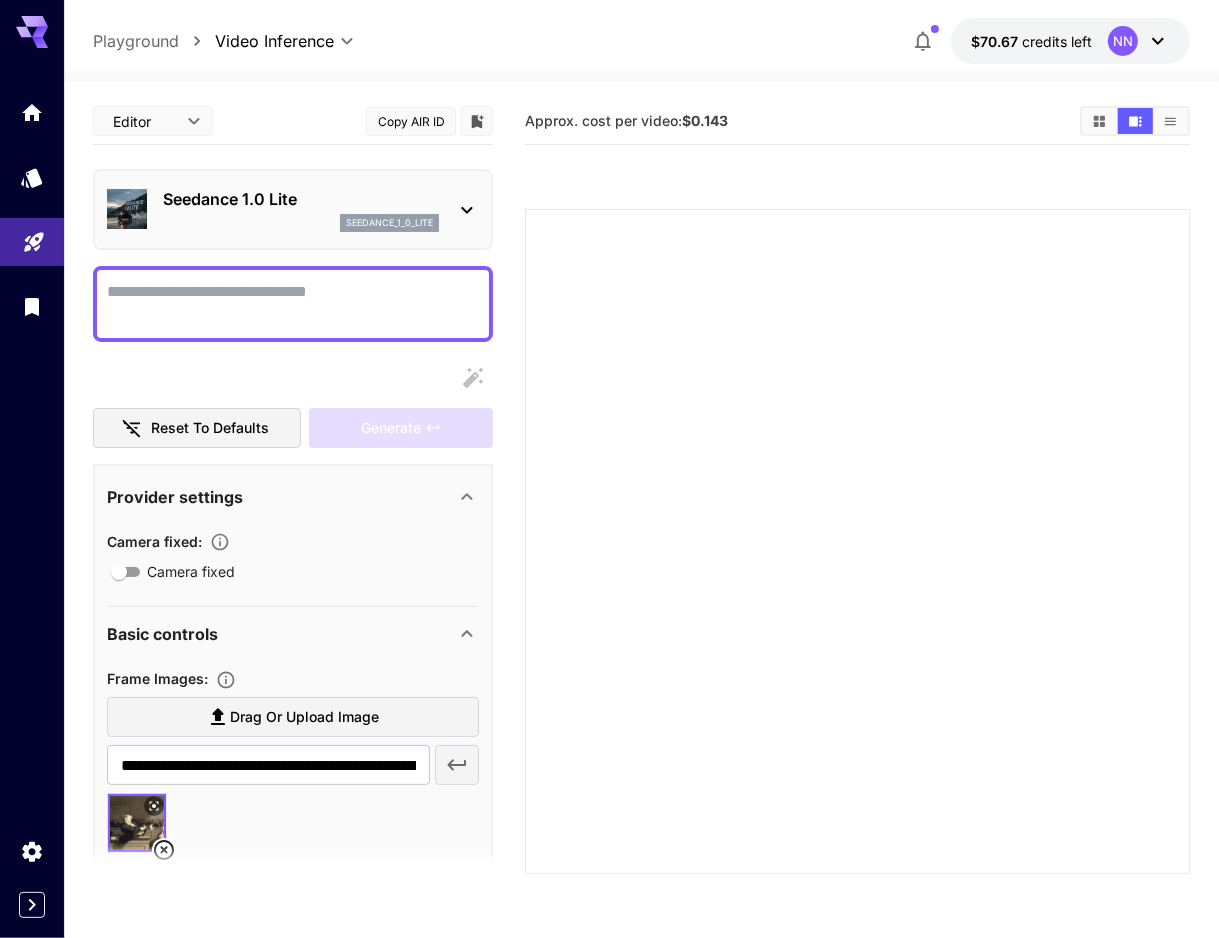 click on "Camera fixed" at bounding box center [293, 304] 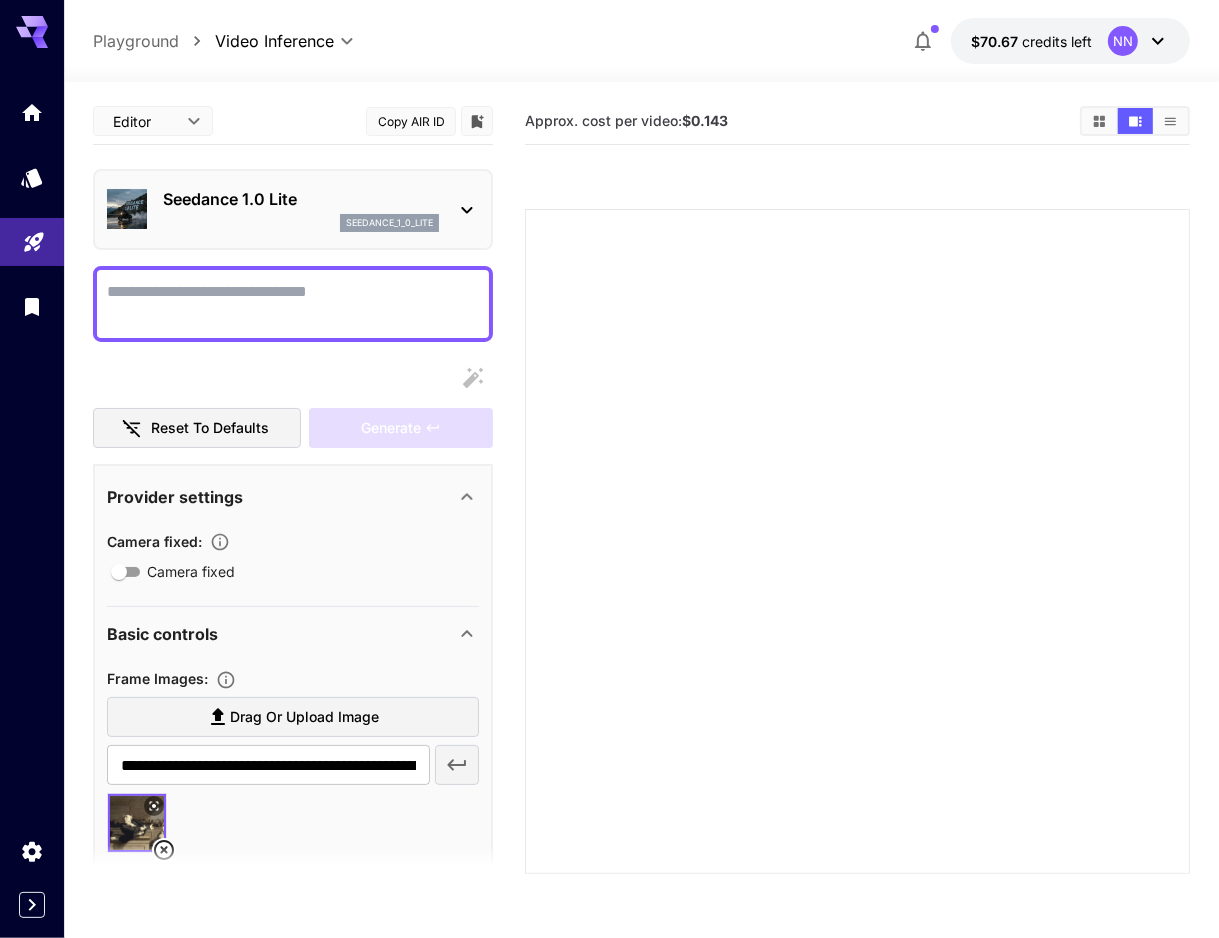 click on "Camera fixed" at bounding box center [293, 304] 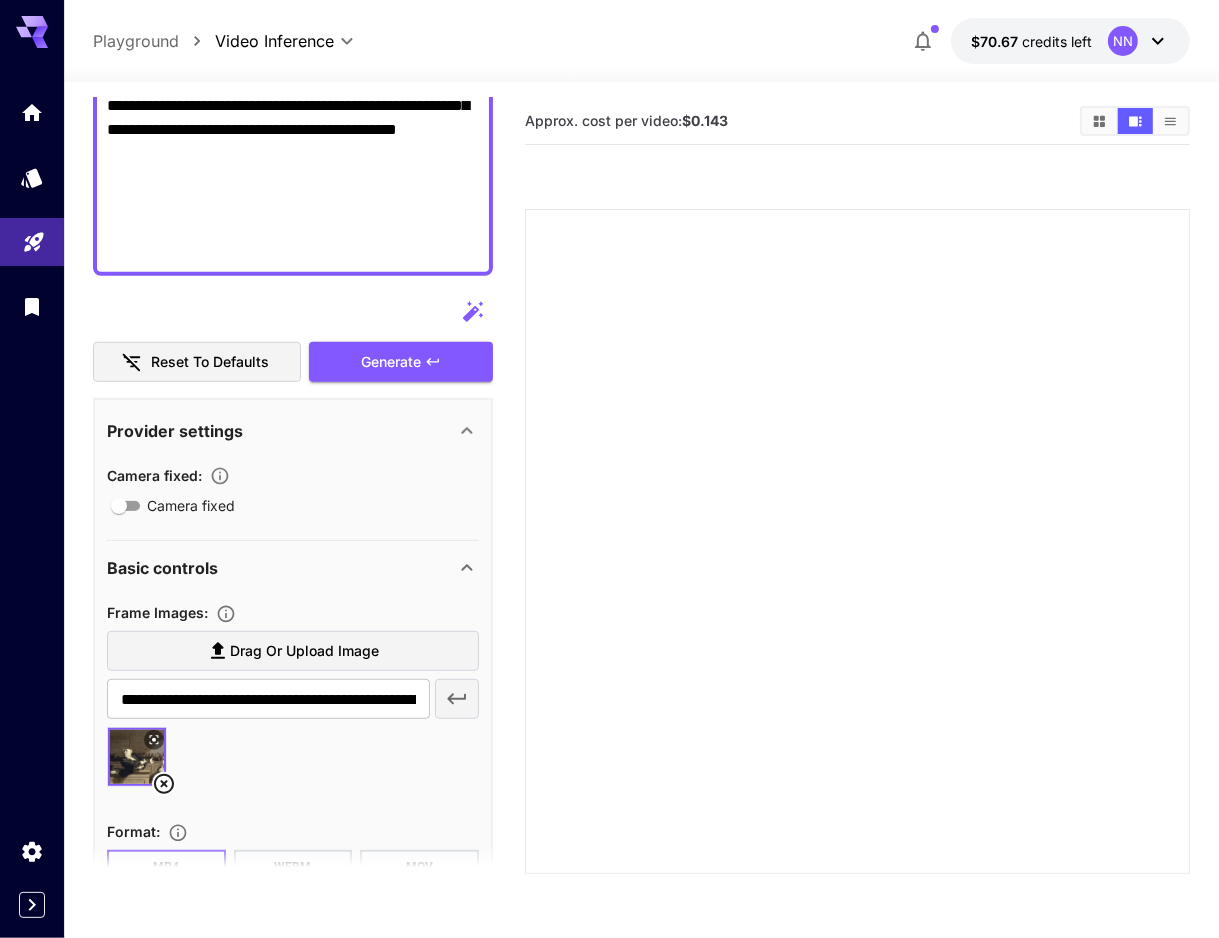 scroll, scrollTop: 700, scrollLeft: 0, axis: vertical 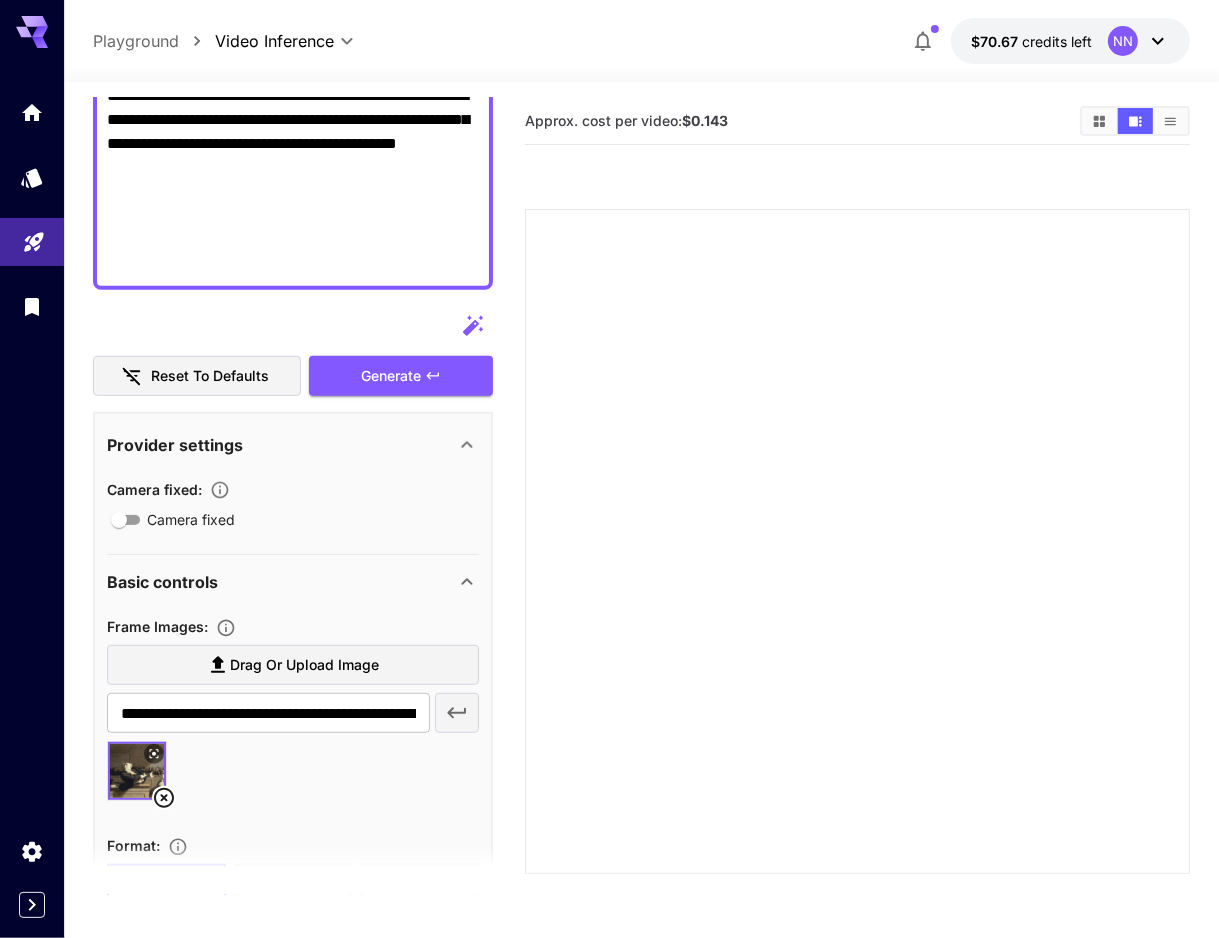 type on "**********" 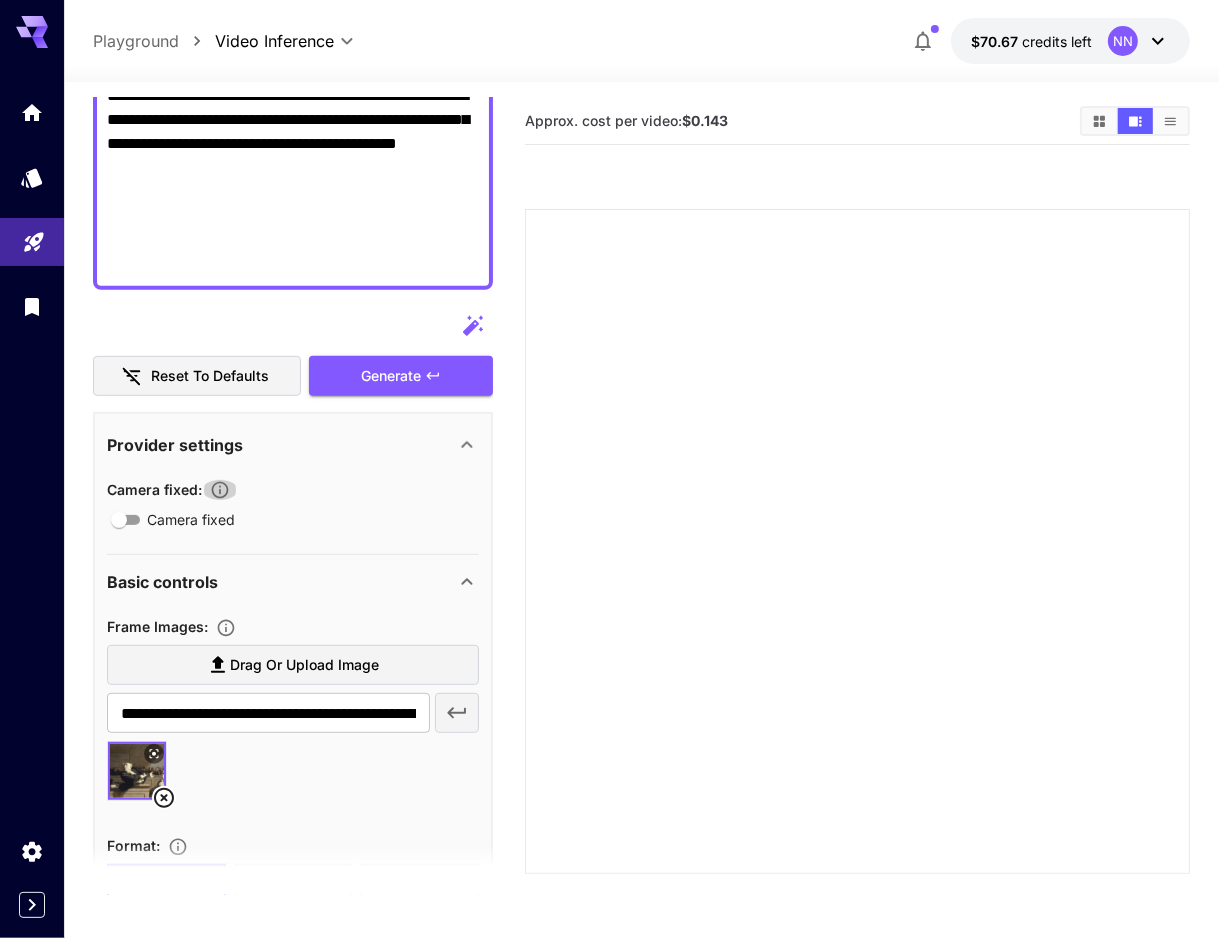 click 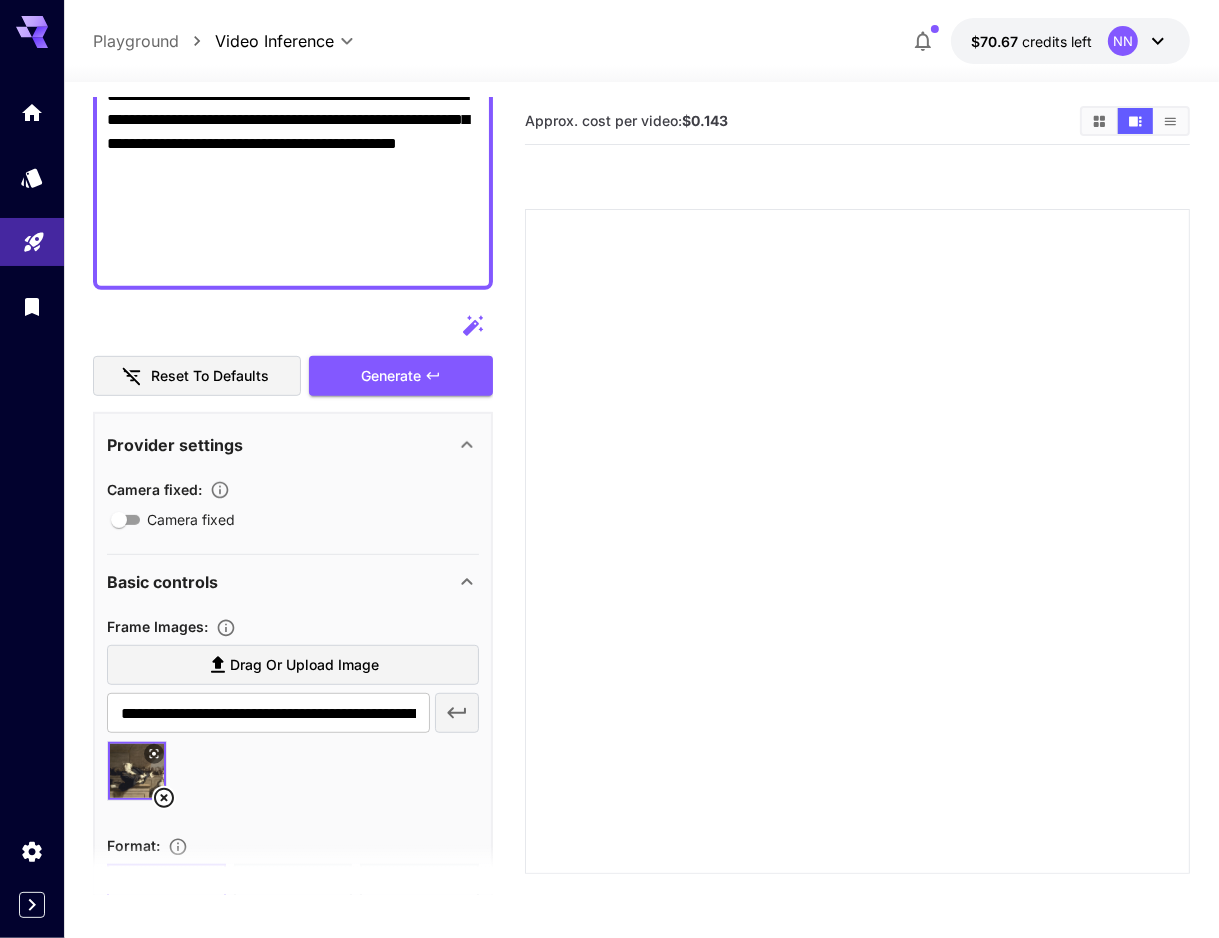 click 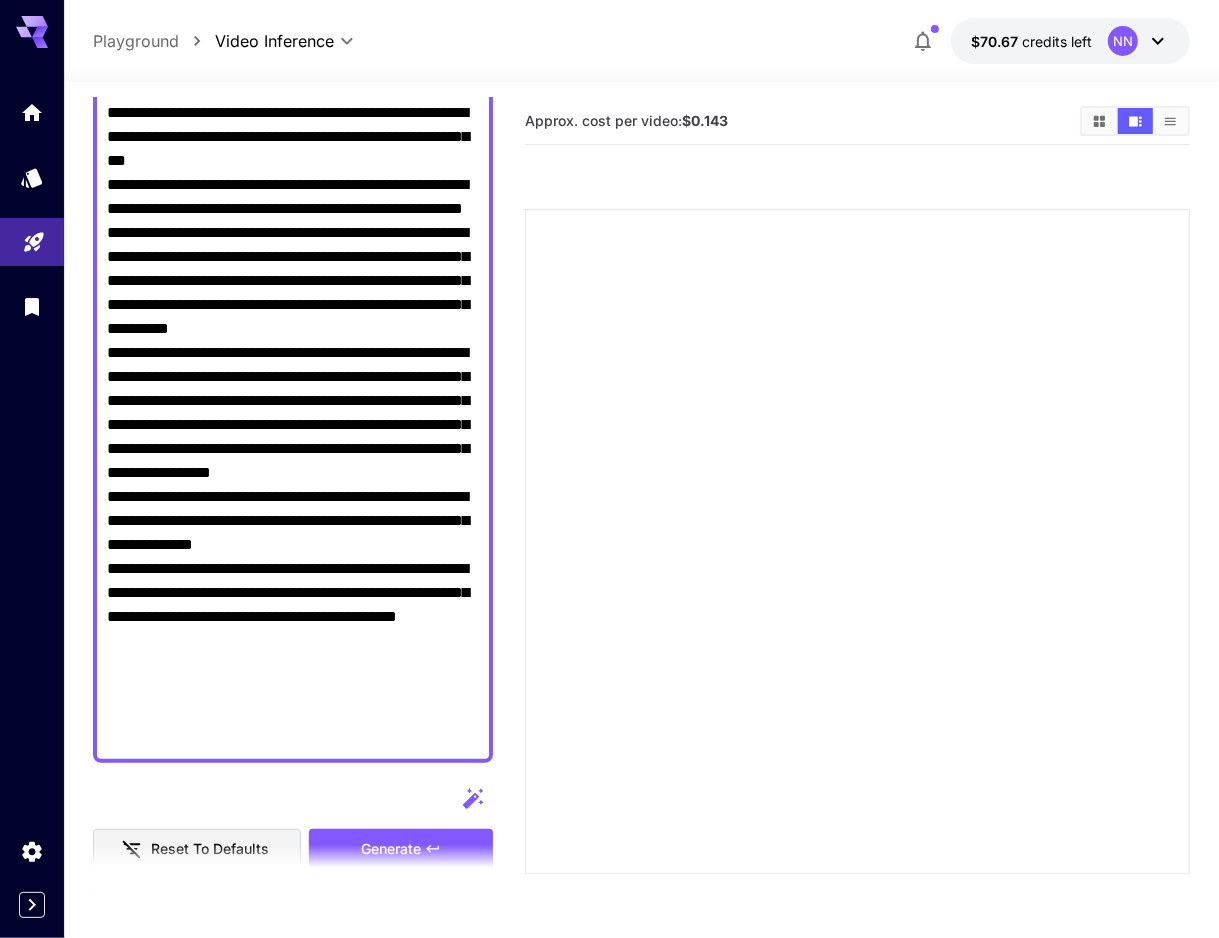 scroll, scrollTop: 0, scrollLeft: 0, axis: both 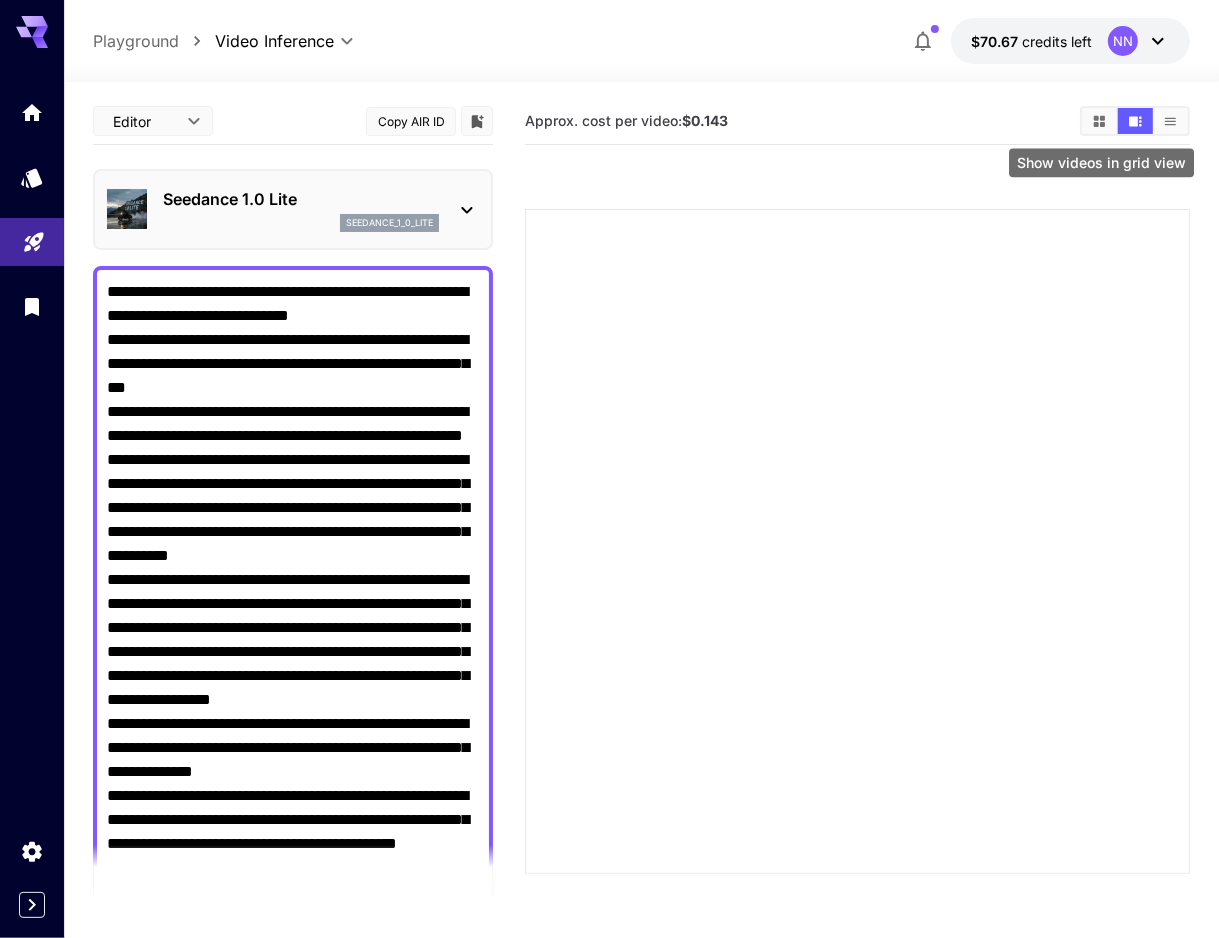 click 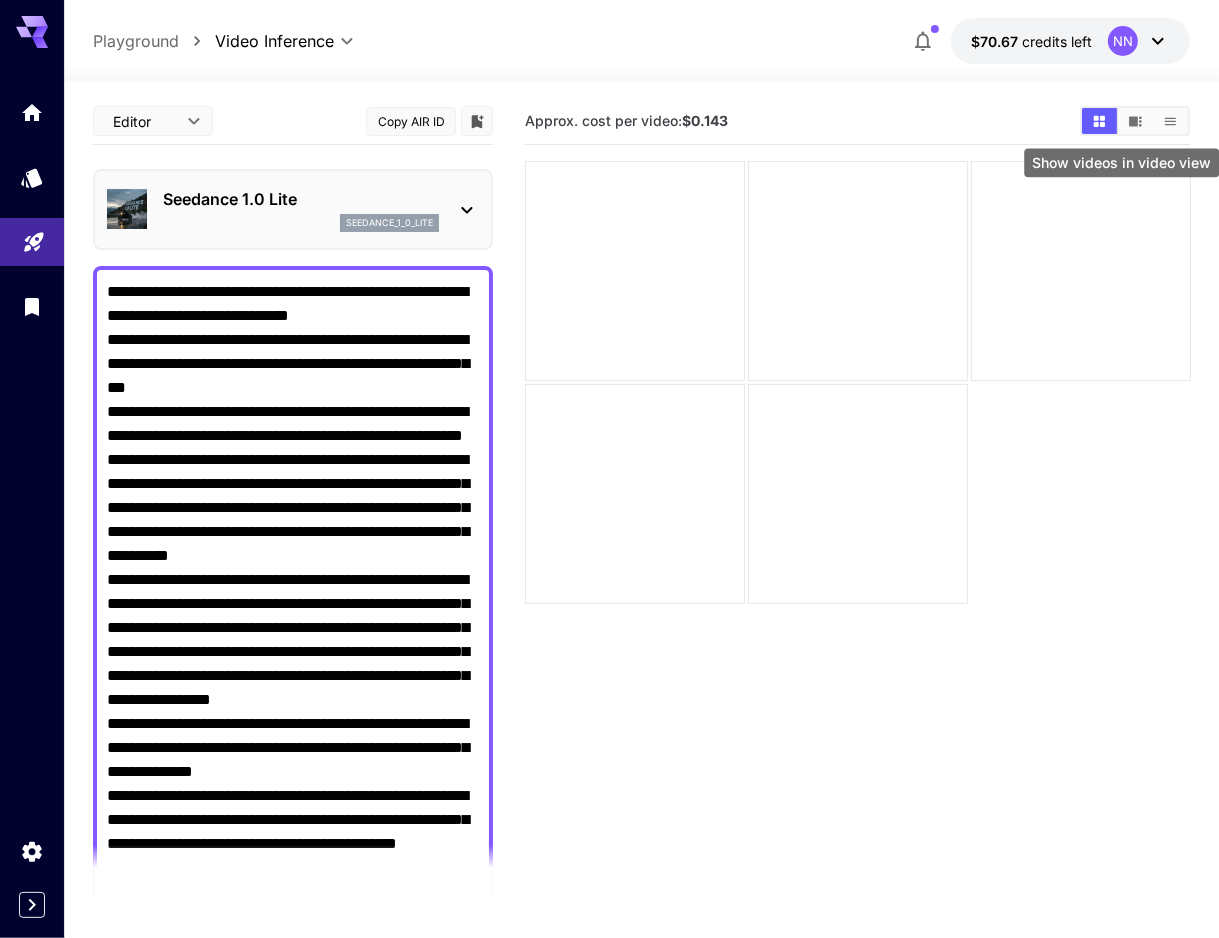 click 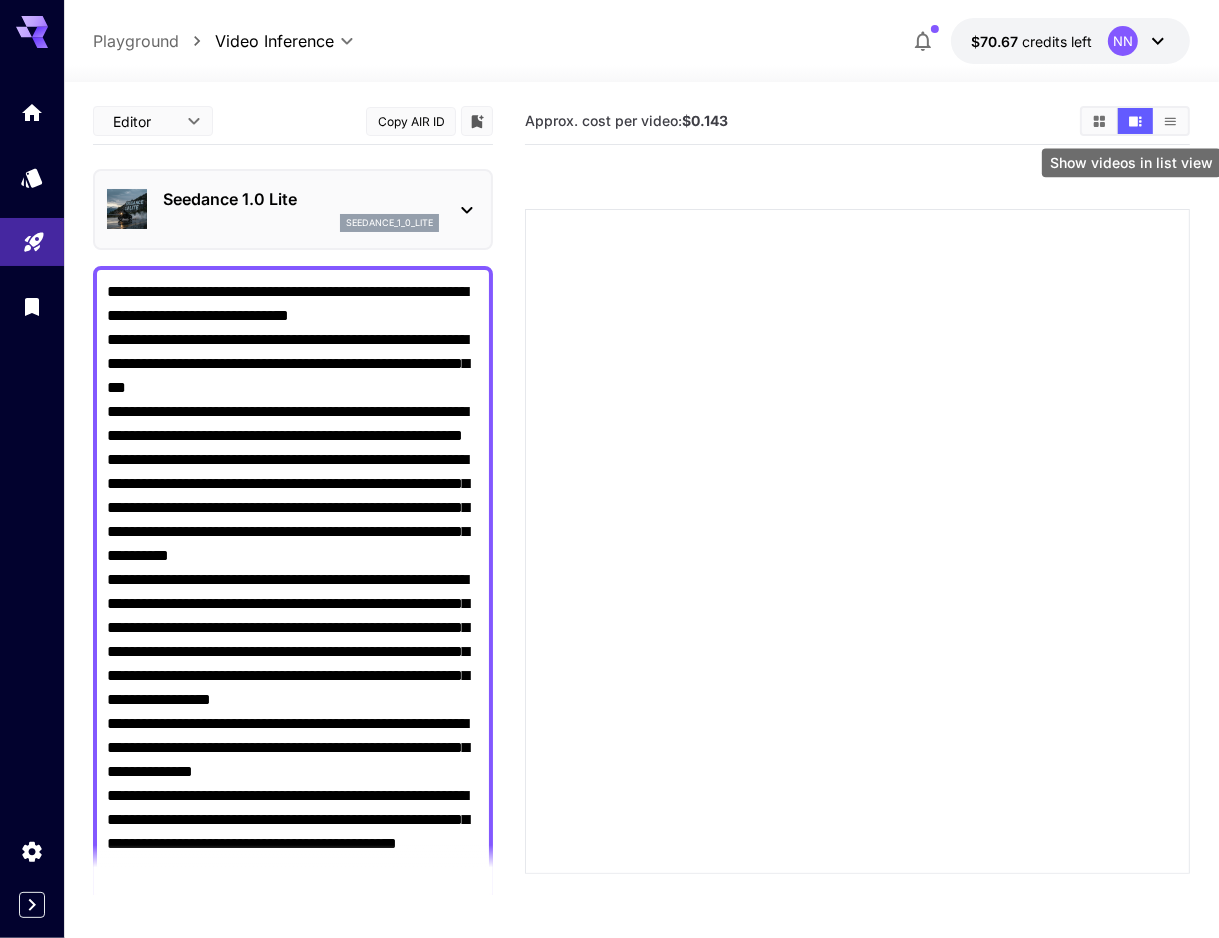 click 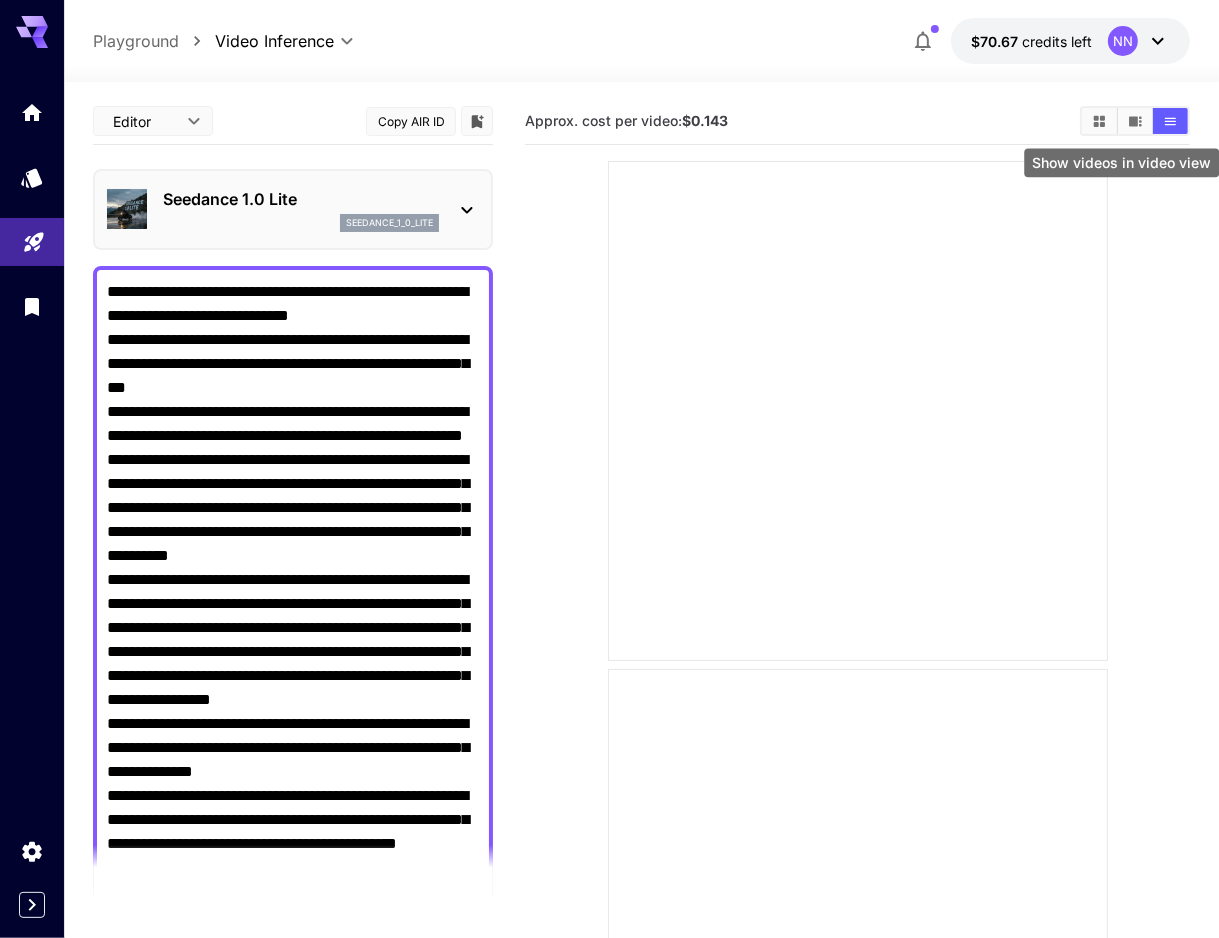 click 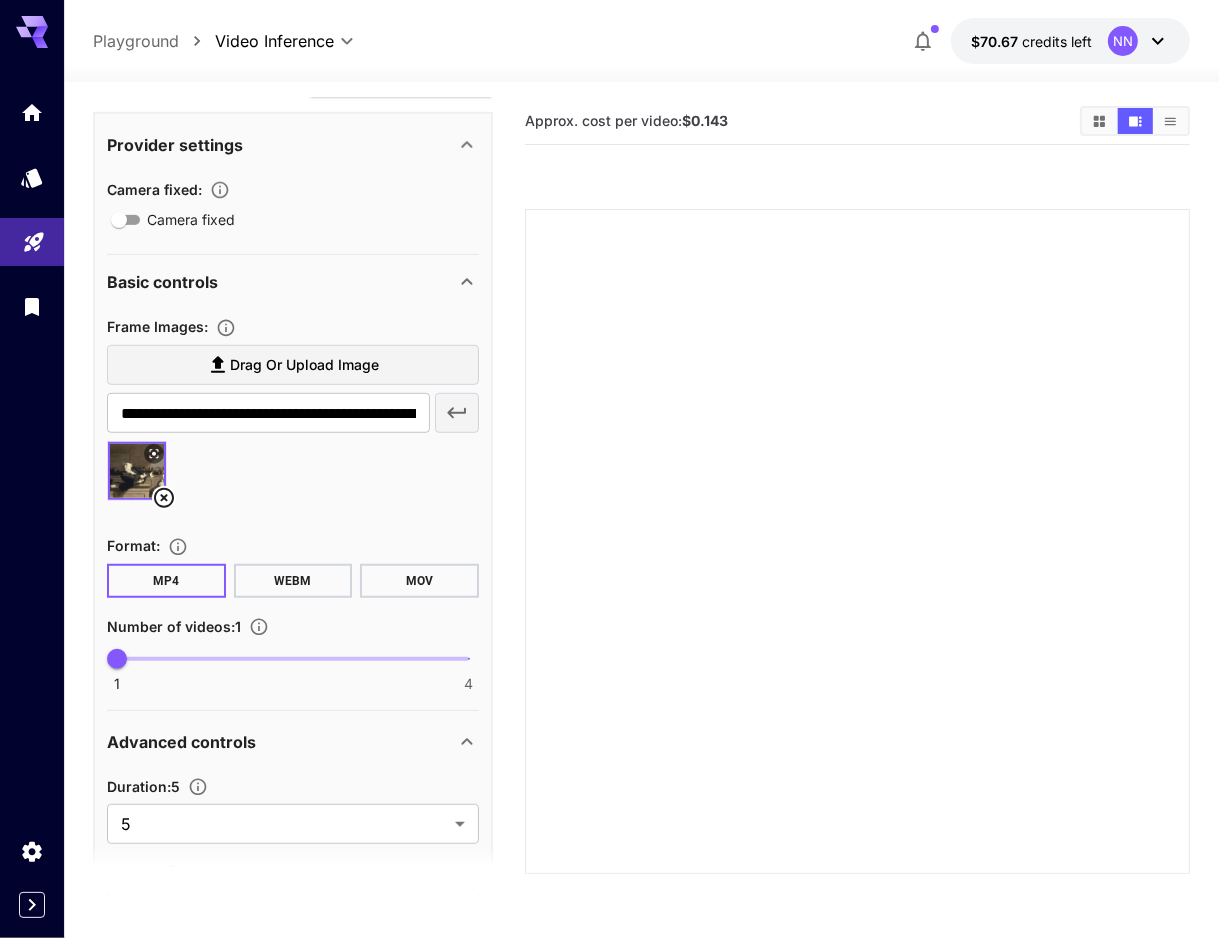 scroll, scrollTop: 1252, scrollLeft: 0, axis: vertical 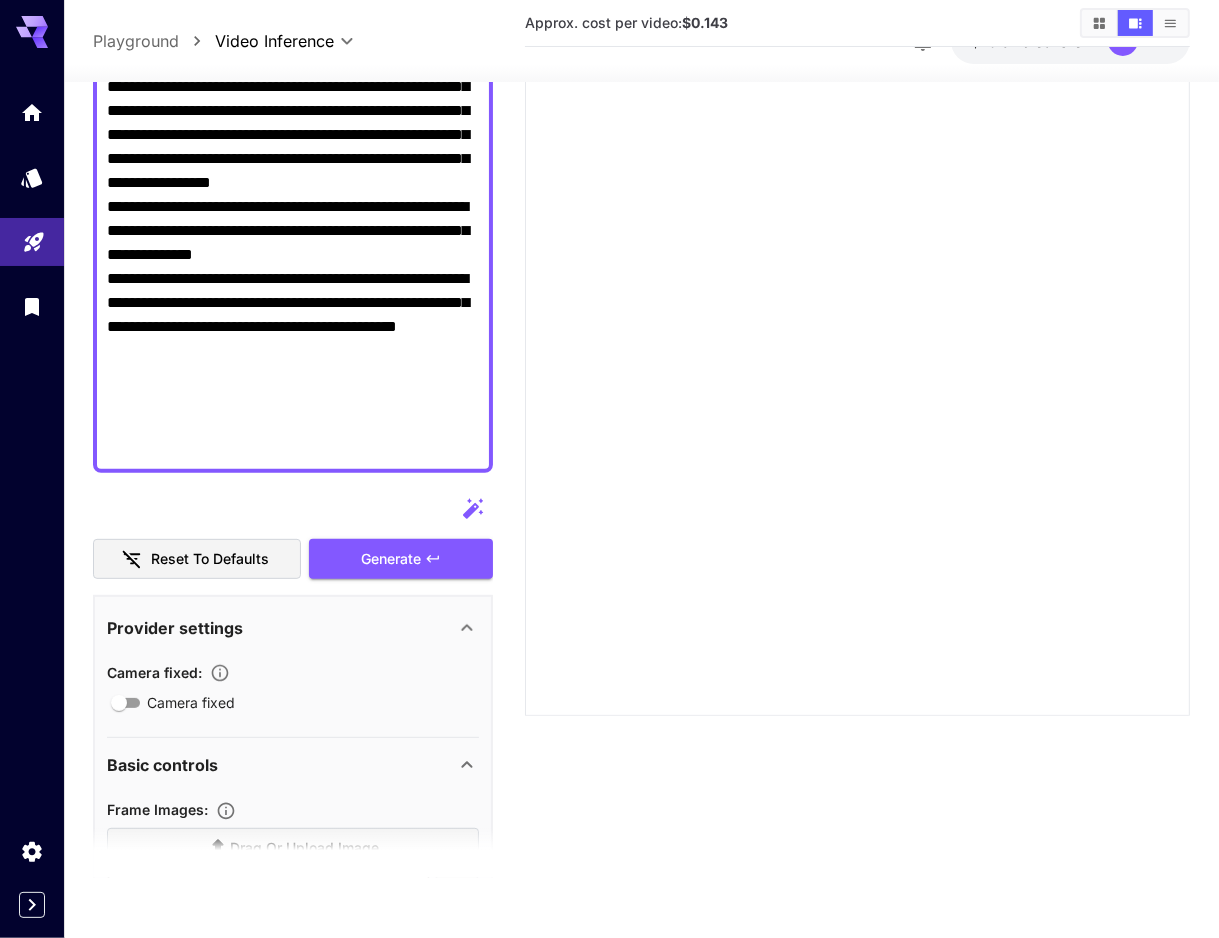 click on "Camera fixed" at bounding box center [293, 110] 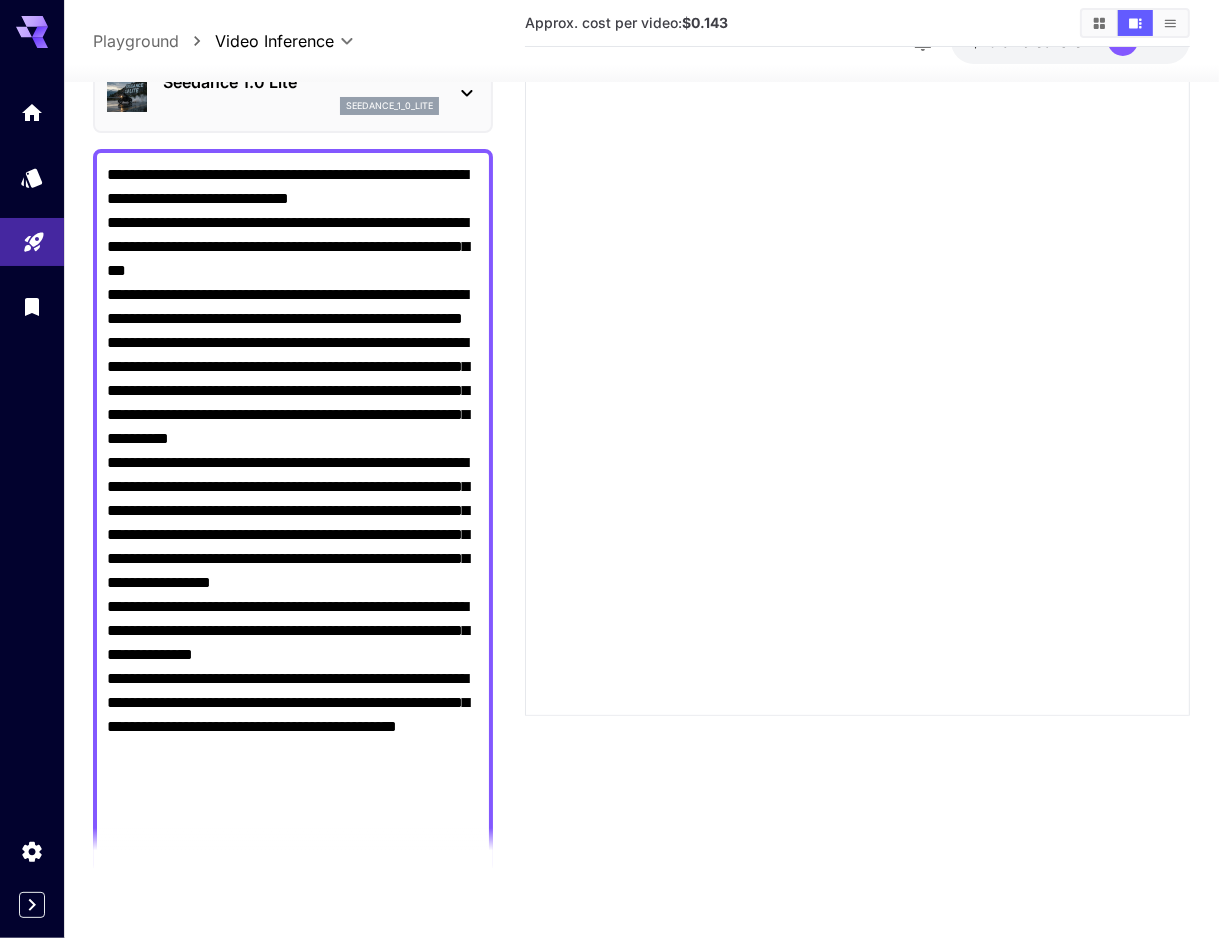 scroll, scrollTop: 0, scrollLeft: 0, axis: both 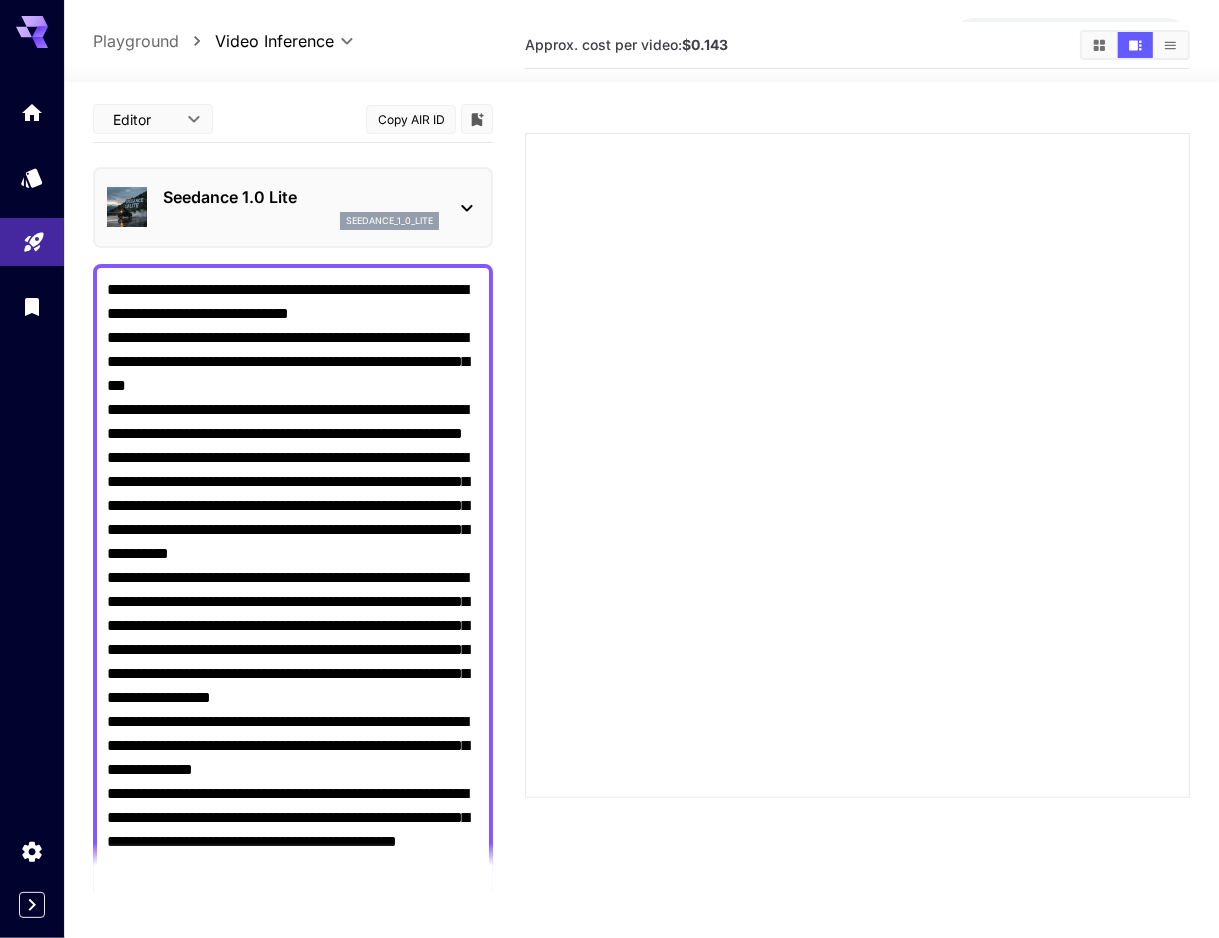 drag, startPoint x: 240, startPoint y: 632, endPoint x: 97, endPoint y: 9, distance: 639.20105 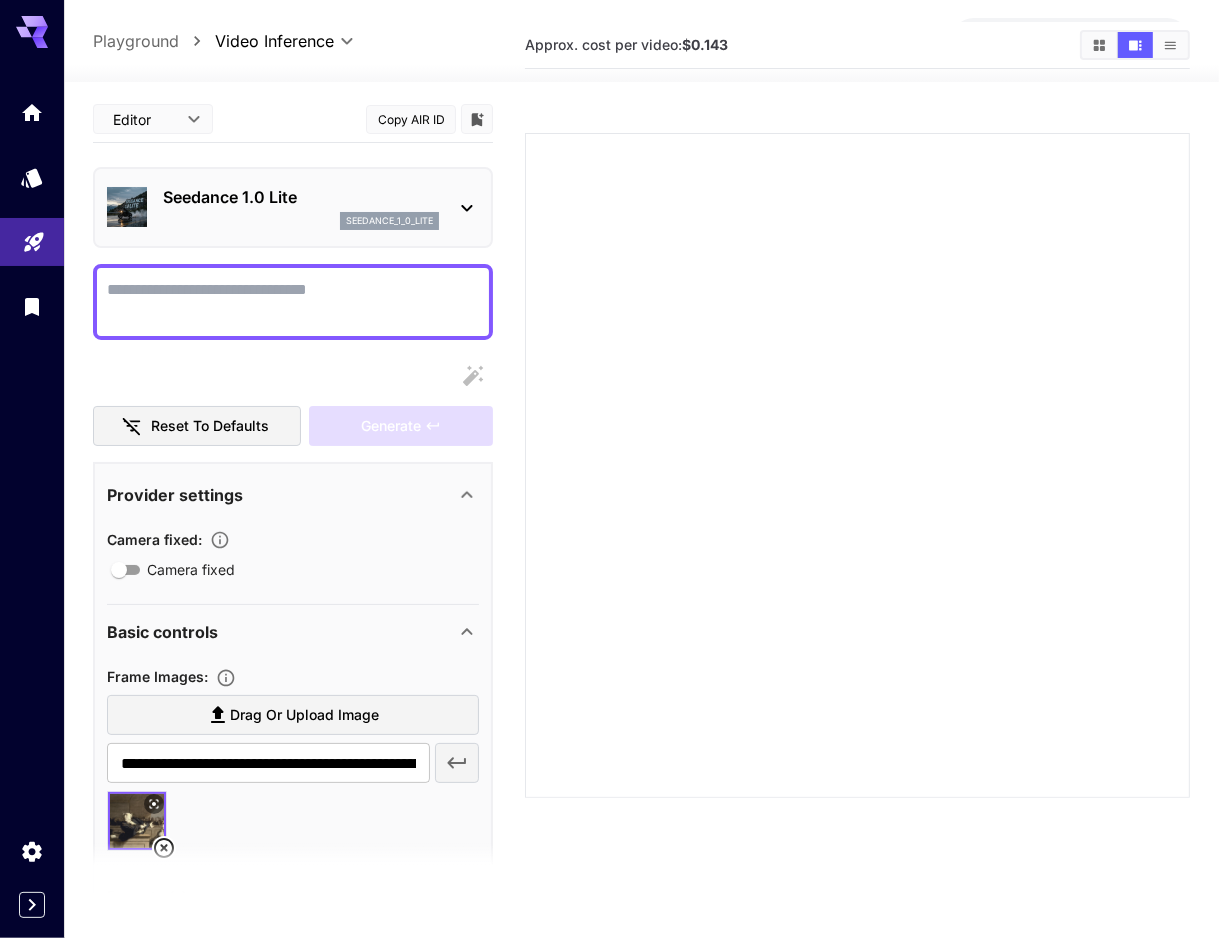 type 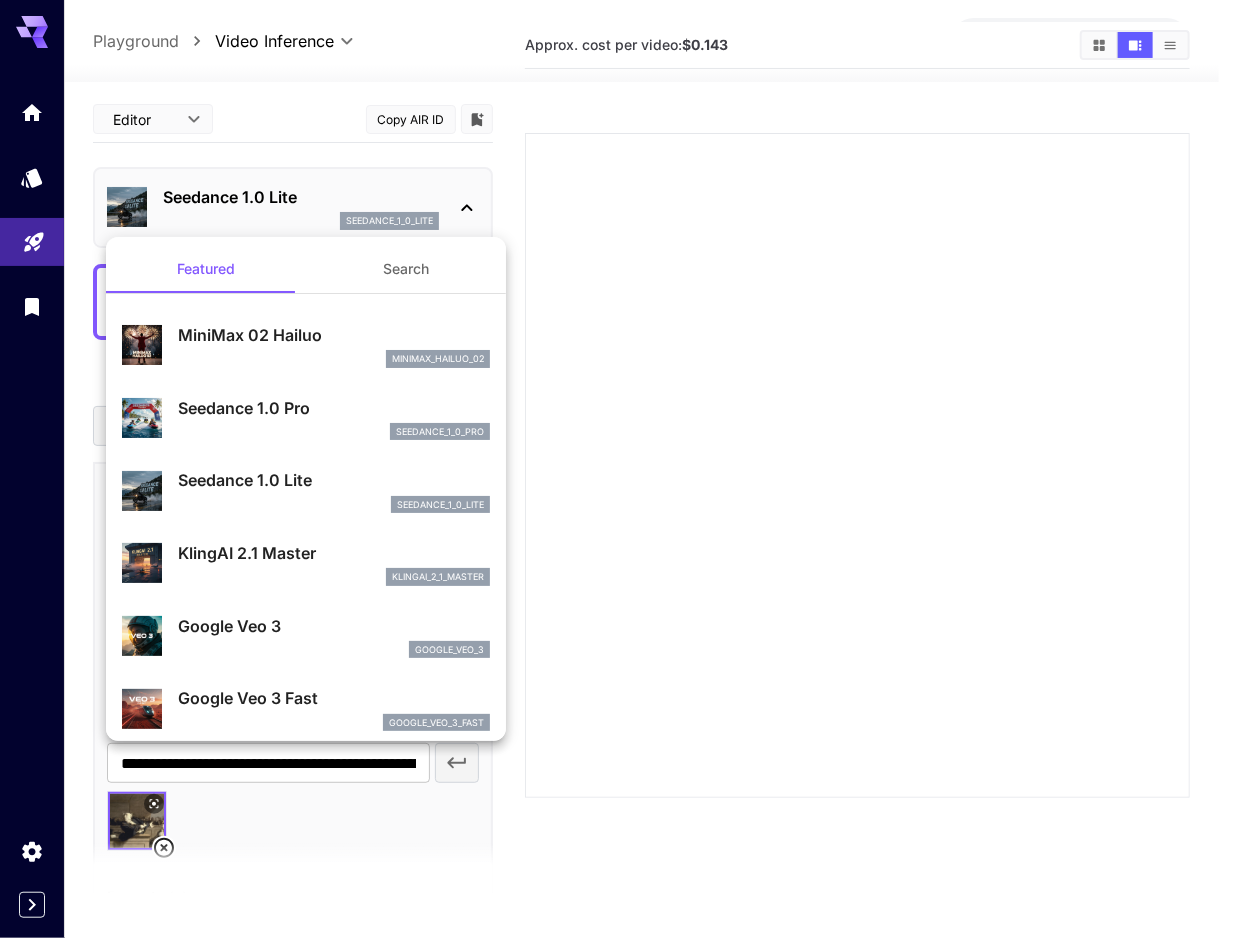 click at bounding box center (617, 469) 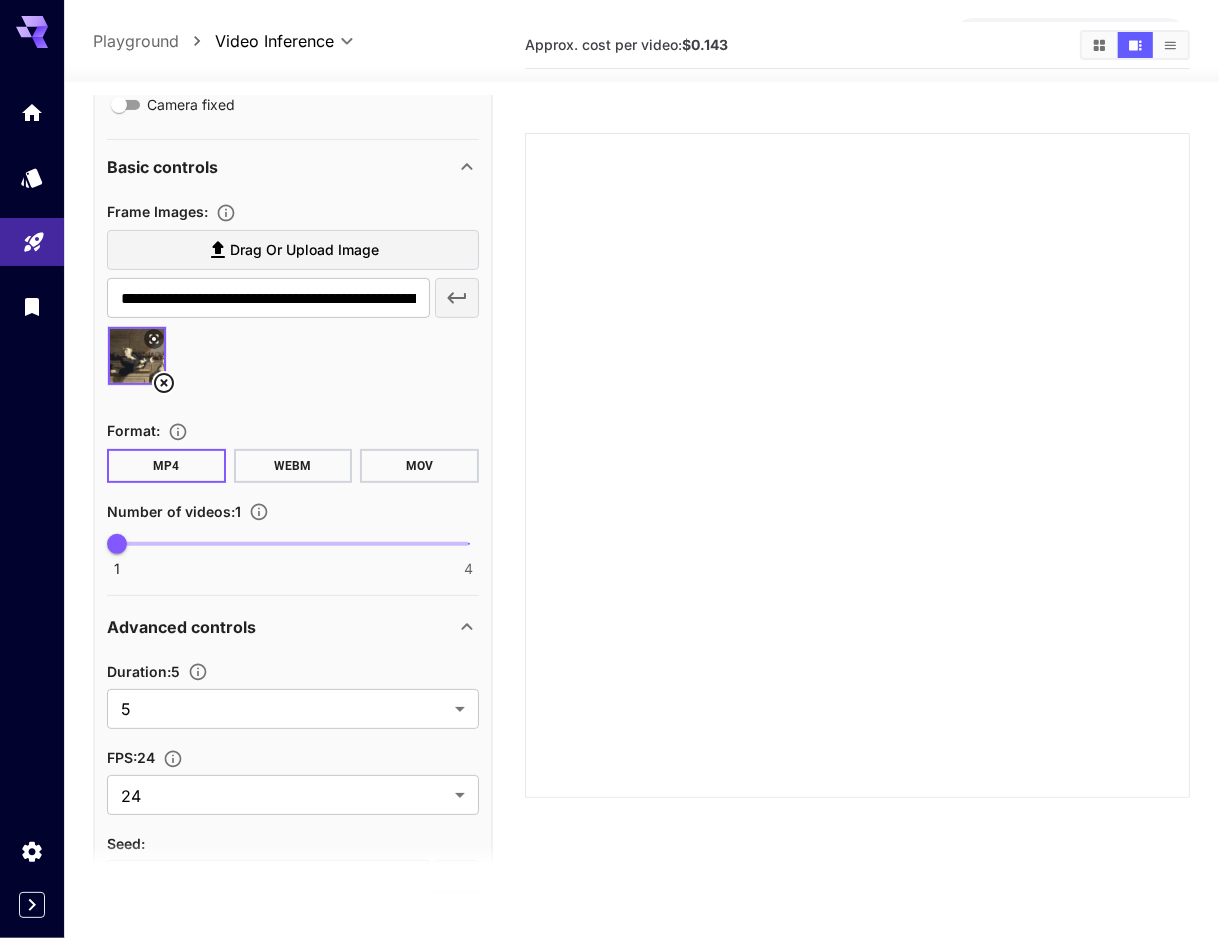 scroll, scrollTop: 500, scrollLeft: 0, axis: vertical 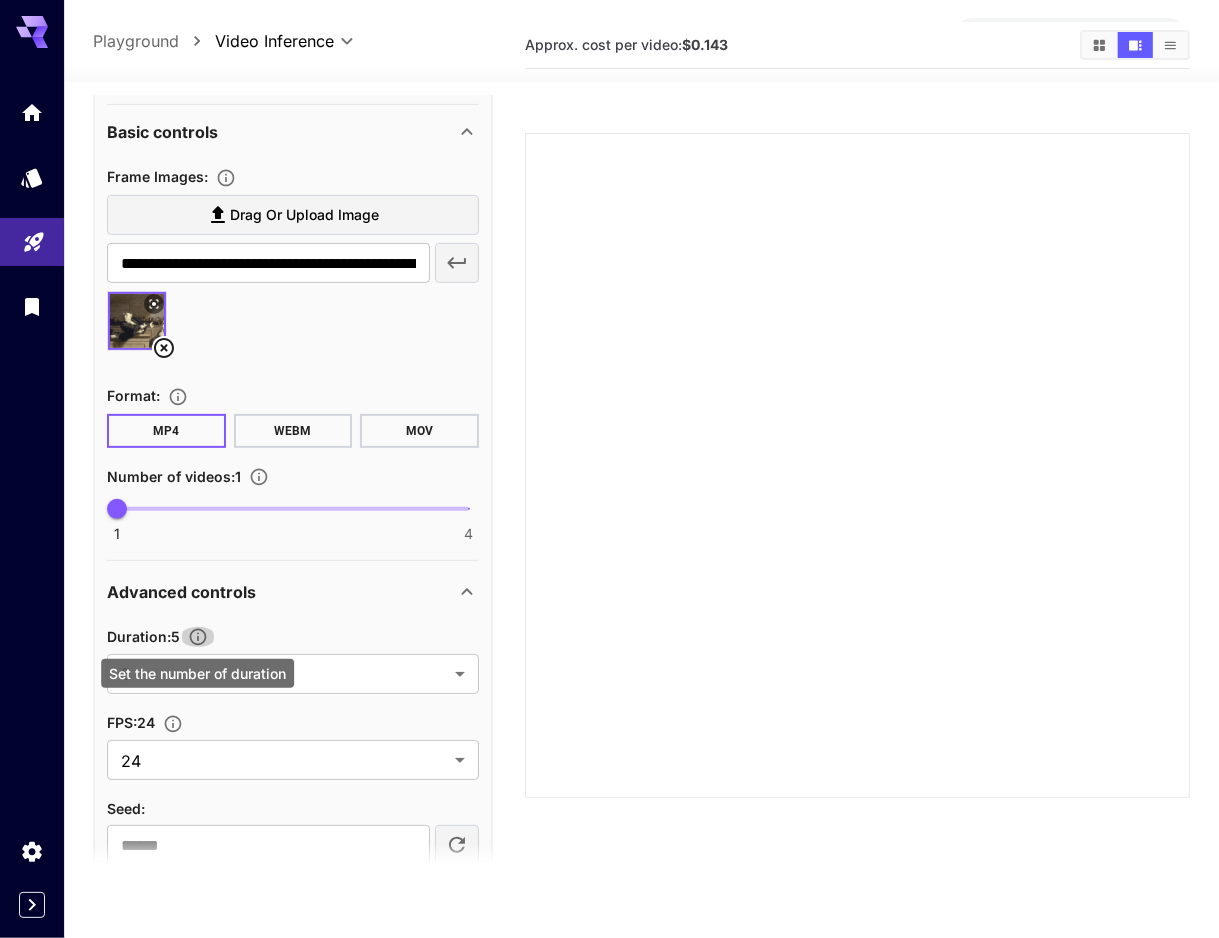 click 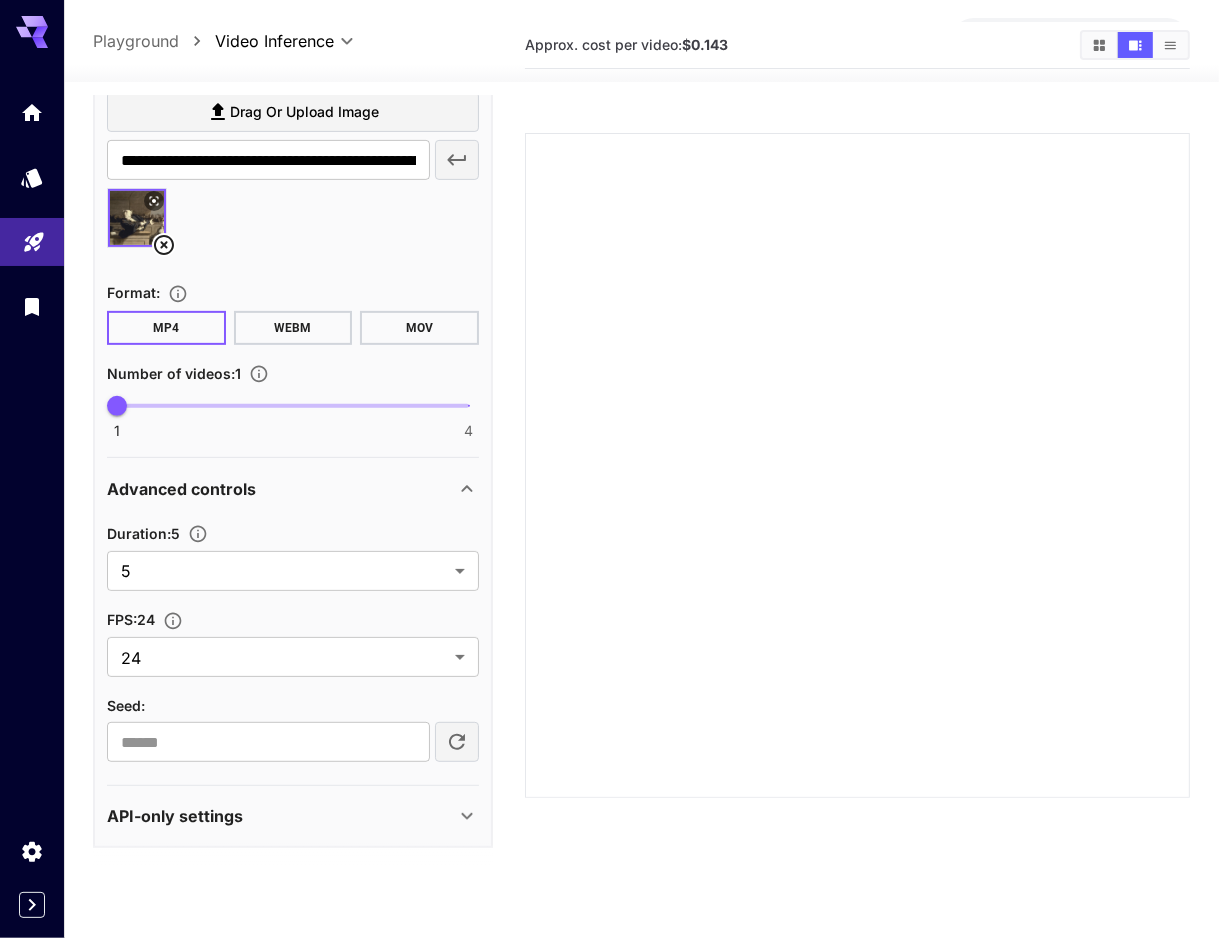 scroll, scrollTop: 604, scrollLeft: 0, axis: vertical 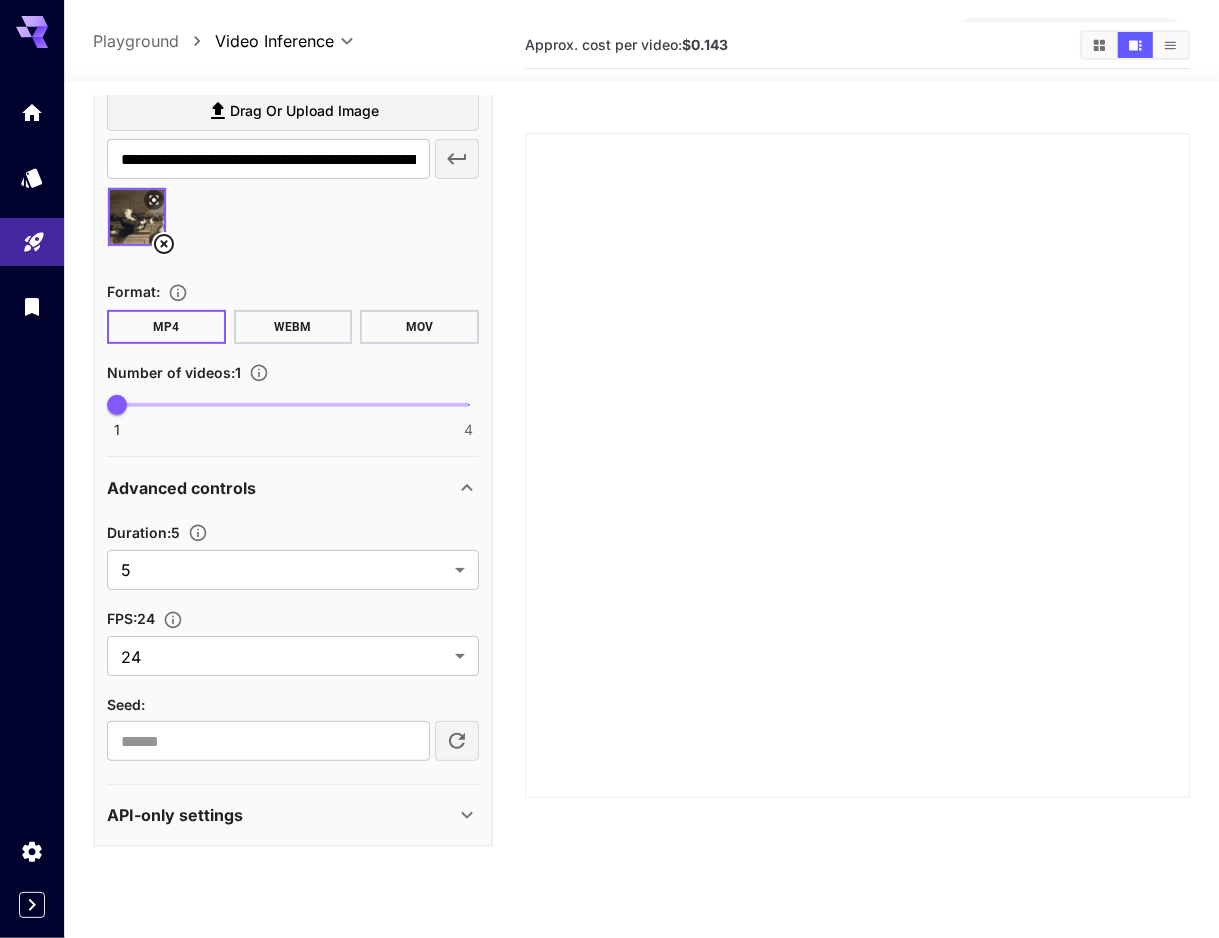 click at bounding box center (857, 465) 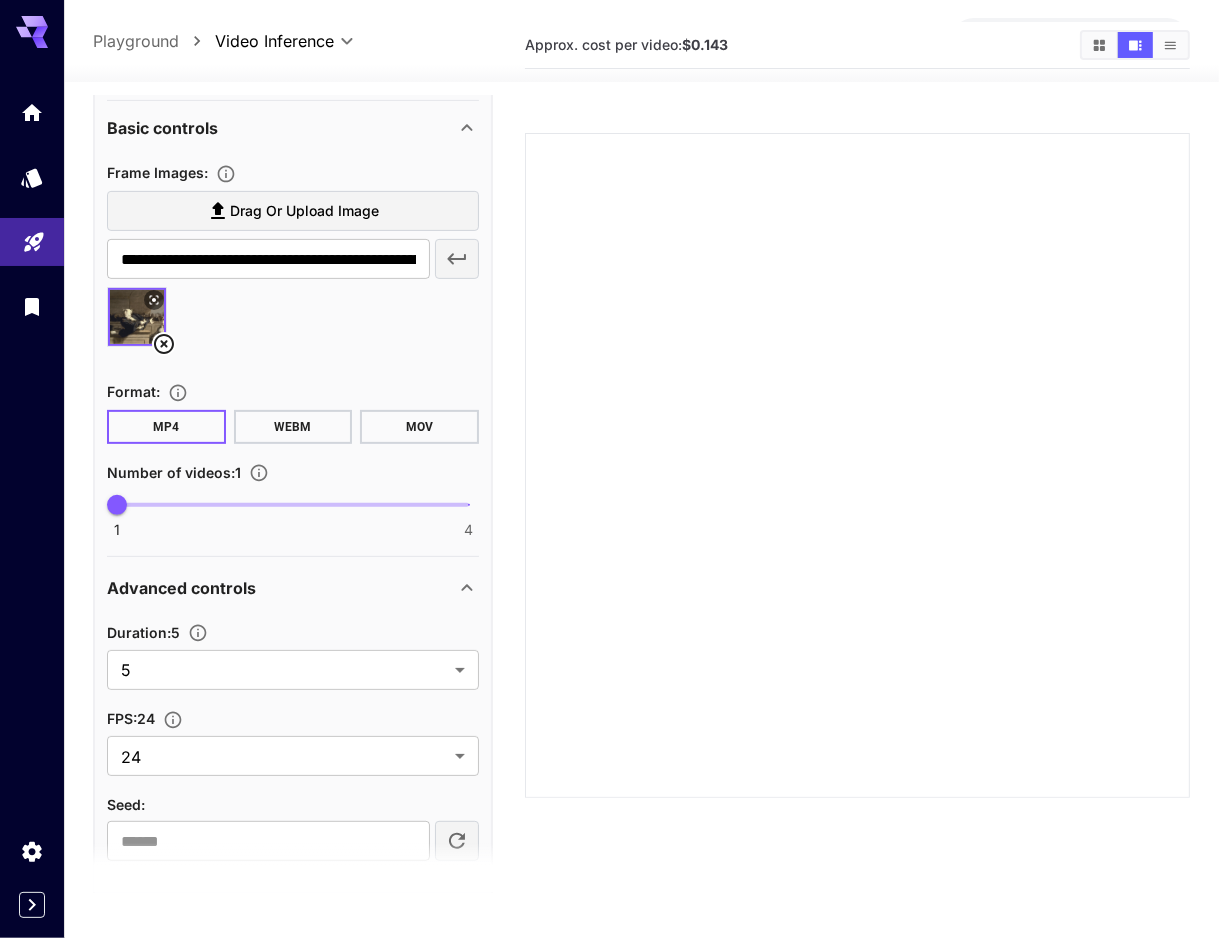 scroll, scrollTop: 604, scrollLeft: 0, axis: vertical 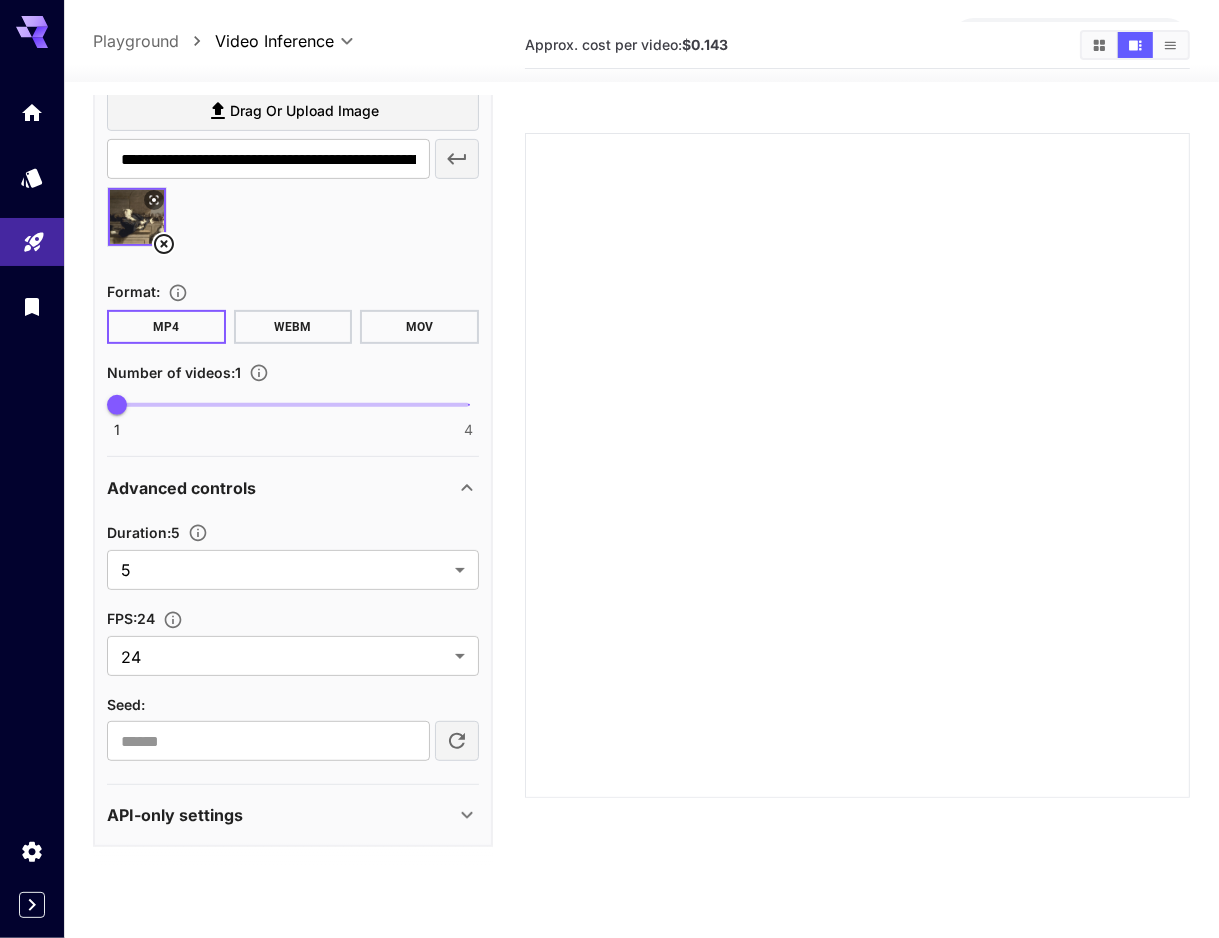 click at bounding box center [293, 225] 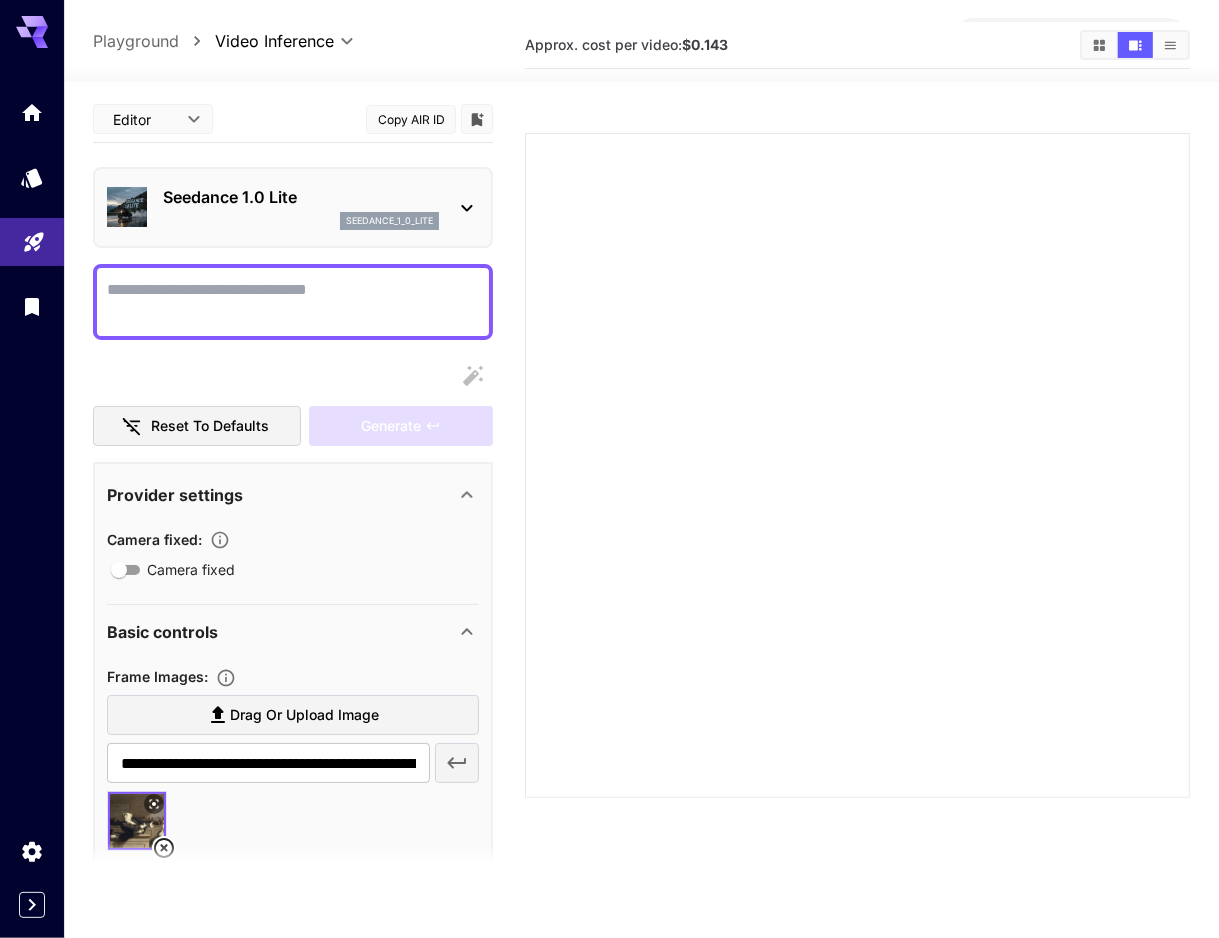 scroll, scrollTop: 0, scrollLeft: 0, axis: both 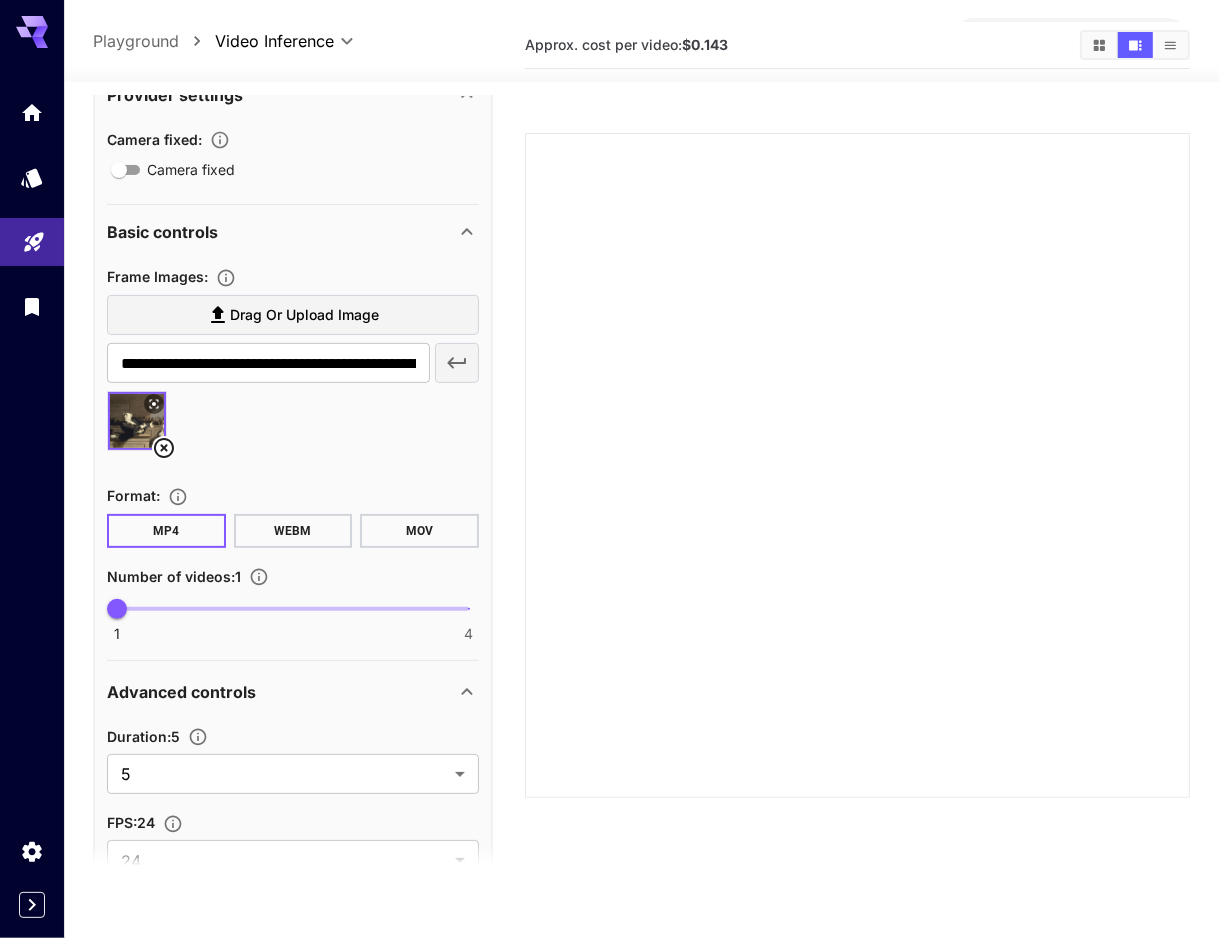 click at bounding box center (293, 429) 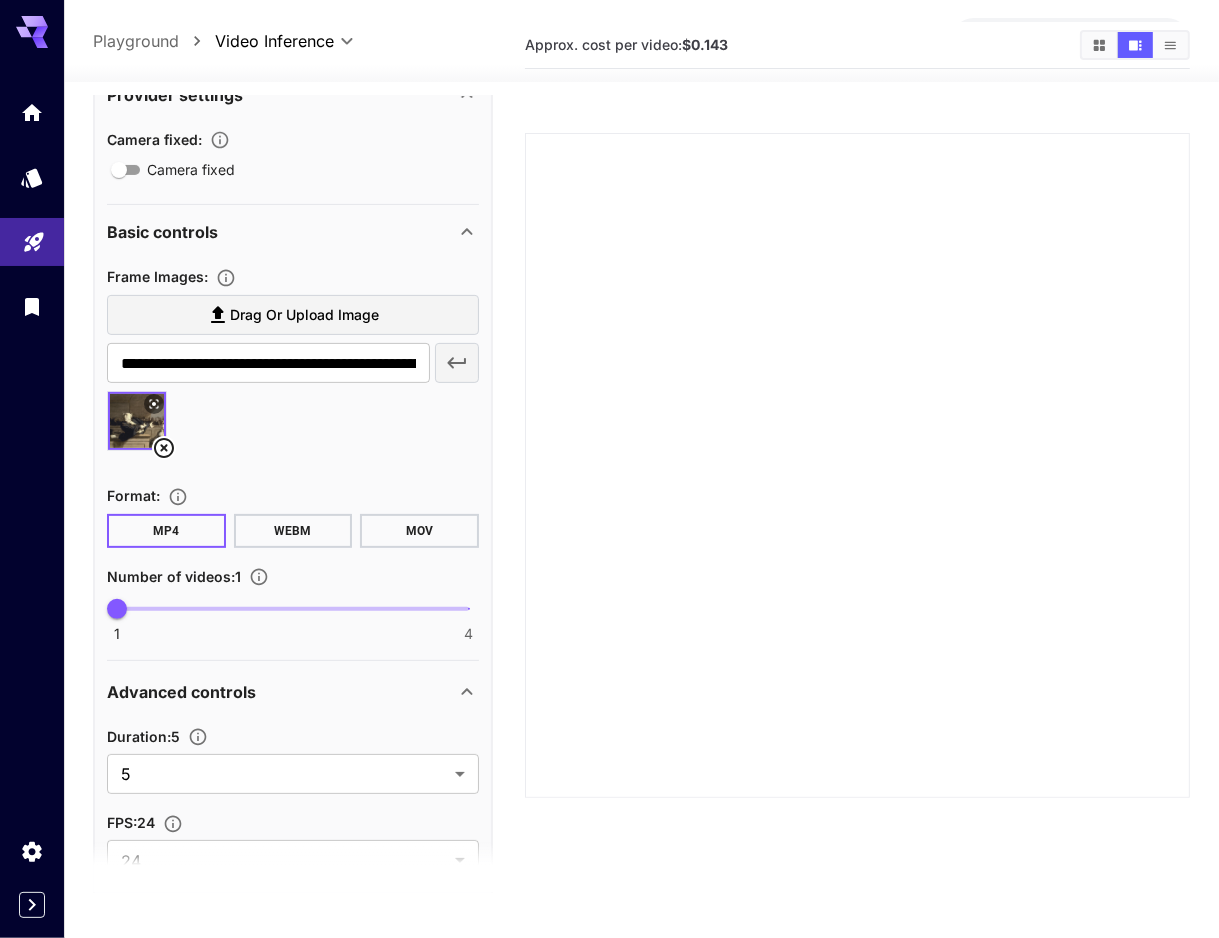 click at bounding box center [857, 465] 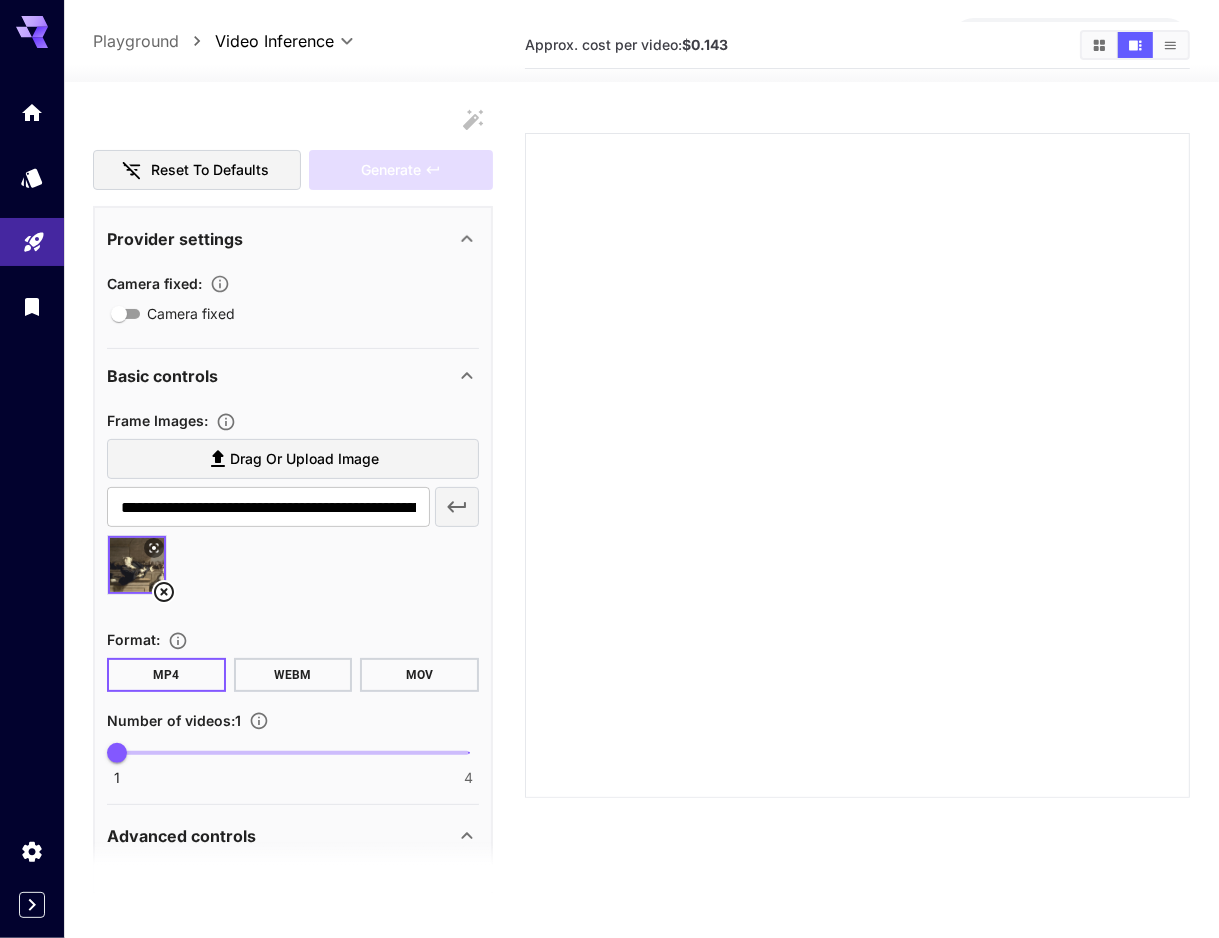 scroll, scrollTop: 0, scrollLeft: 0, axis: both 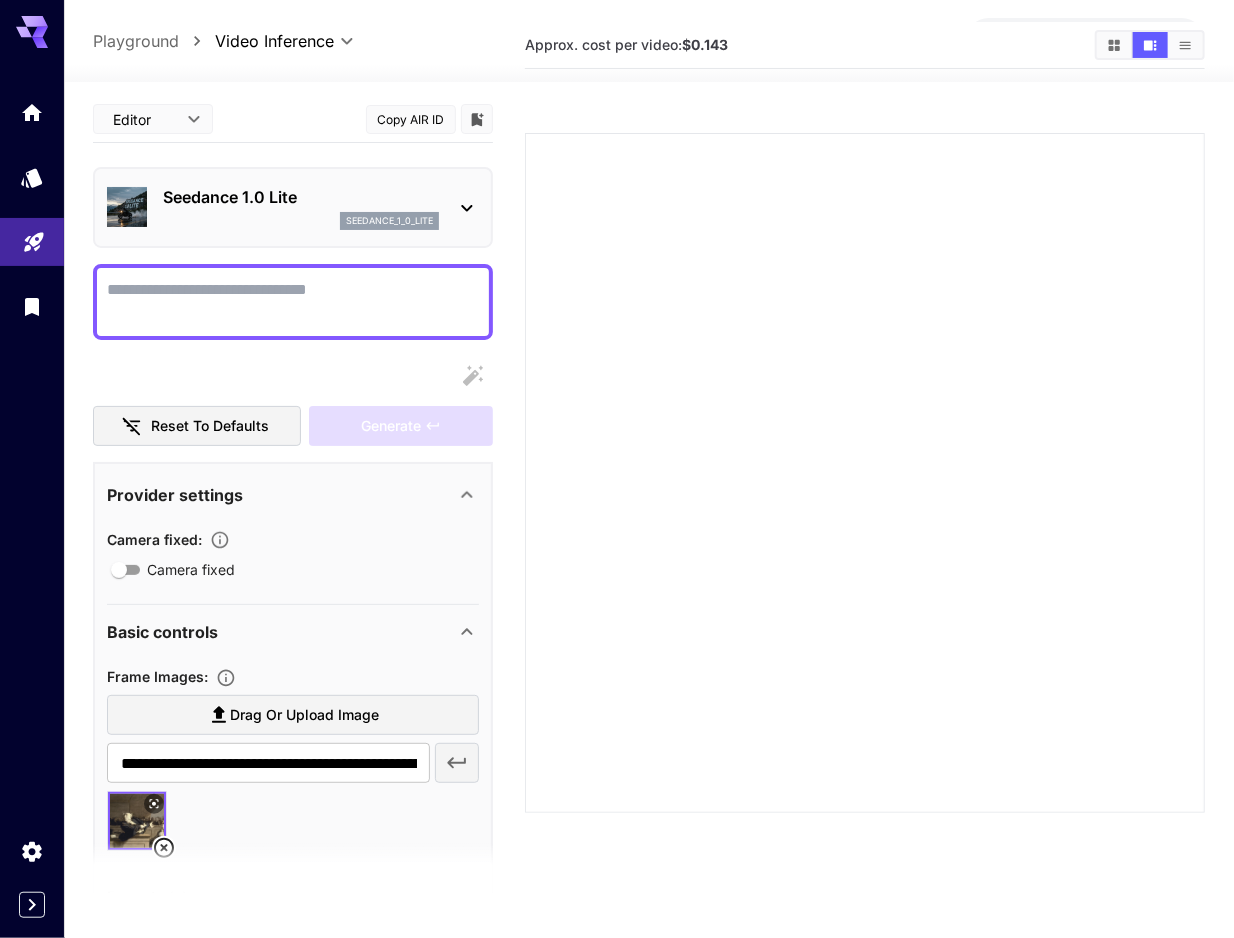 click on "**********" at bounding box center [617, 472] 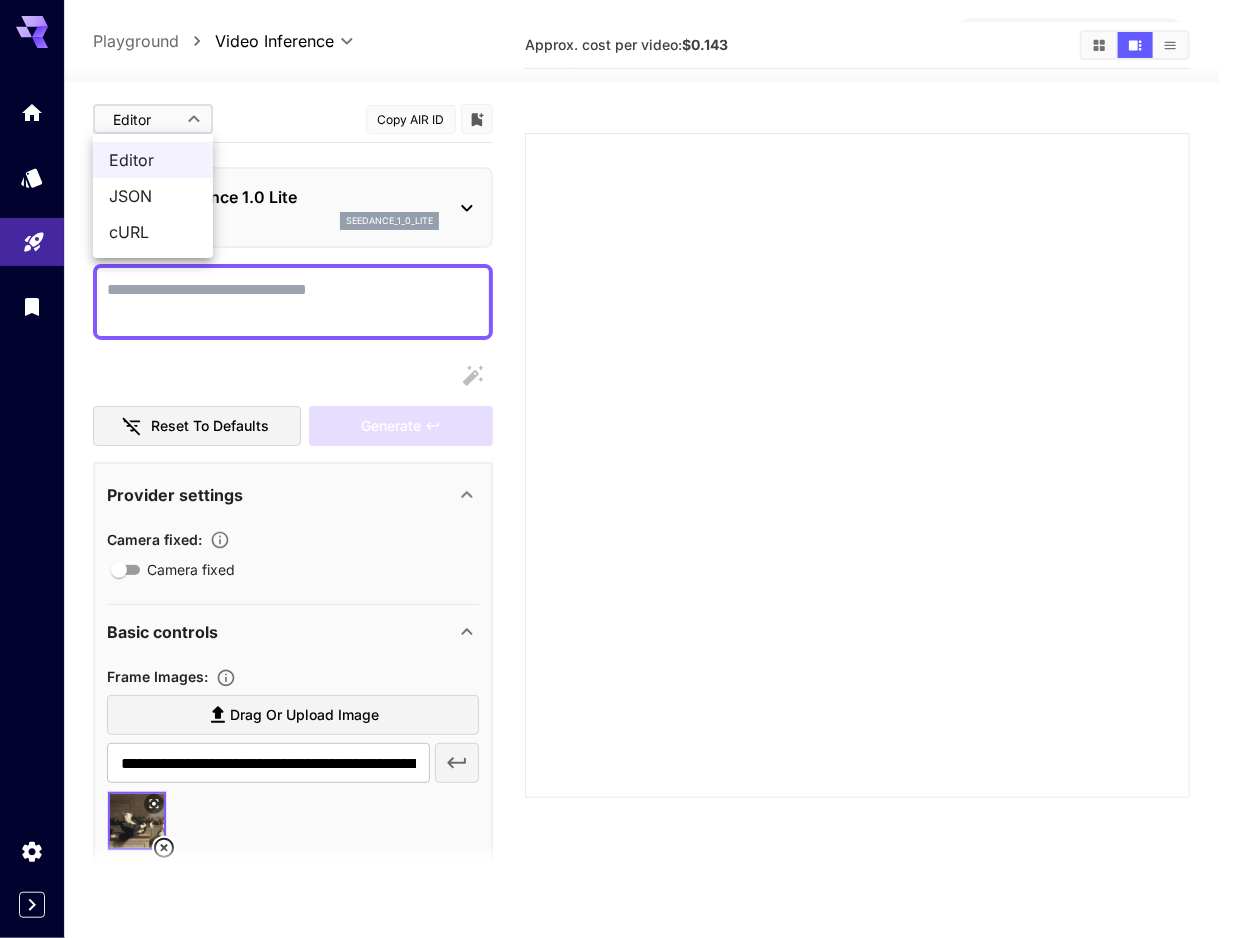 click at bounding box center [617, 469] 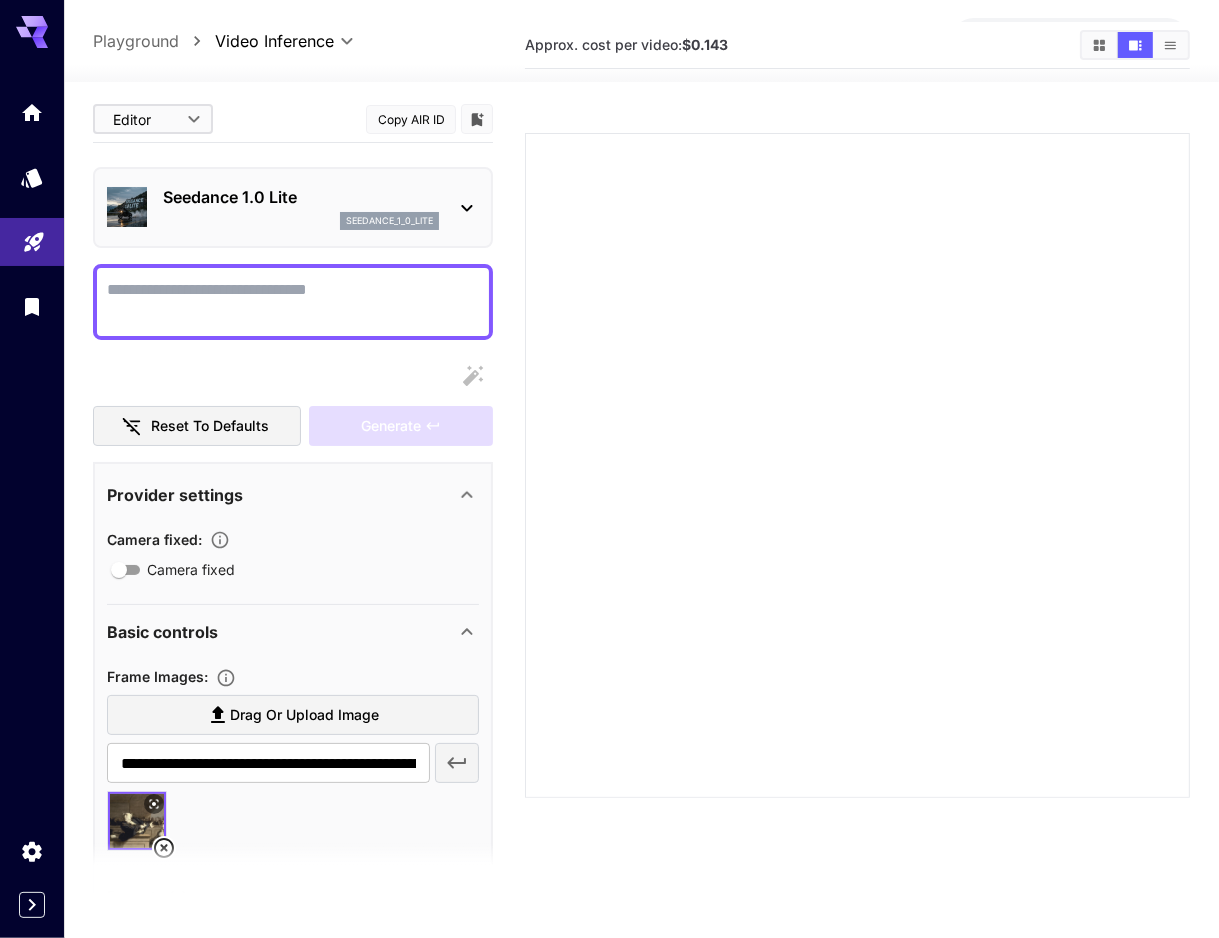click on "Editor **** ​ Copy AIR ID" at bounding box center [293, 119] 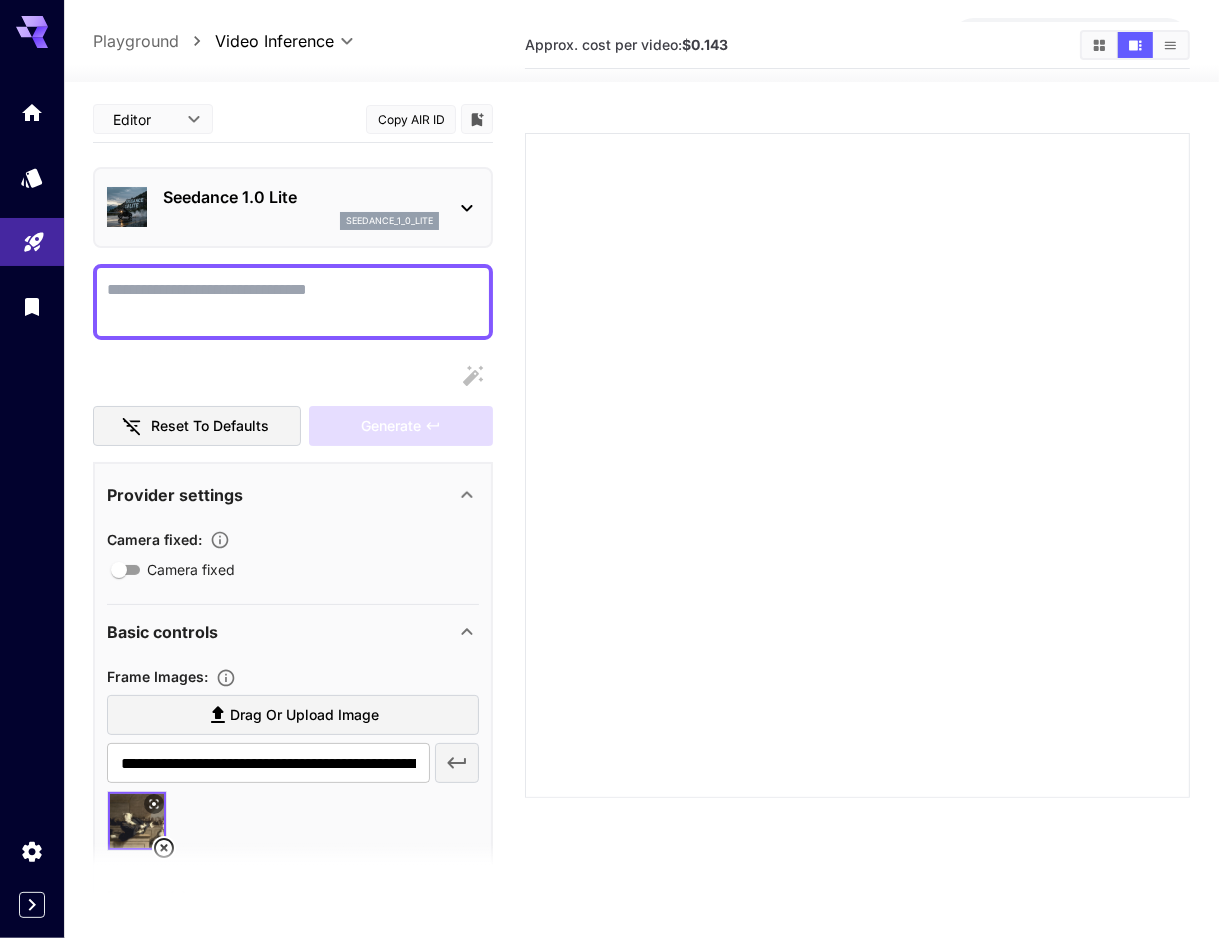 click on "Playground" at bounding box center (136, 41) 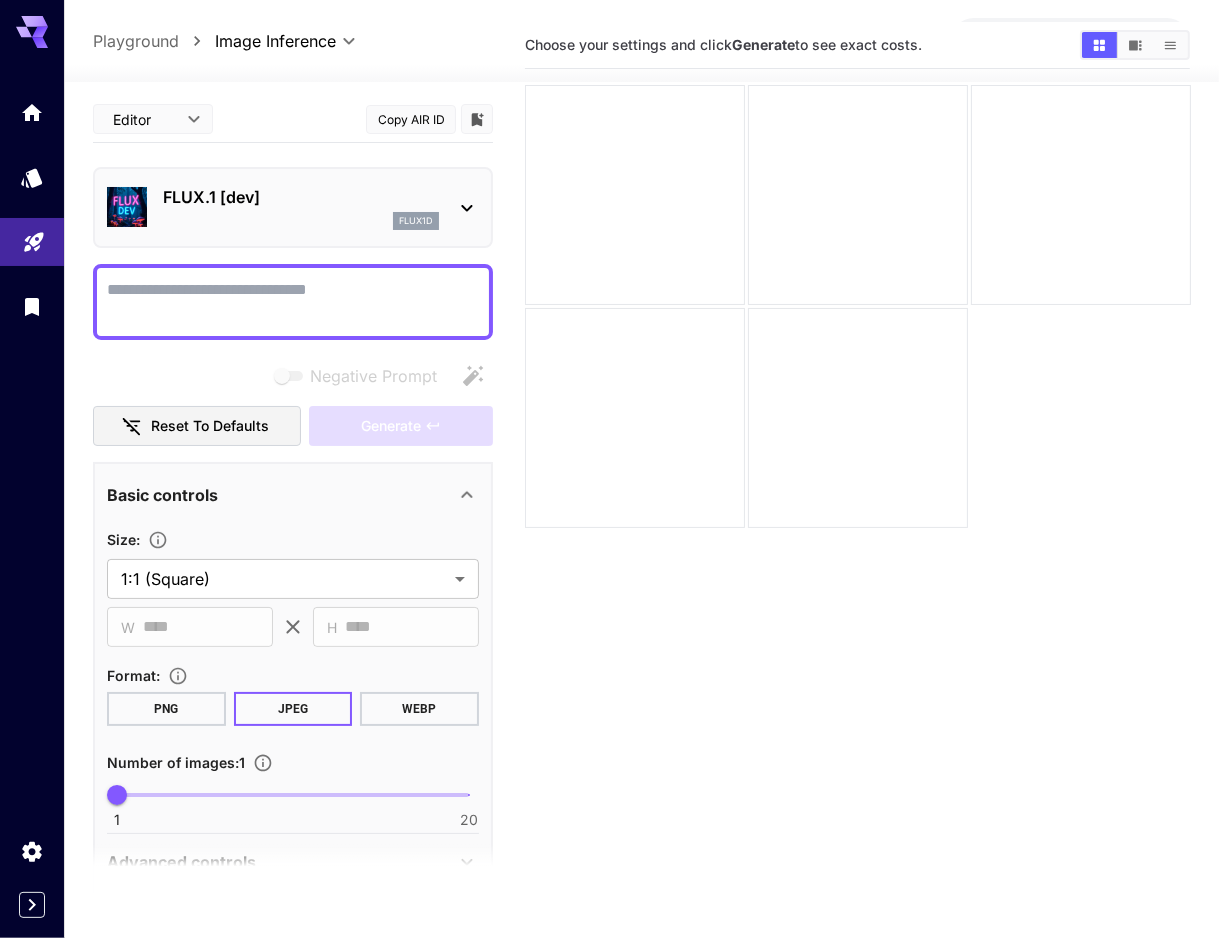 click on "Playground" at bounding box center (136, 41) 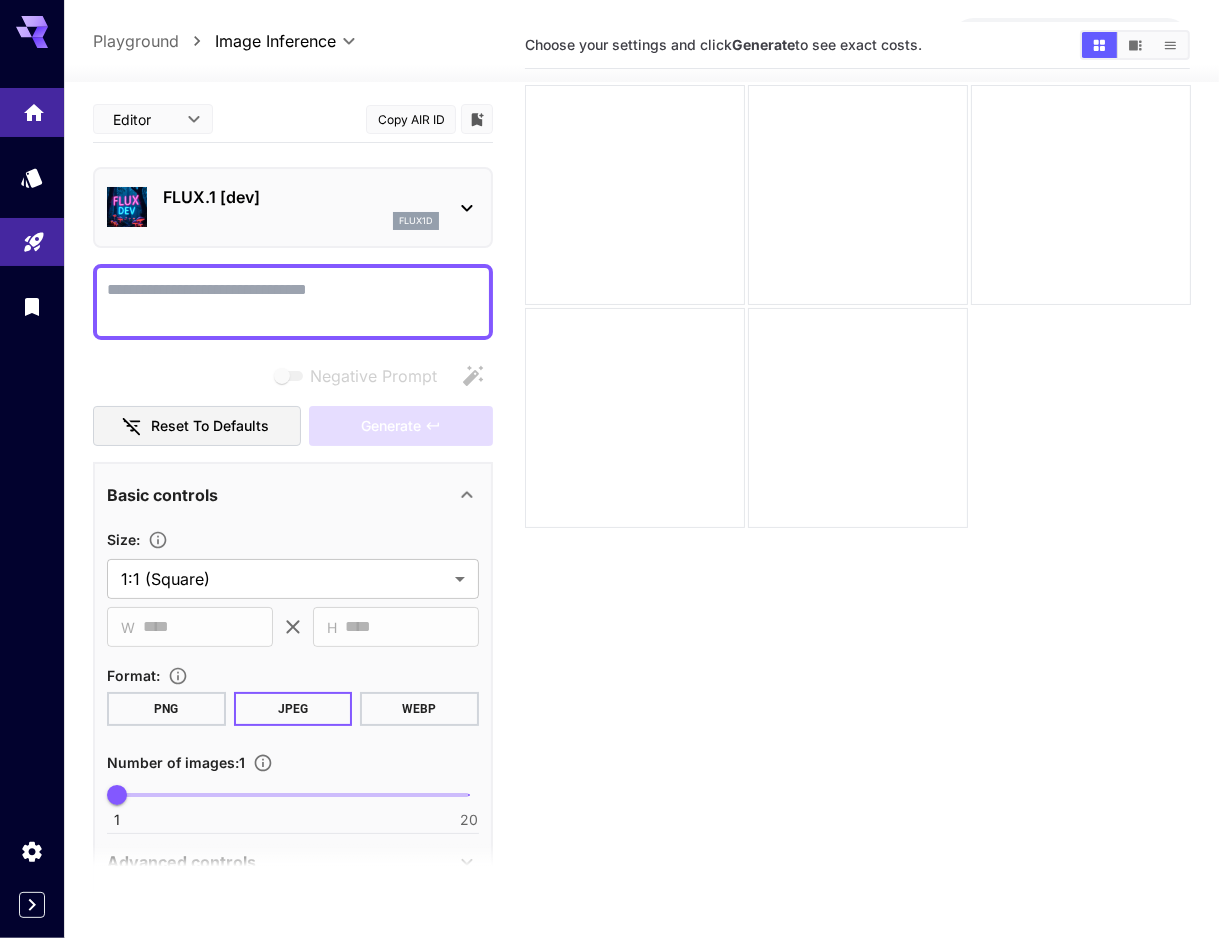 click at bounding box center (32, 112) 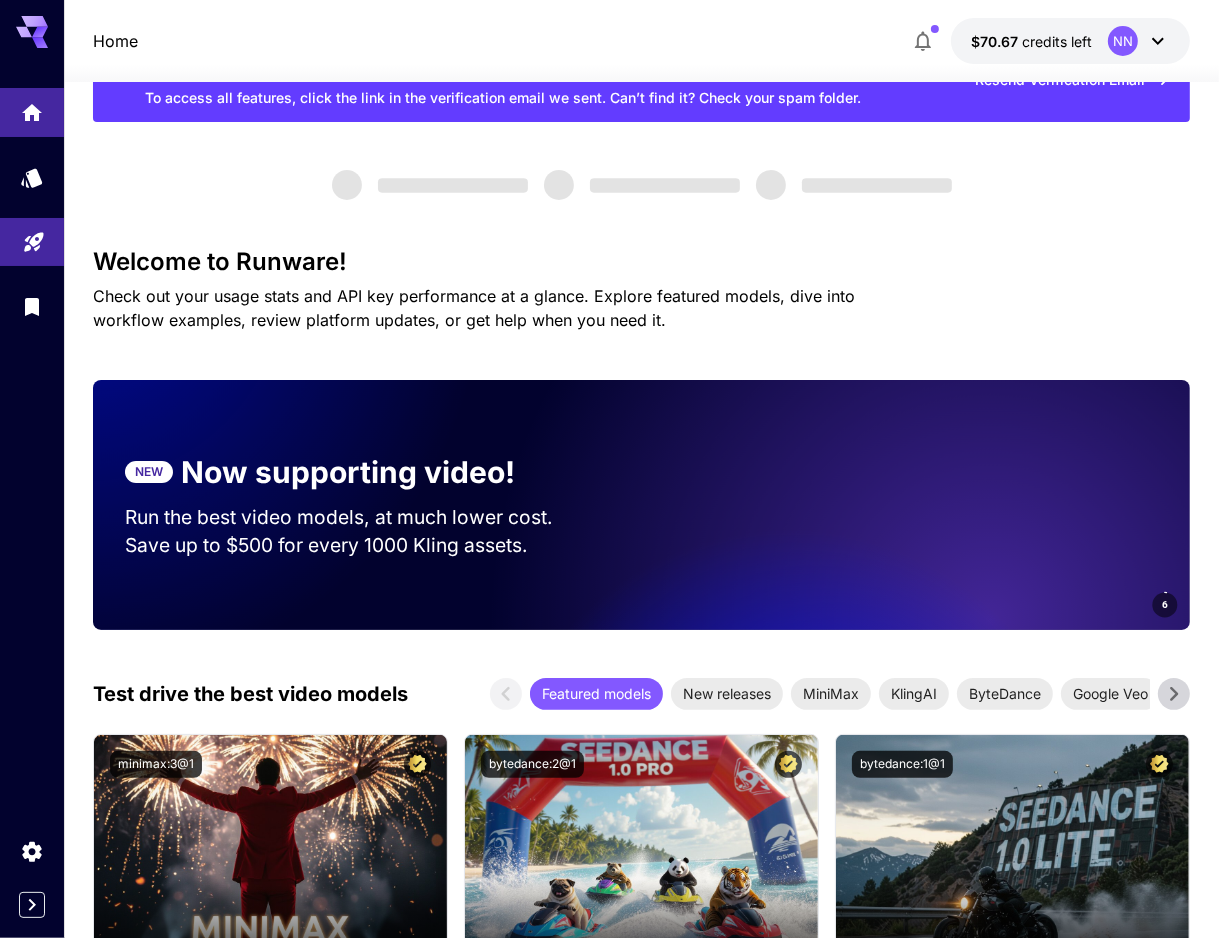 click 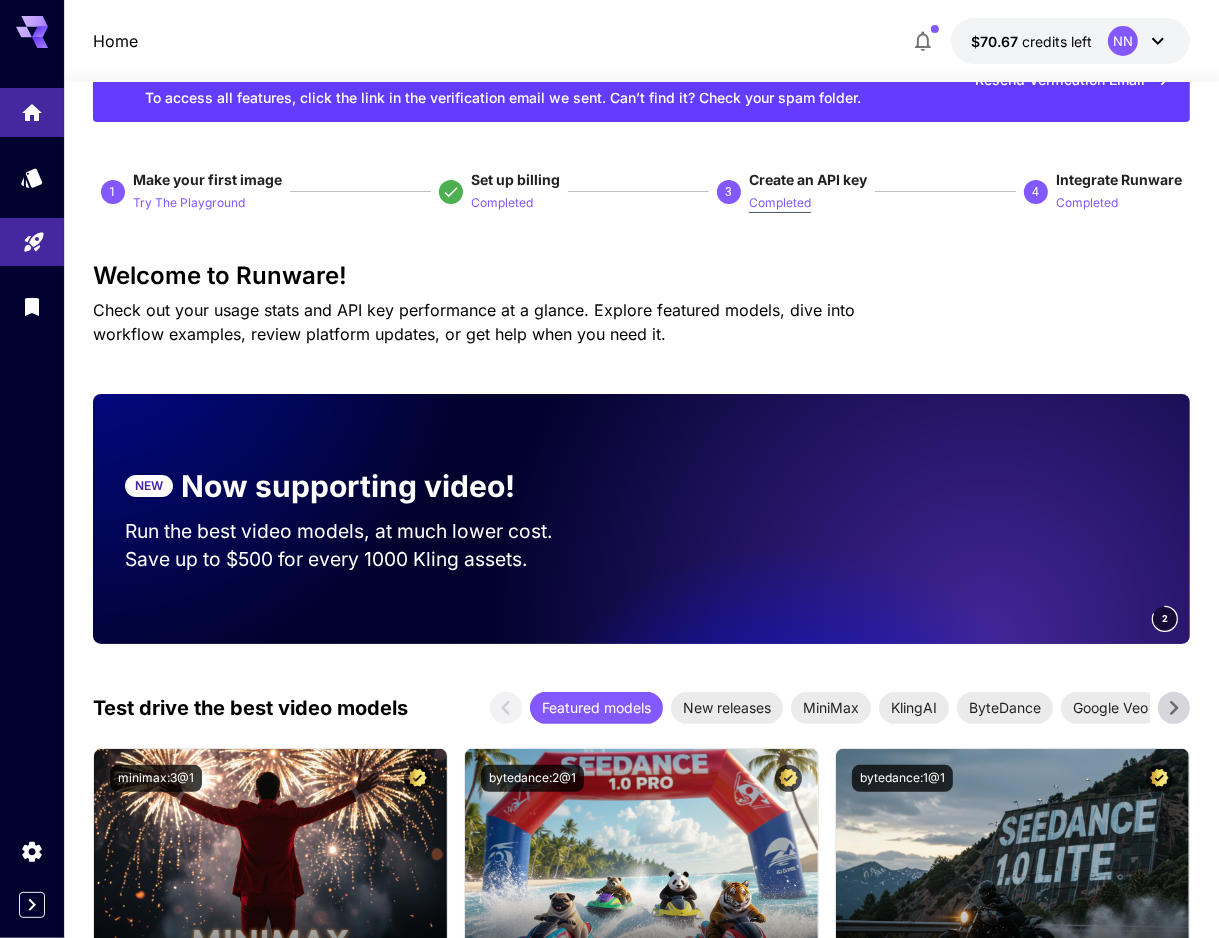 click on "Completed" at bounding box center [780, 203] 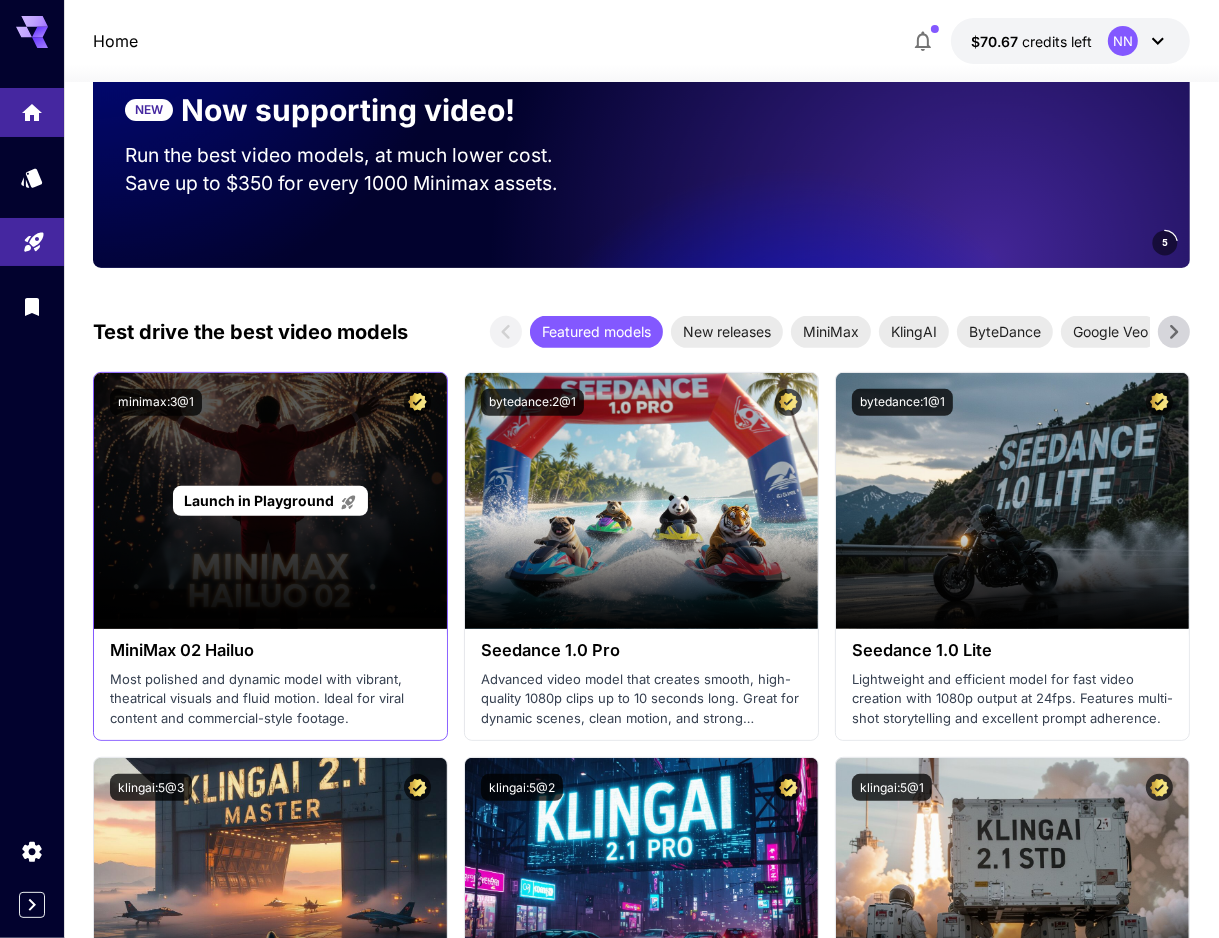 scroll, scrollTop: 576, scrollLeft: 0, axis: vertical 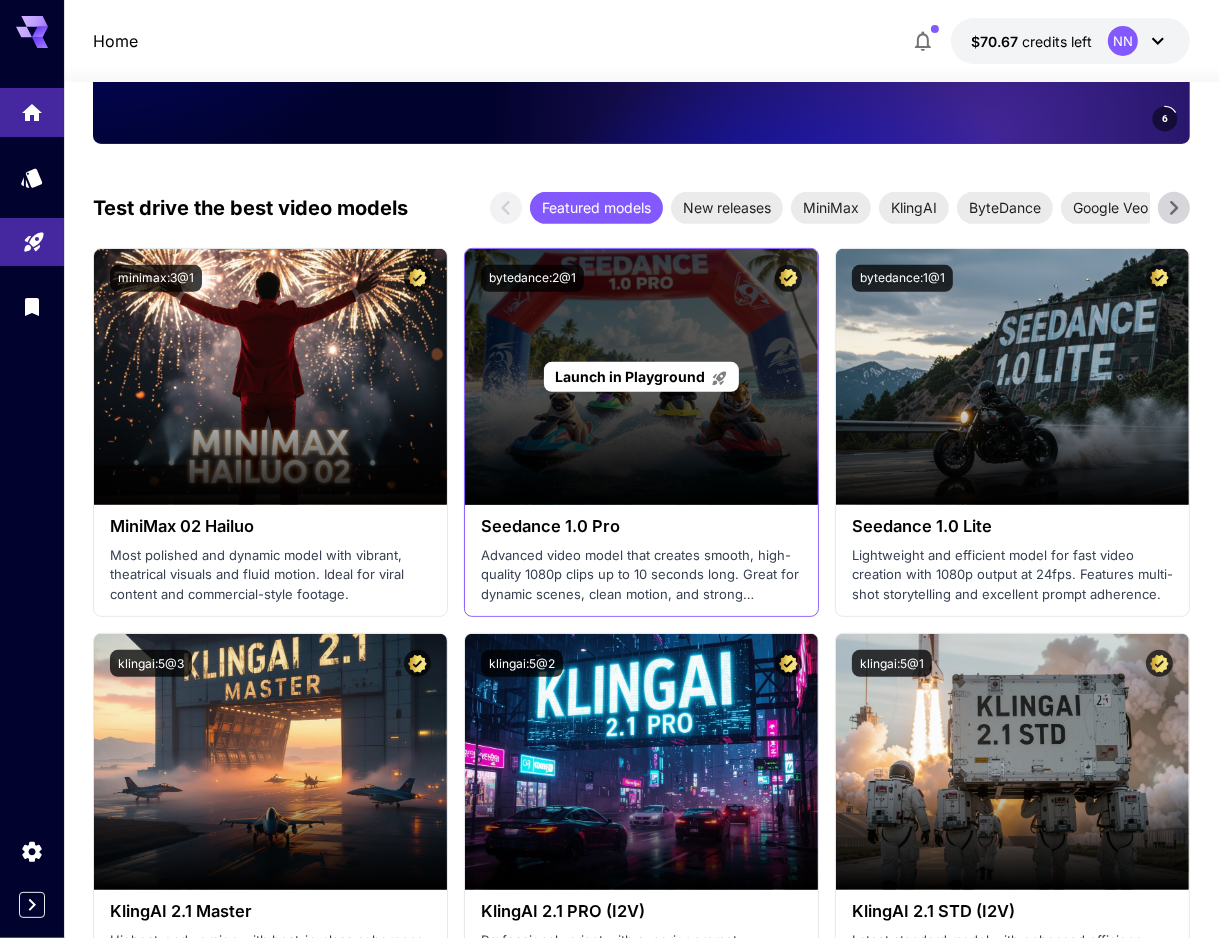 click on "Launch in Playground" at bounding box center [641, 377] 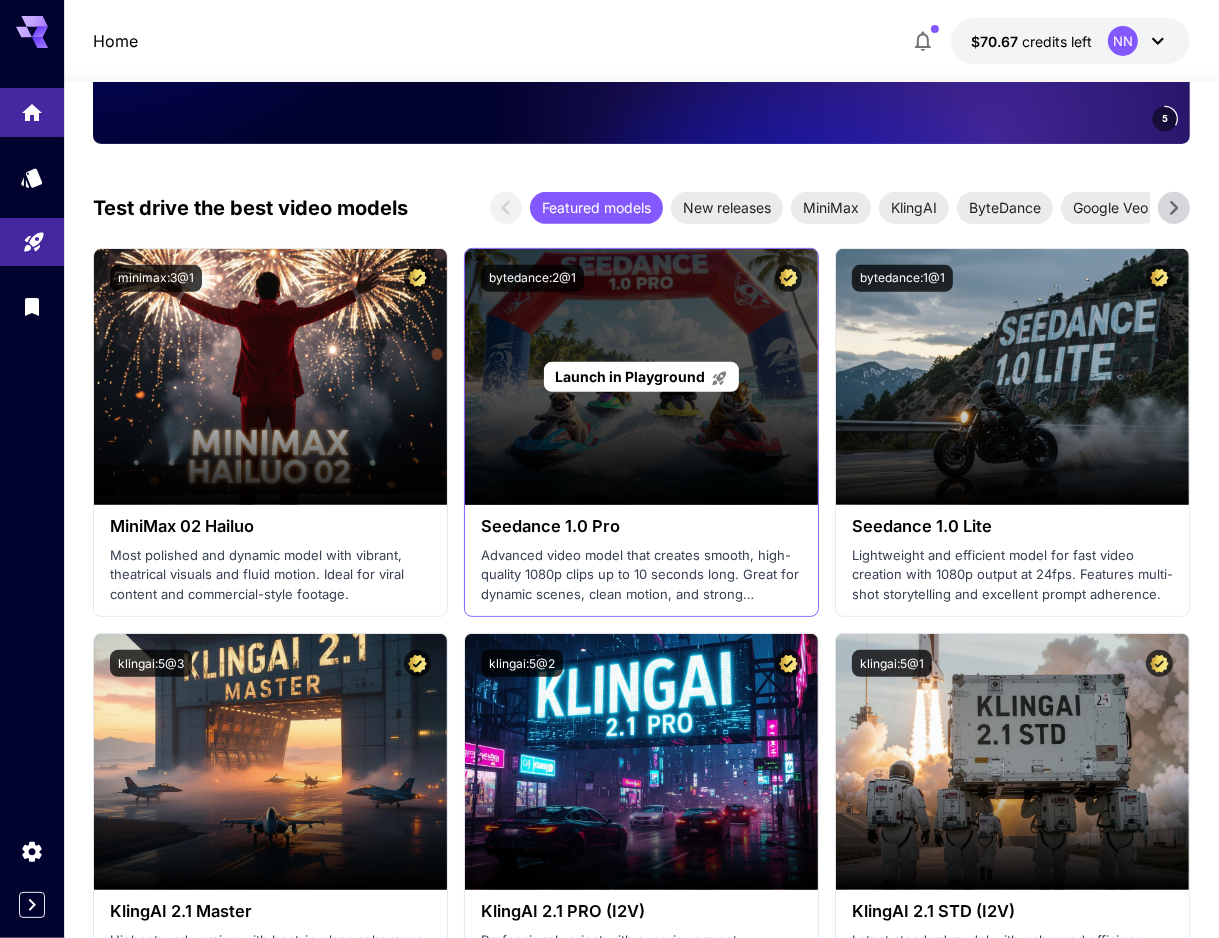 click on "Launch in Playground" at bounding box center (641, 377) 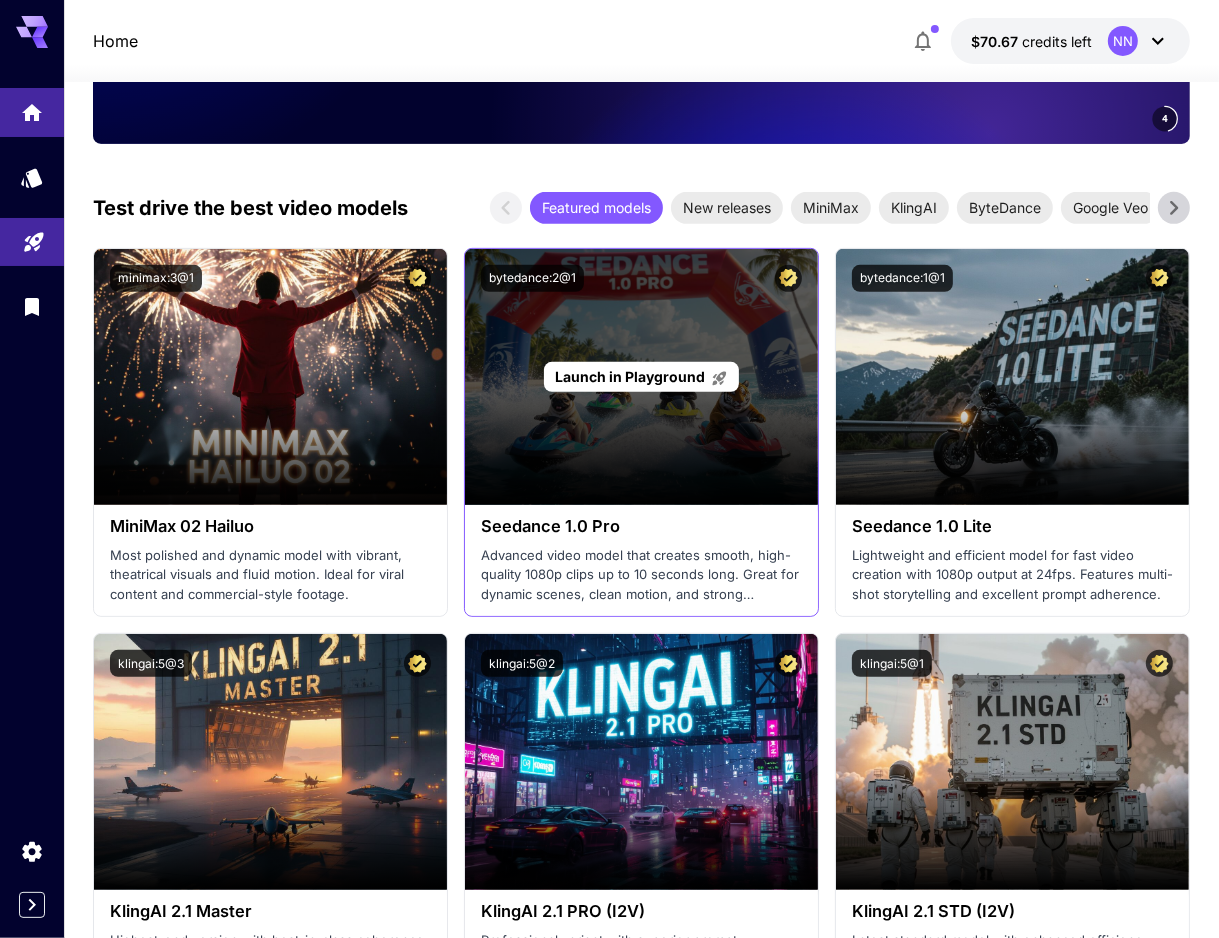 click on "Launch in Playground" at bounding box center (641, 377) 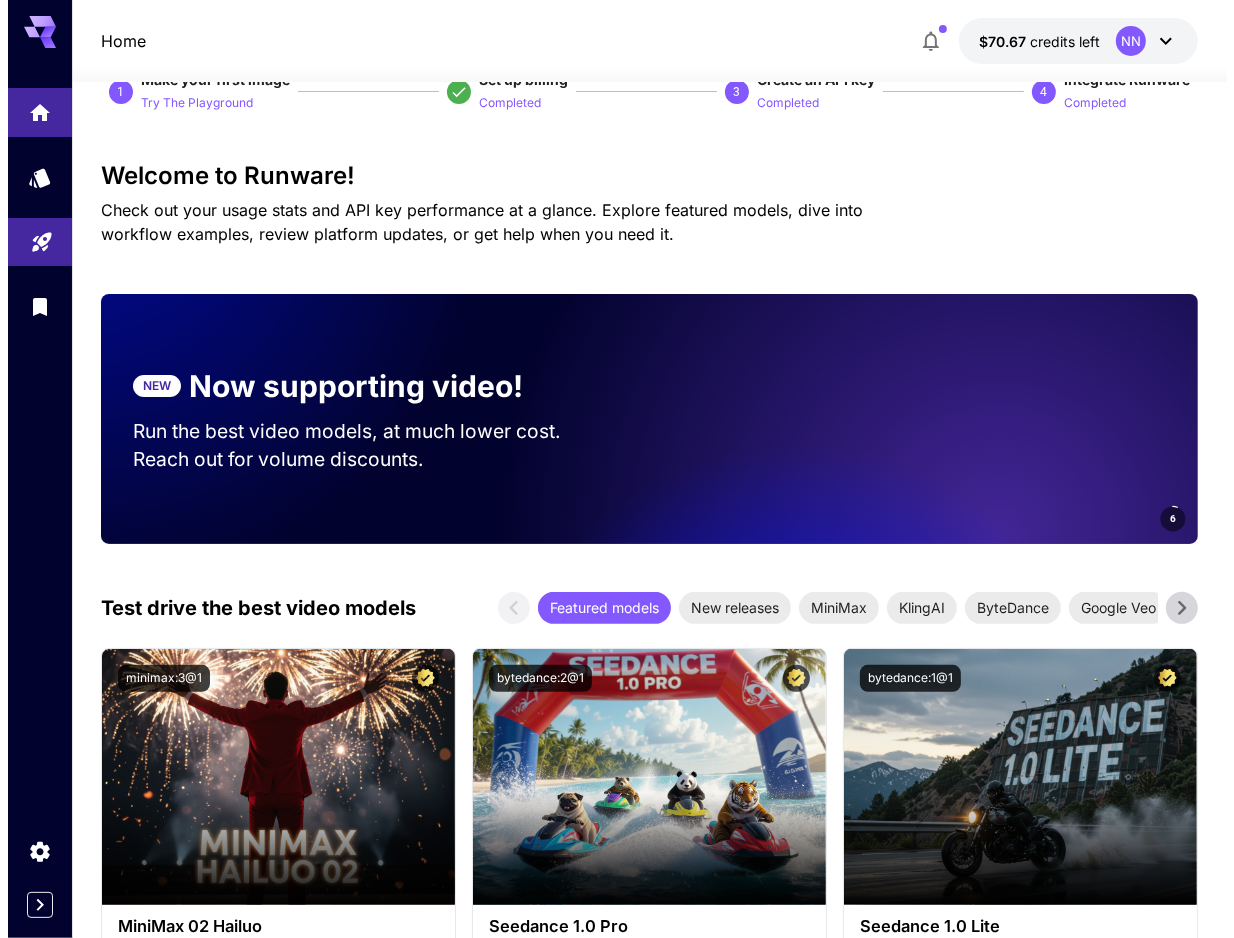 scroll, scrollTop: 476, scrollLeft: 0, axis: vertical 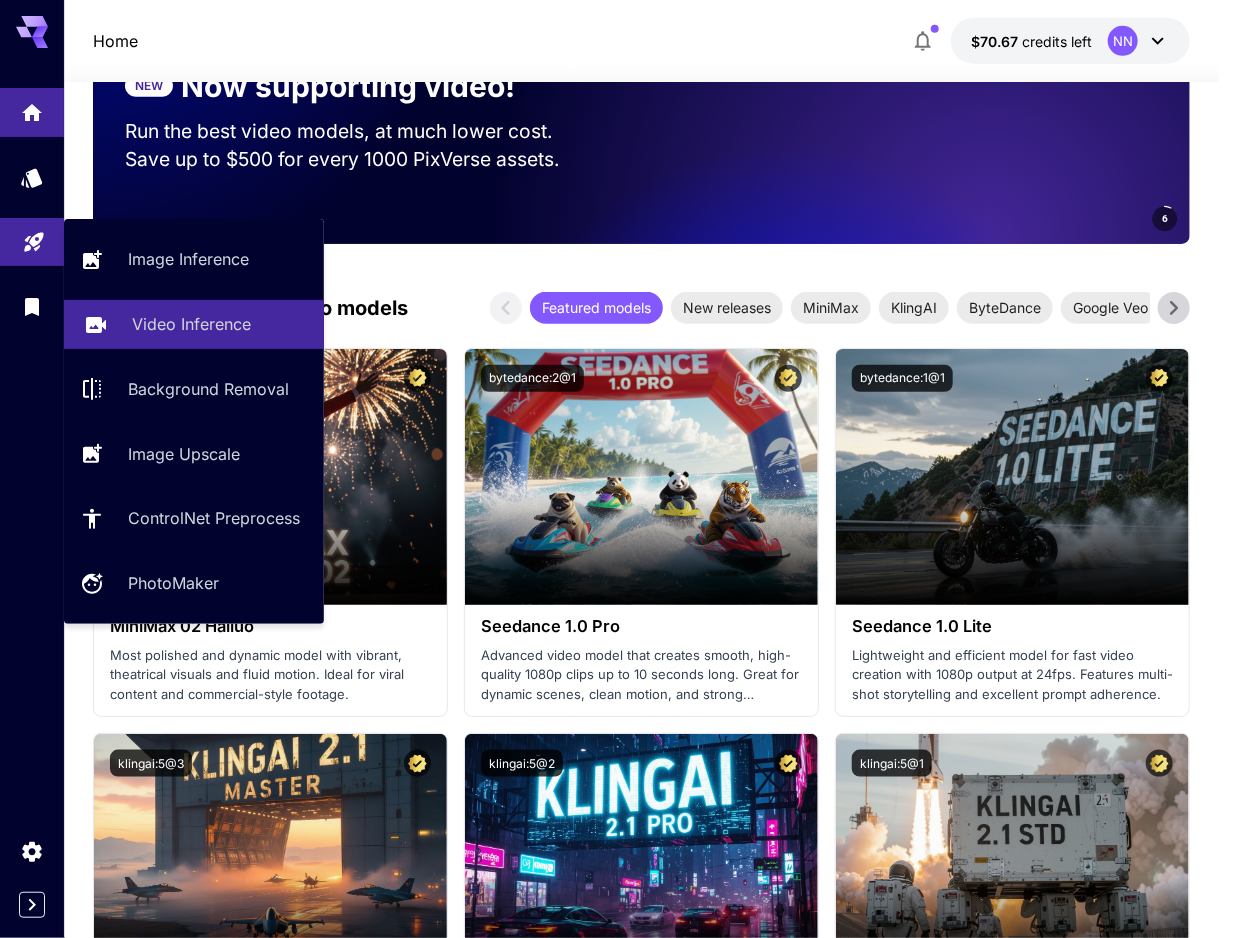 click on "Video Inference" at bounding box center (194, 324) 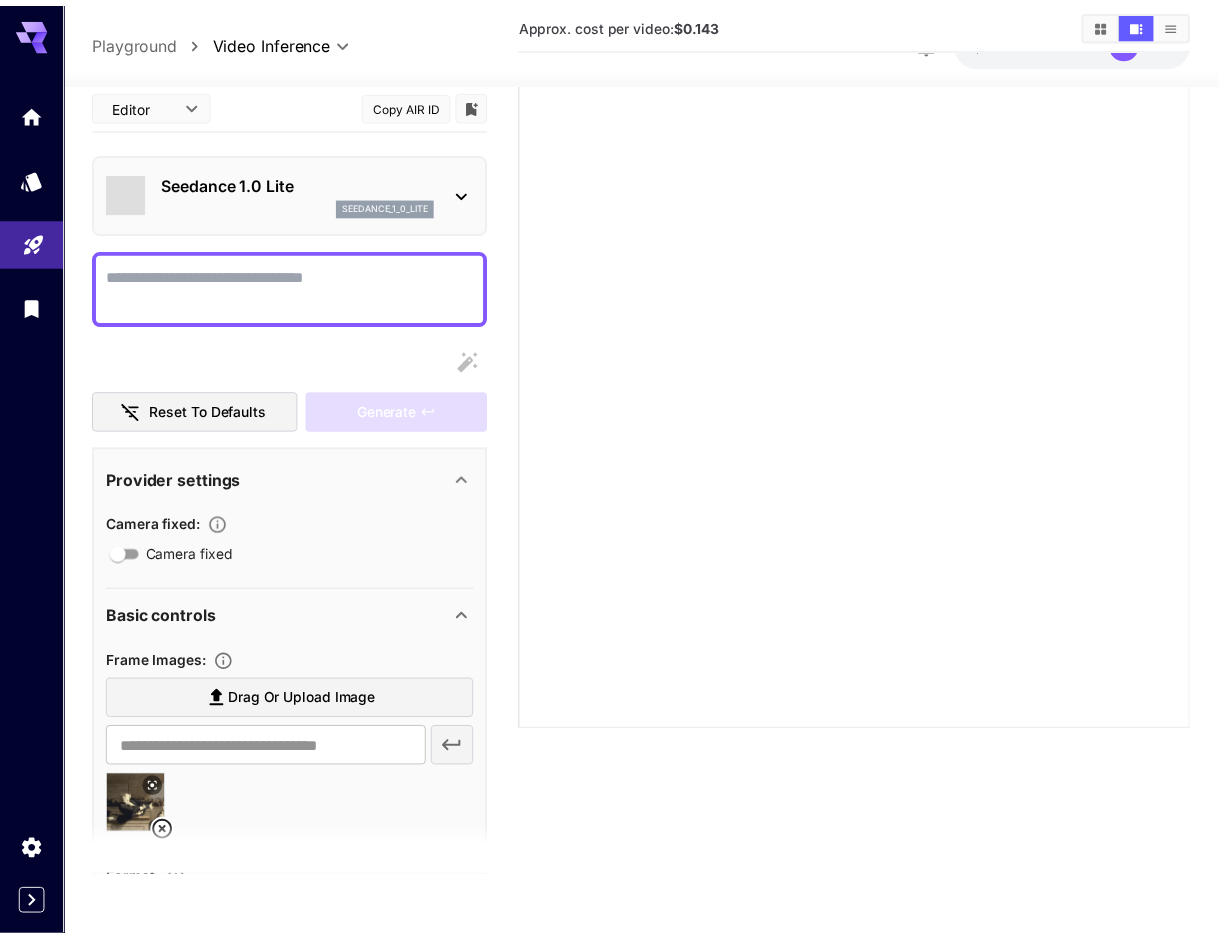scroll, scrollTop: 158, scrollLeft: 0, axis: vertical 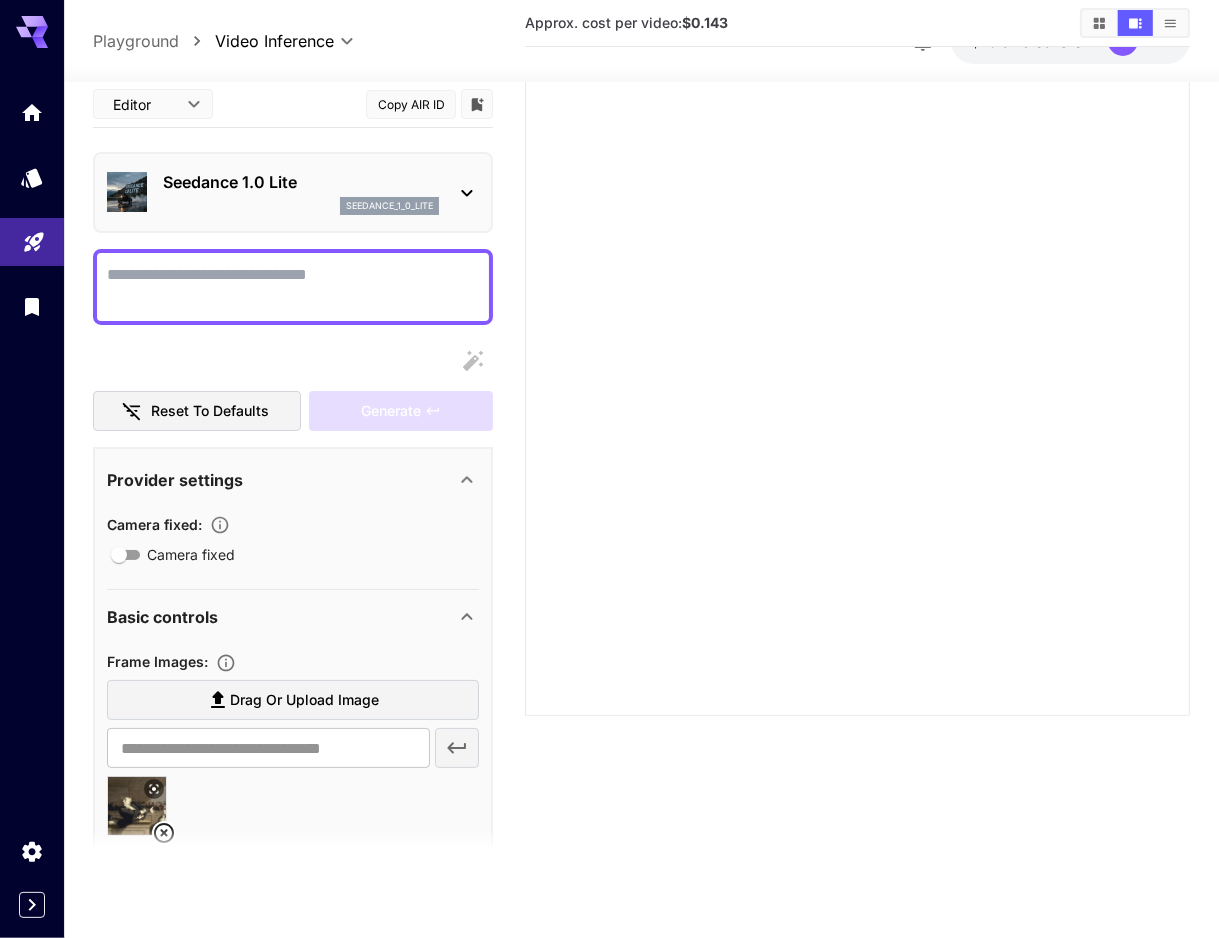click on "Camera fixed" at bounding box center (293, 286) 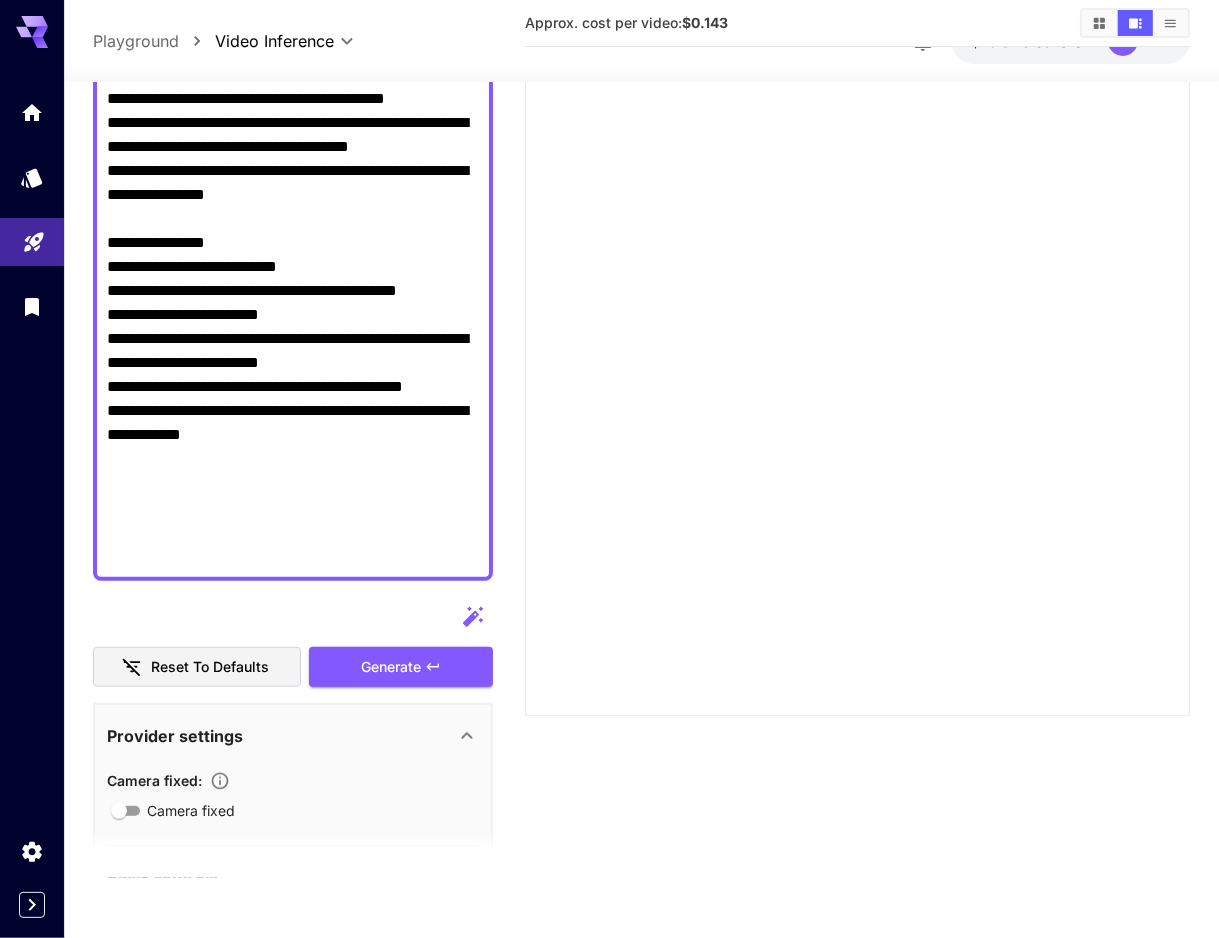 scroll, scrollTop: 1600, scrollLeft: 0, axis: vertical 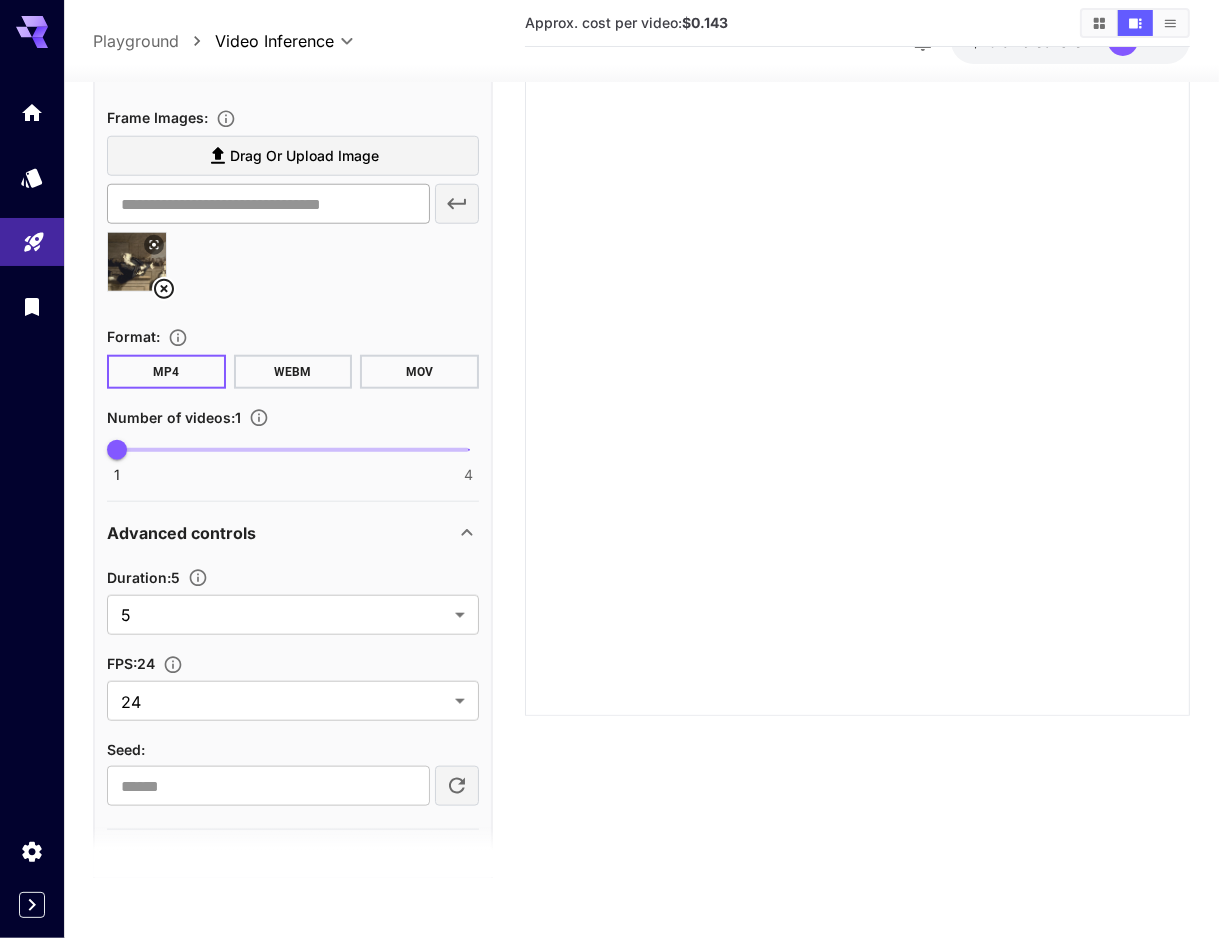 type on "**********" 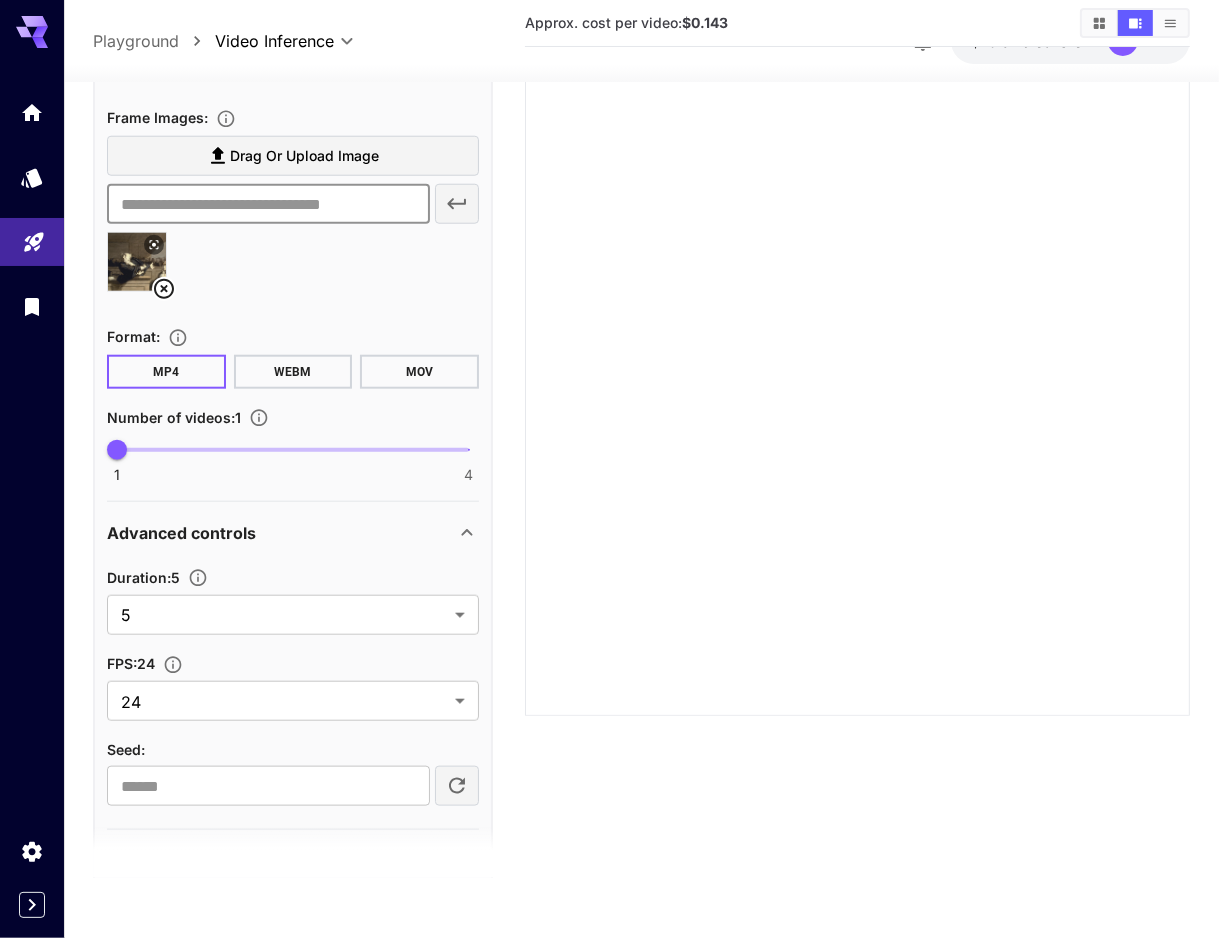 click at bounding box center (268, 204) 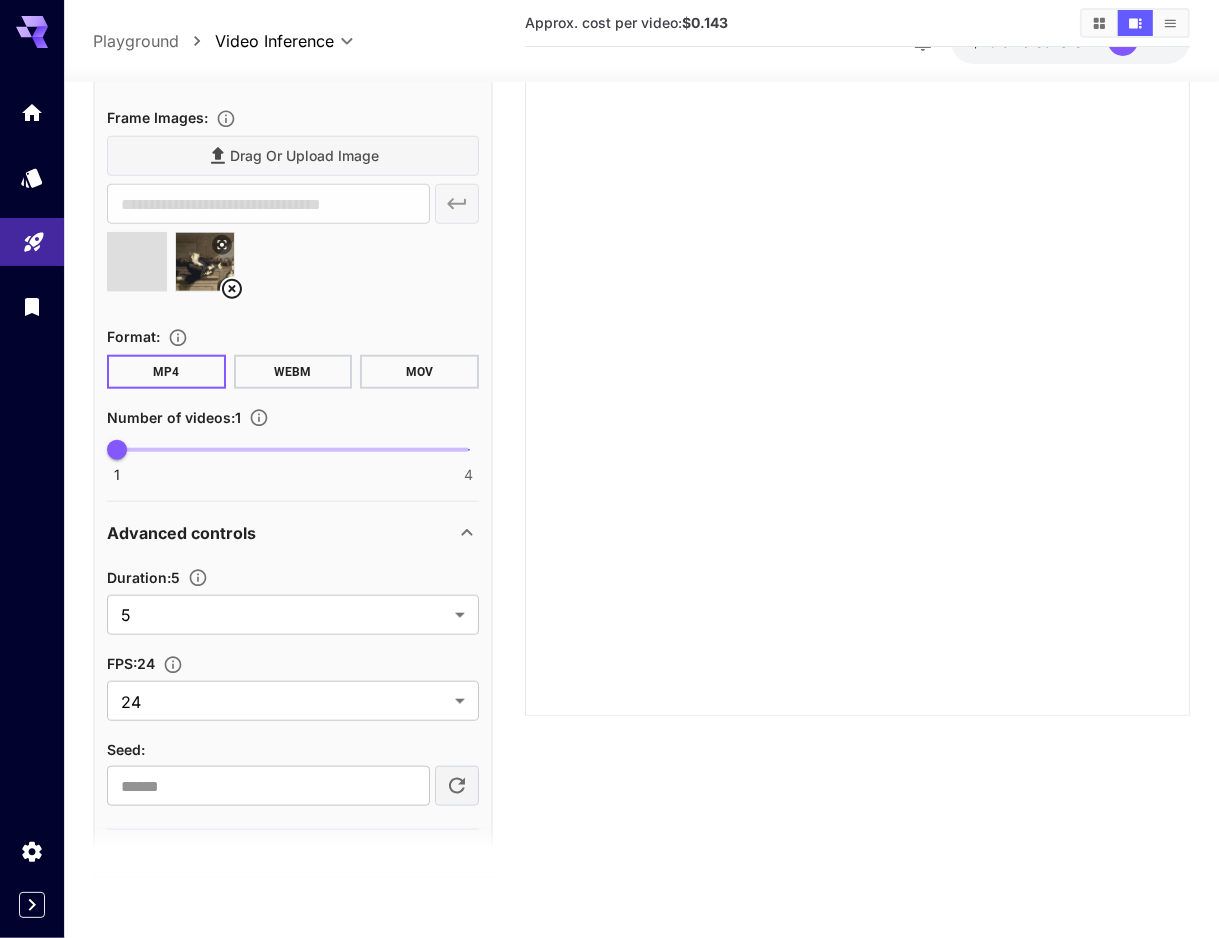 type on "**********" 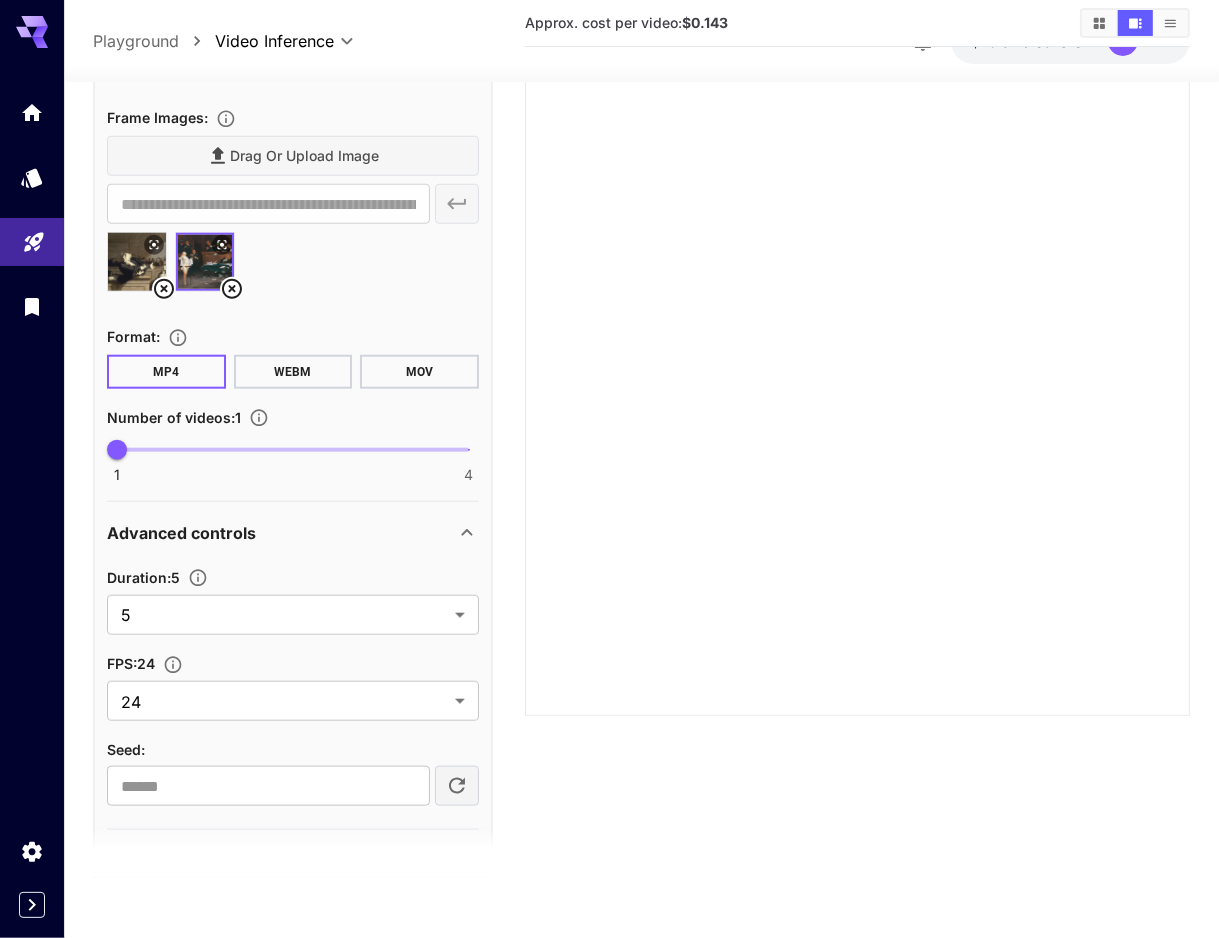 click 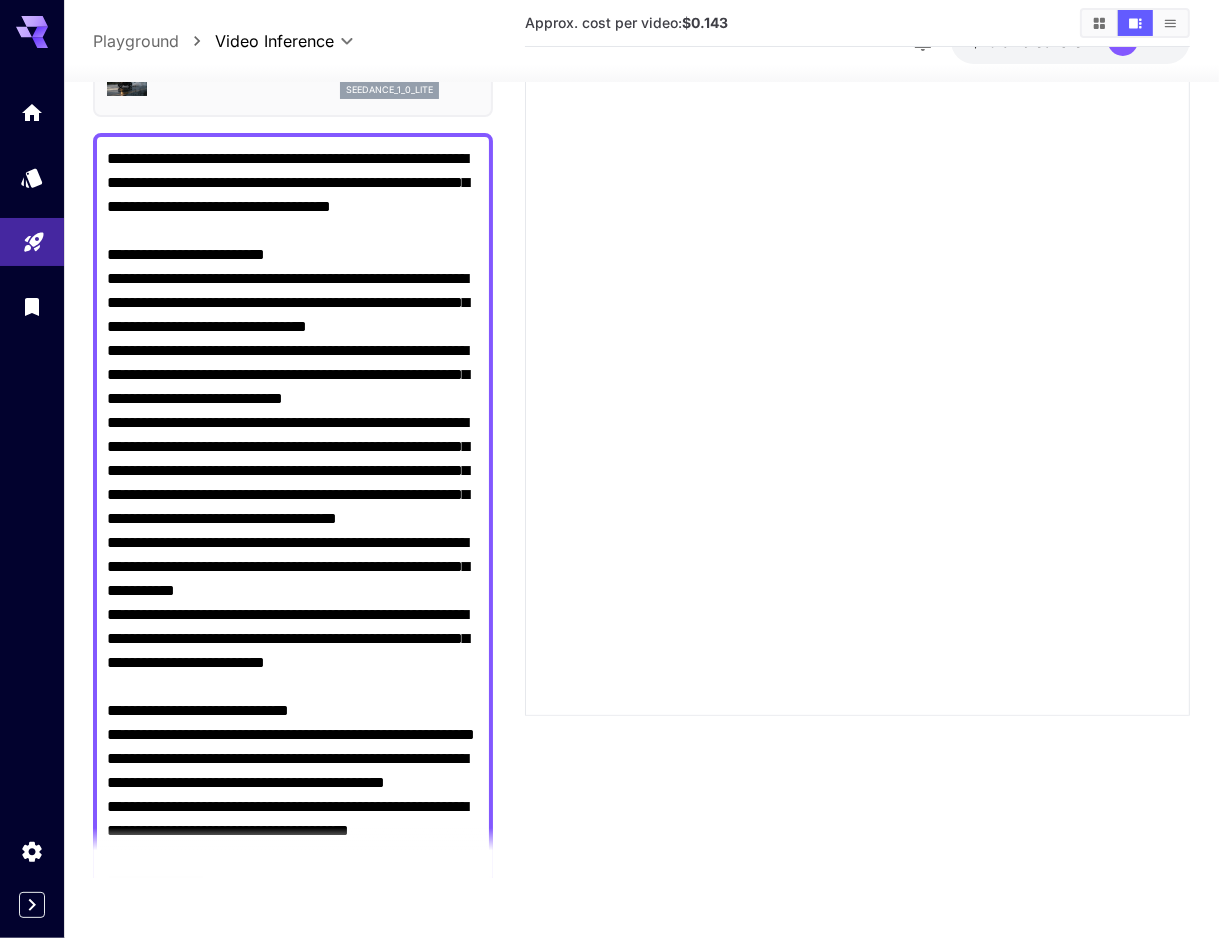 scroll, scrollTop: 0, scrollLeft: 0, axis: both 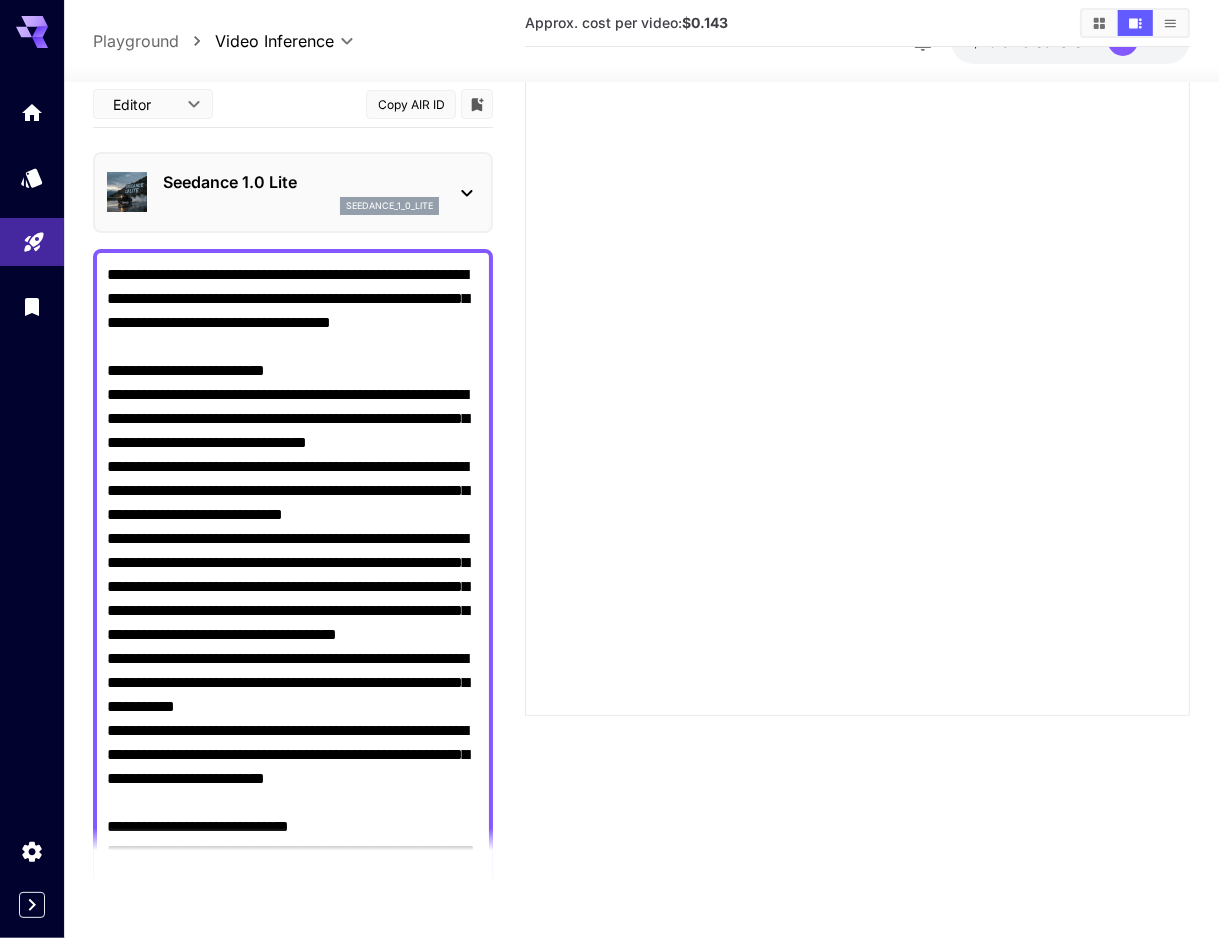 click on "Camera fixed" at bounding box center [293, 814] 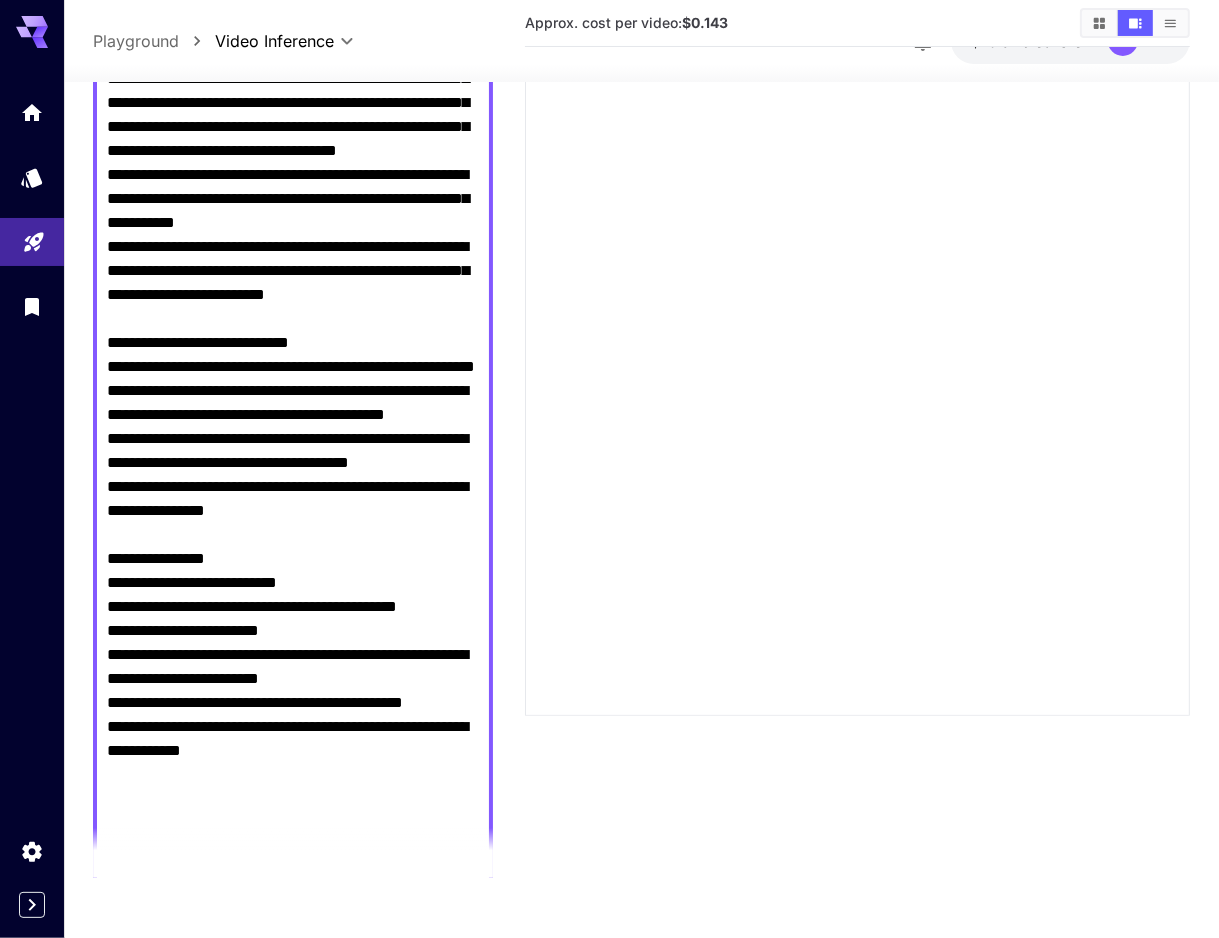 scroll, scrollTop: 600, scrollLeft: 0, axis: vertical 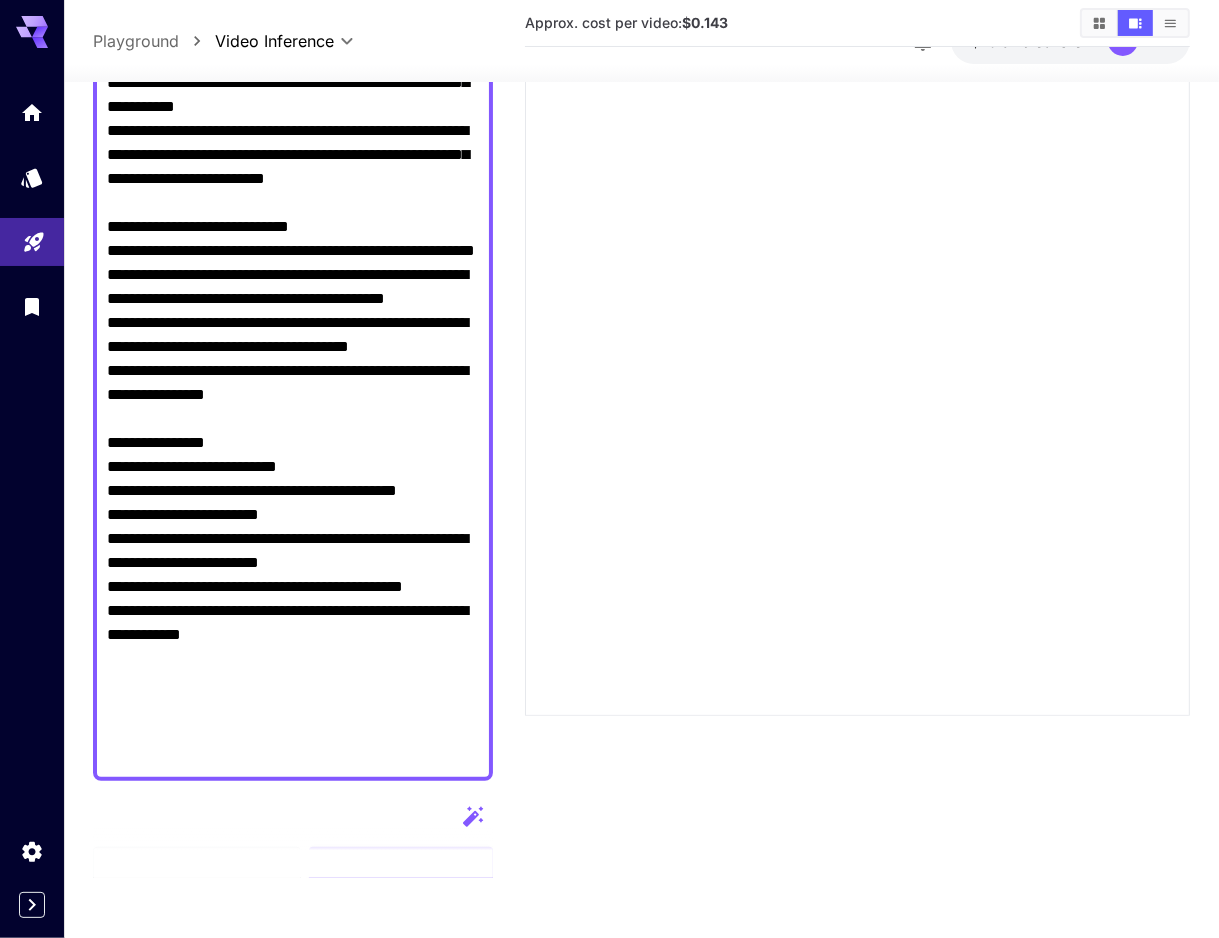 click on "Camera fixed" at bounding box center [293, 214] 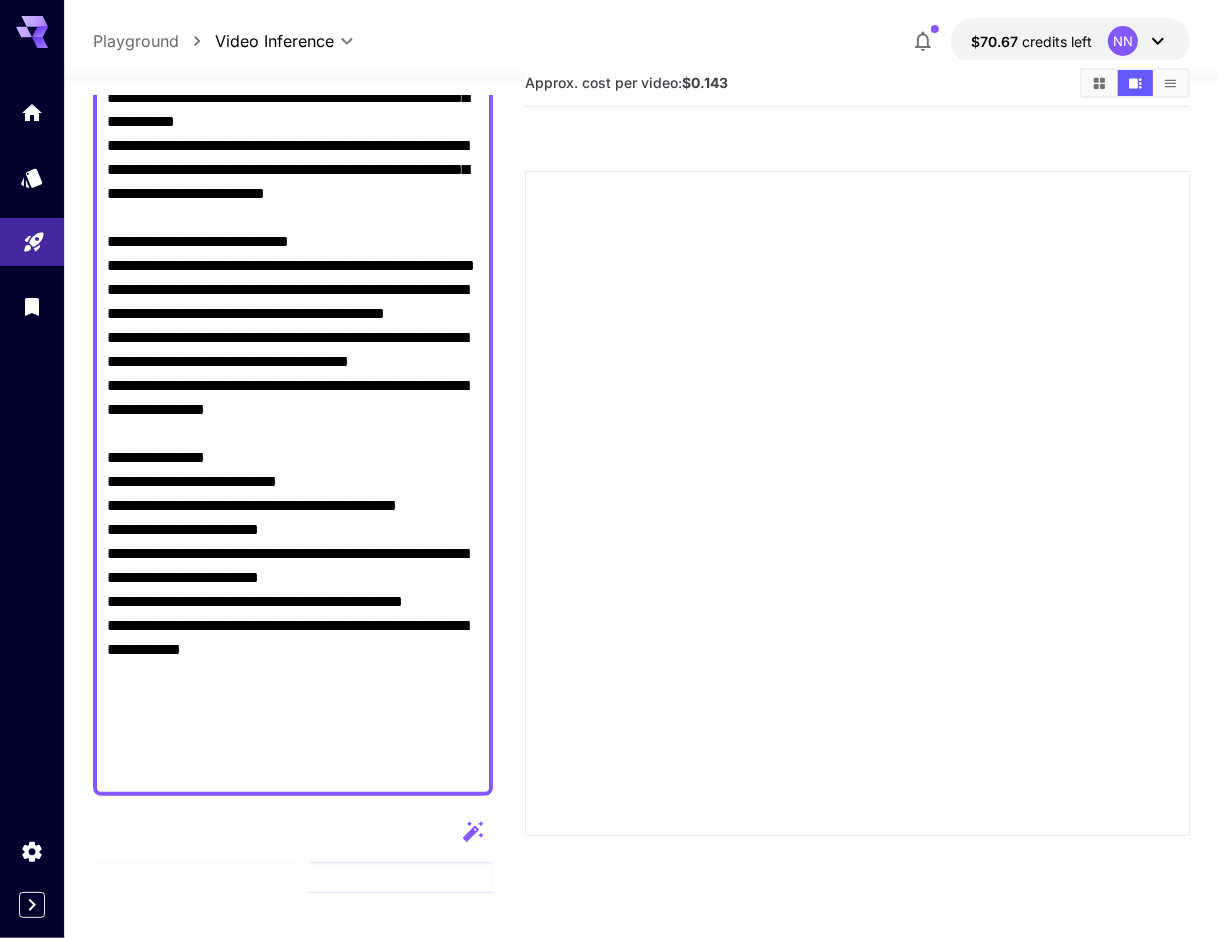 scroll, scrollTop: 0, scrollLeft: 0, axis: both 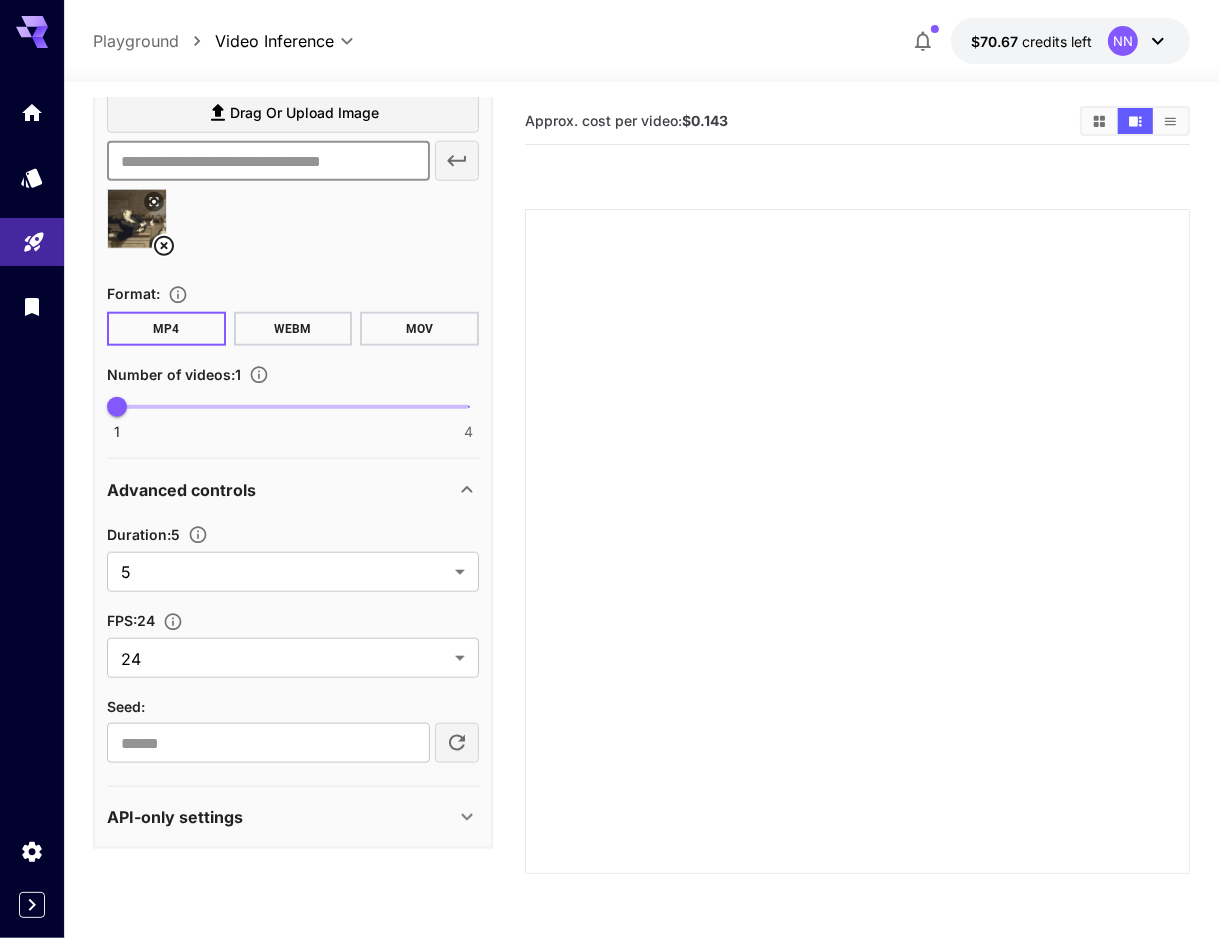 click at bounding box center (268, 161) 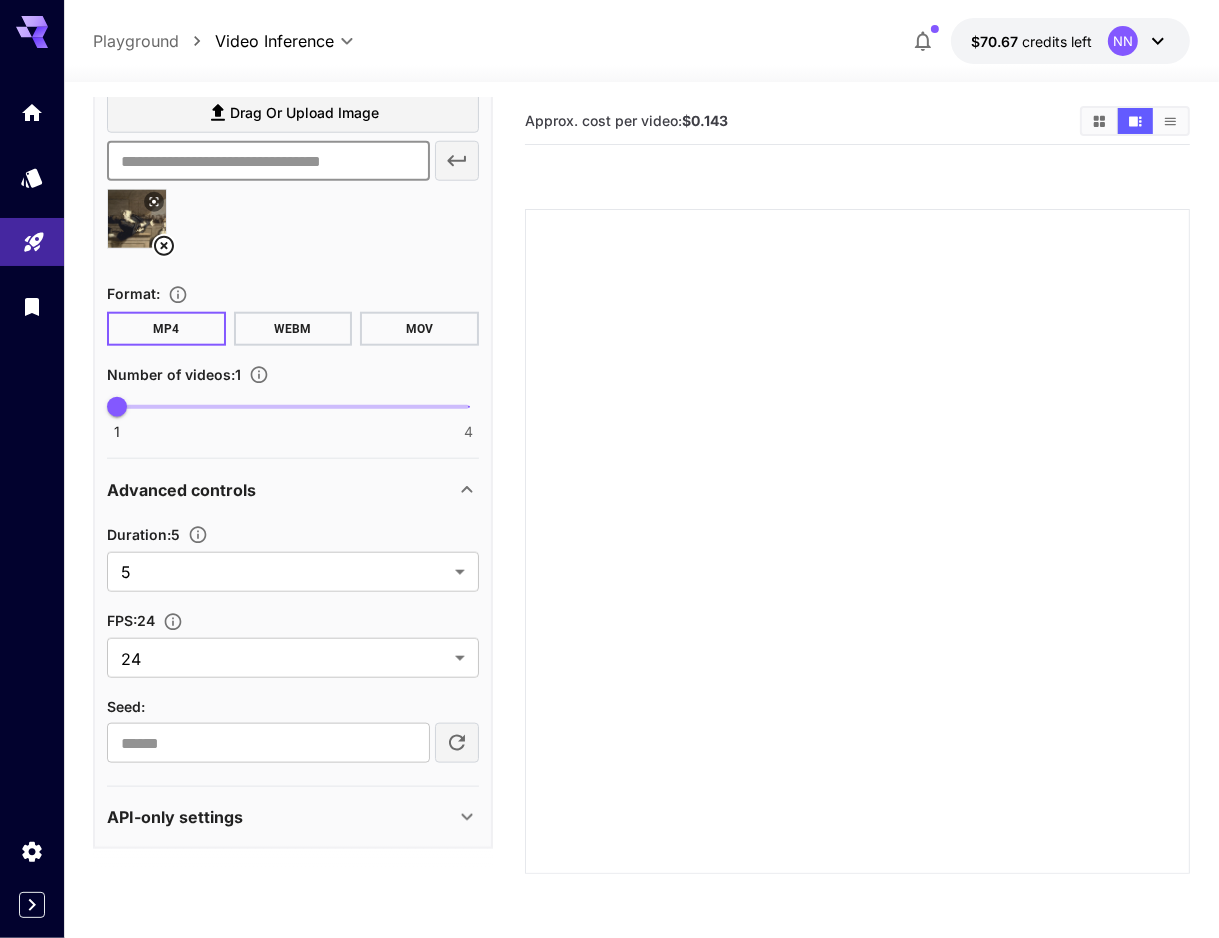 scroll, scrollTop: 1460, scrollLeft: 0, axis: vertical 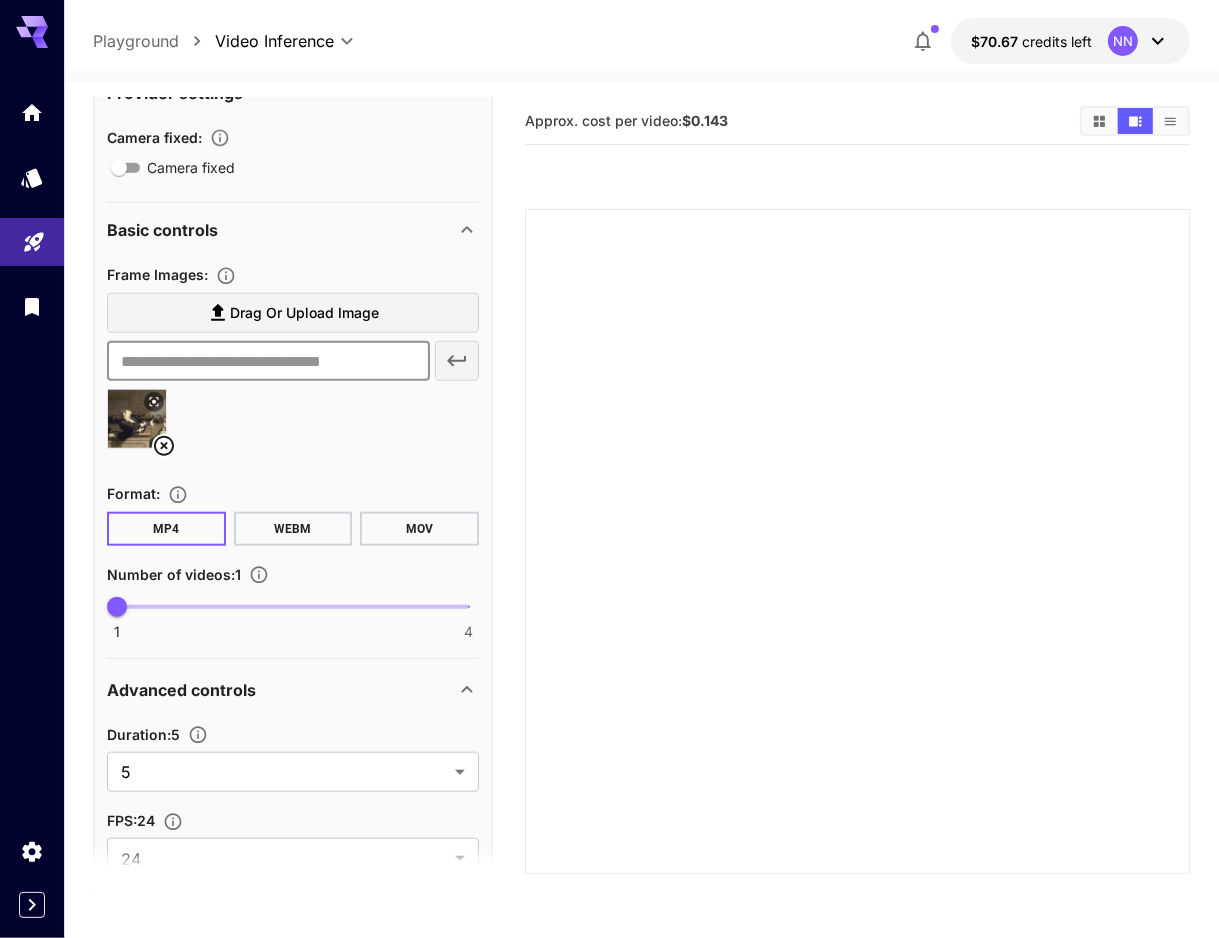 click at bounding box center (268, 361) 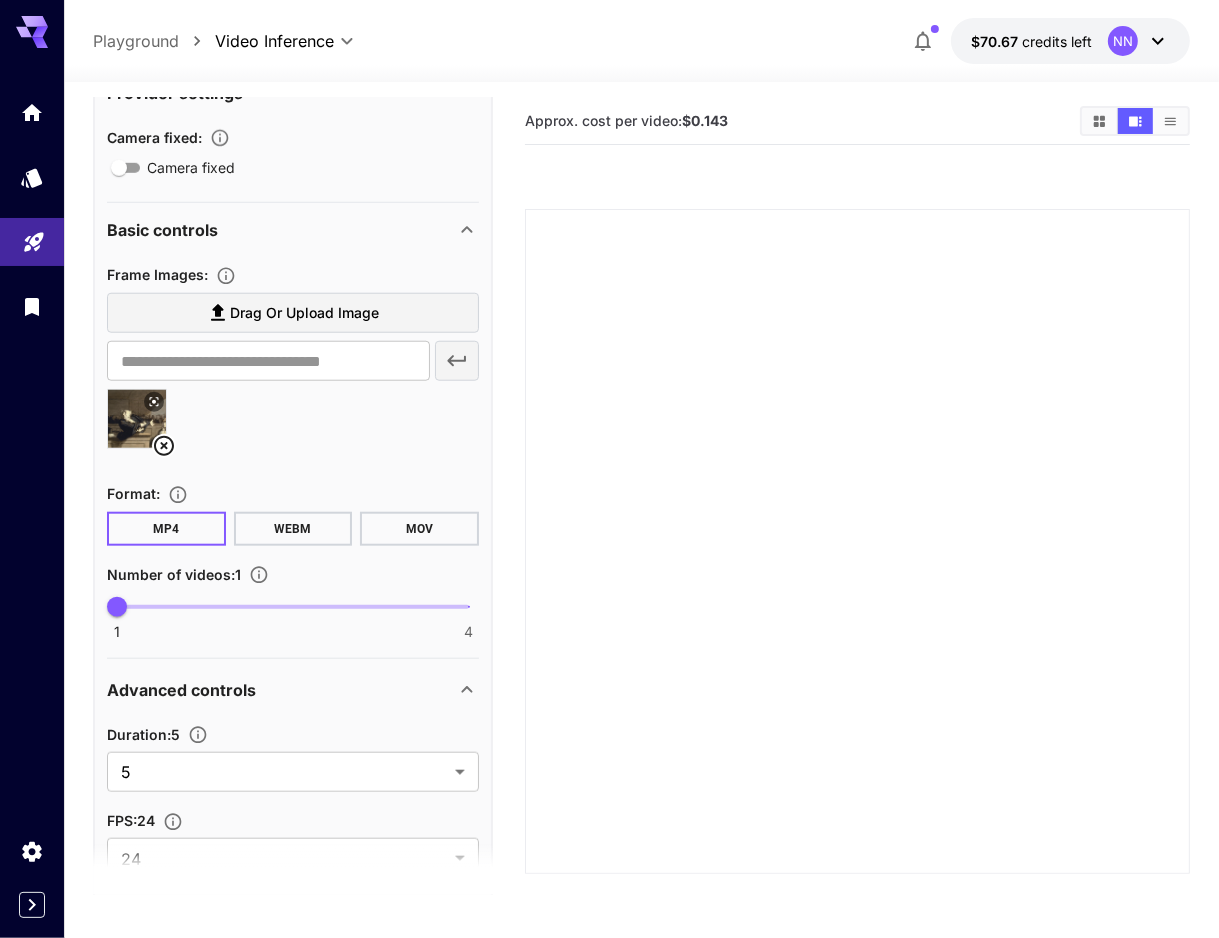 click at bounding box center [857, 541] 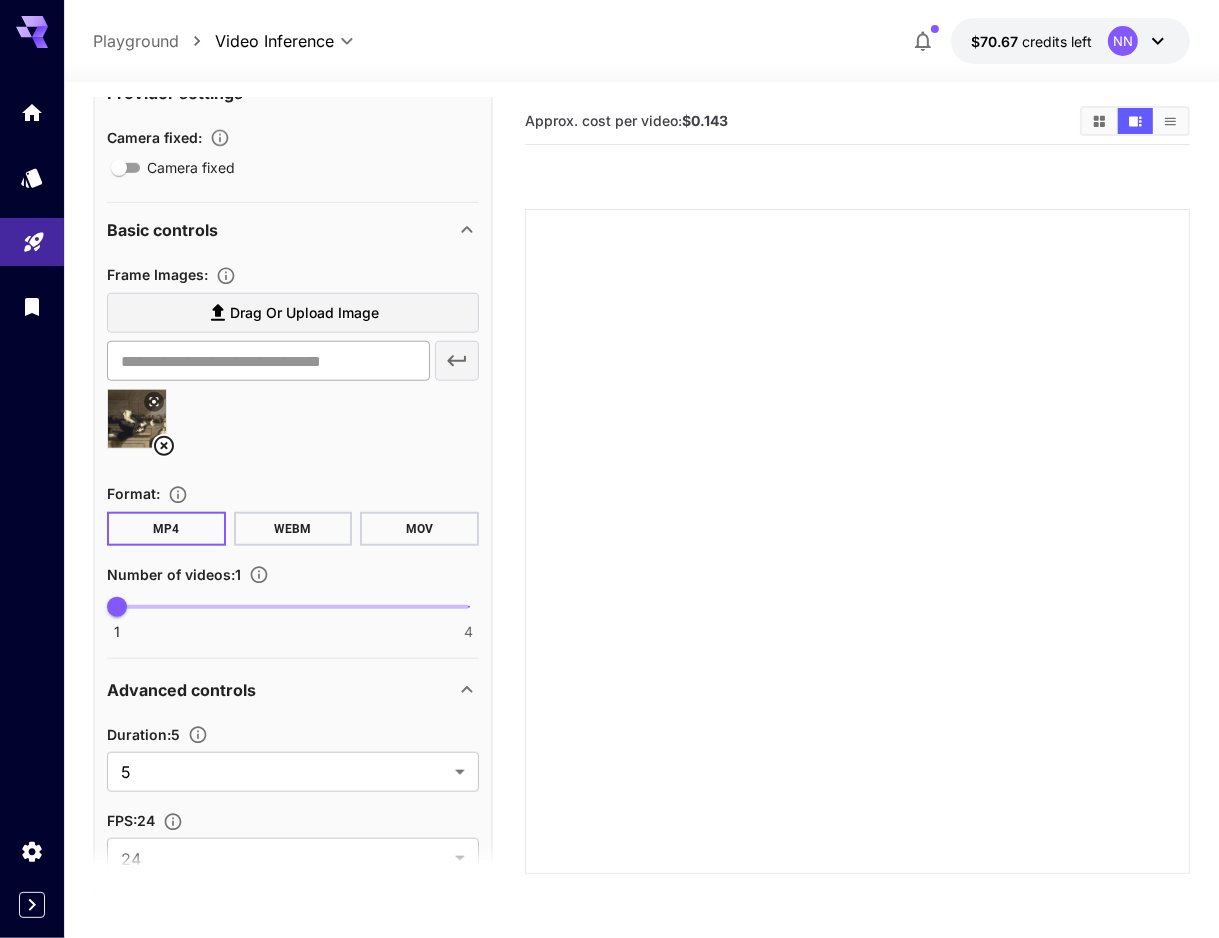click at bounding box center [268, 361] 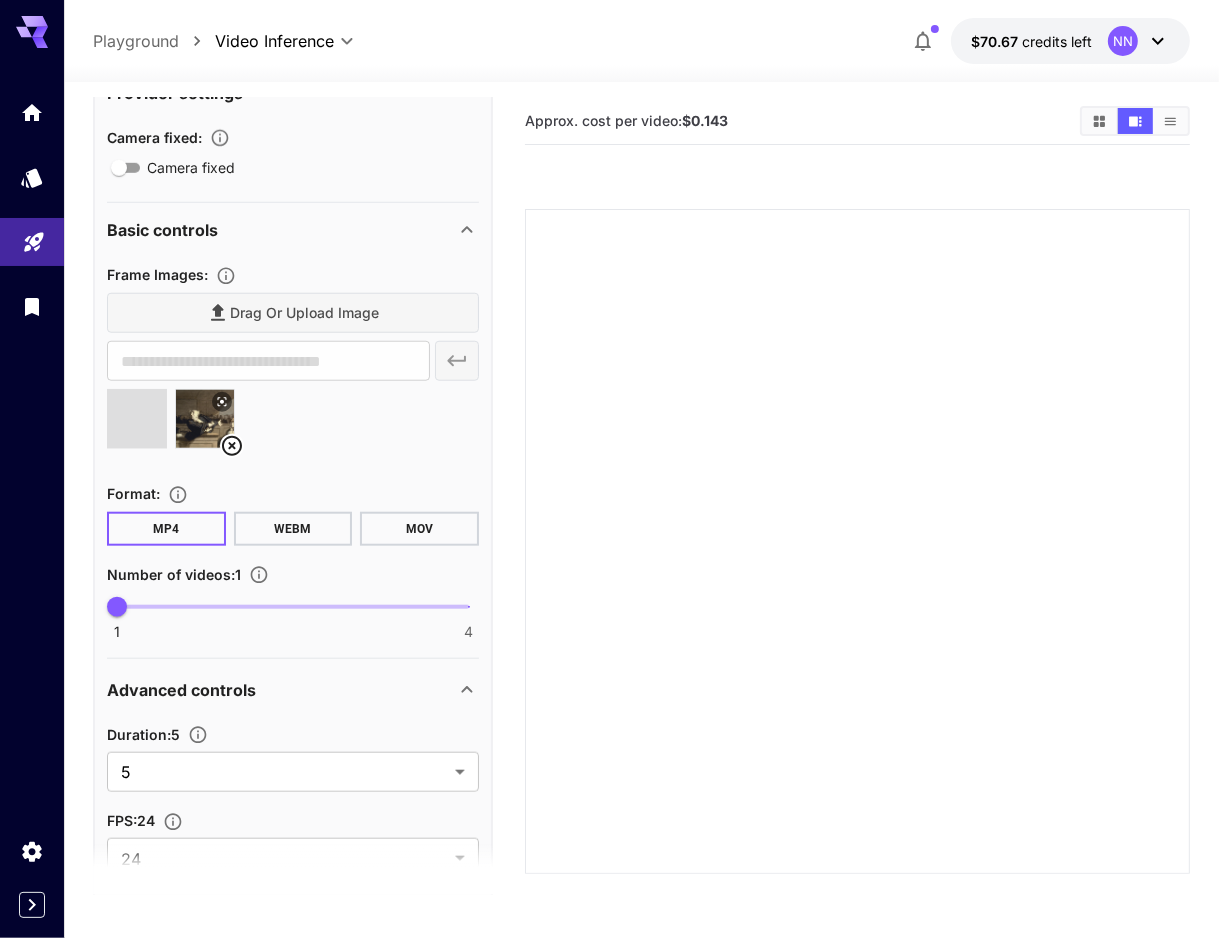 type on "**********" 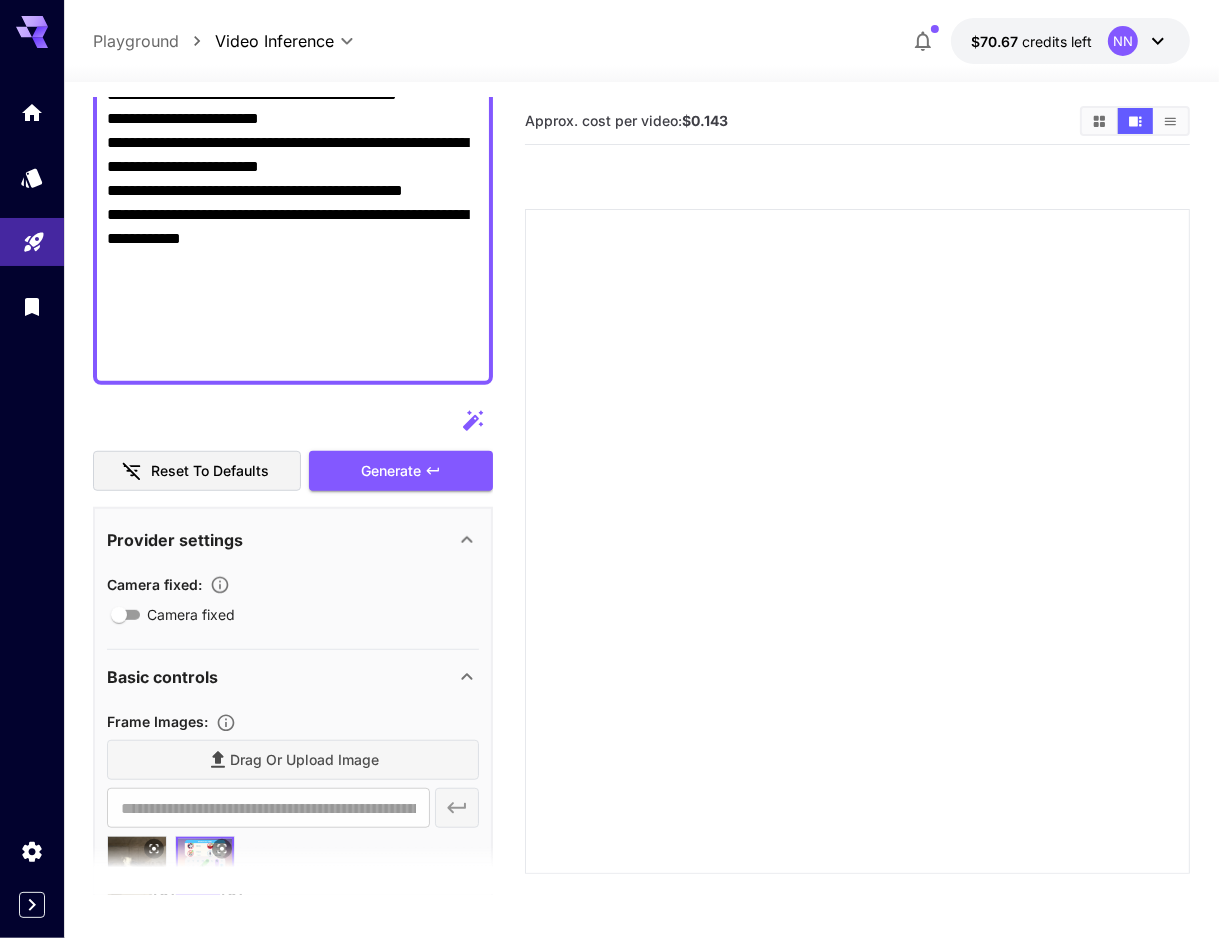 scroll, scrollTop: 760, scrollLeft: 0, axis: vertical 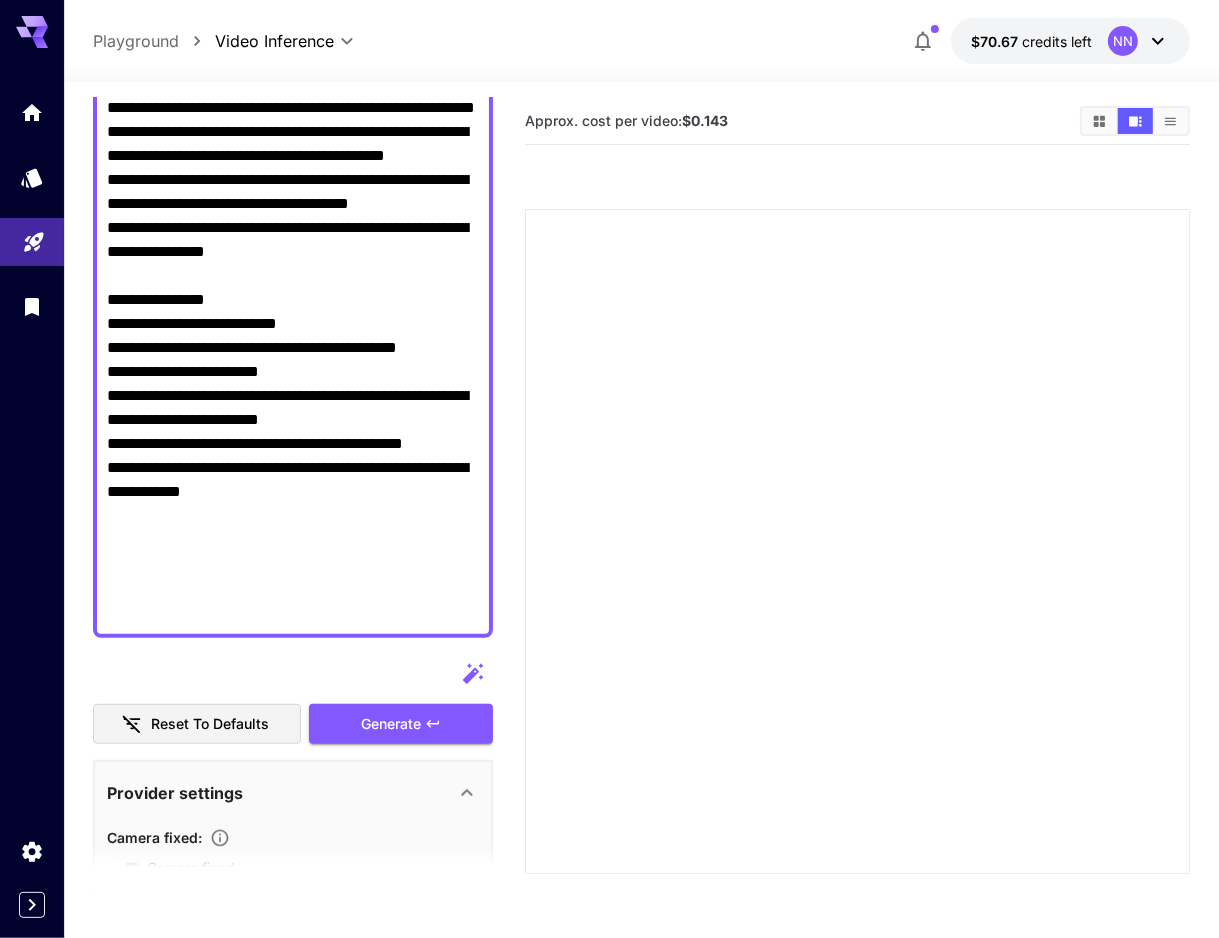 click on "Camera fixed" at bounding box center (293, 72) 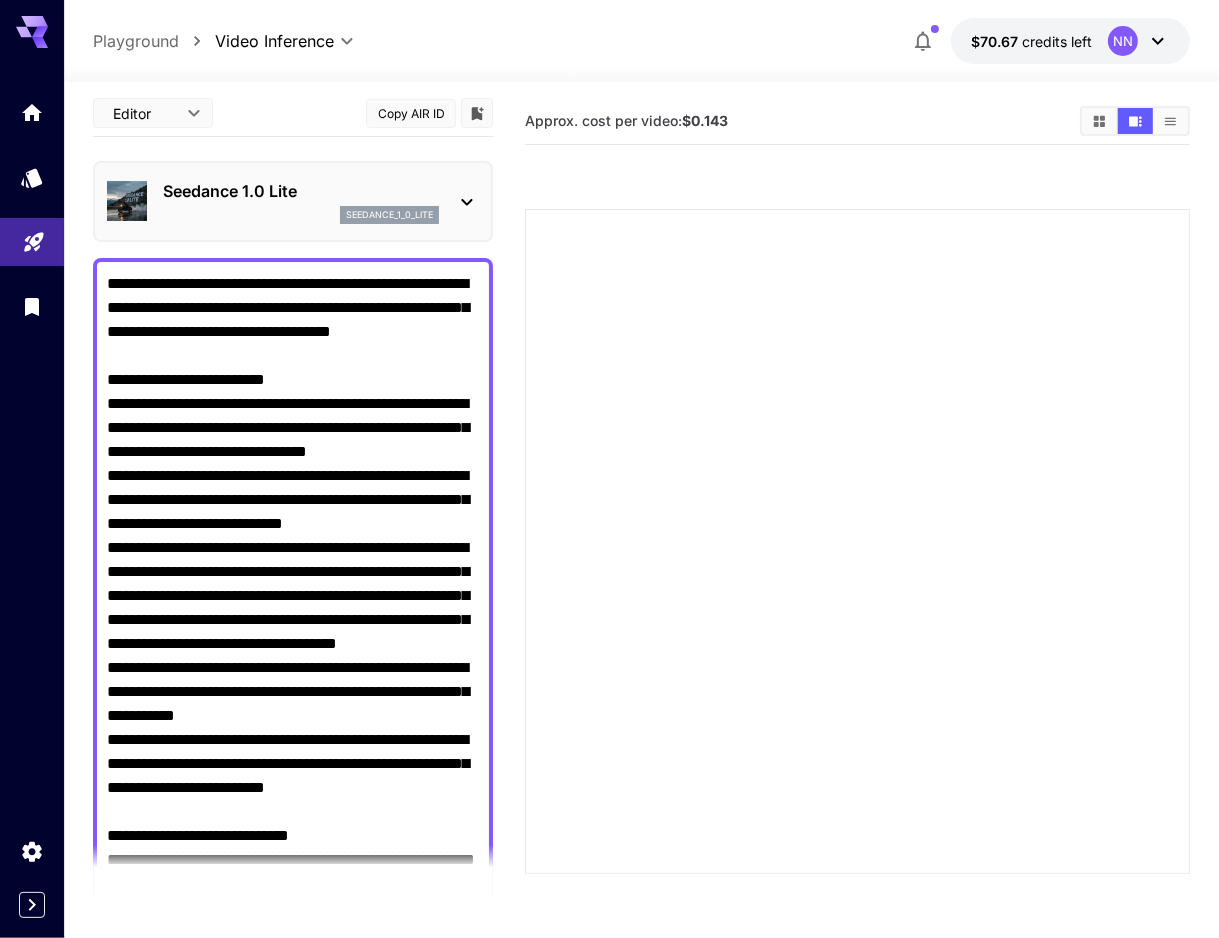 scroll, scrollTop: 0, scrollLeft: 0, axis: both 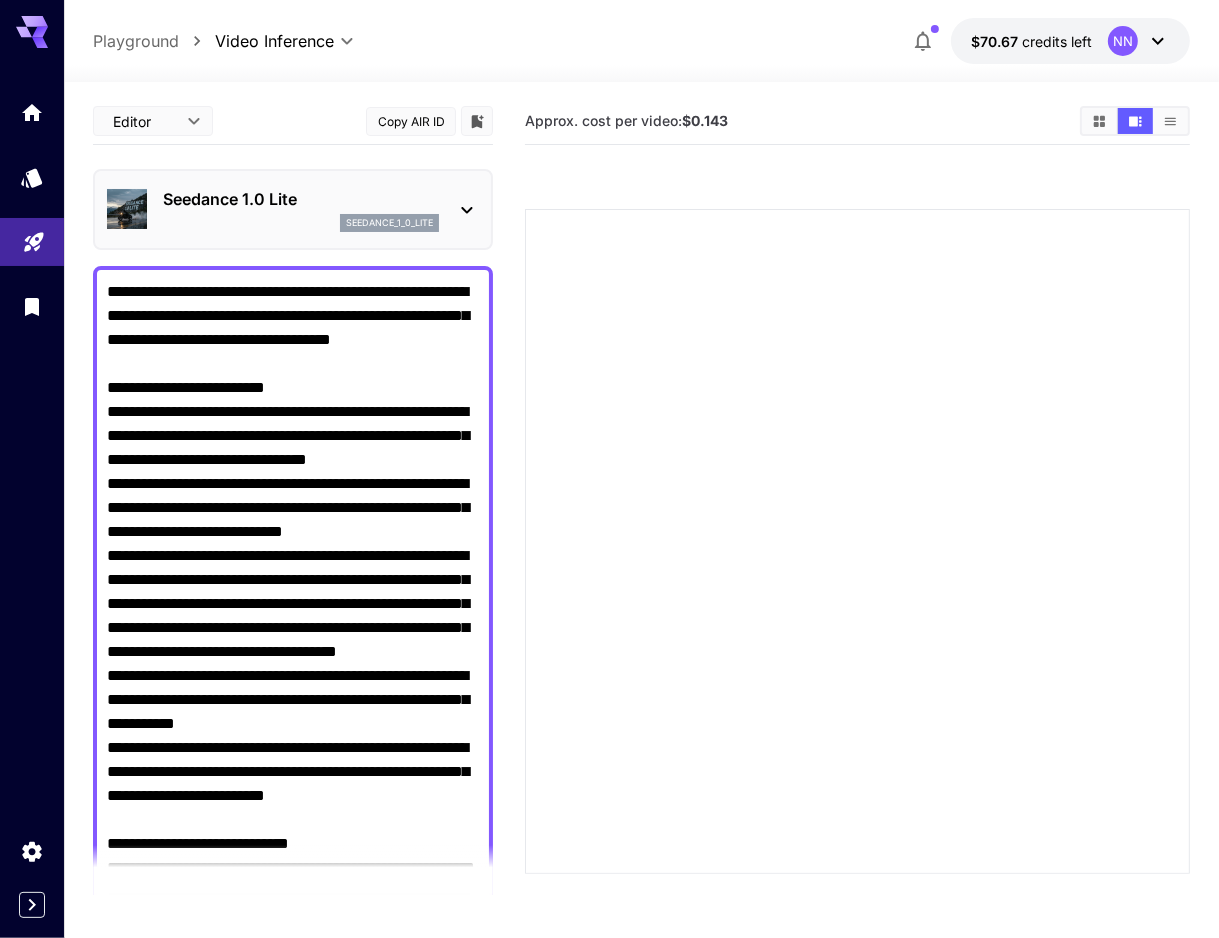 drag, startPoint x: 286, startPoint y: 413, endPoint x: 268, endPoint y: 411, distance: 18.110771 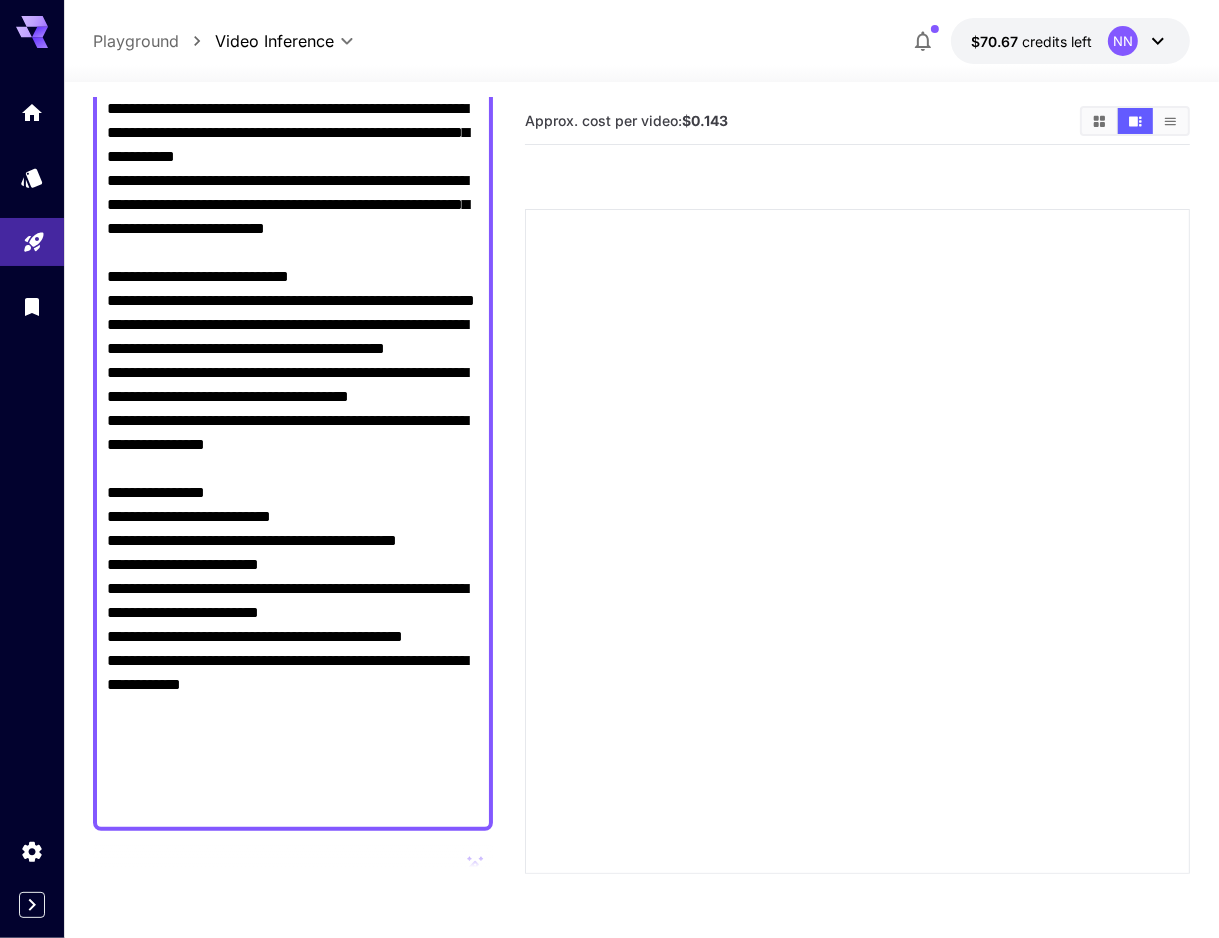 scroll, scrollTop: 600, scrollLeft: 0, axis: vertical 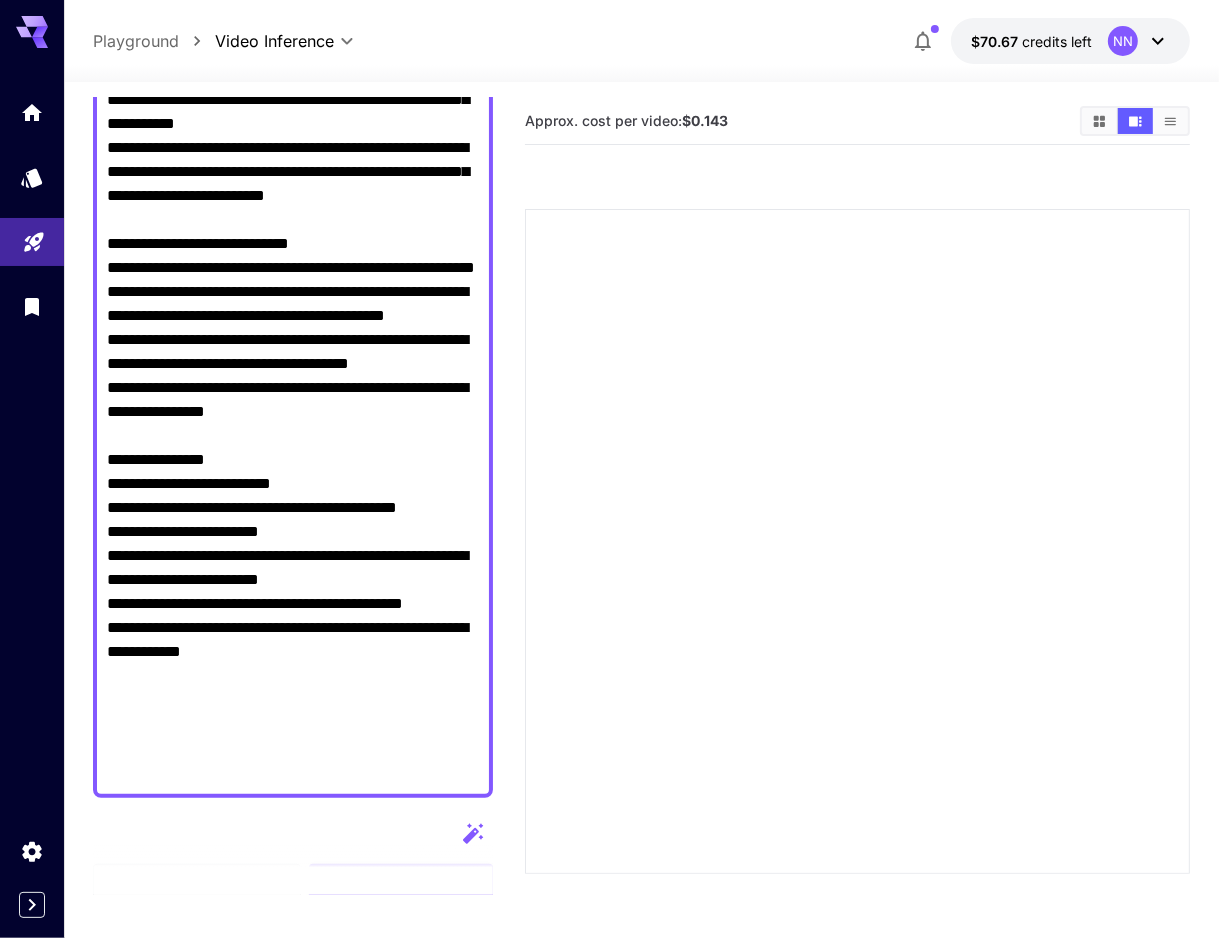 click on "Camera fixed" at bounding box center (293, 232) 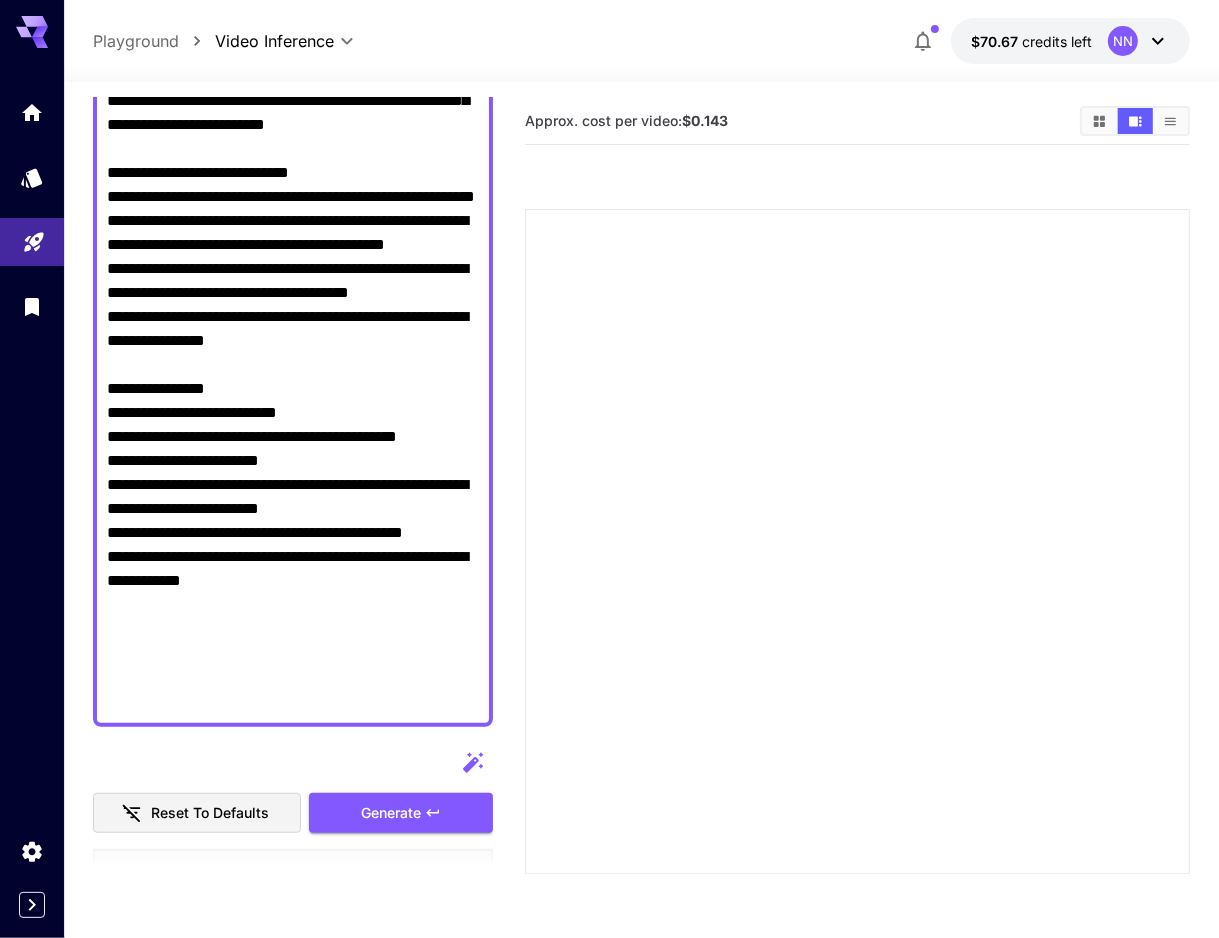 scroll, scrollTop: 571, scrollLeft: 0, axis: vertical 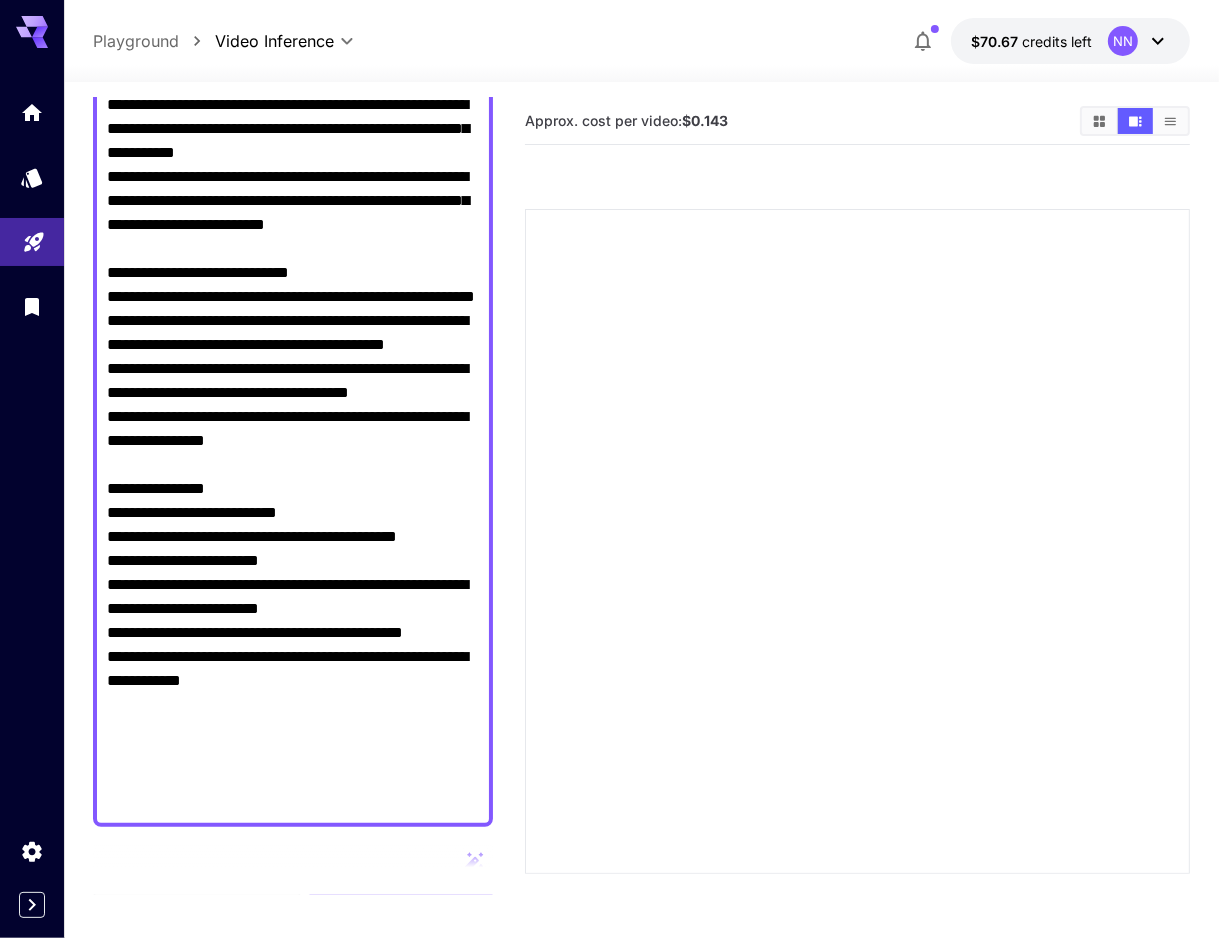 click on "Camera fixed" at bounding box center [293, 261] 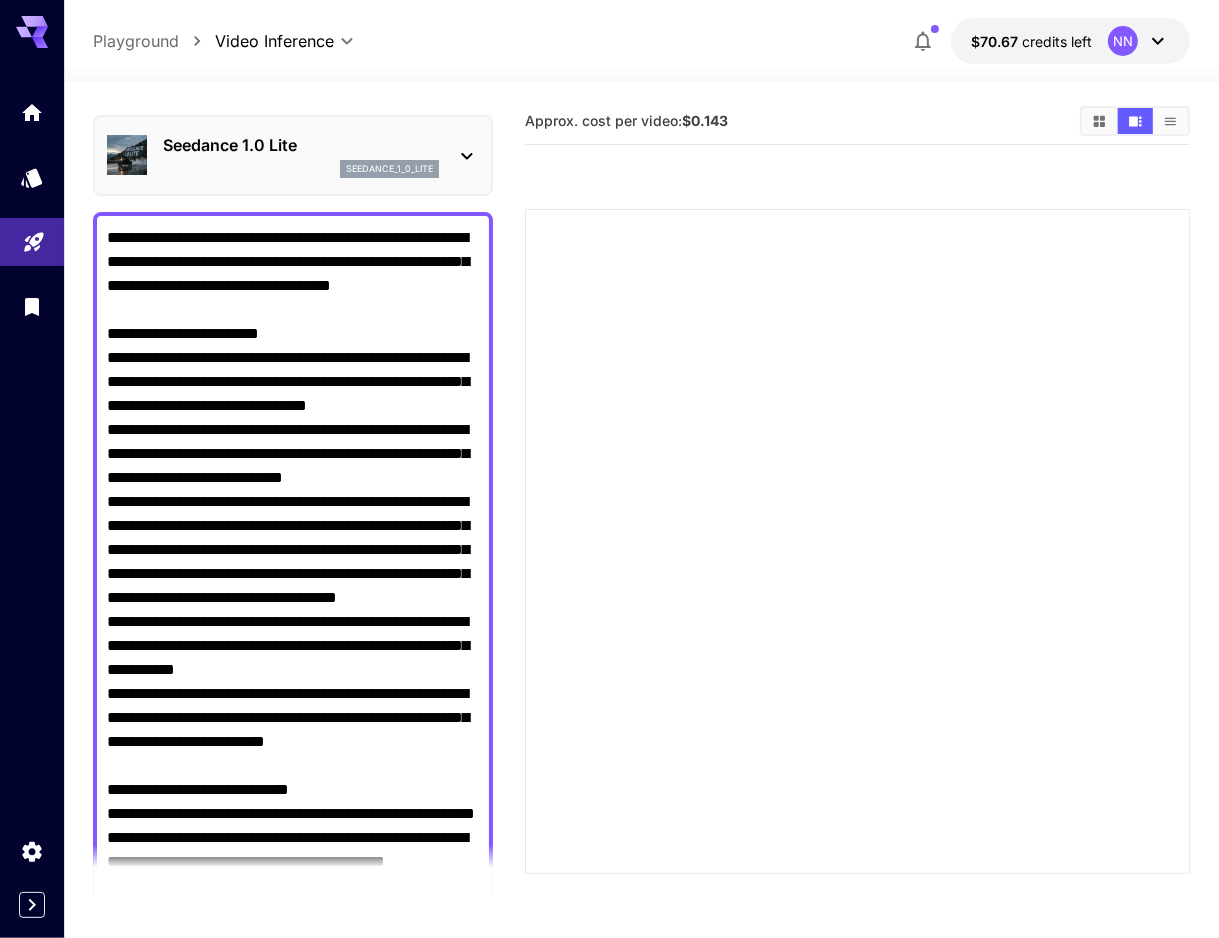 scroll, scrollTop: 0, scrollLeft: 0, axis: both 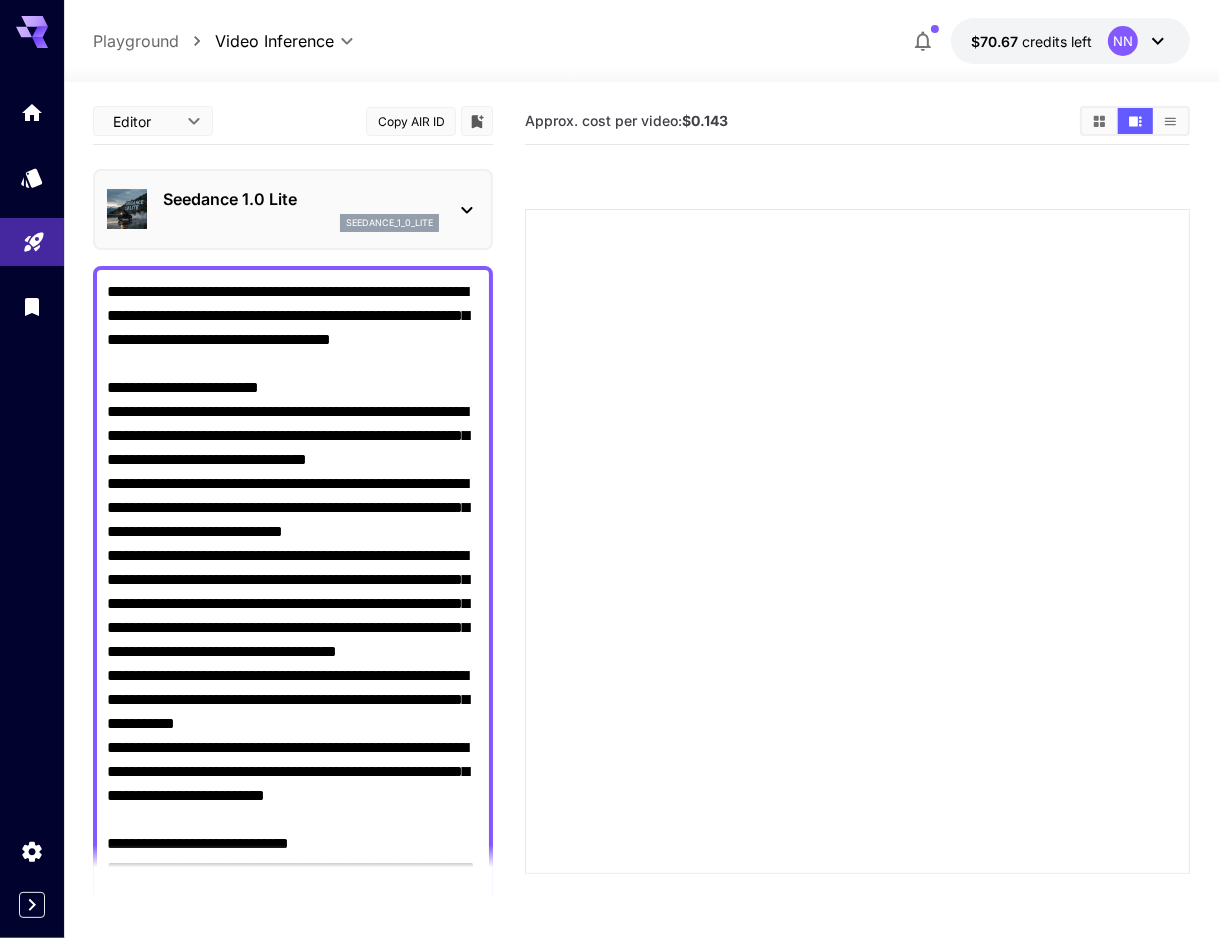 click on "Camera fixed" at bounding box center [293, 832] 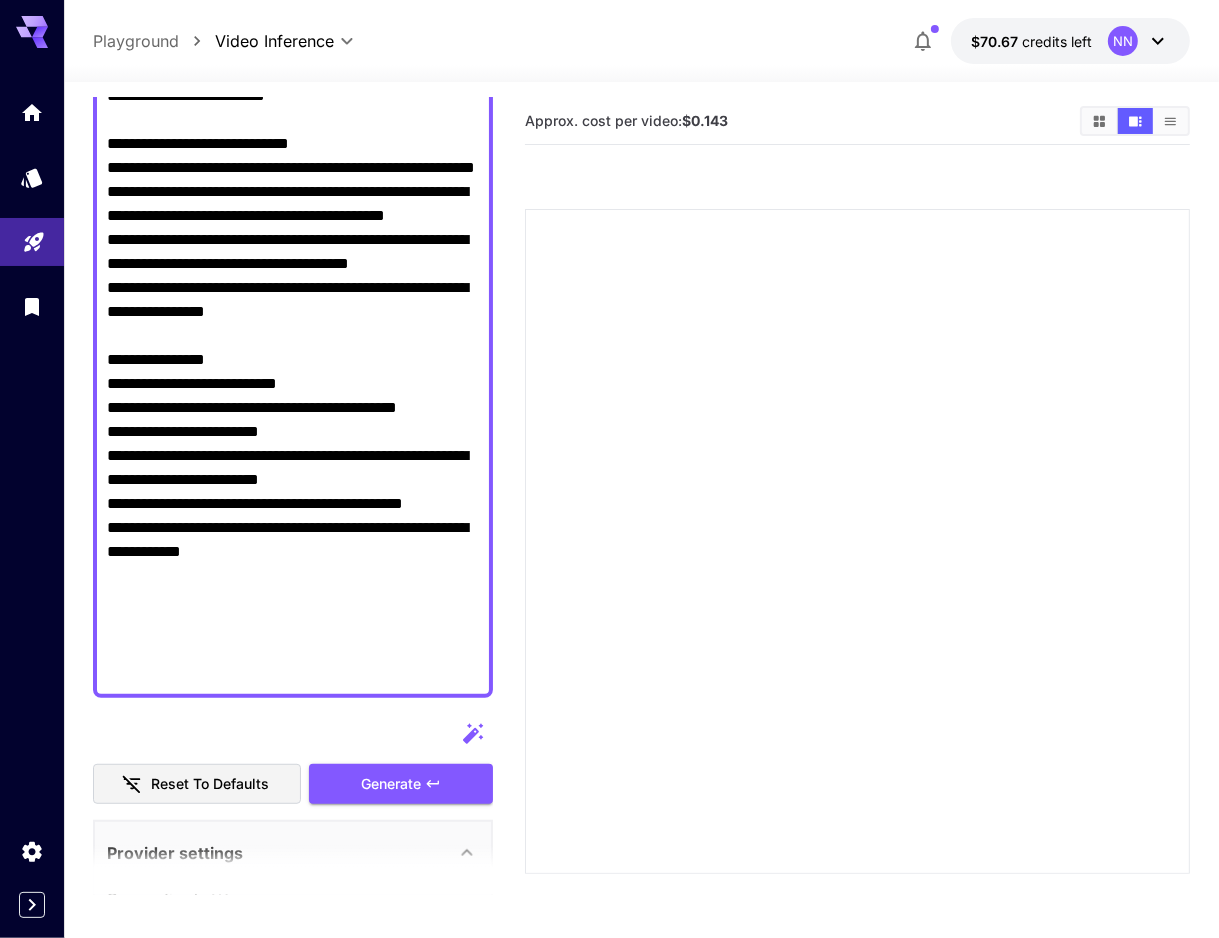 scroll, scrollTop: 600, scrollLeft: 0, axis: vertical 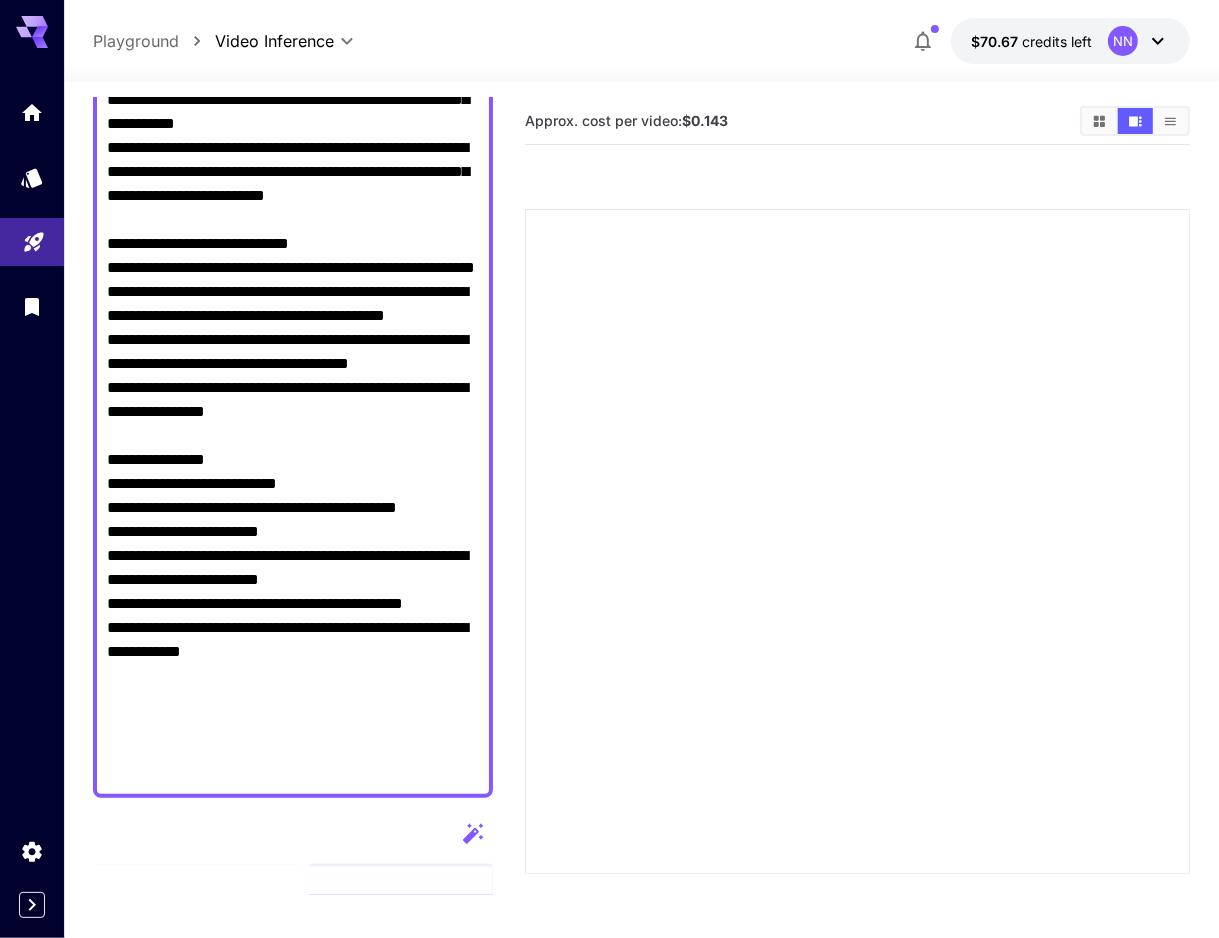 click on "Camera fixed" at bounding box center [293, 232] 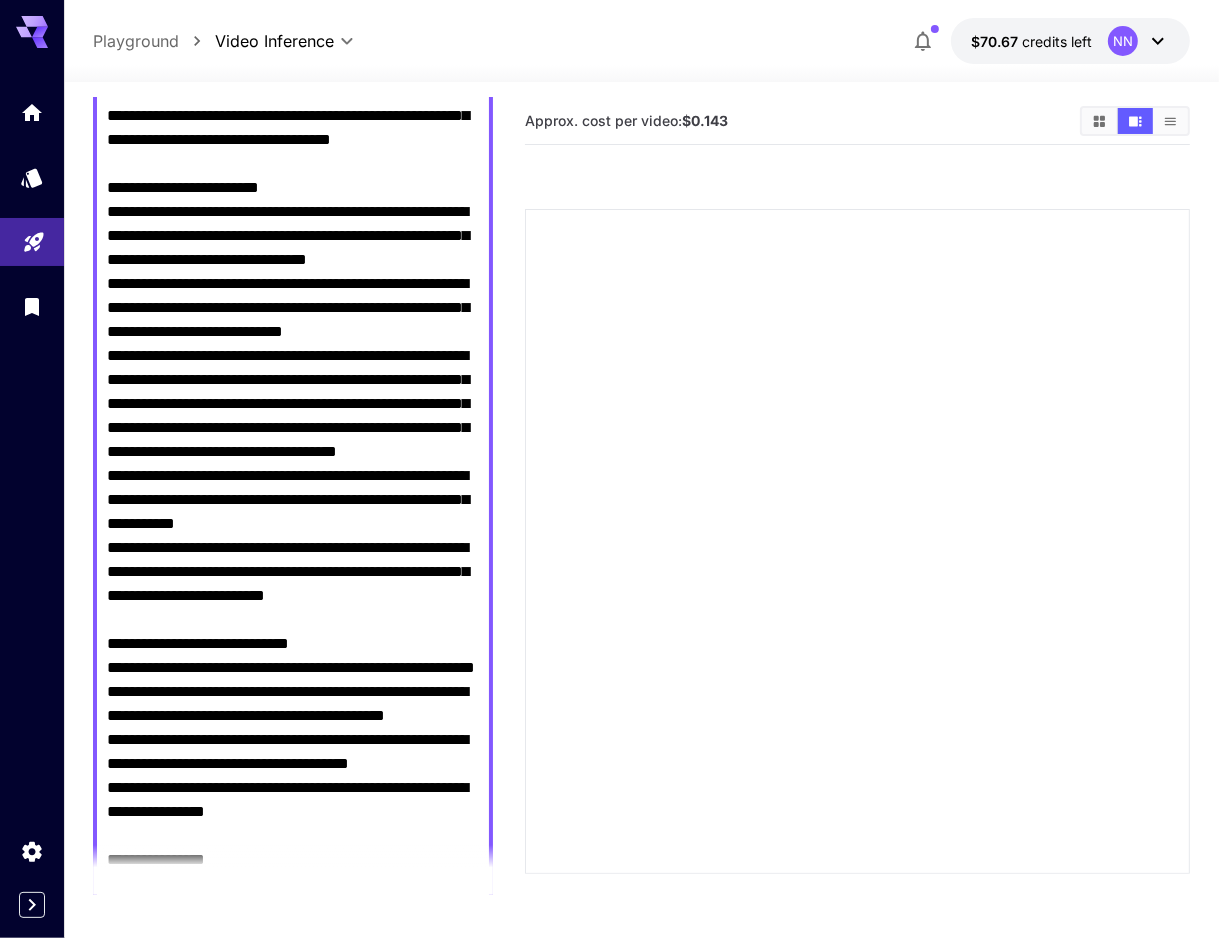 scroll, scrollTop: 0, scrollLeft: 0, axis: both 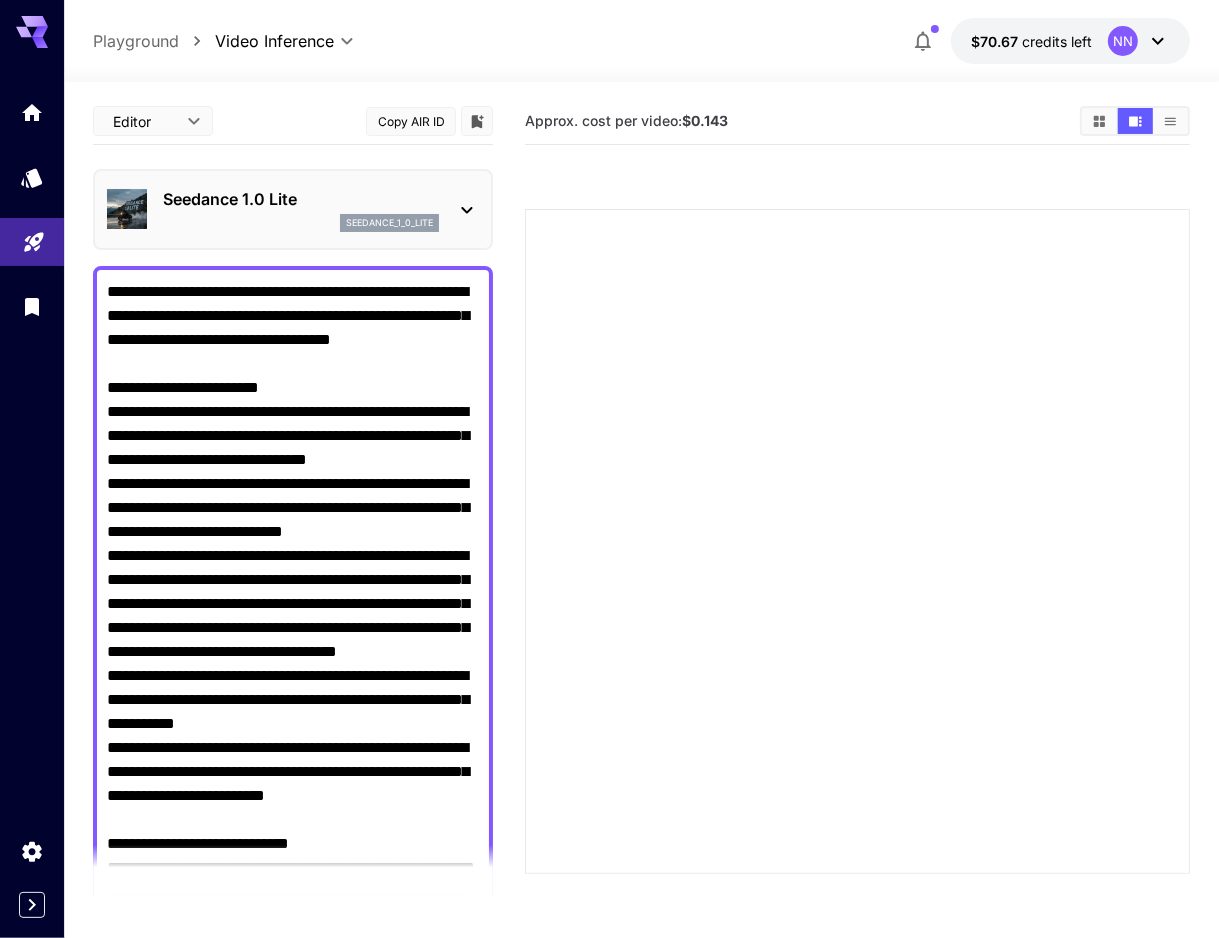click on "Camera fixed" at bounding box center [293, 832] 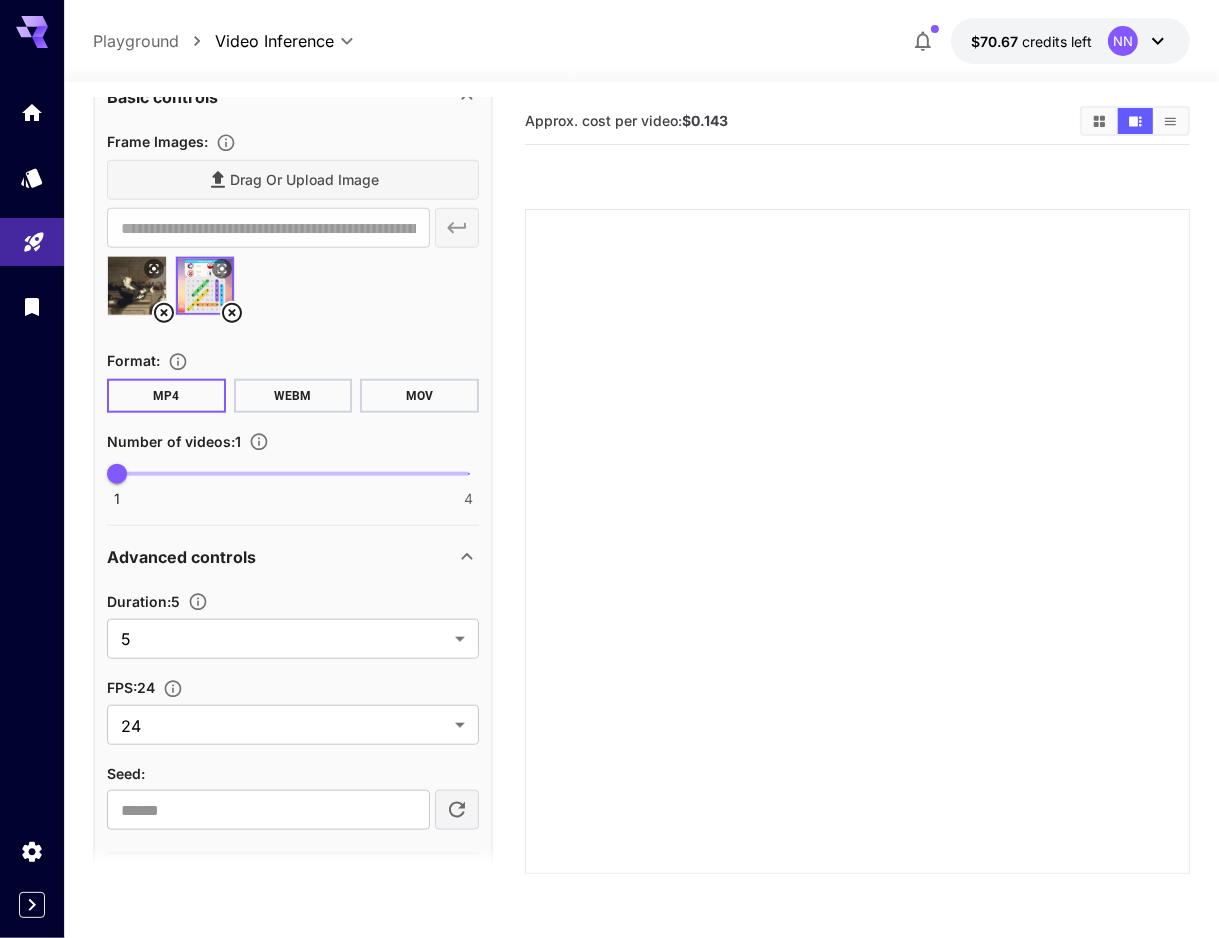 scroll, scrollTop: 1600, scrollLeft: 0, axis: vertical 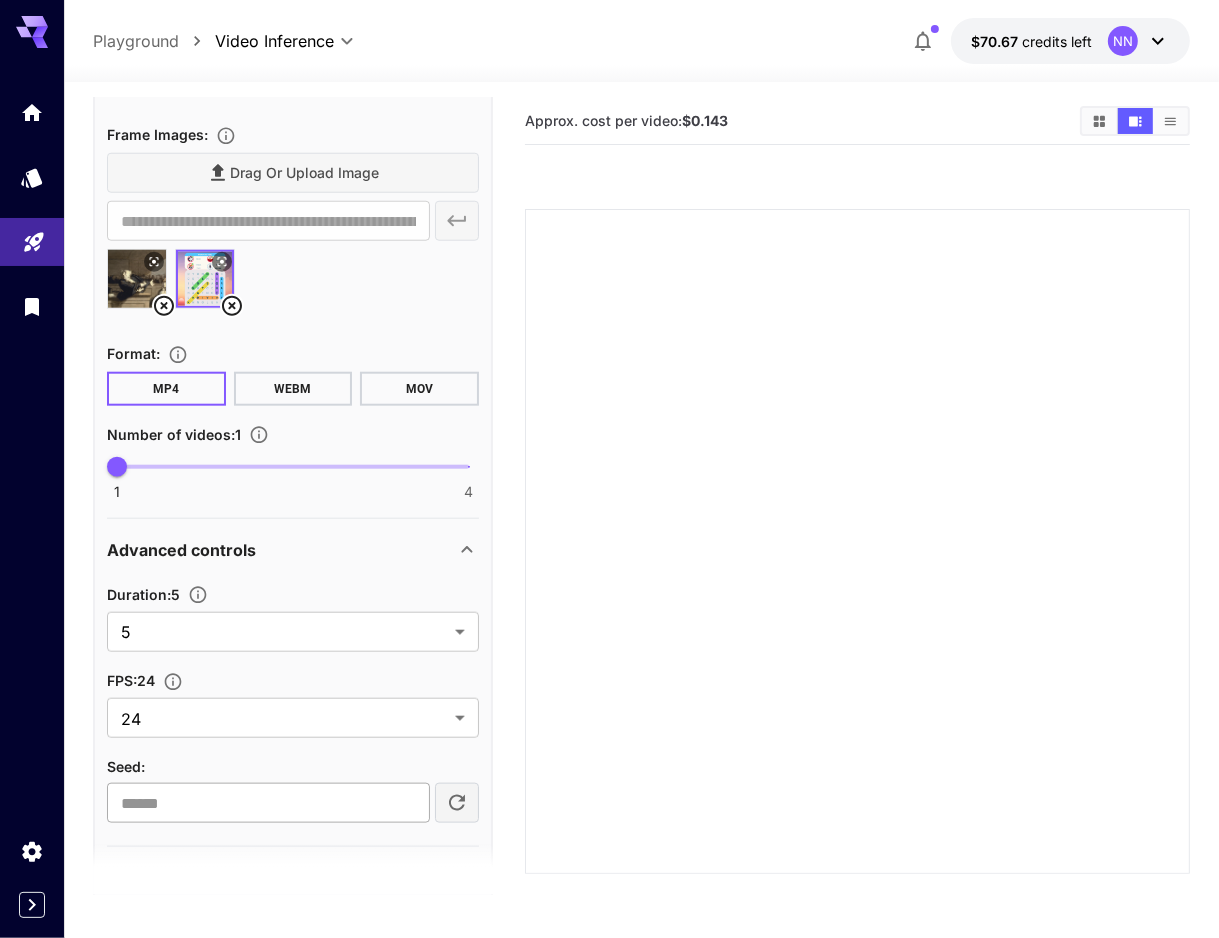 type on "**********" 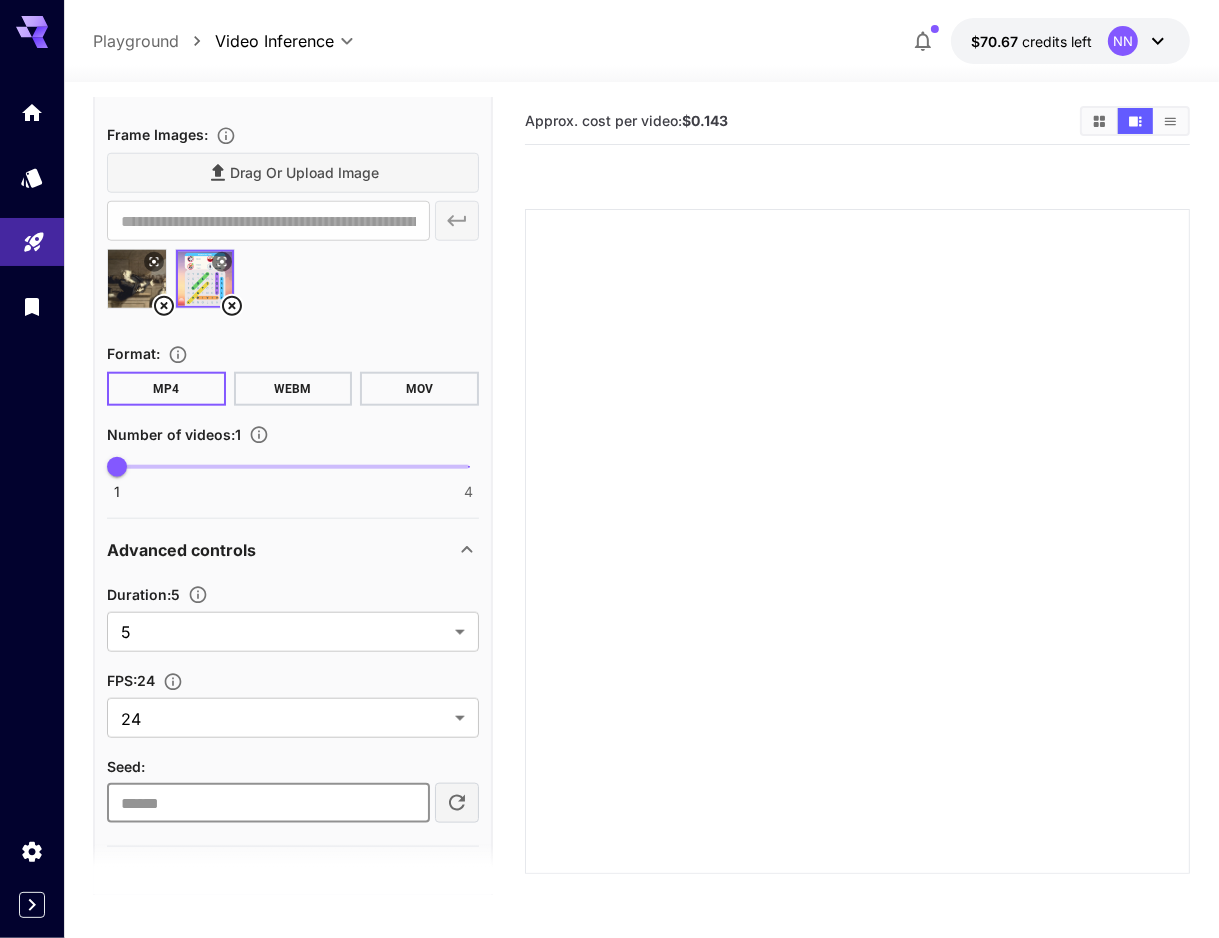 click at bounding box center (268, 803) 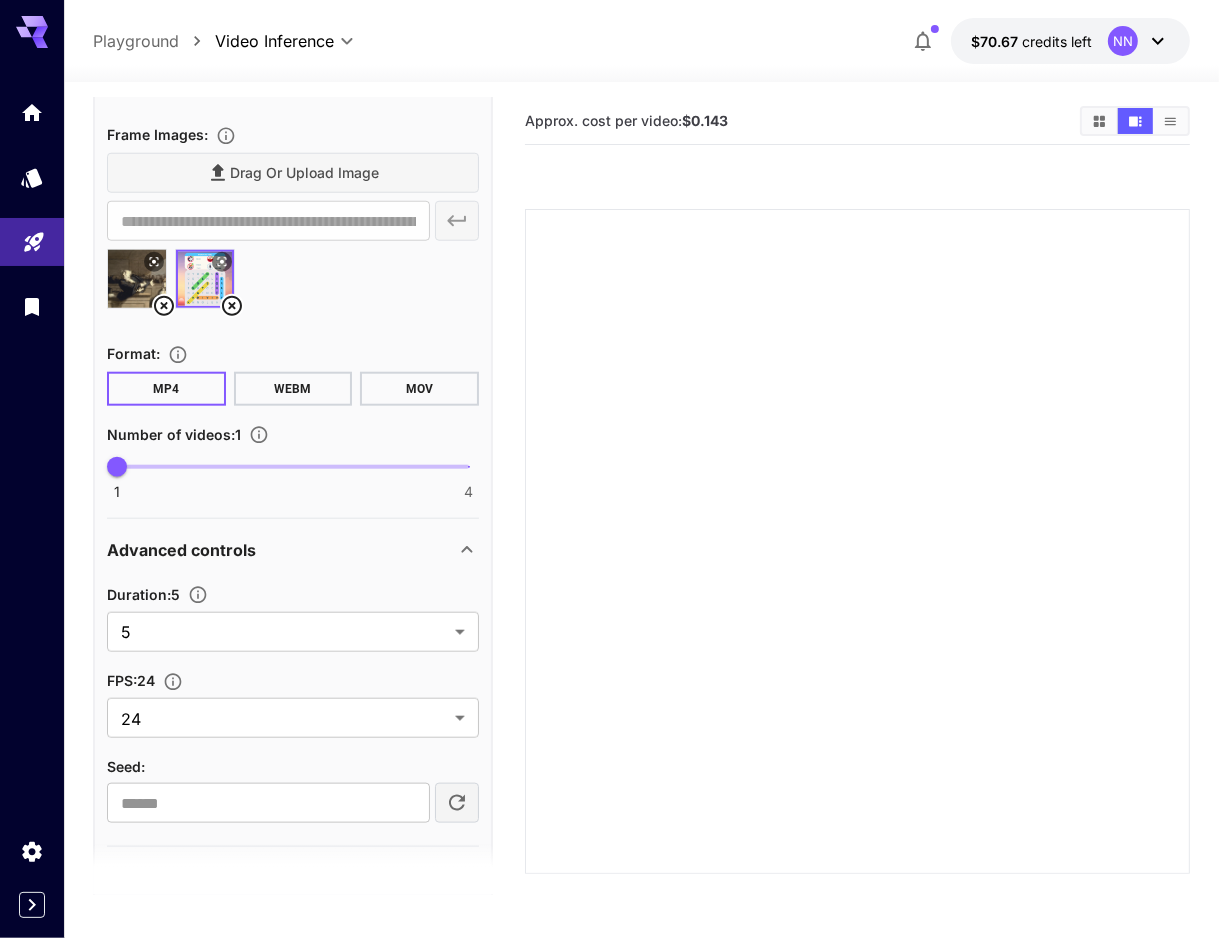 click on "Seed :" at bounding box center (293, 766) 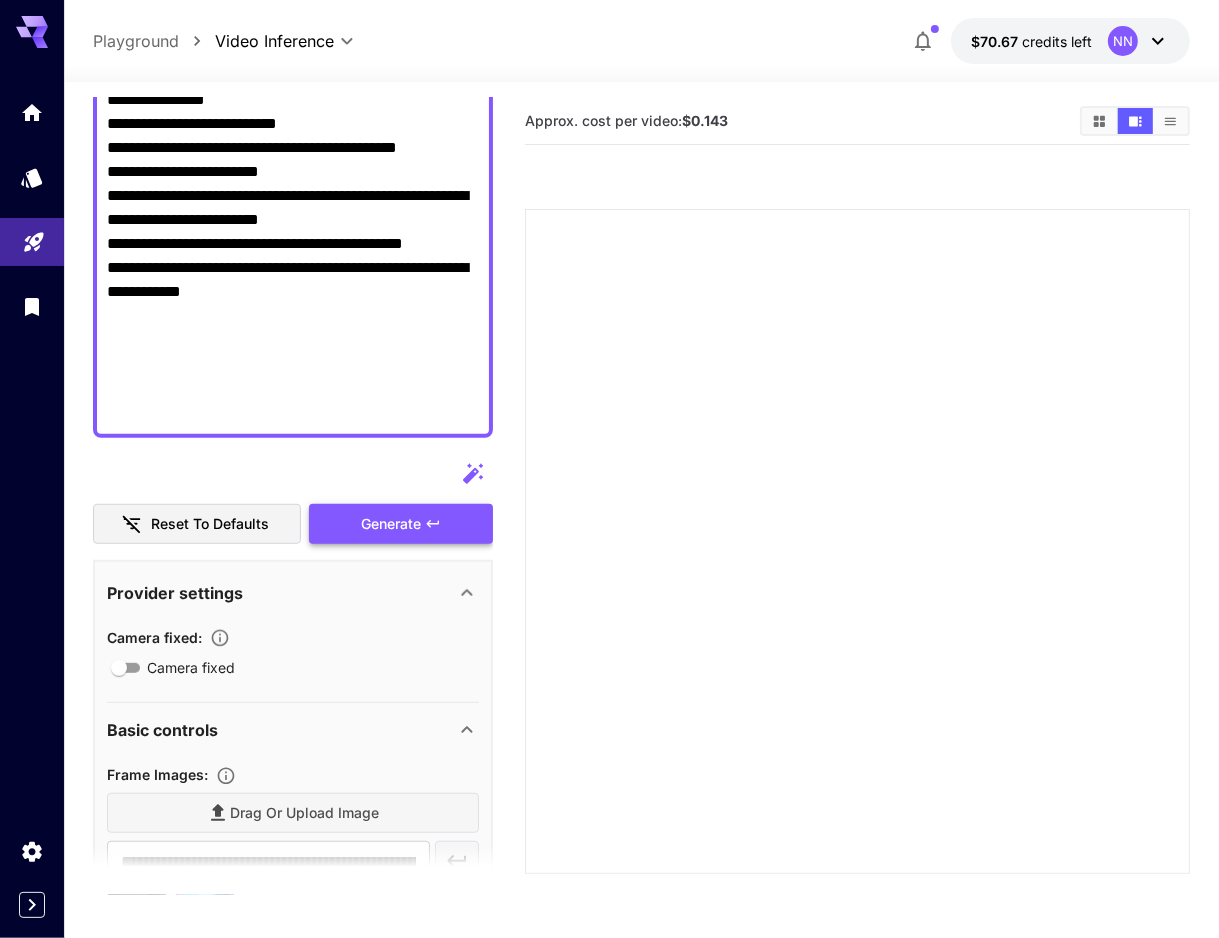 scroll, scrollTop: 1660, scrollLeft: 0, axis: vertical 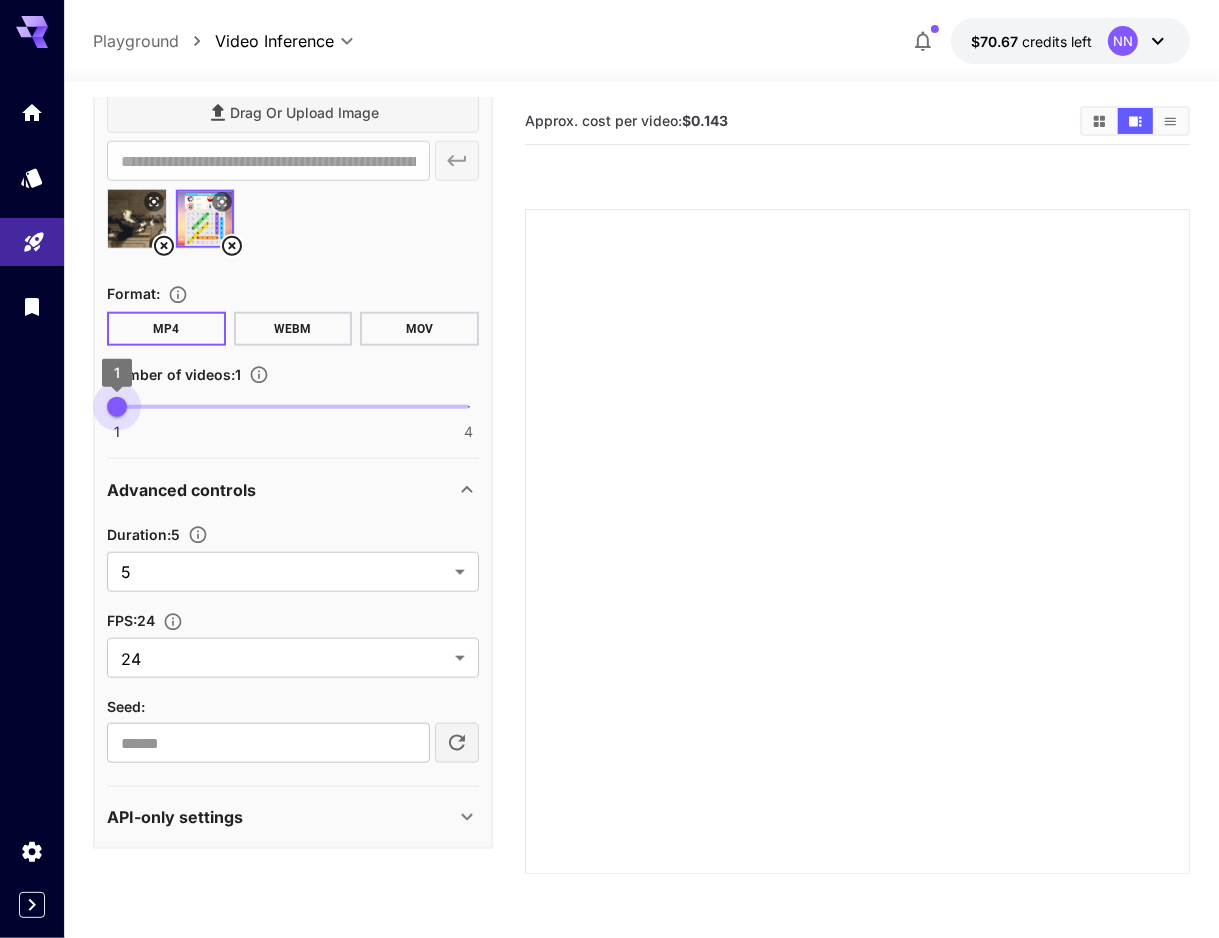 drag, startPoint x: 120, startPoint y: 402, endPoint x: 168, endPoint y: 397, distance: 48.259712 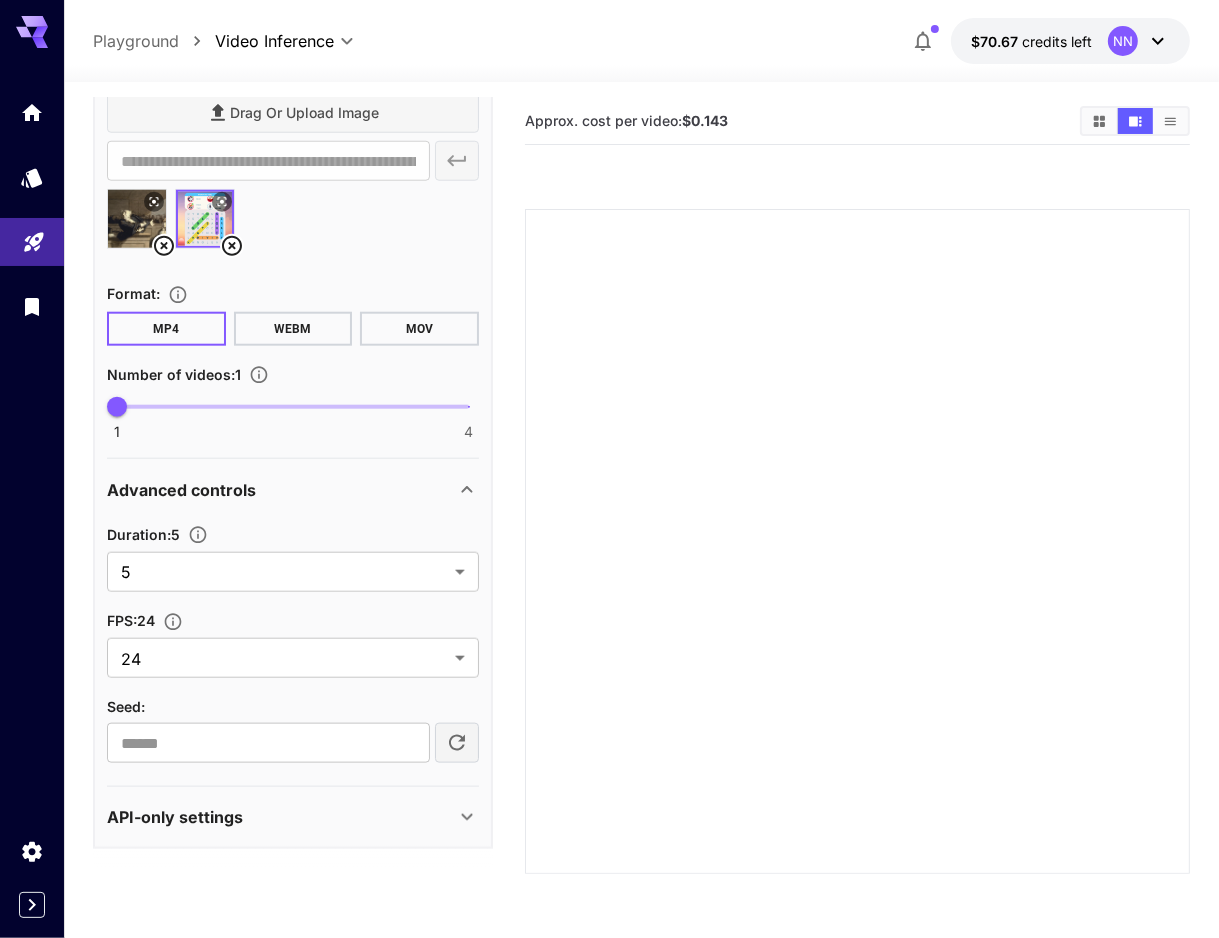 click on "1 4 1" at bounding box center [293, 407] 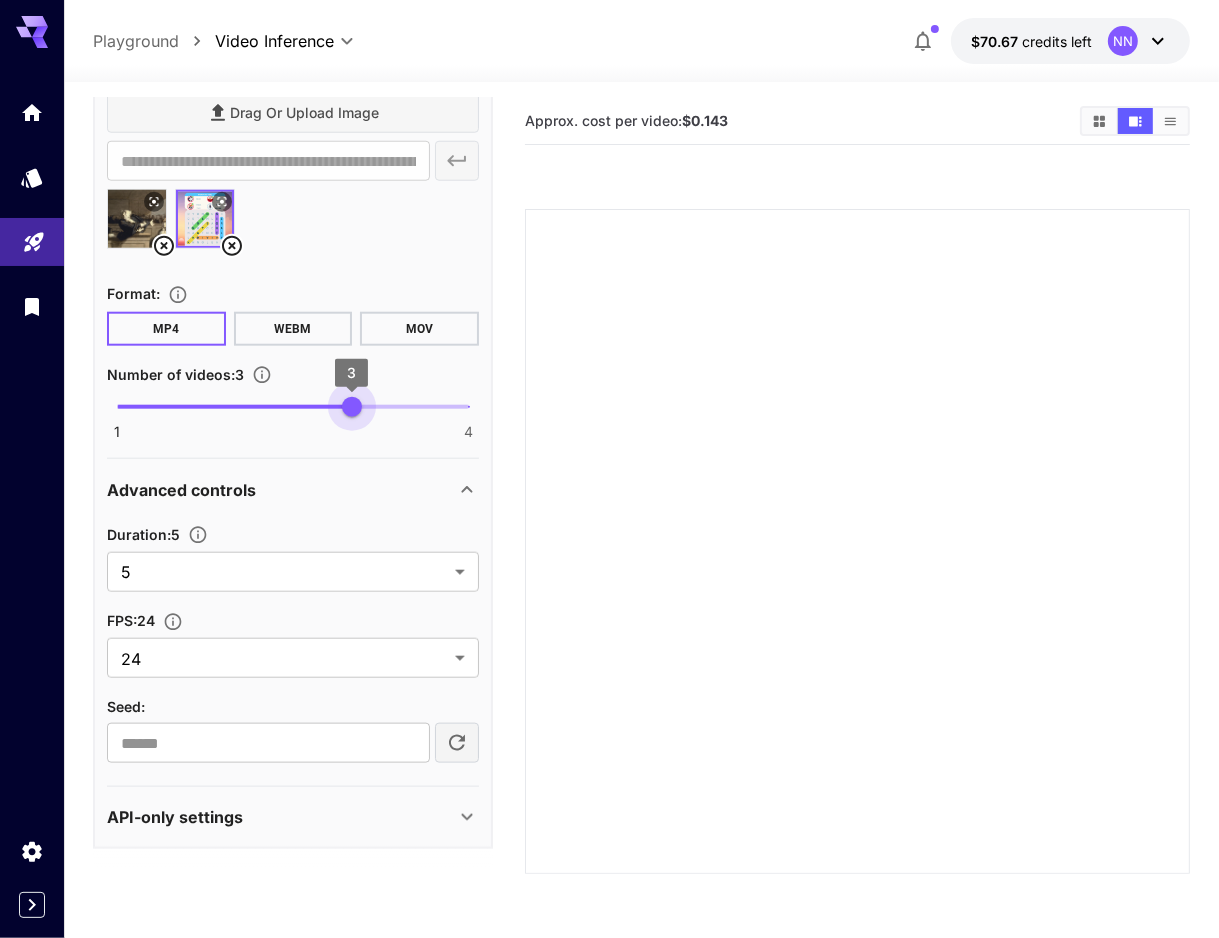 type on "*" 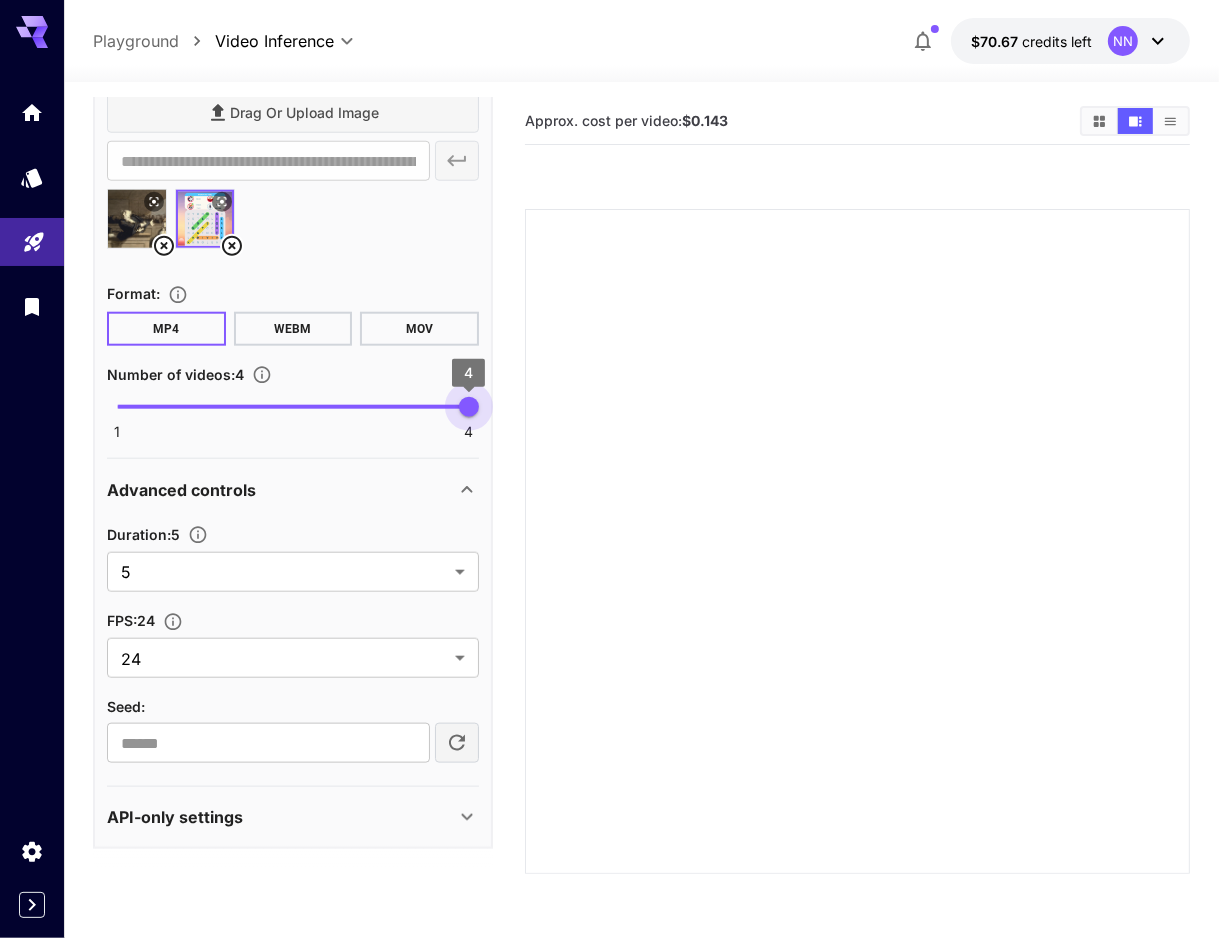 drag, startPoint x: 119, startPoint y: 402, endPoint x: 507, endPoint y: 414, distance: 388.18552 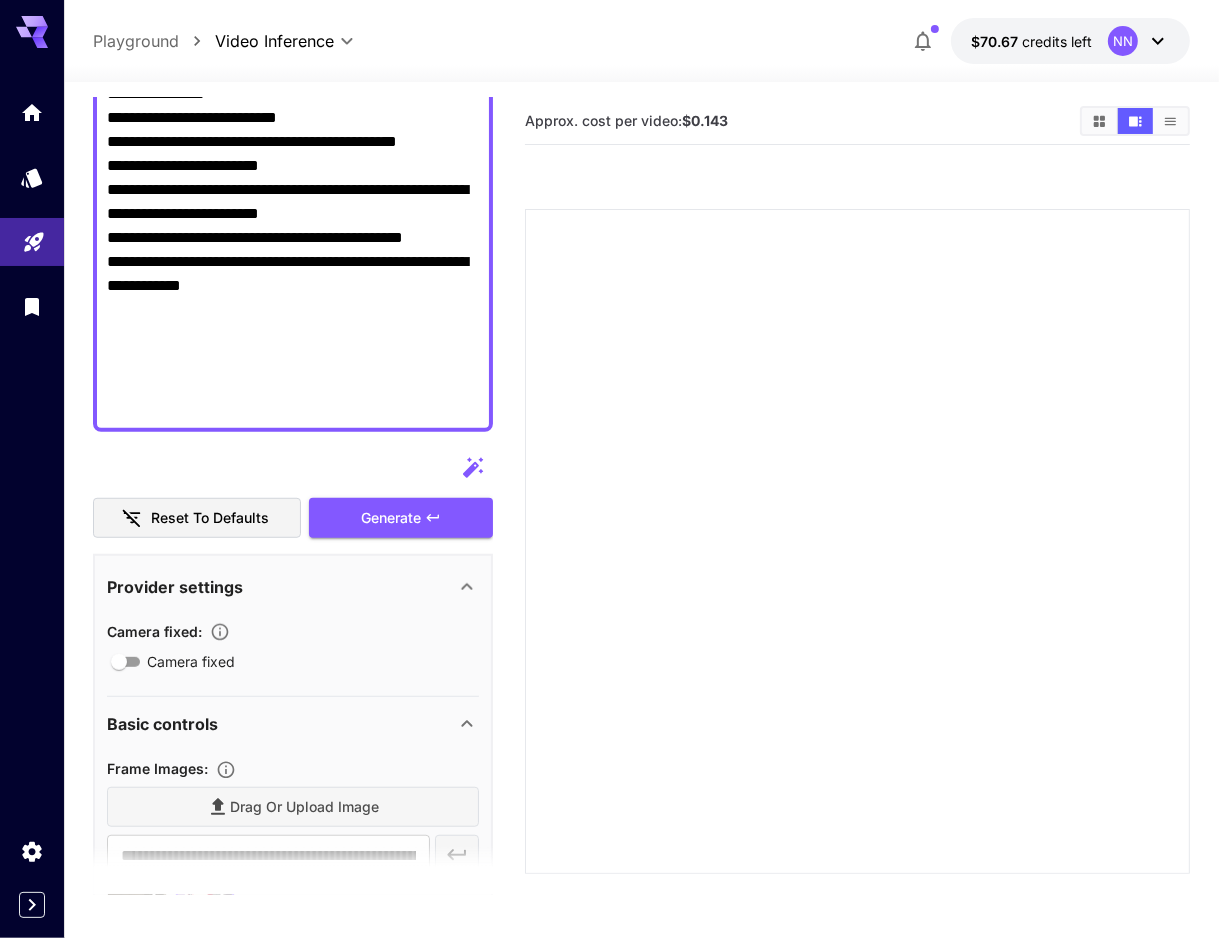 scroll, scrollTop: 960, scrollLeft: 0, axis: vertical 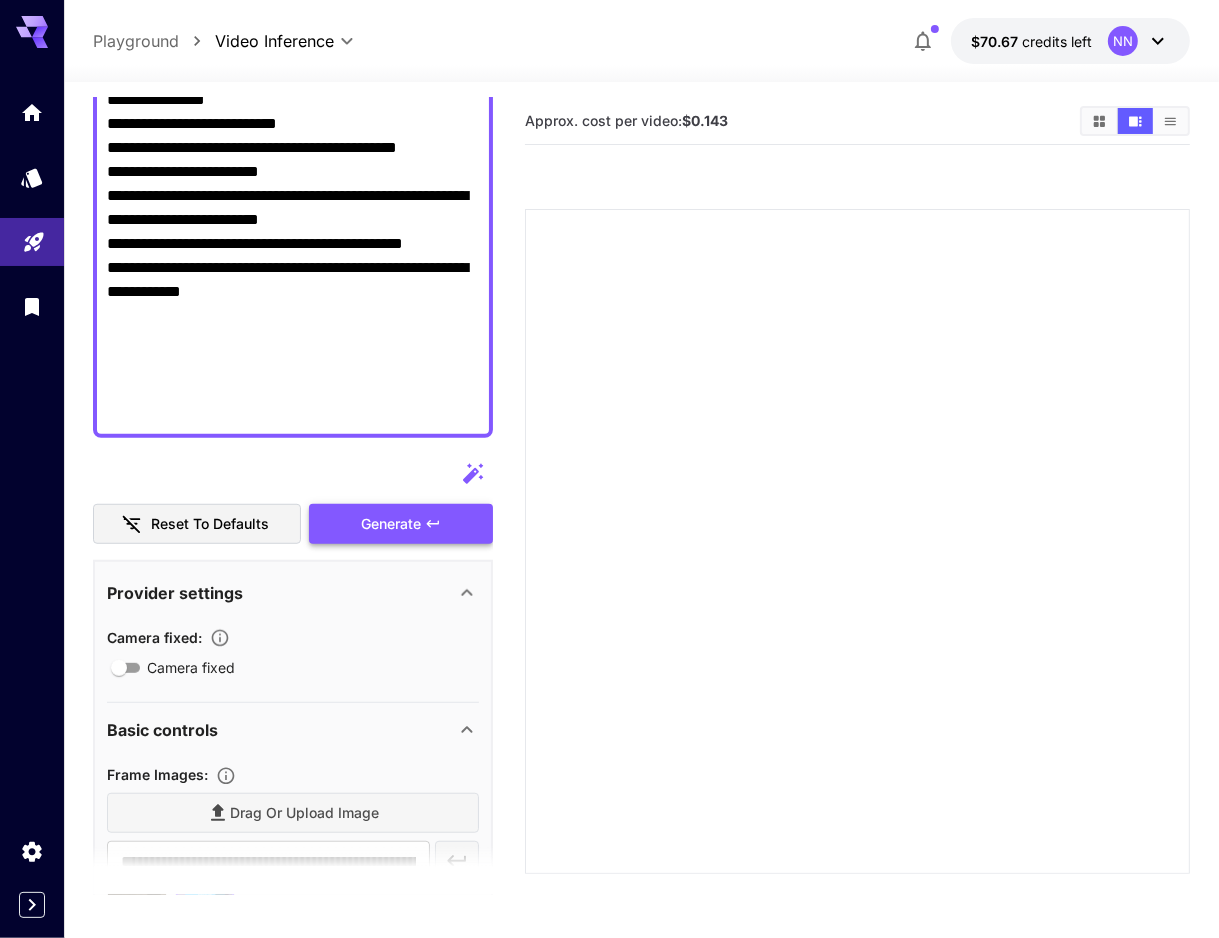 click on "Generate" at bounding box center [401, 524] 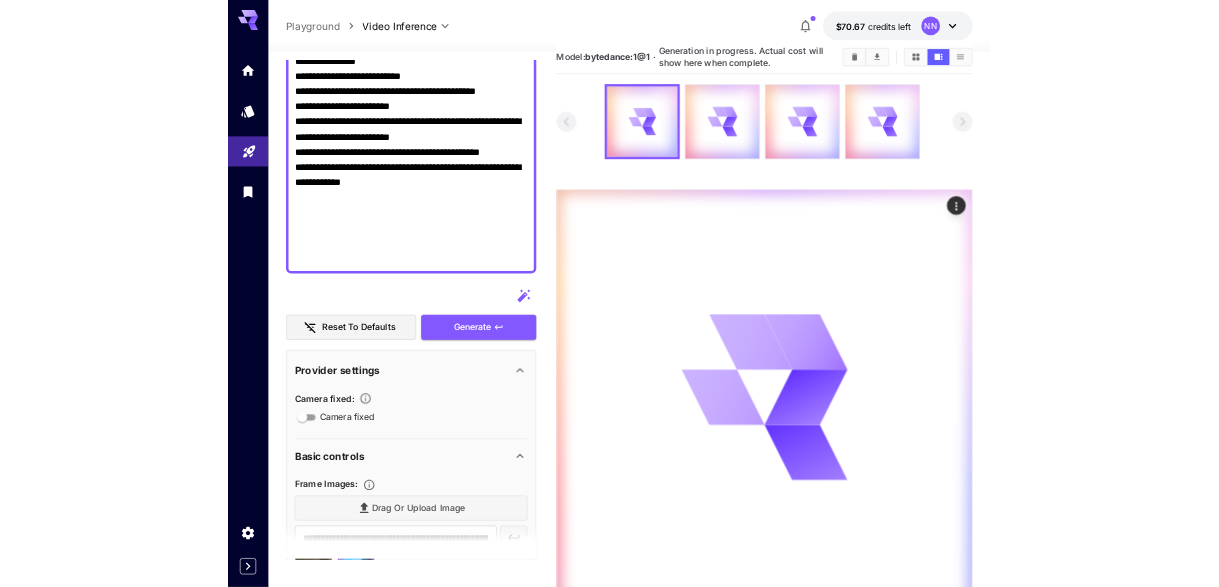 scroll, scrollTop: 0, scrollLeft: 0, axis: both 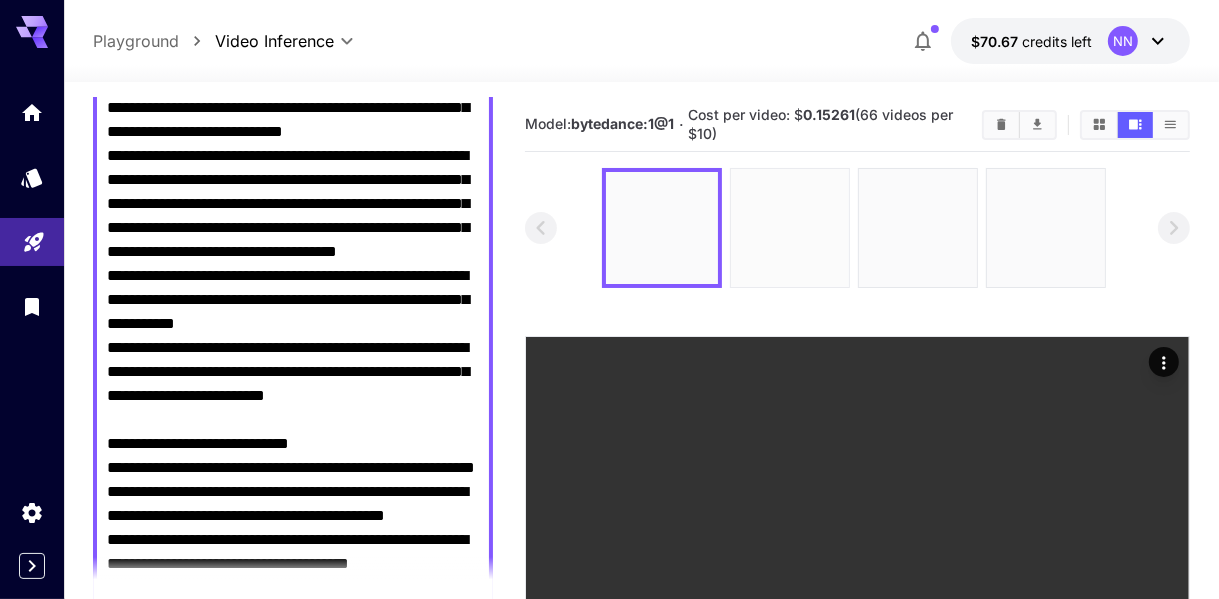 click at bounding box center (790, 228) 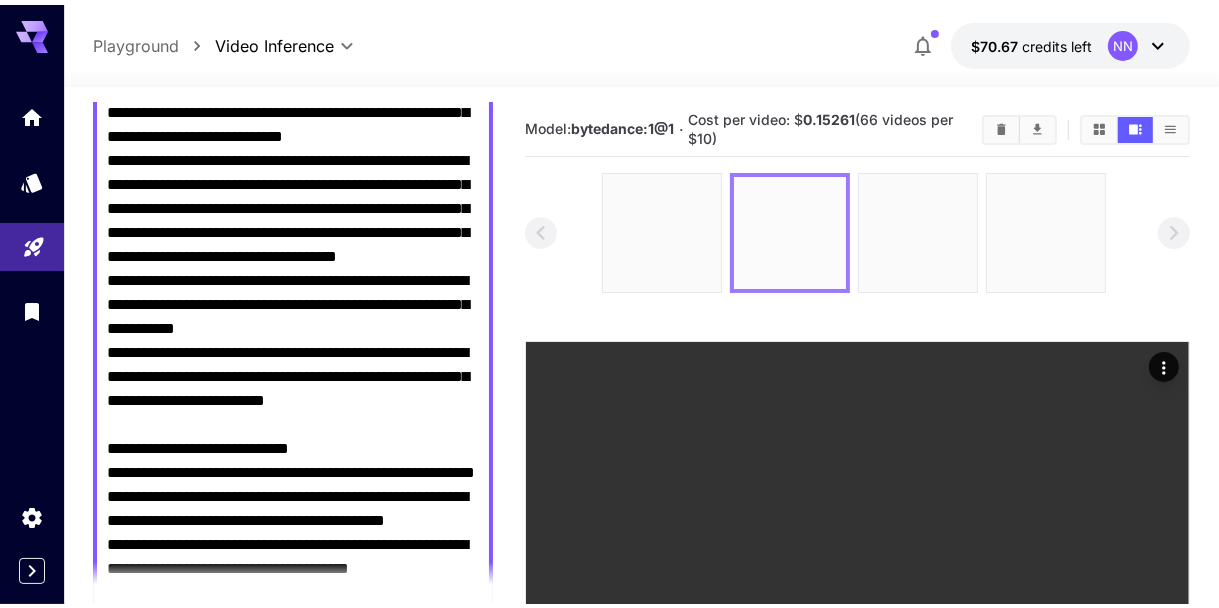scroll, scrollTop: 400, scrollLeft: 0, axis: vertical 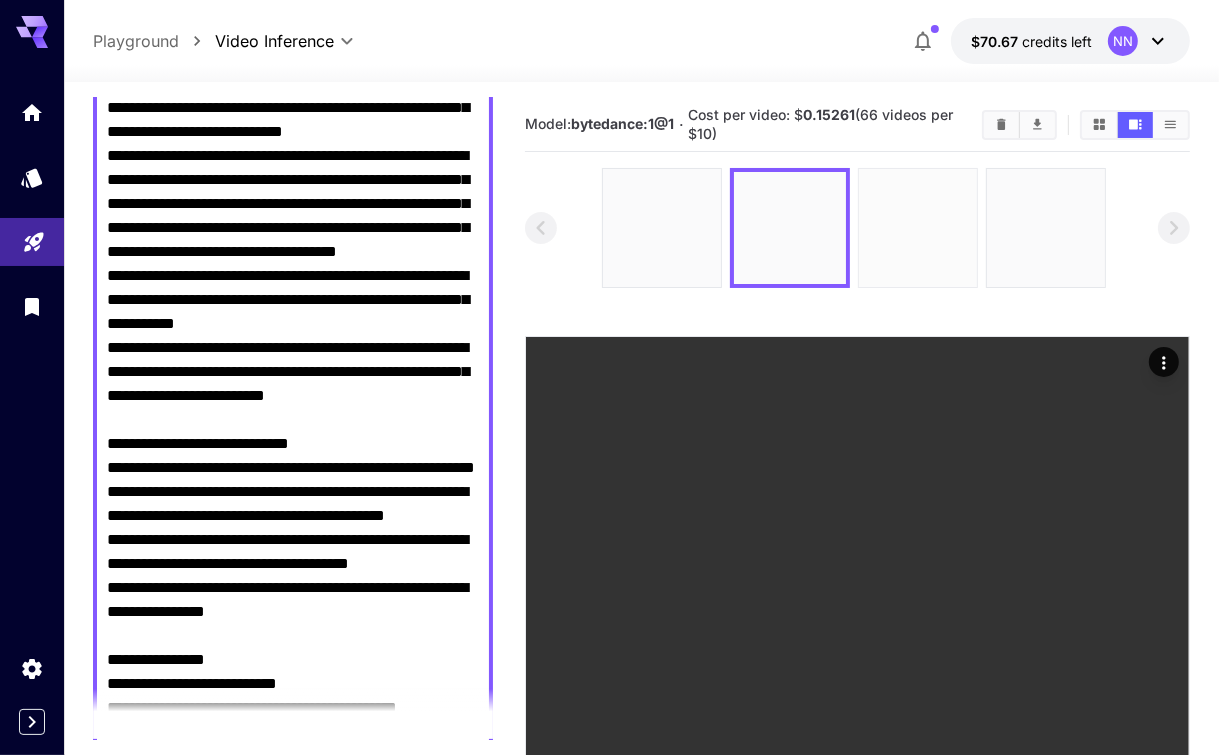 click at bounding box center (918, 228) 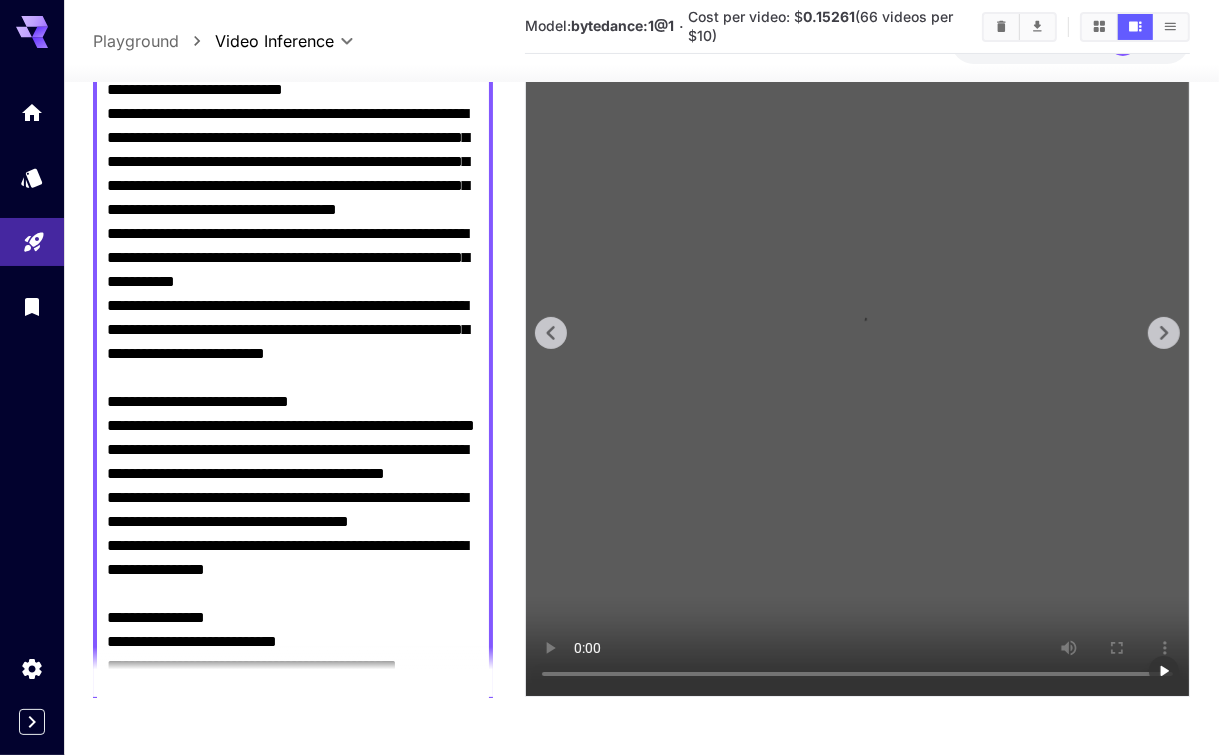 scroll, scrollTop: 306, scrollLeft: 0, axis: vertical 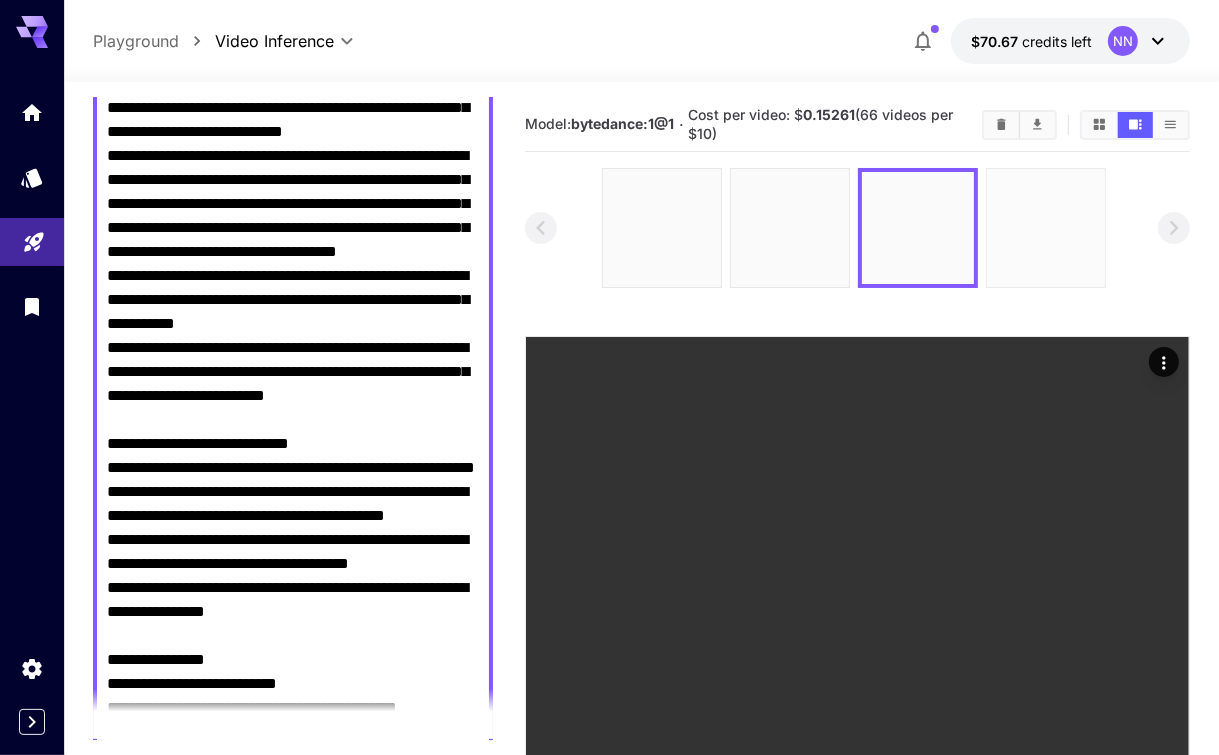 click at bounding box center [1046, 228] 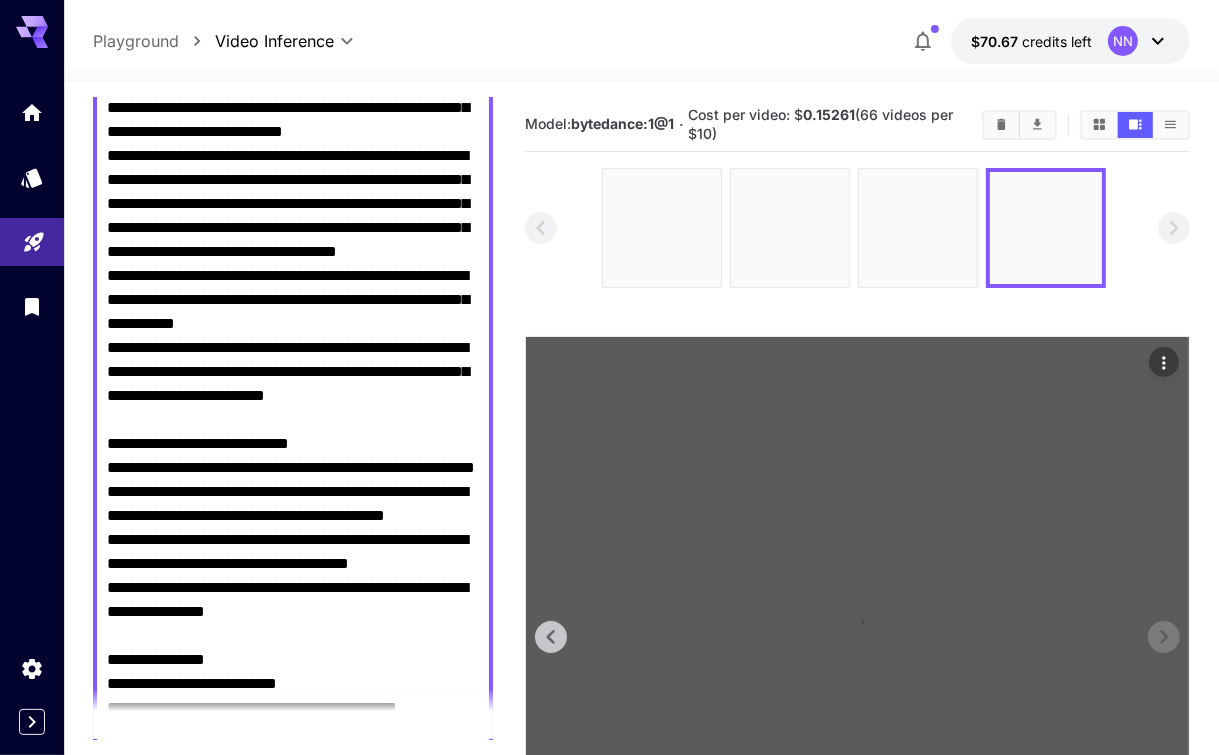 scroll, scrollTop: 306, scrollLeft: 0, axis: vertical 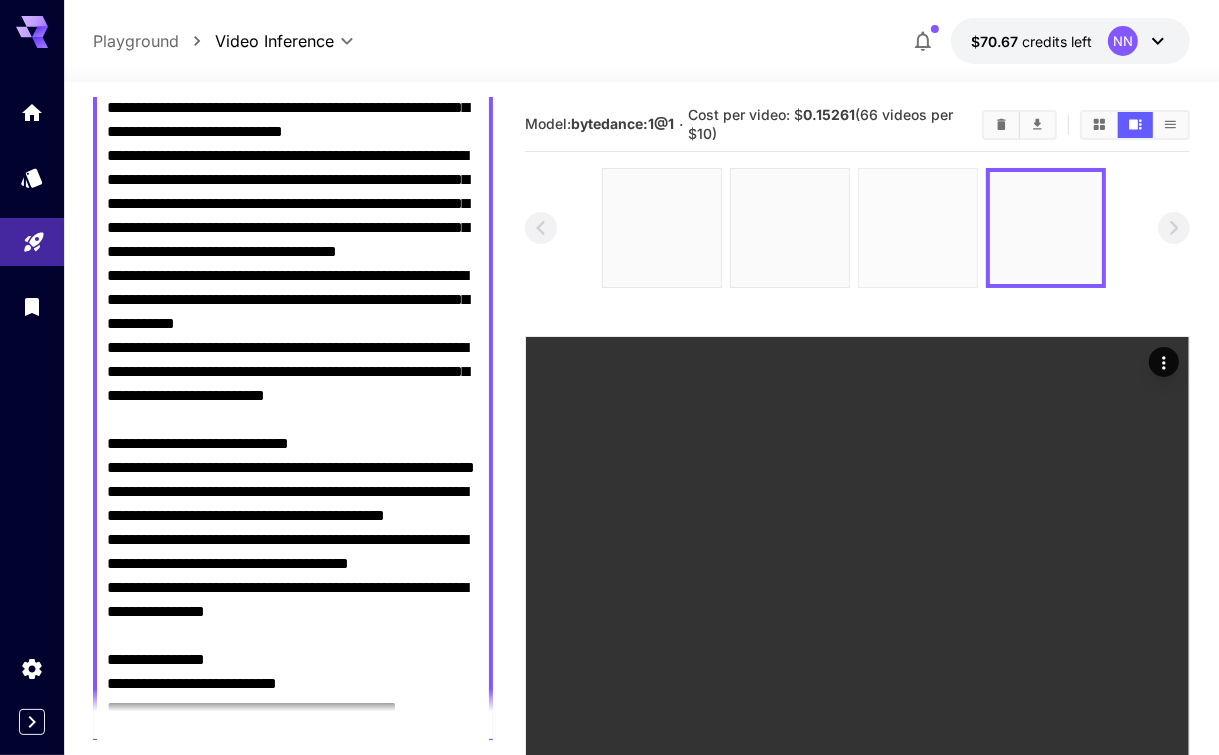 click at bounding box center (918, 228) 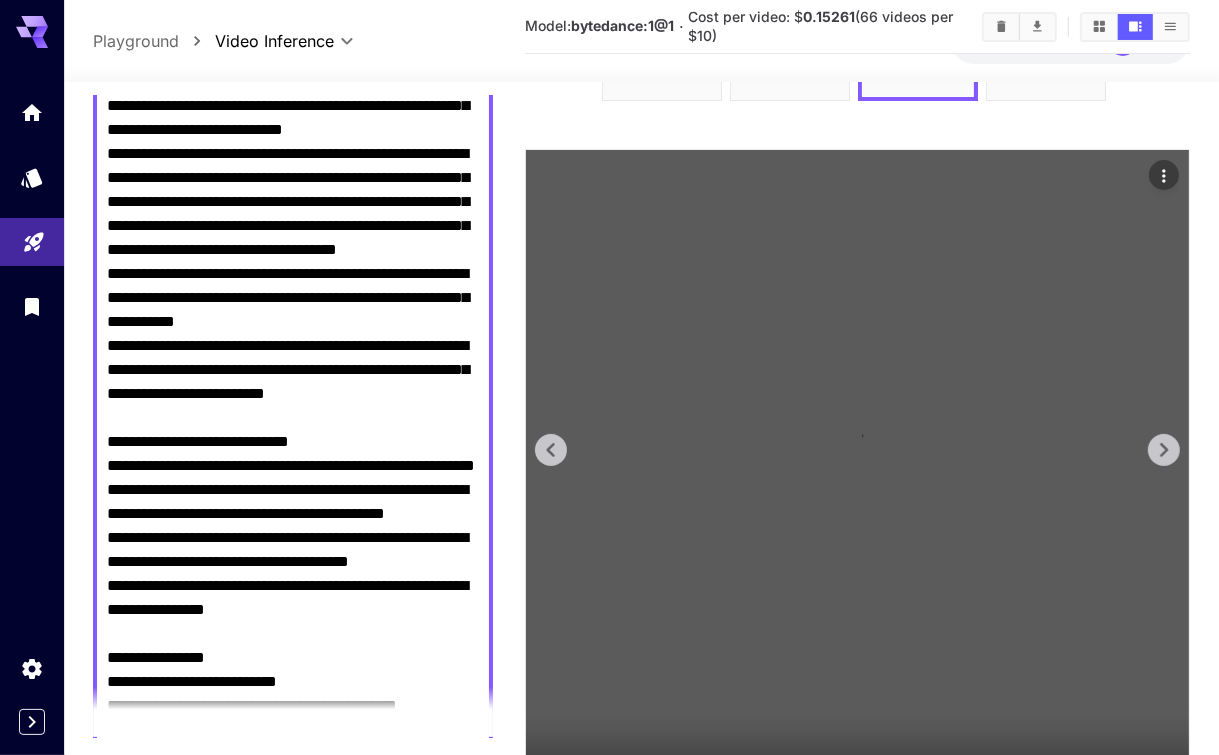 scroll, scrollTop: 306, scrollLeft: 0, axis: vertical 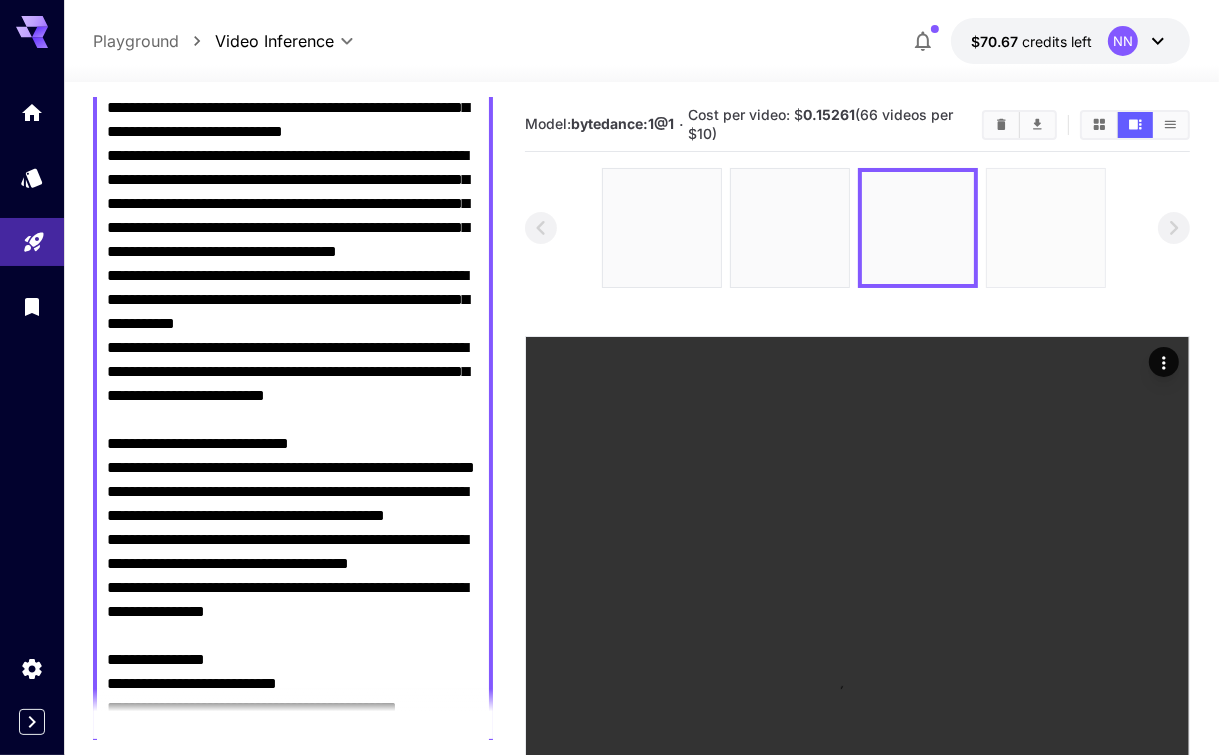 click at bounding box center [1046, 228] 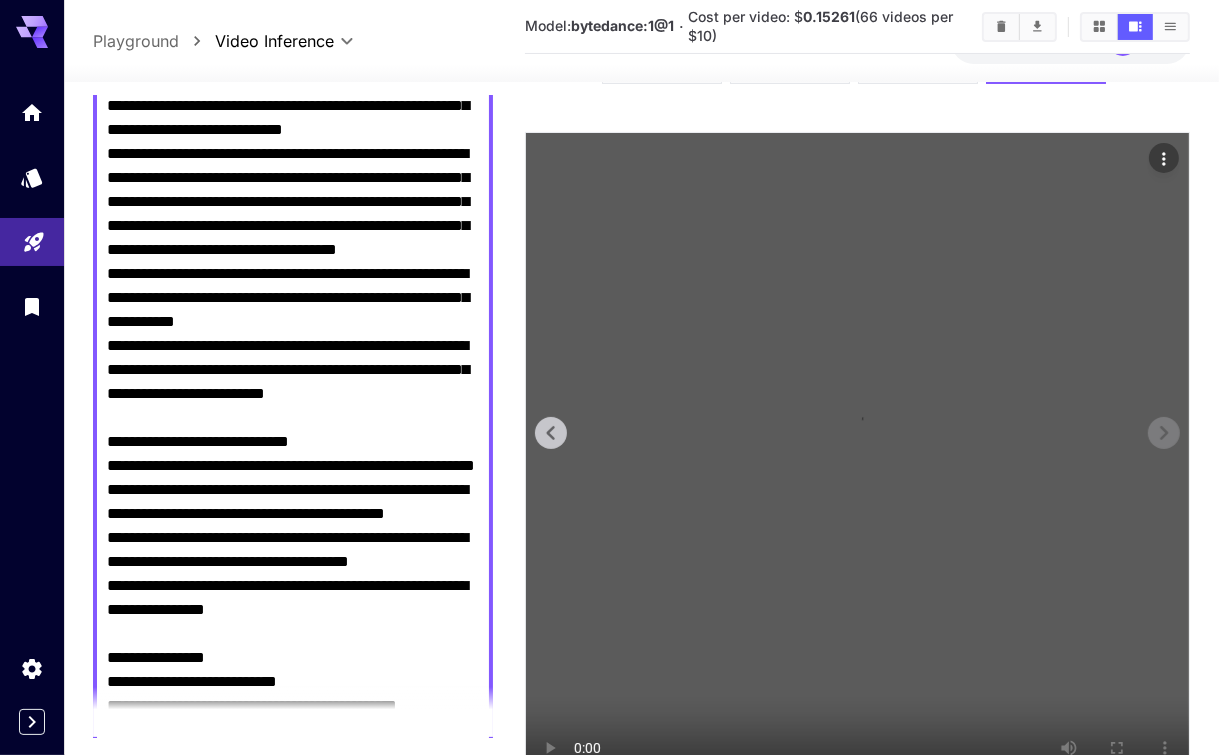 scroll, scrollTop: 306, scrollLeft: 0, axis: vertical 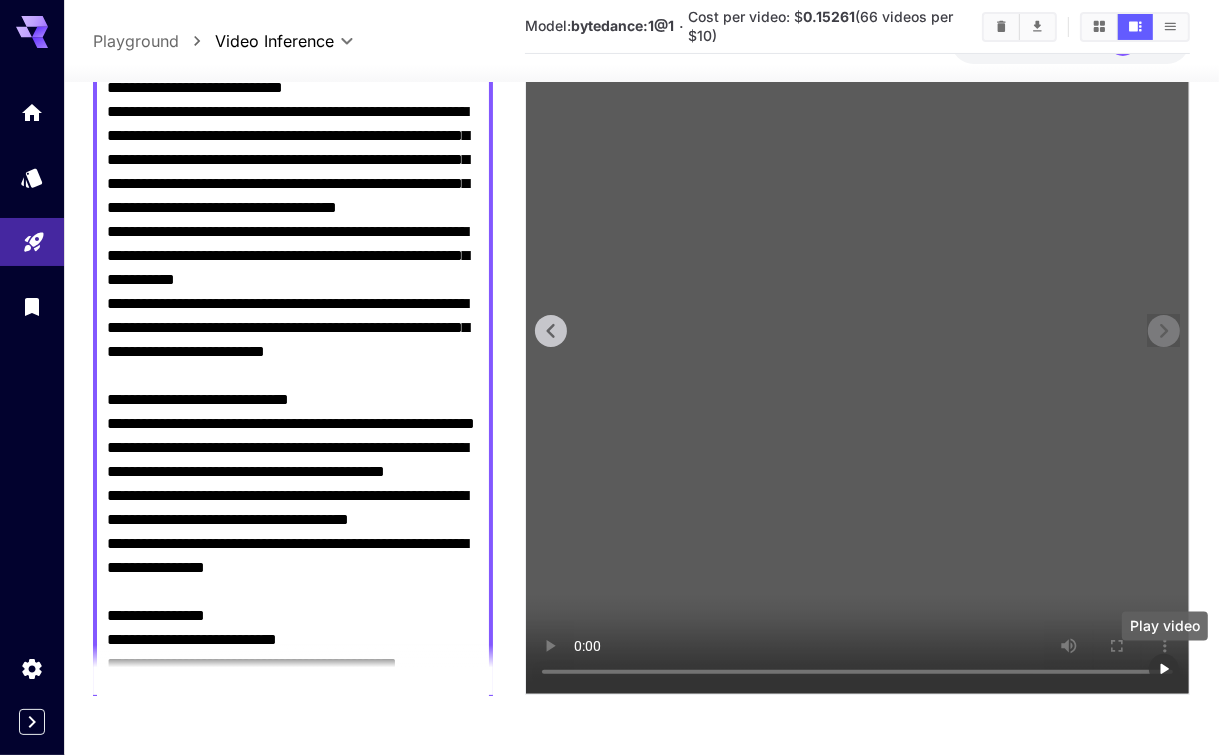 click 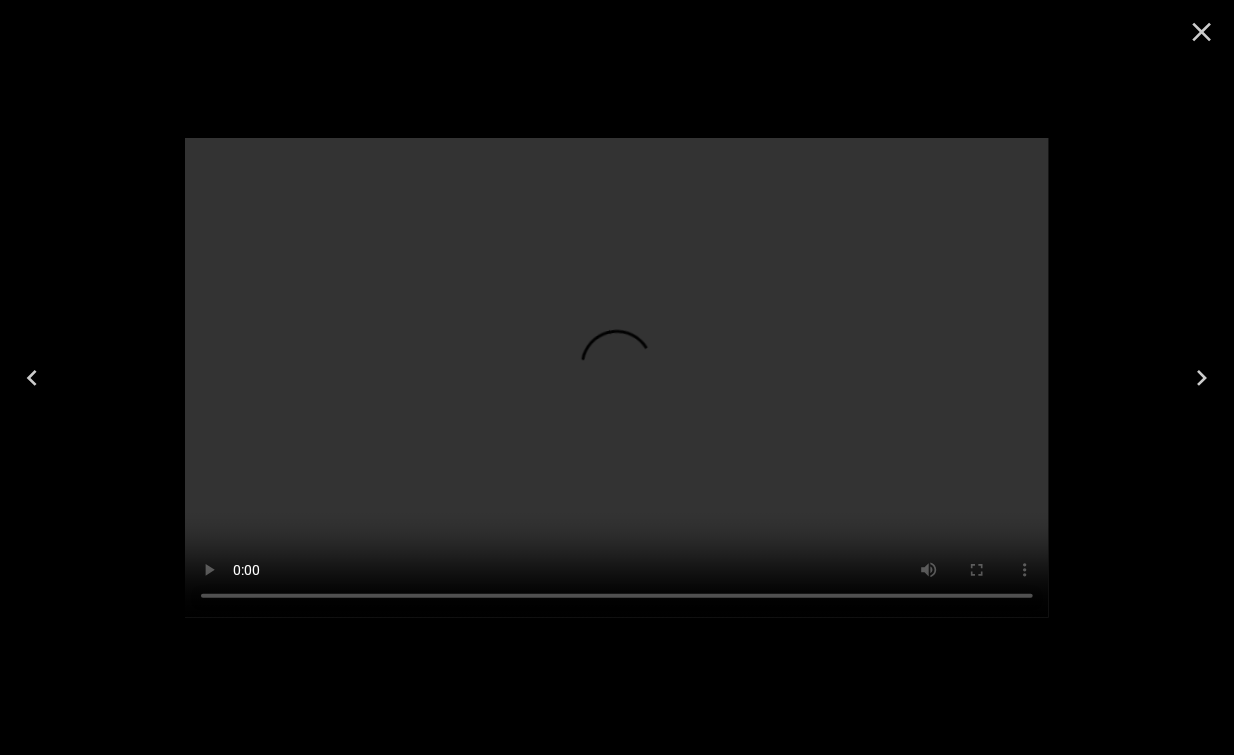 click 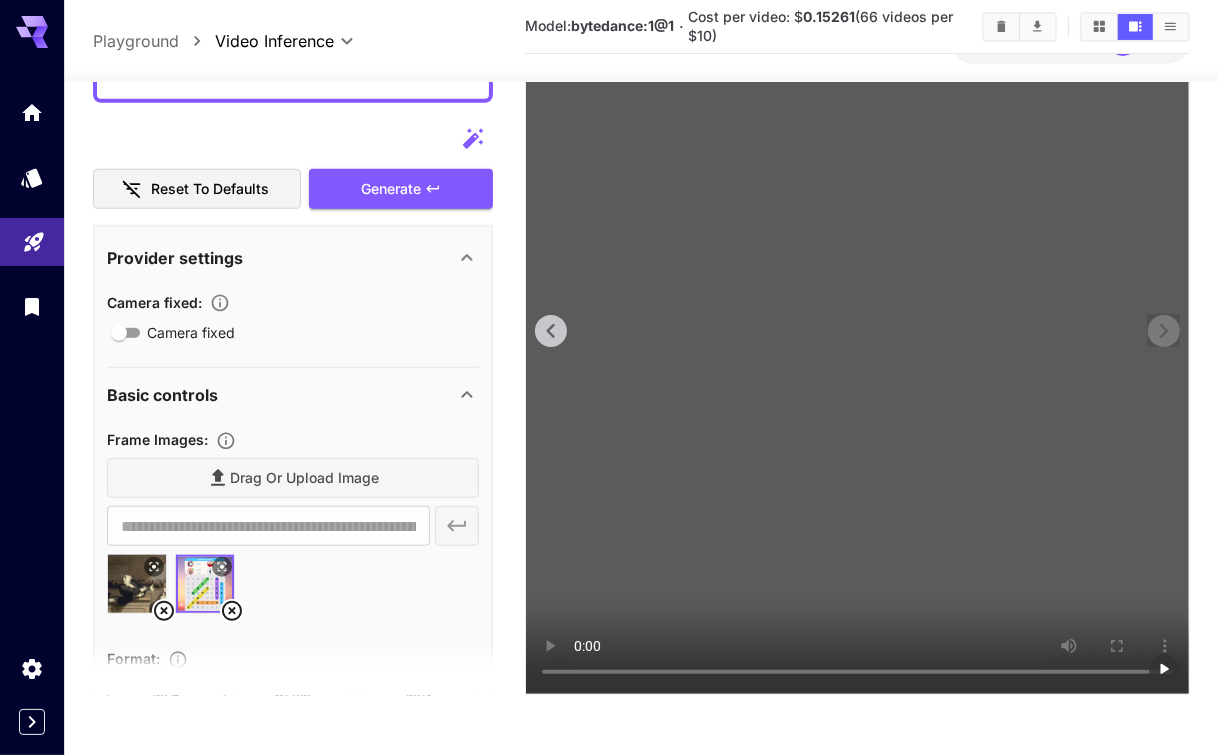 scroll, scrollTop: 1700, scrollLeft: 0, axis: vertical 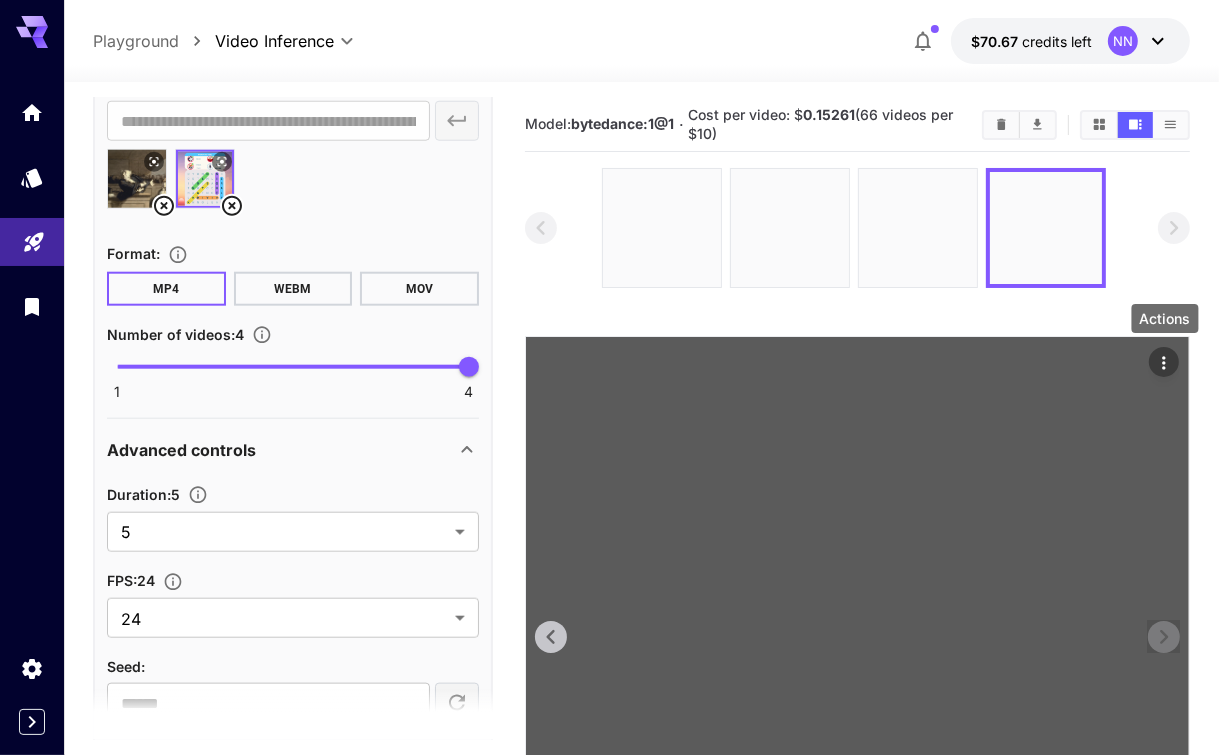 click 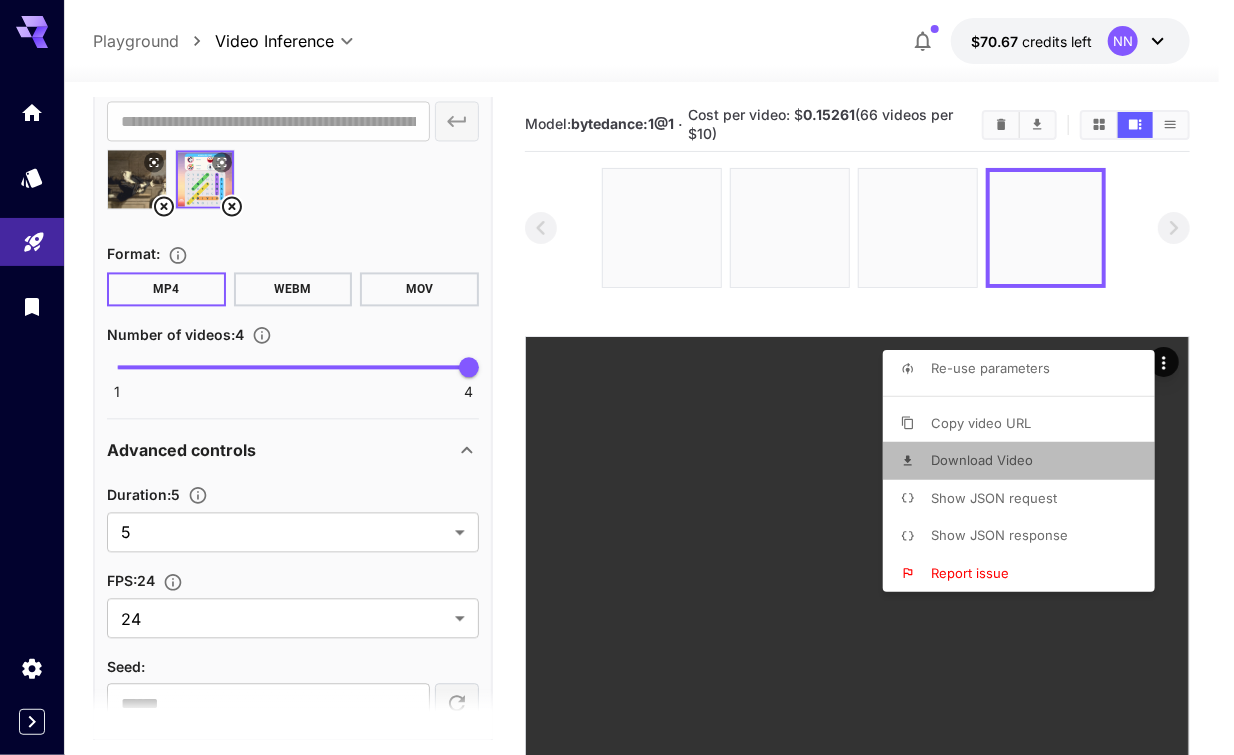 click on "Download Video" at bounding box center [982, 460] 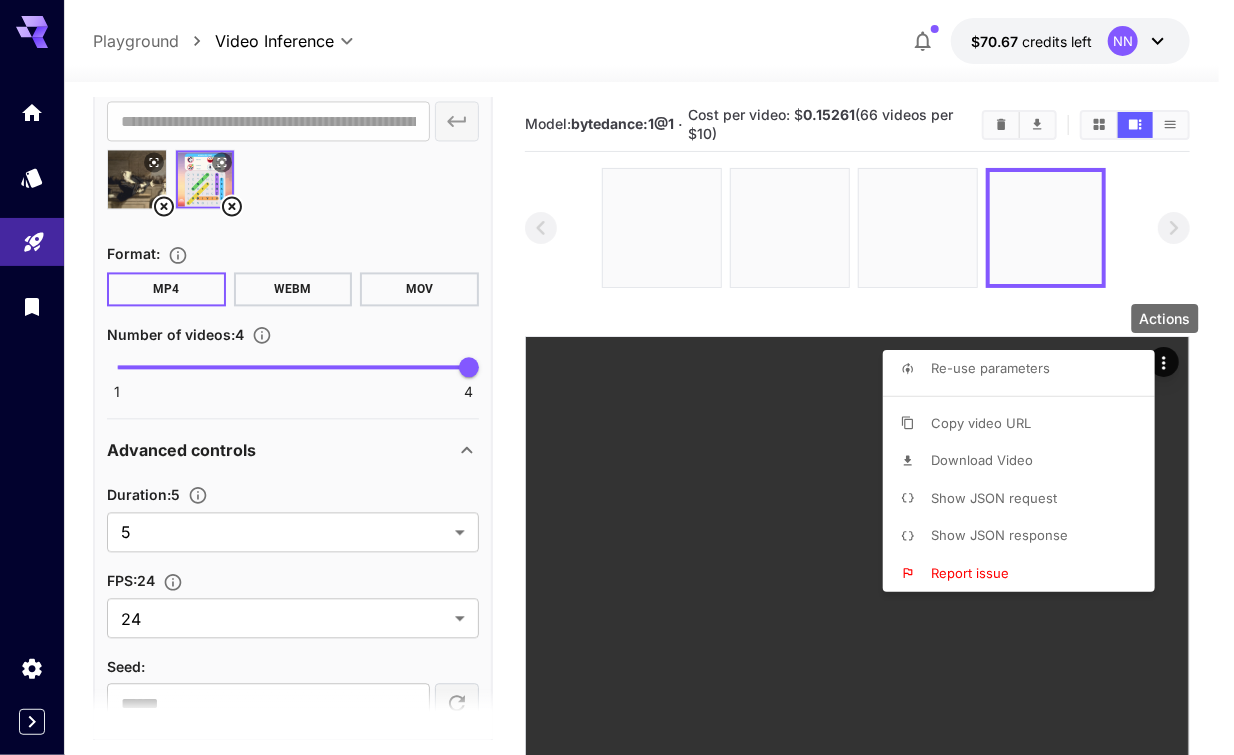 click on "Download Video" at bounding box center [982, 460] 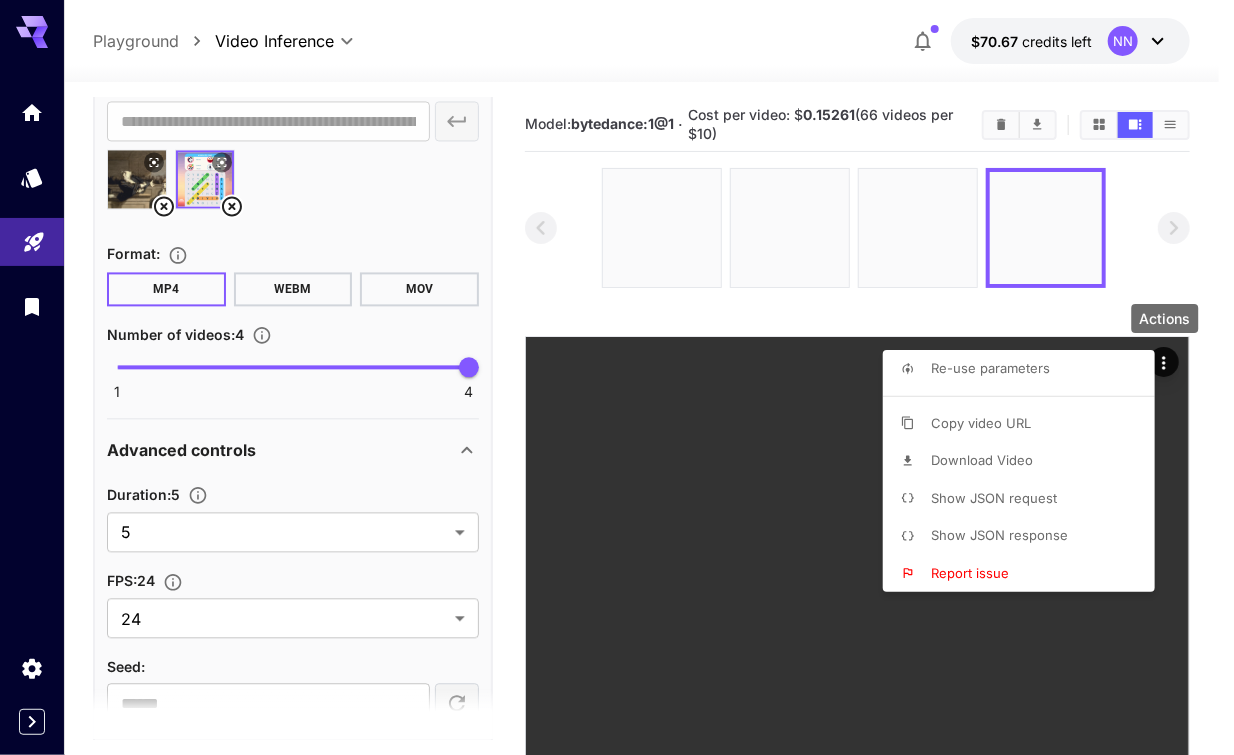 click at bounding box center [617, 377] 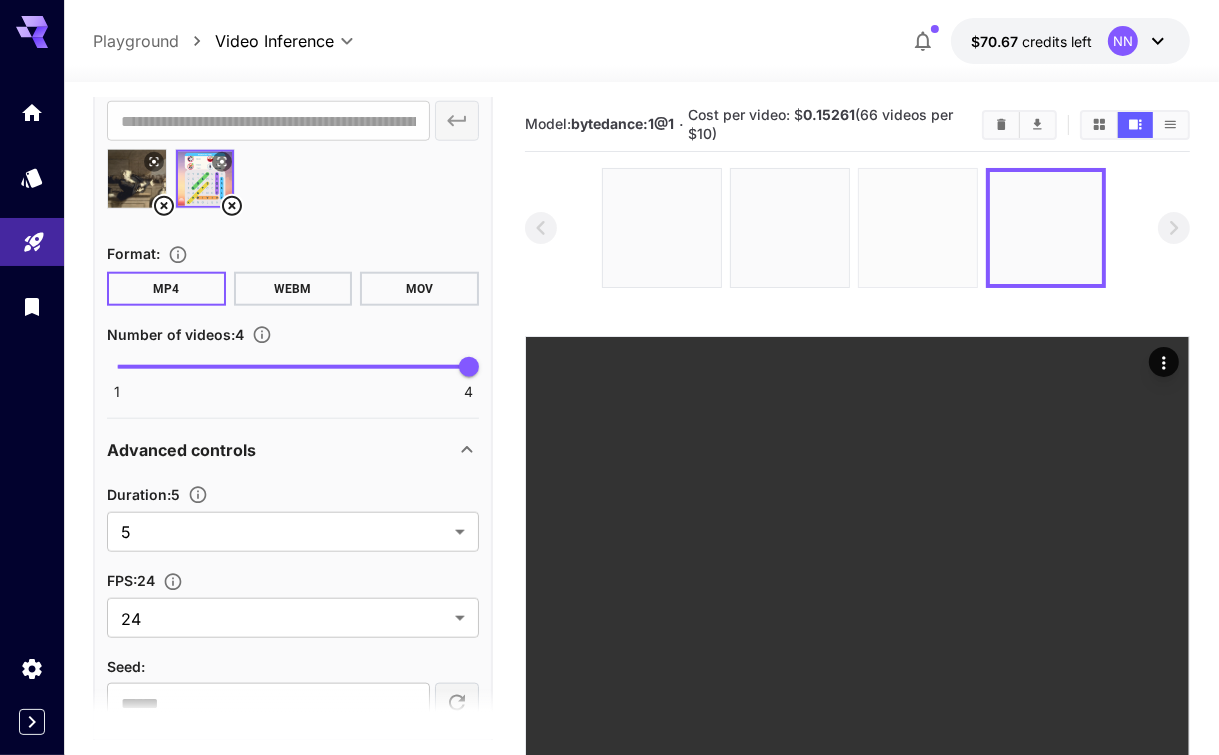 click at bounding box center (918, 228) 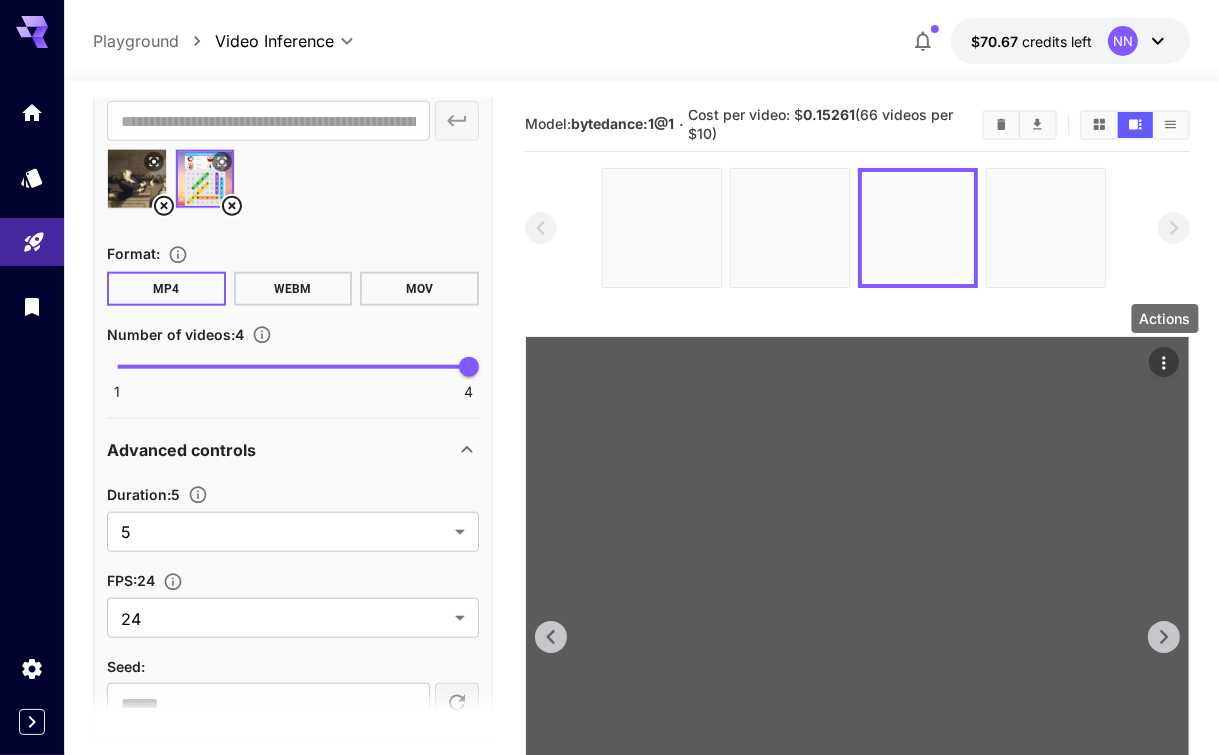 click 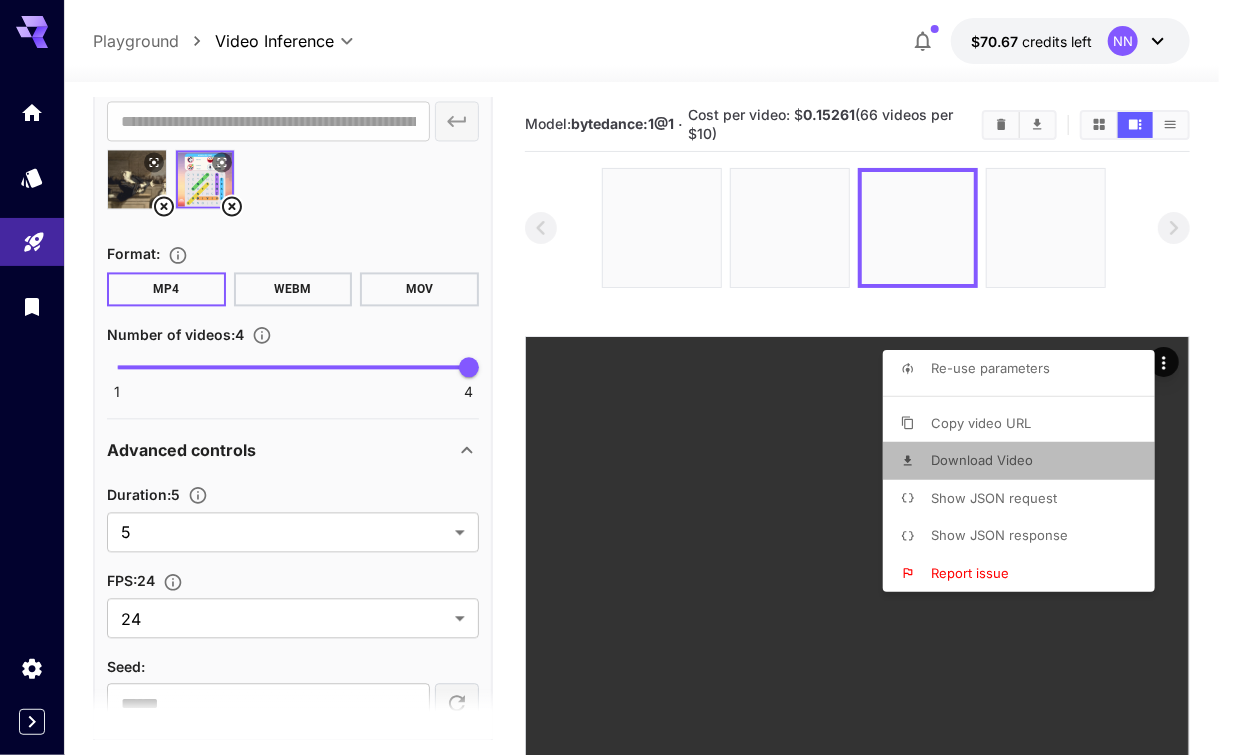 click on "Download Video" at bounding box center [982, 460] 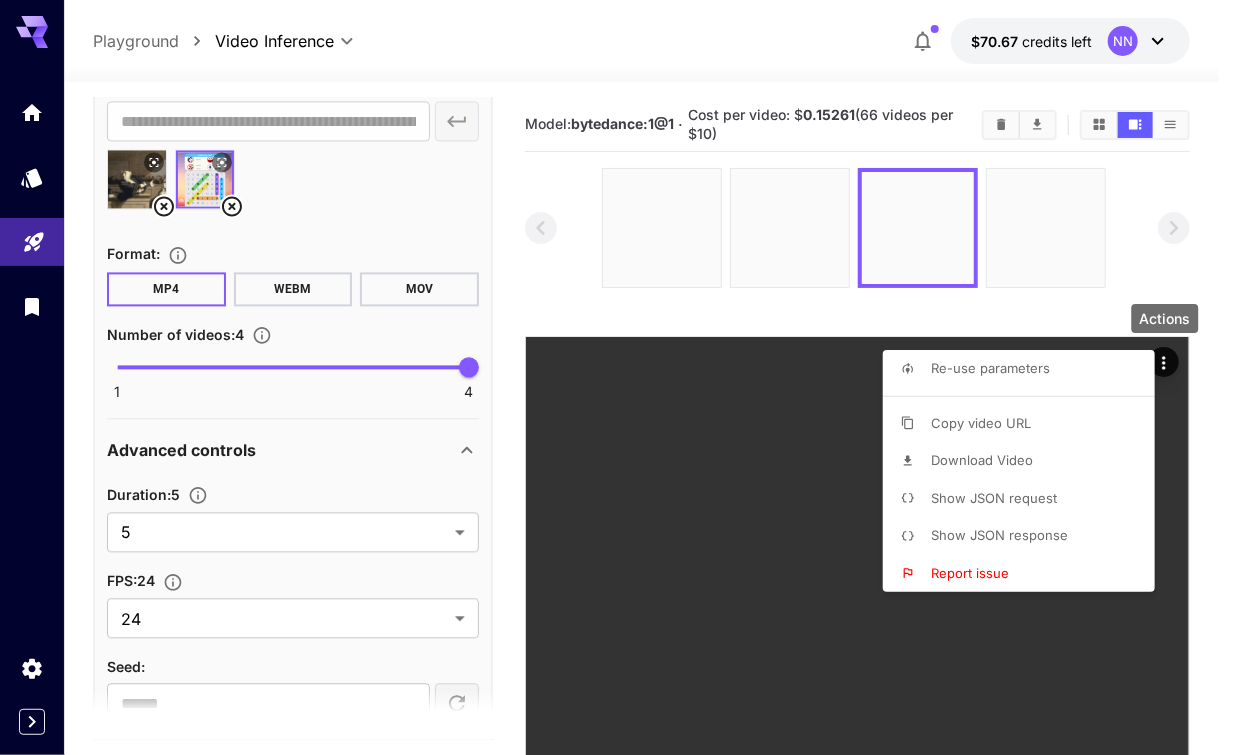 click at bounding box center [617, 377] 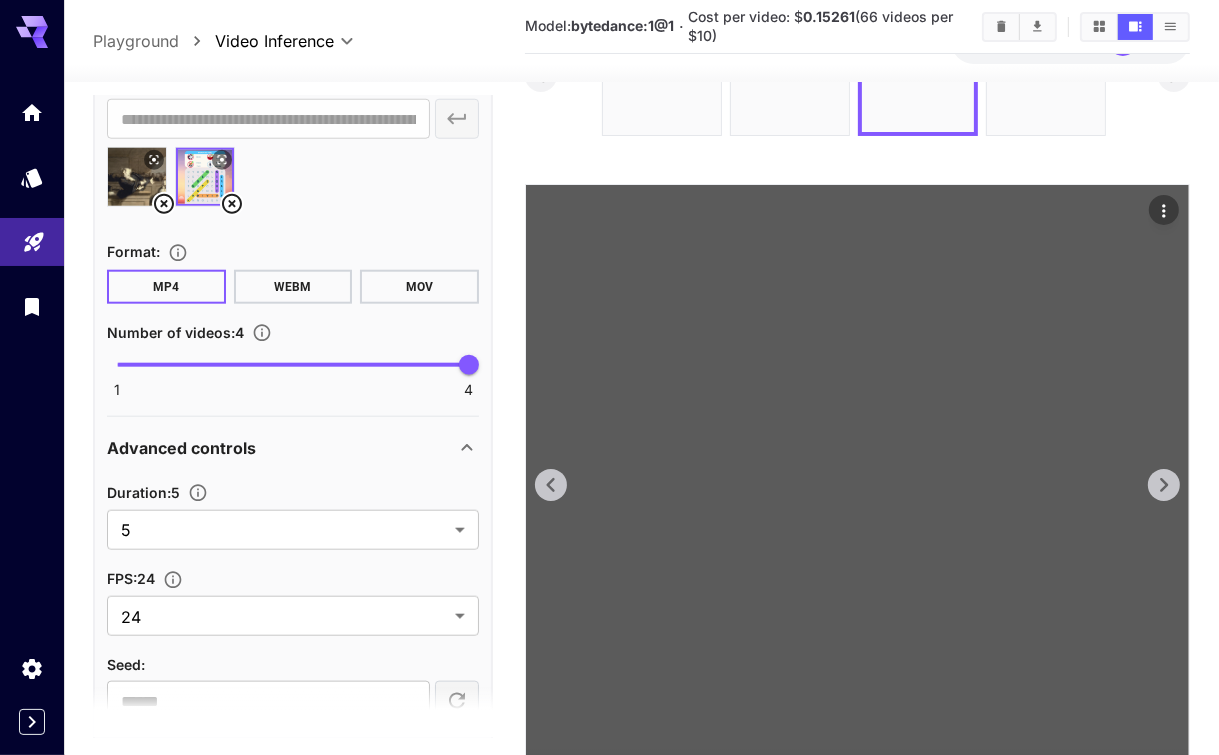scroll, scrollTop: 306, scrollLeft: 0, axis: vertical 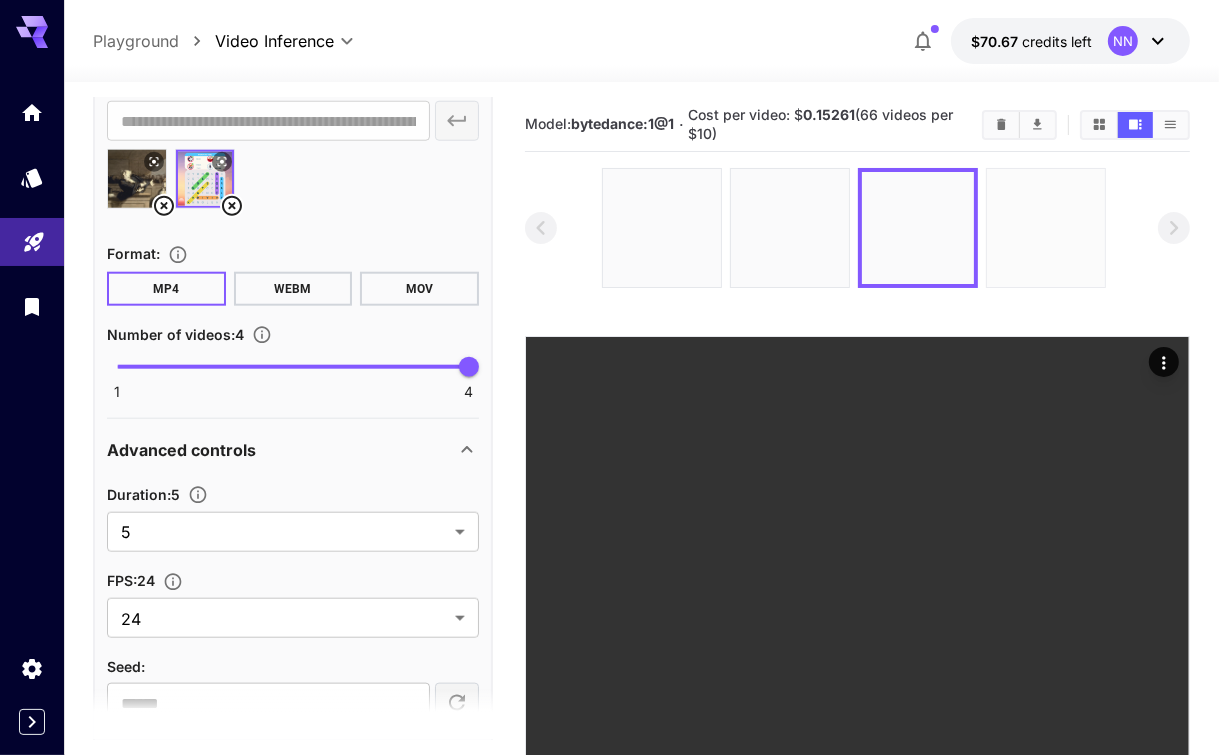 click at bounding box center [1046, 228] 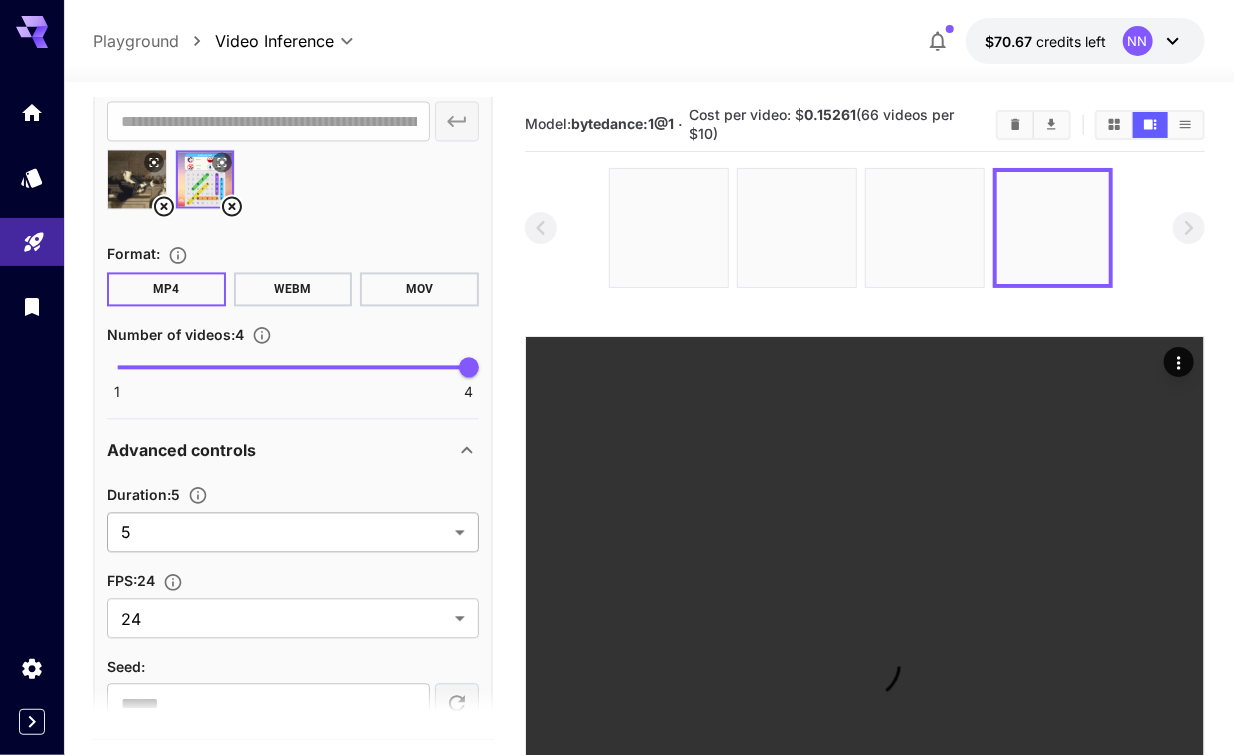 click on "**********" at bounding box center [617, 538] 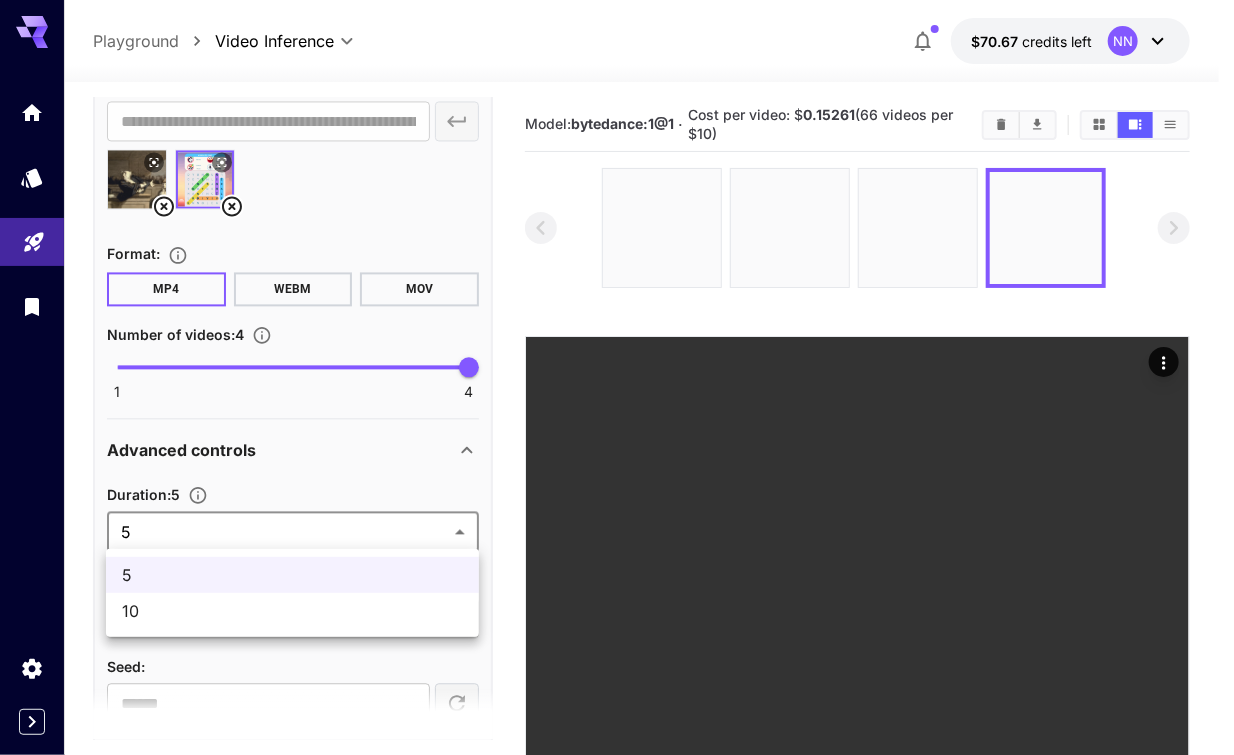 click at bounding box center (617, 377) 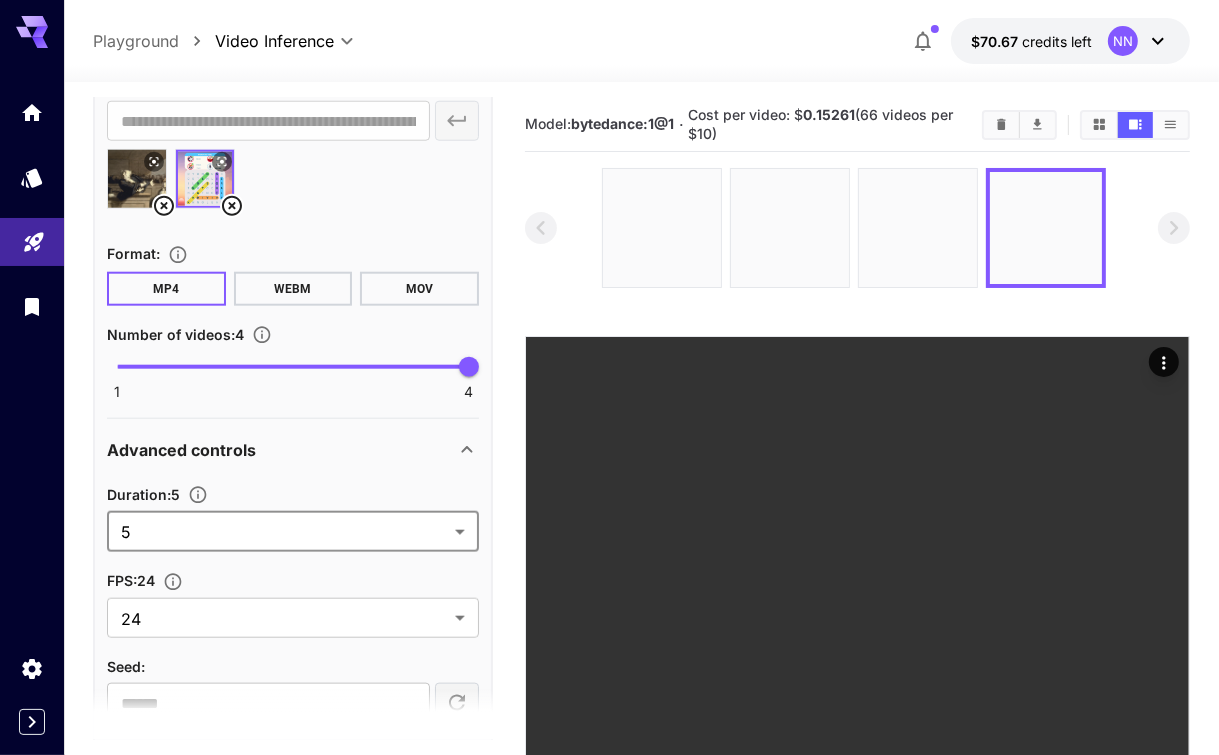 click on "**********" at bounding box center (609, 531) 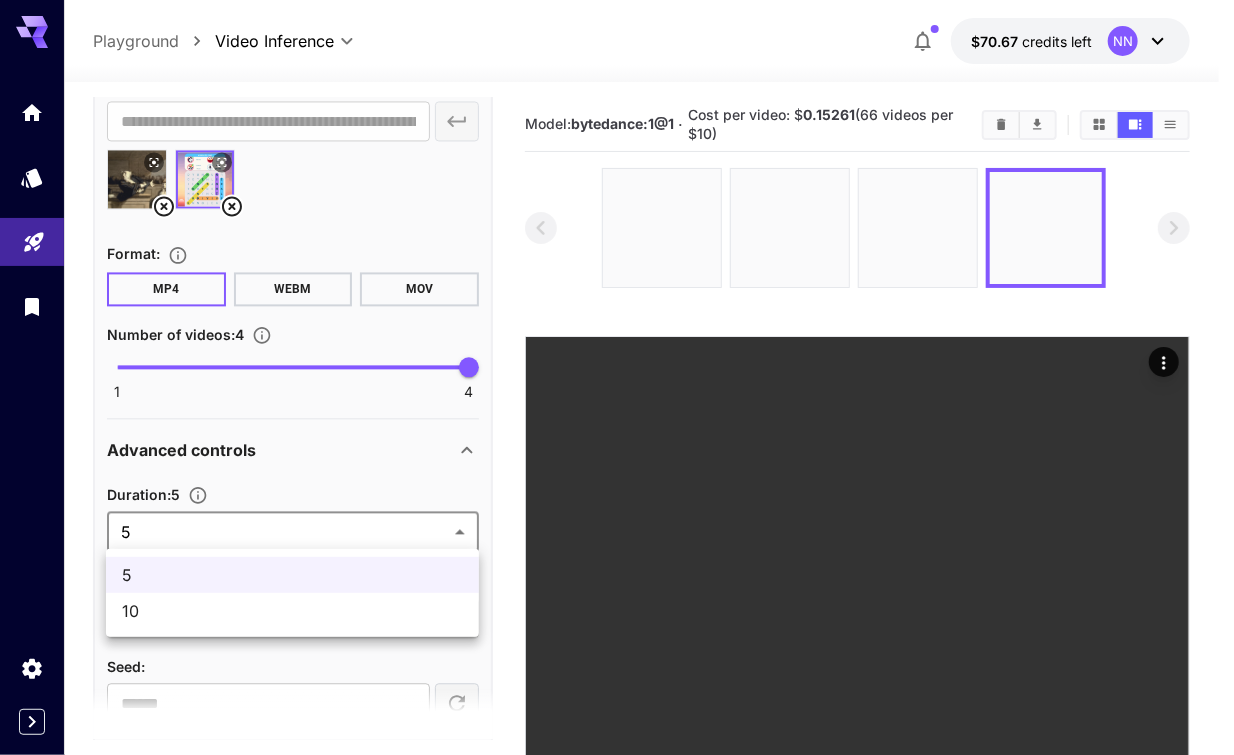 click at bounding box center [617, 377] 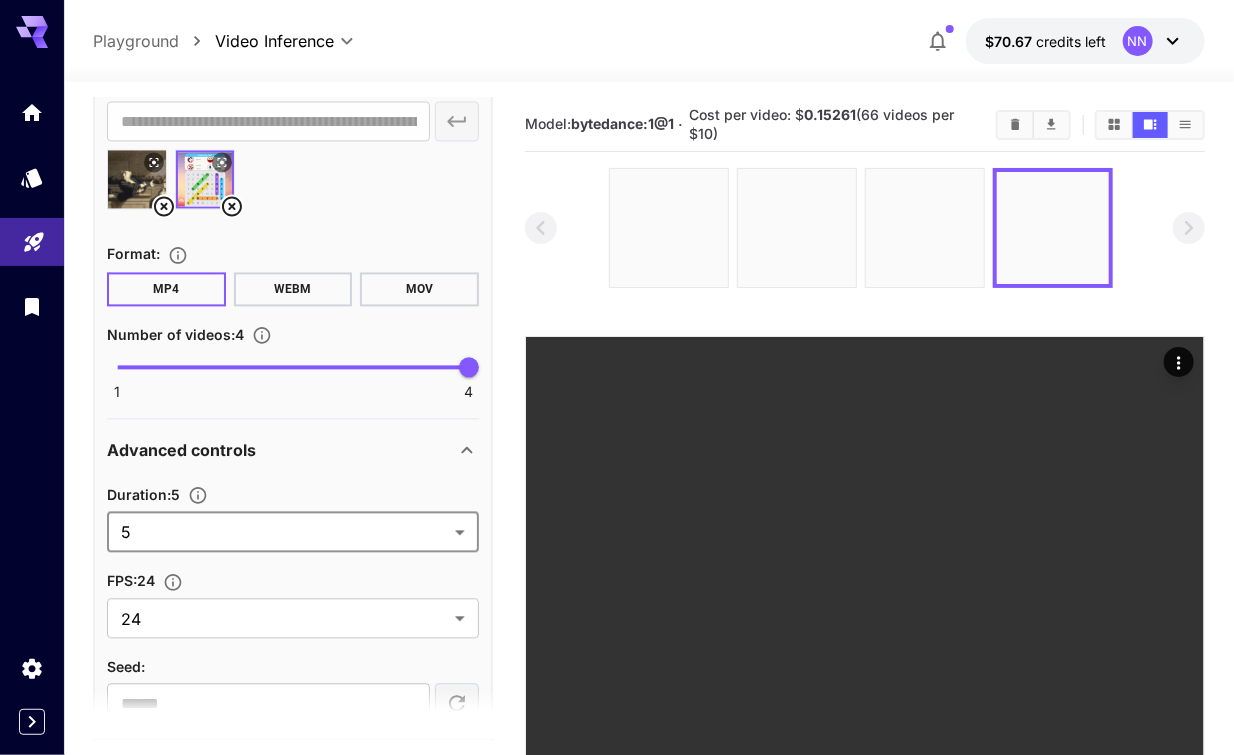 click on "**********" at bounding box center [617, 538] 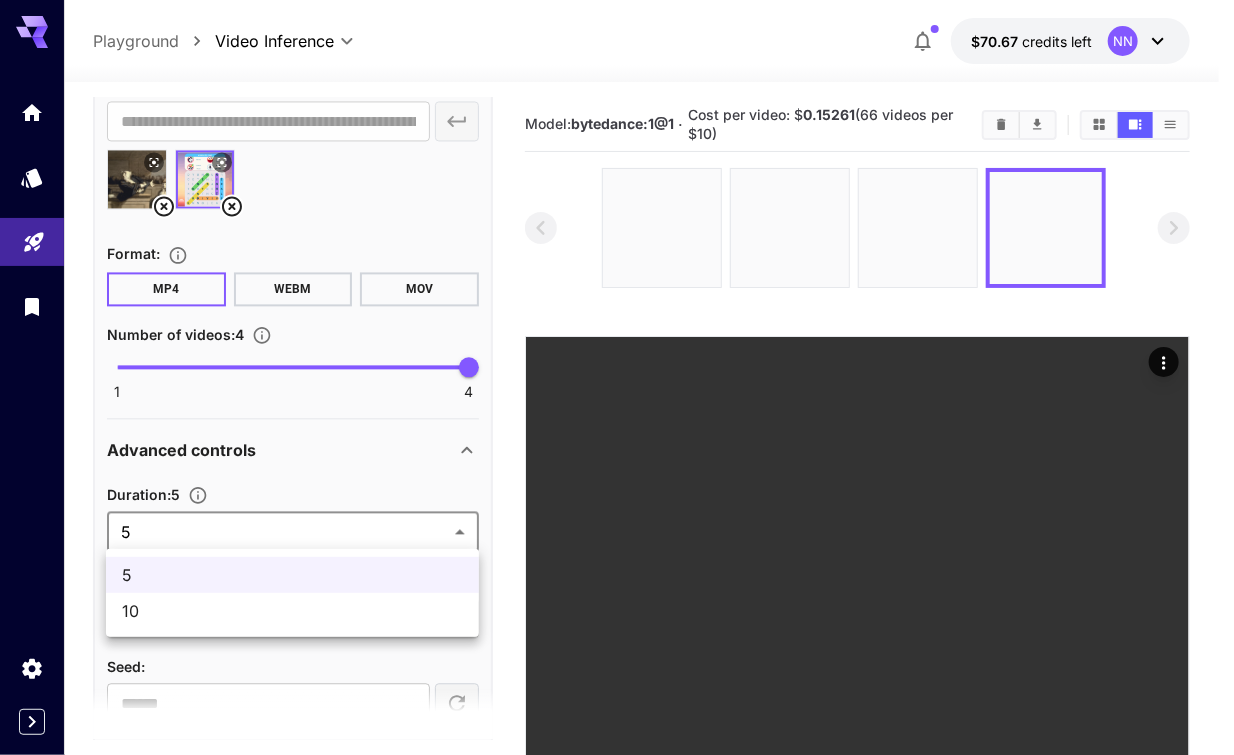 click at bounding box center [617, 377] 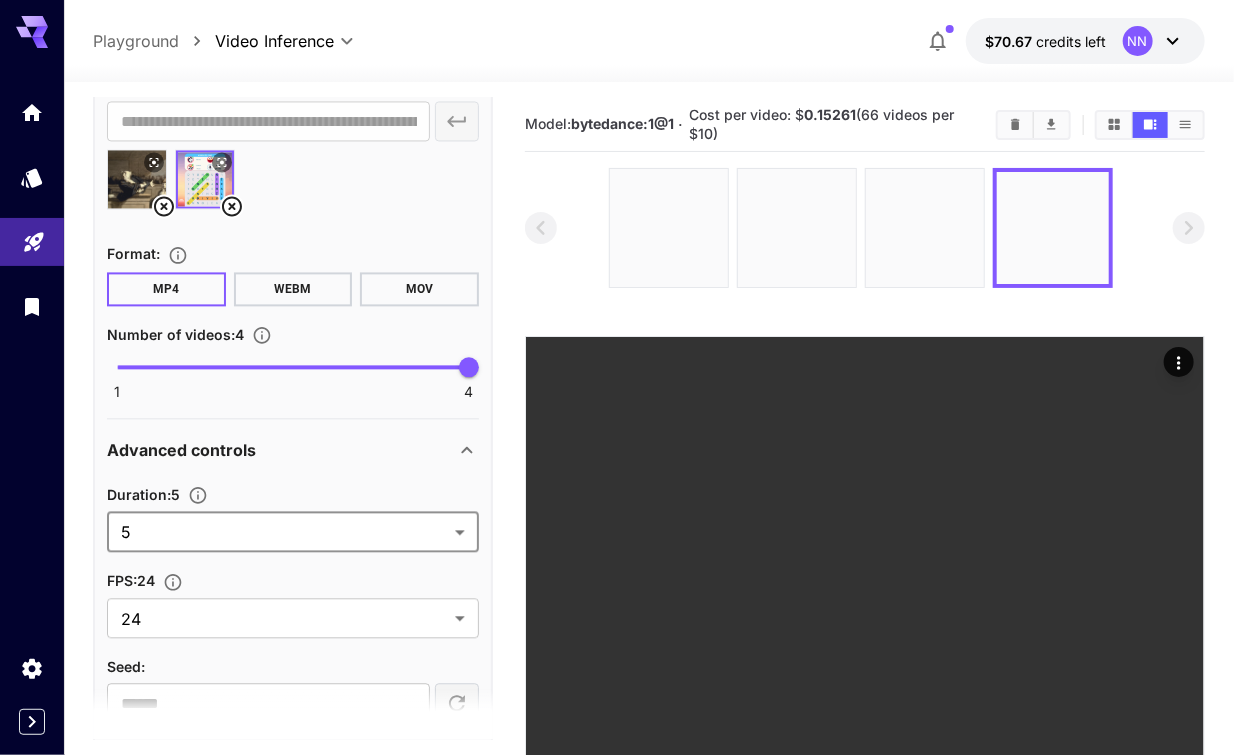 click on "**********" at bounding box center (617, 538) 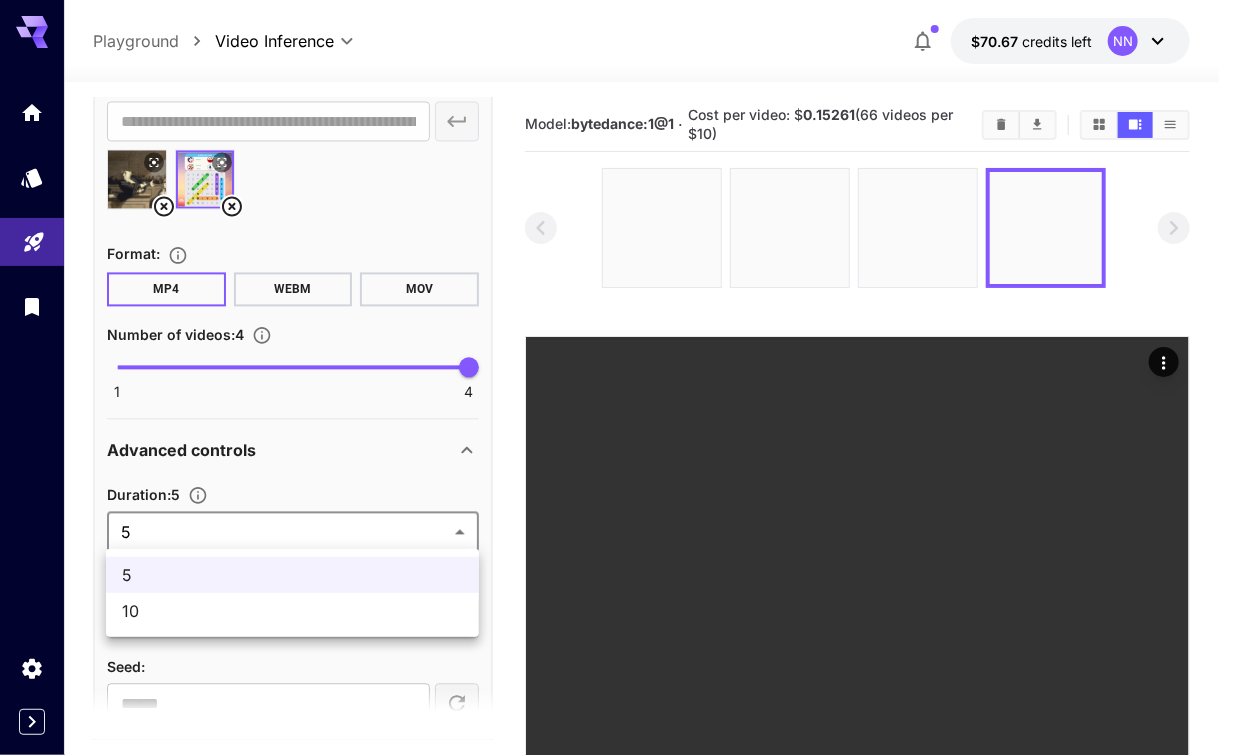 click at bounding box center (617, 377) 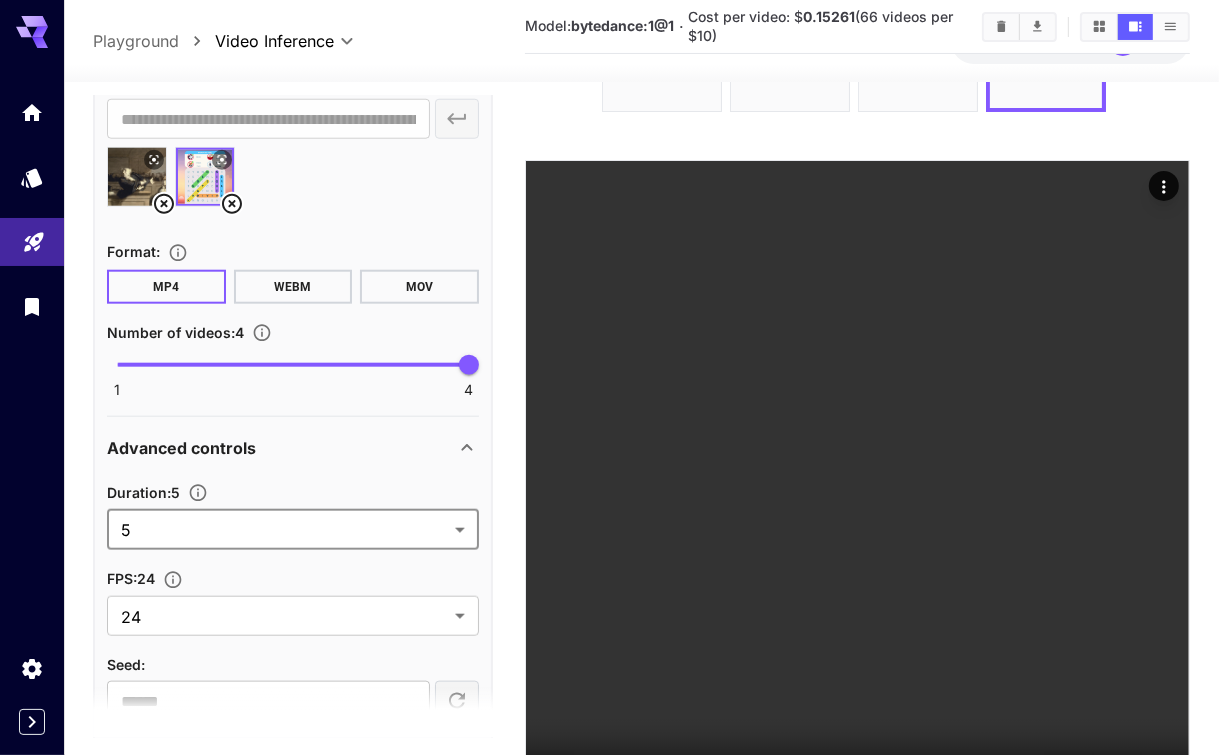 scroll, scrollTop: 306, scrollLeft: 0, axis: vertical 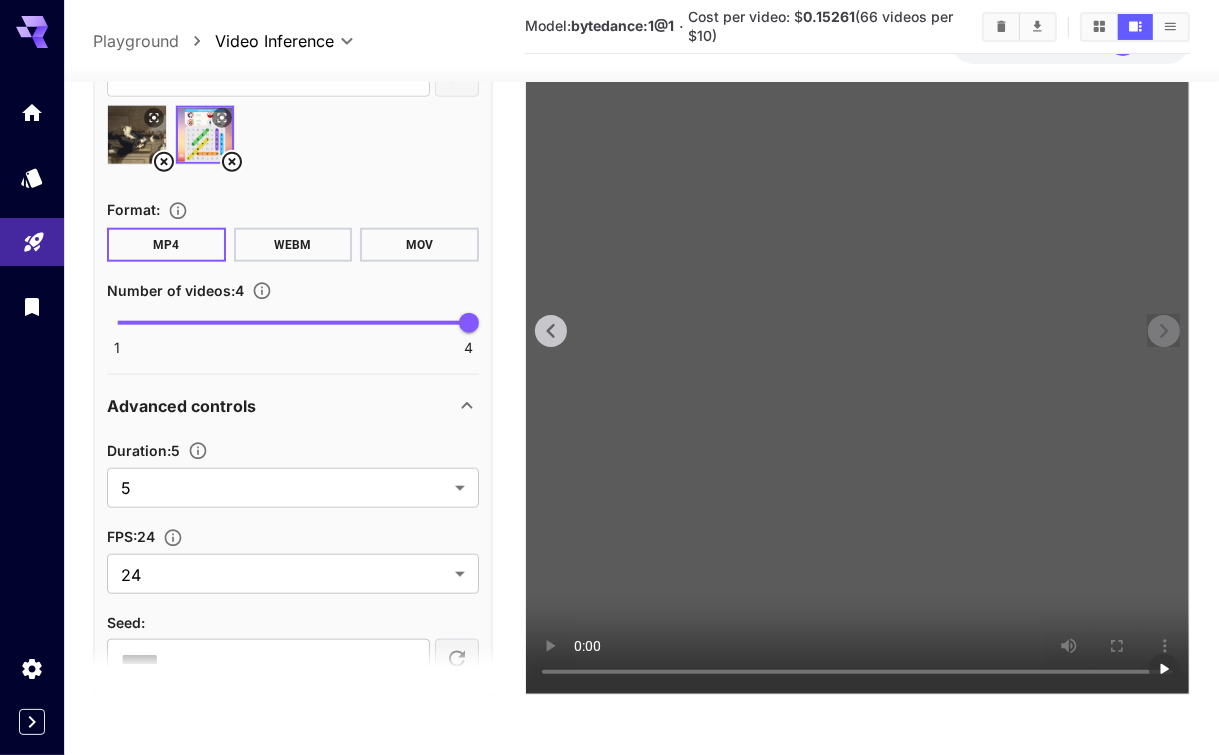 type 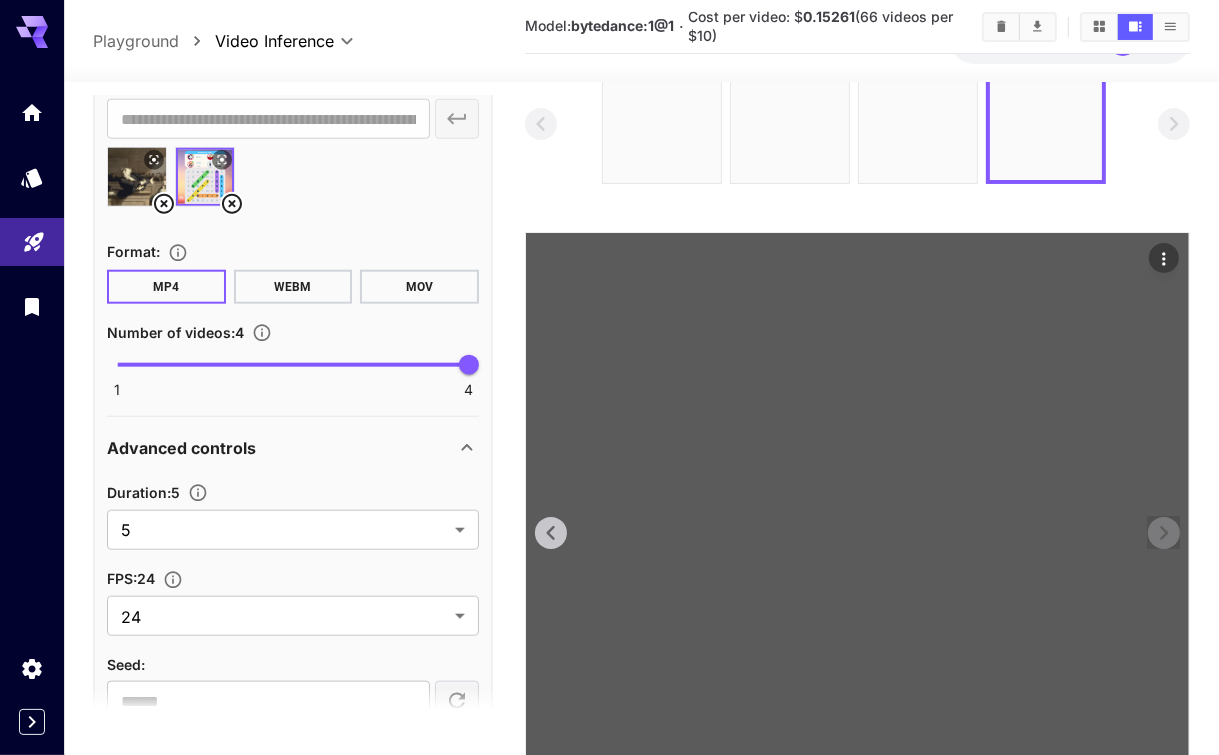 scroll, scrollTop: 0, scrollLeft: 0, axis: both 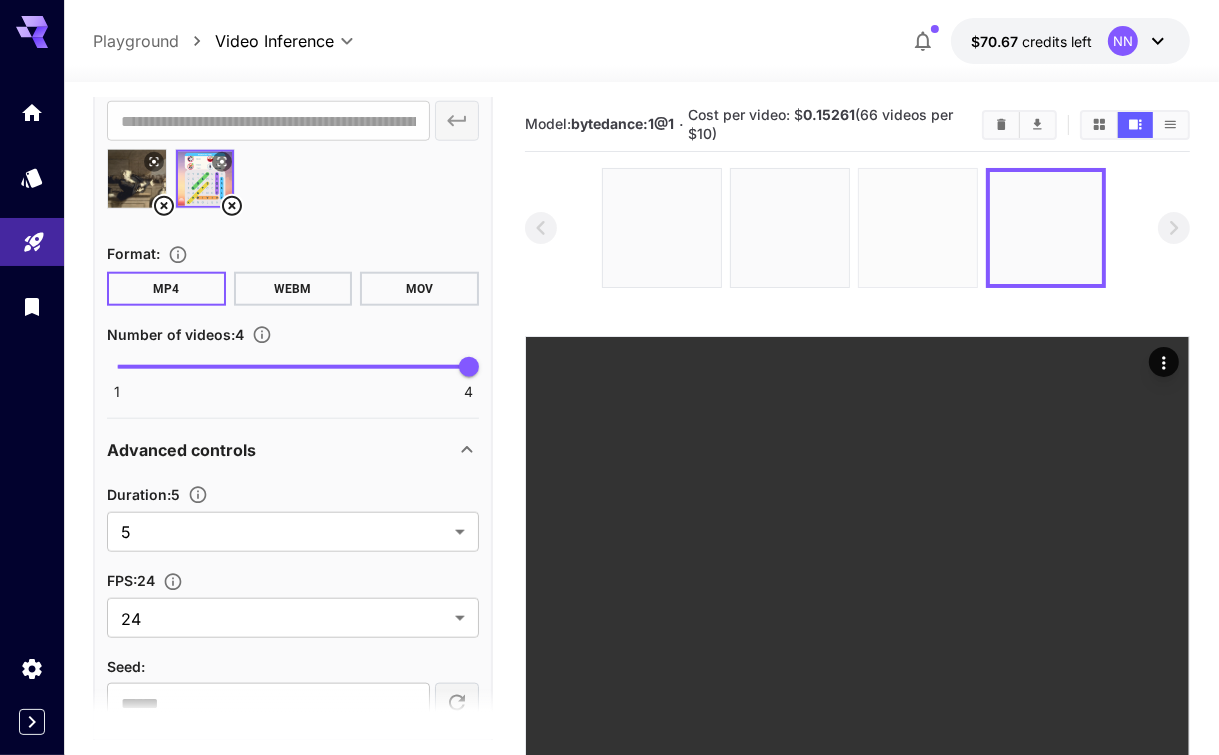 click at bounding box center [918, 228] 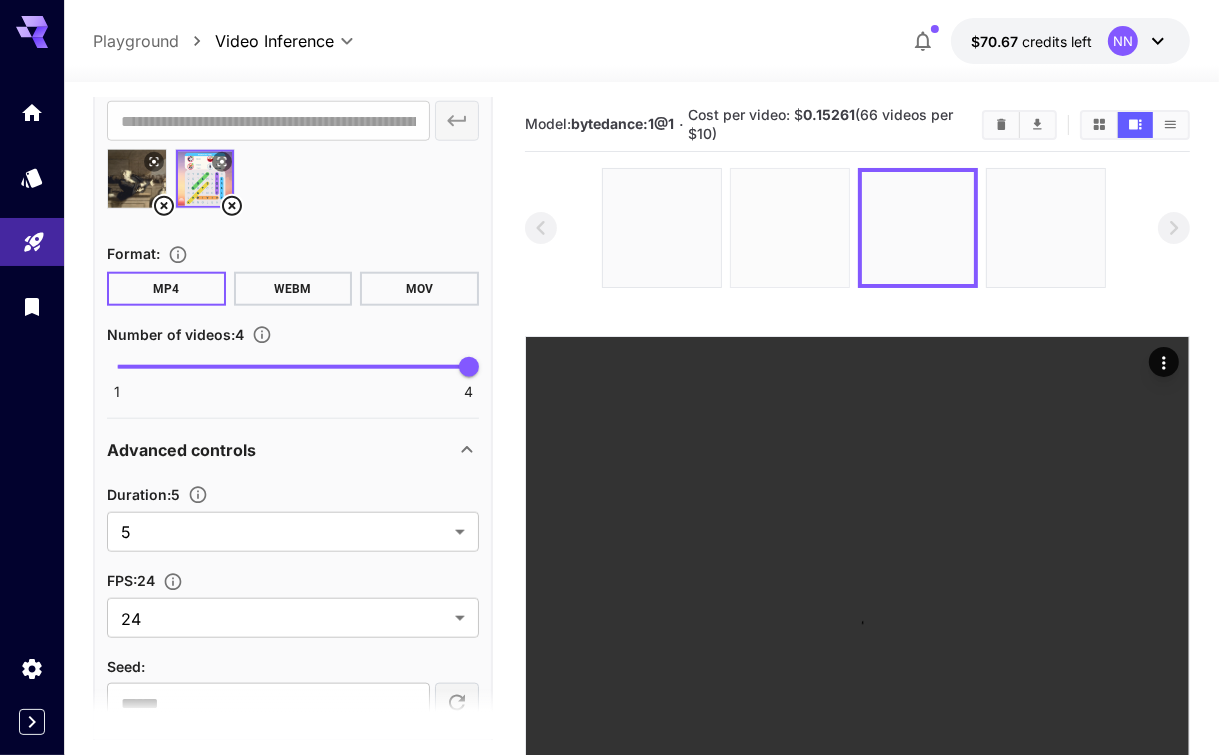 click at bounding box center (790, 228) 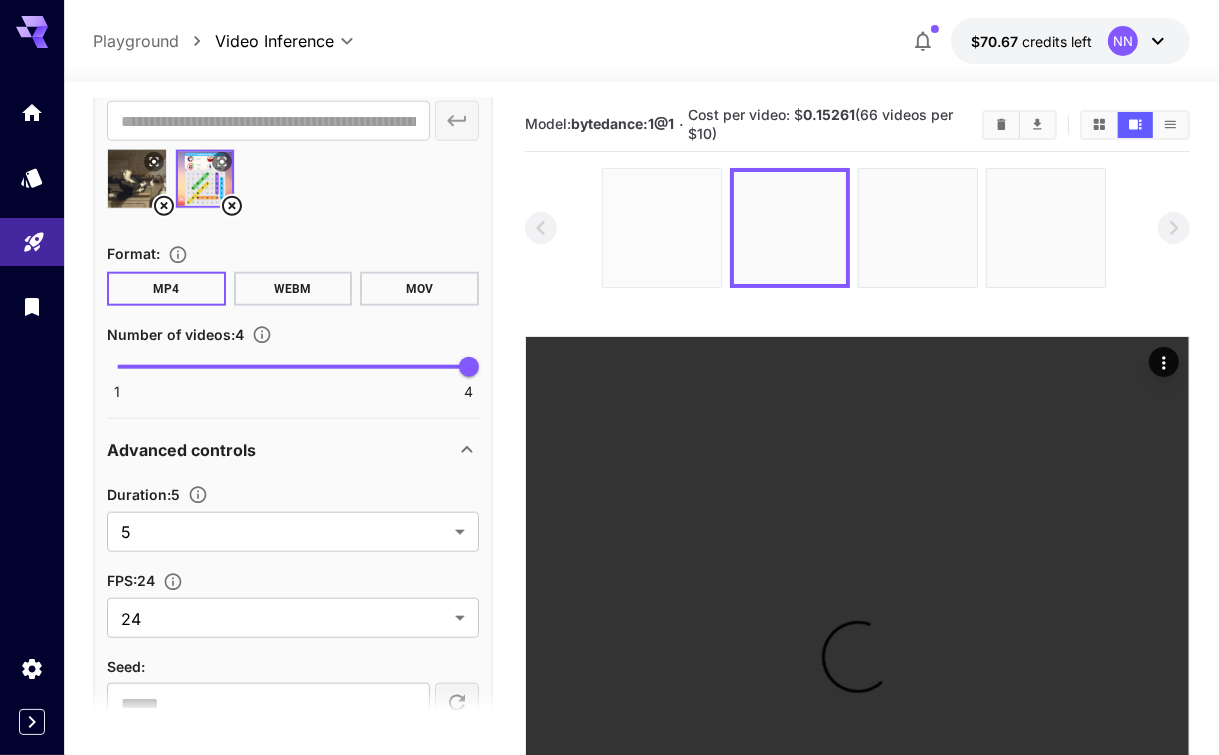 click at bounding box center (662, 228) 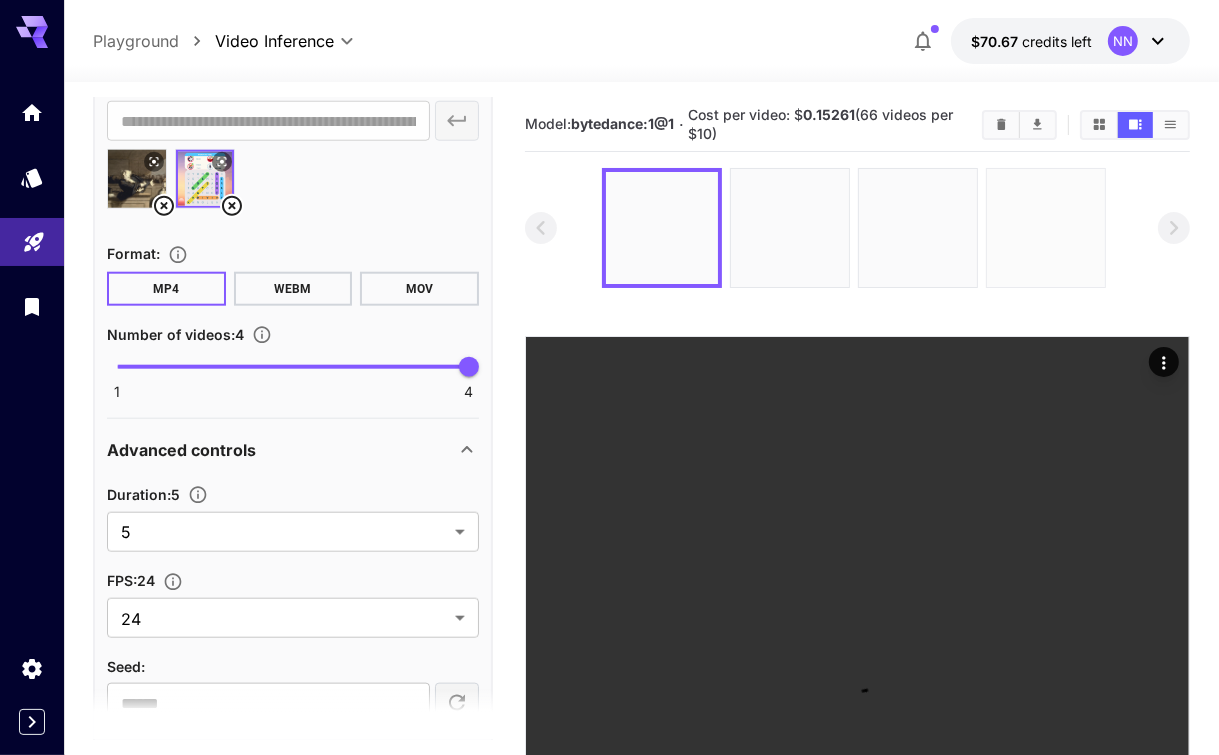 click at bounding box center (1046, 228) 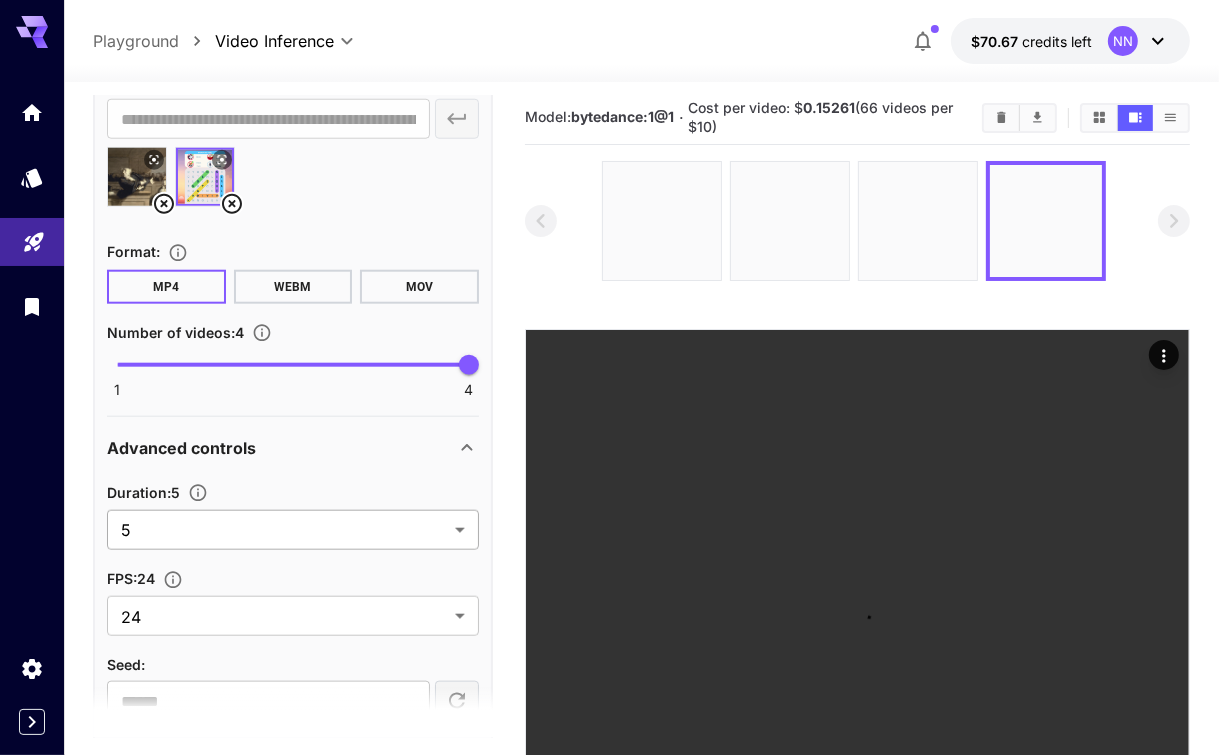 scroll, scrollTop: 6, scrollLeft: 0, axis: vertical 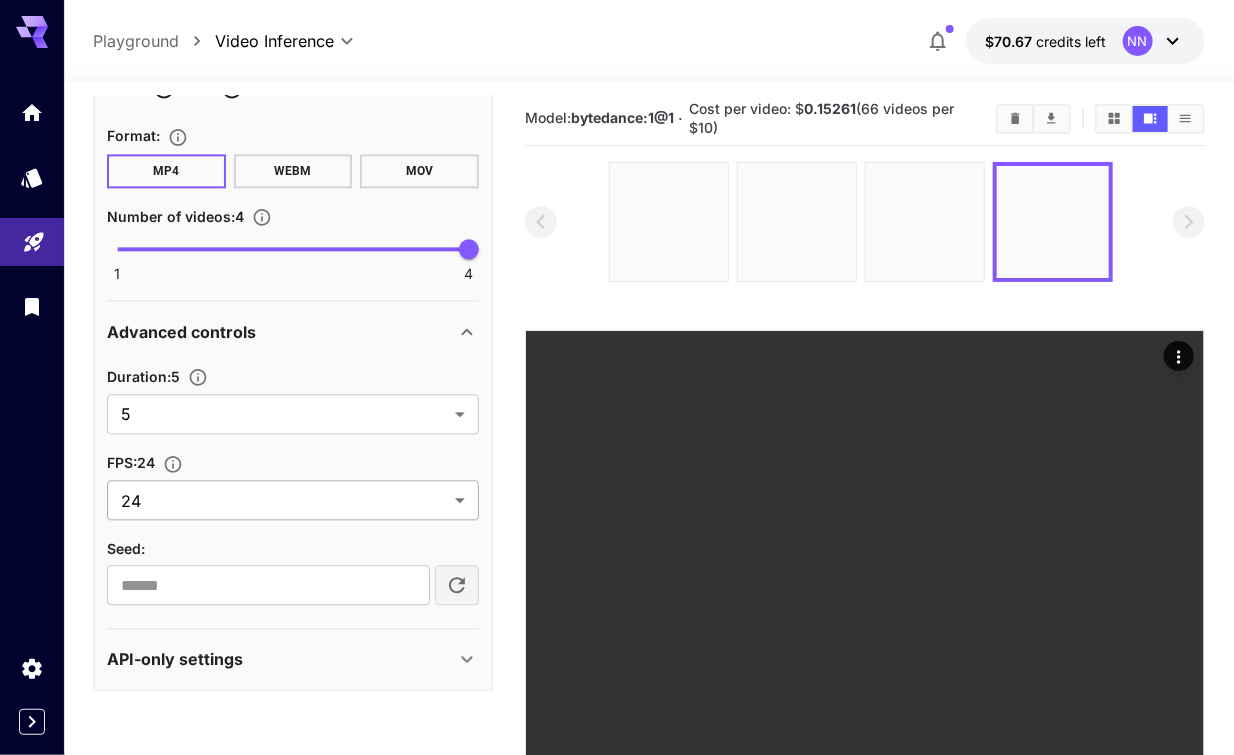 click on "**********" at bounding box center (617, 532) 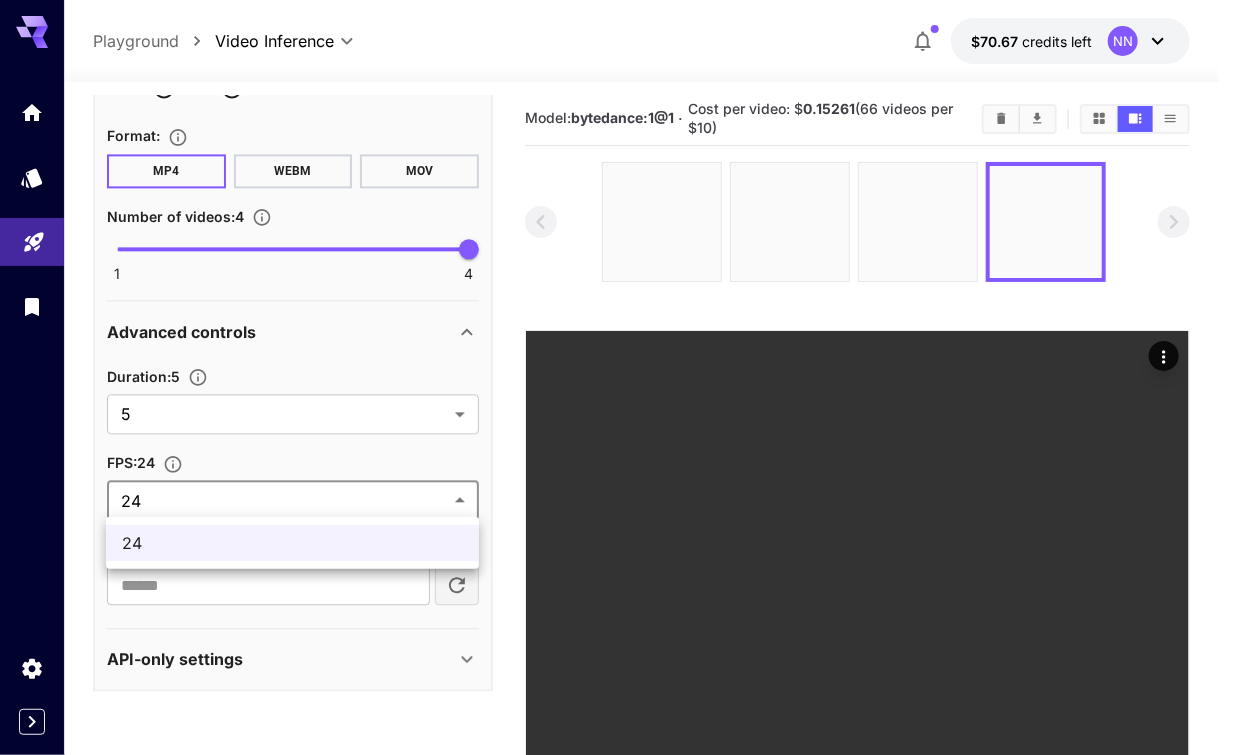 click at bounding box center [617, 377] 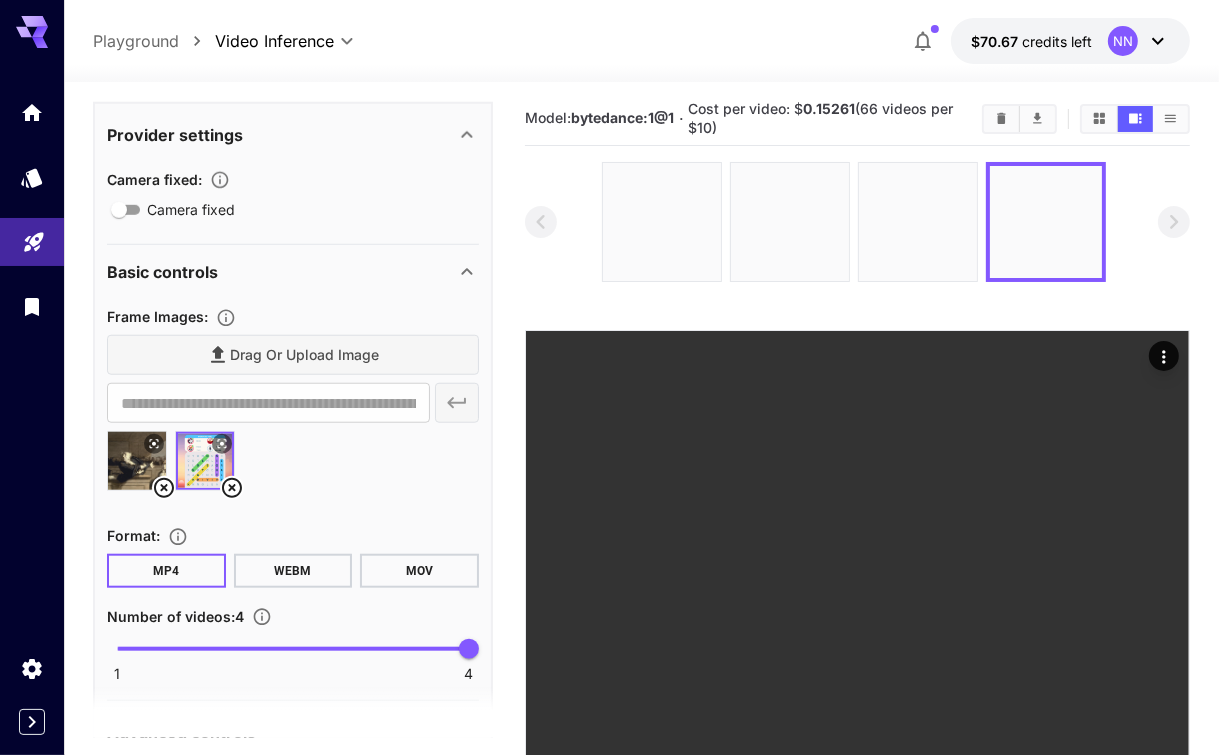 scroll, scrollTop: 1316, scrollLeft: 0, axis: vertical 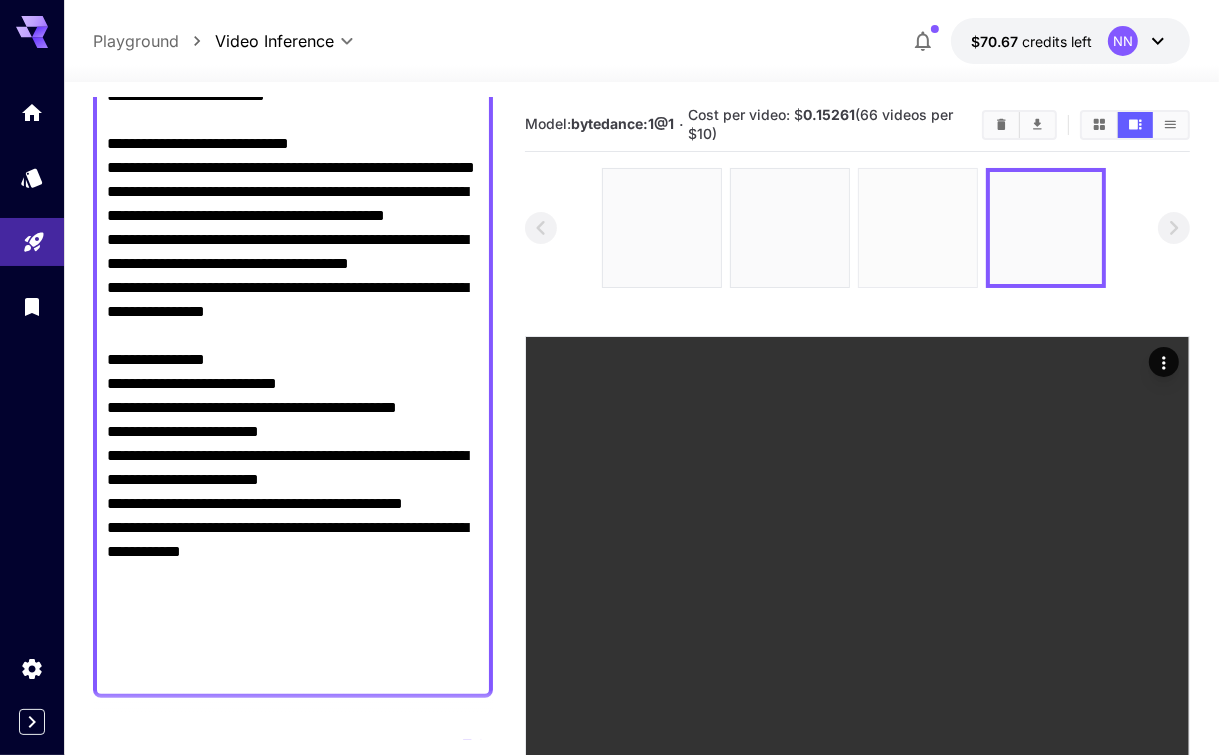 click at bounding box center (918, 228) 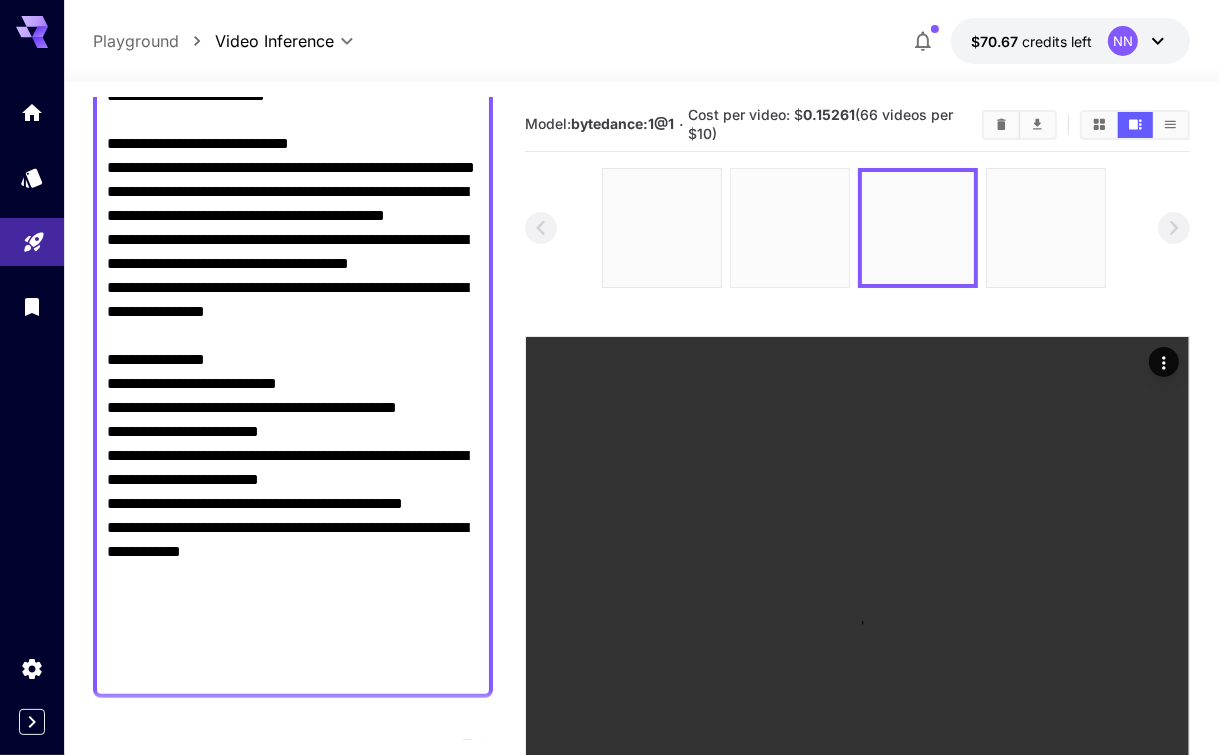click at bounding box center [790, 228] 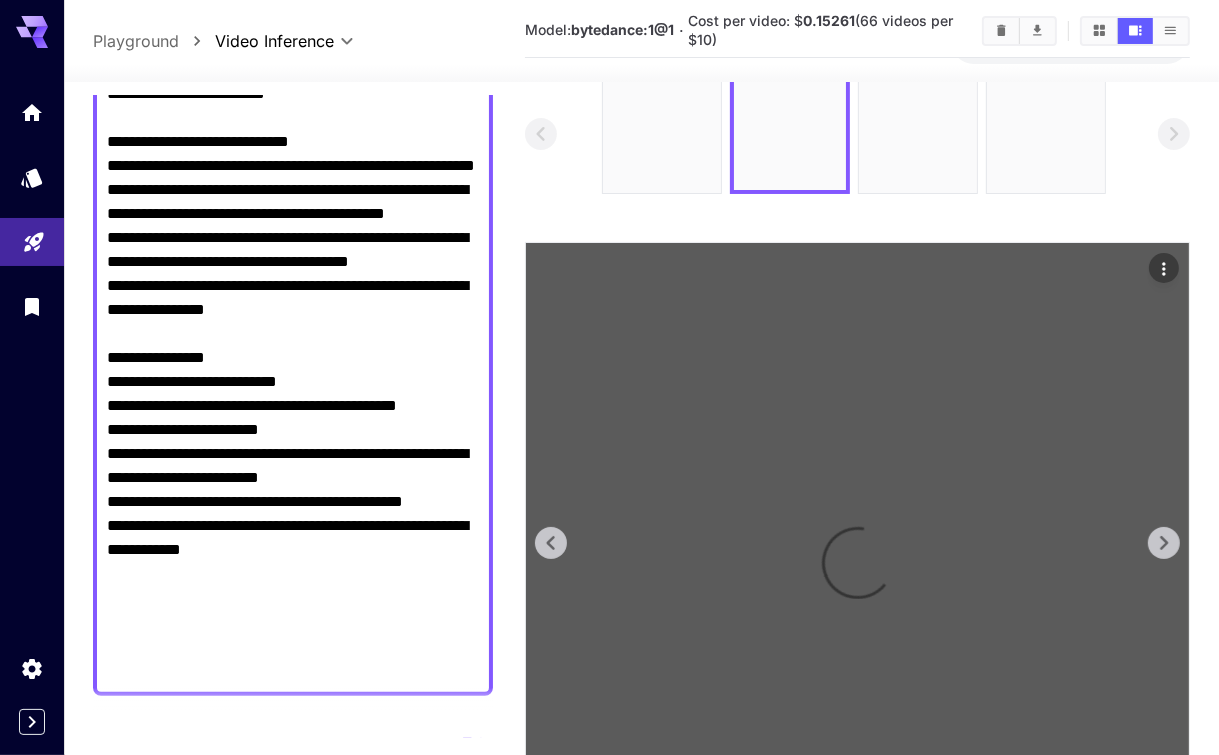 scroll, scrollTop: 306, scrollLeft: 0, axis: vertical 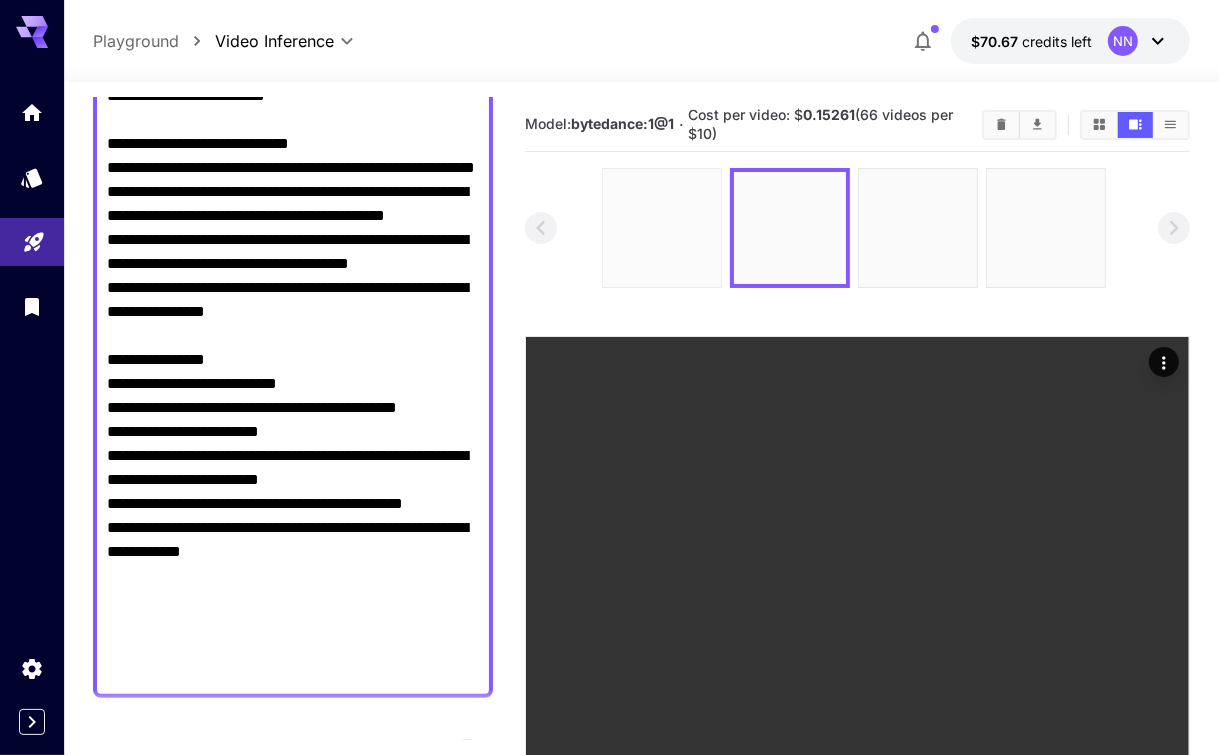 click at bounding box center (662, 228) 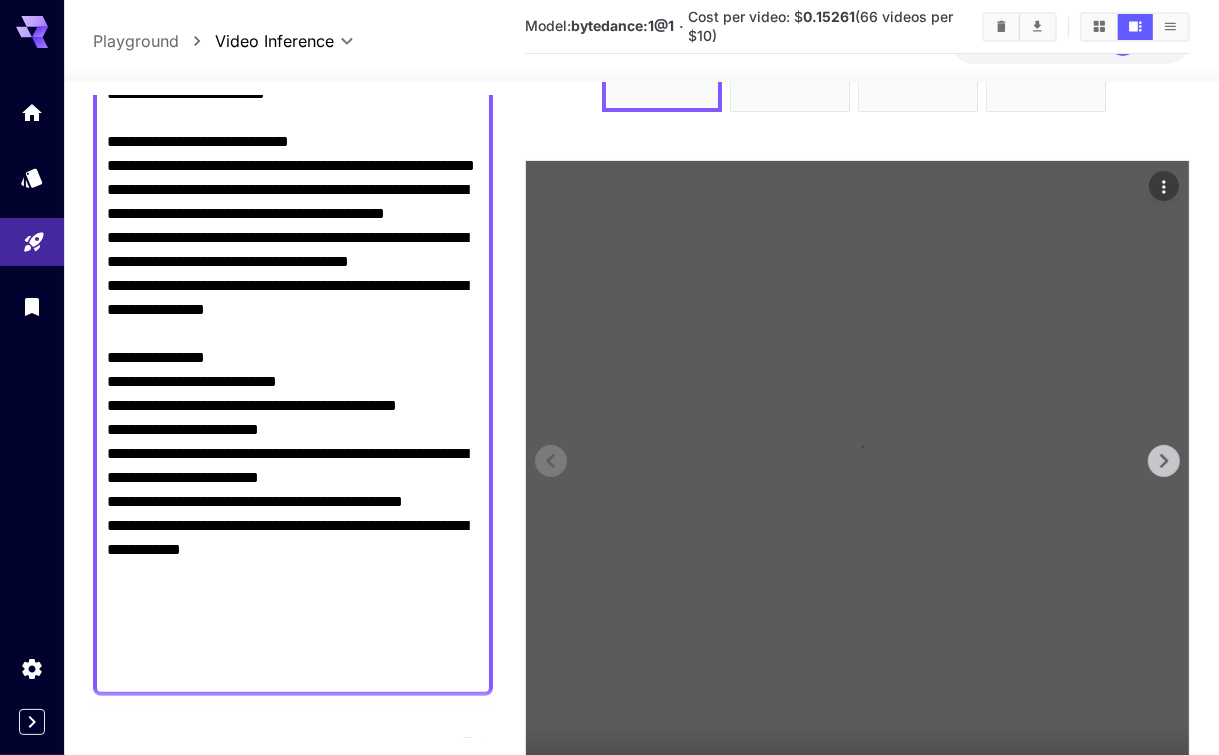 scroll, scrollTop: 306, scrollLeft: 0, axis: vertical 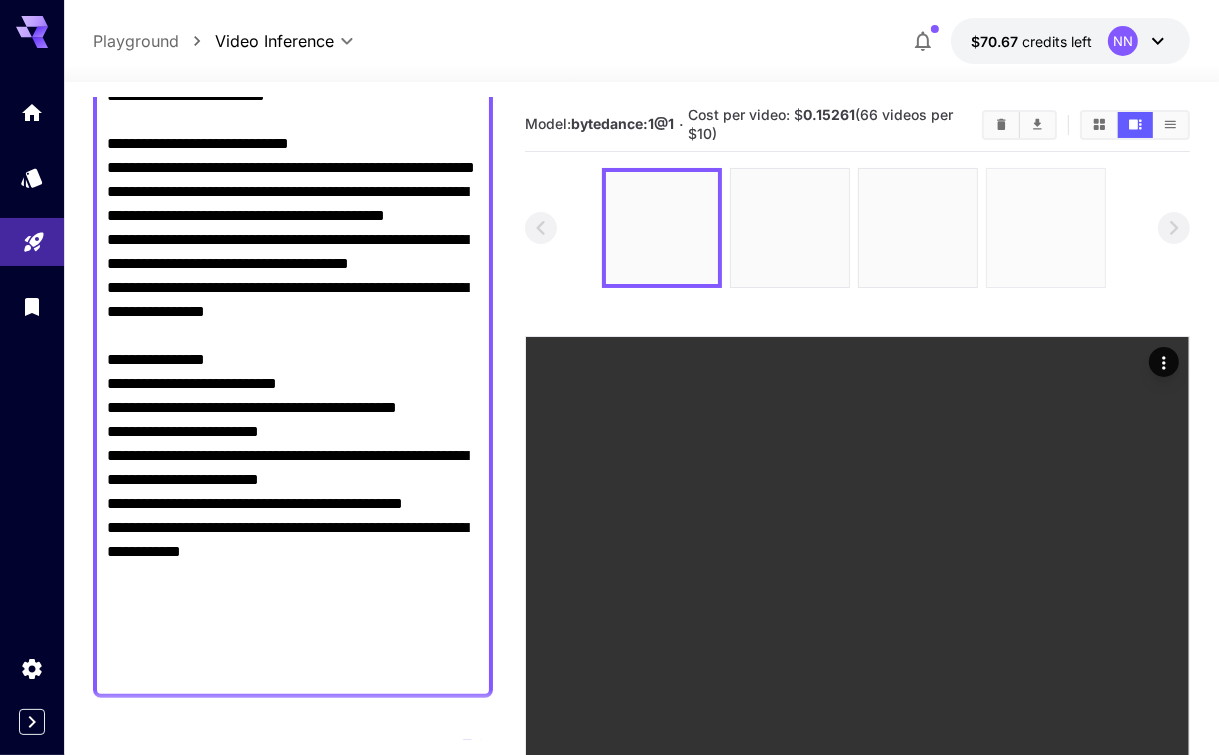 click at bounding box center [1046, 228] 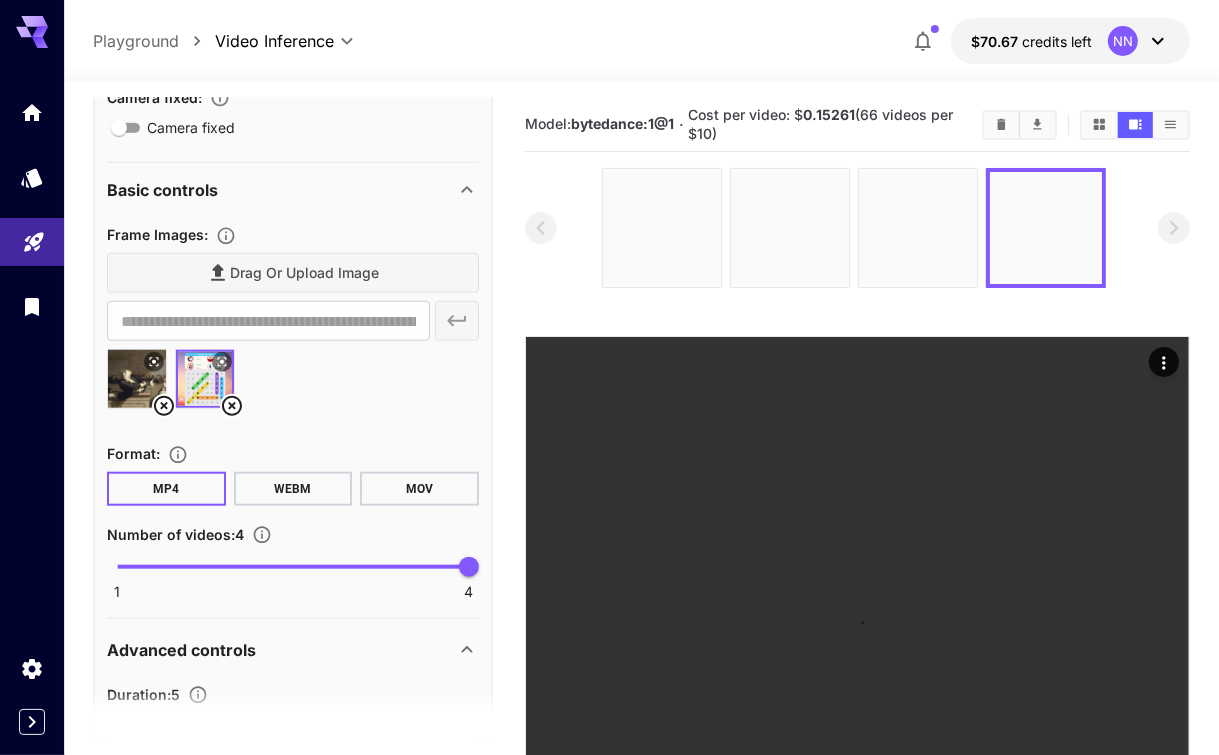 scroll, scrollTop: 1816, scrollLeft: 0, axis: vertical 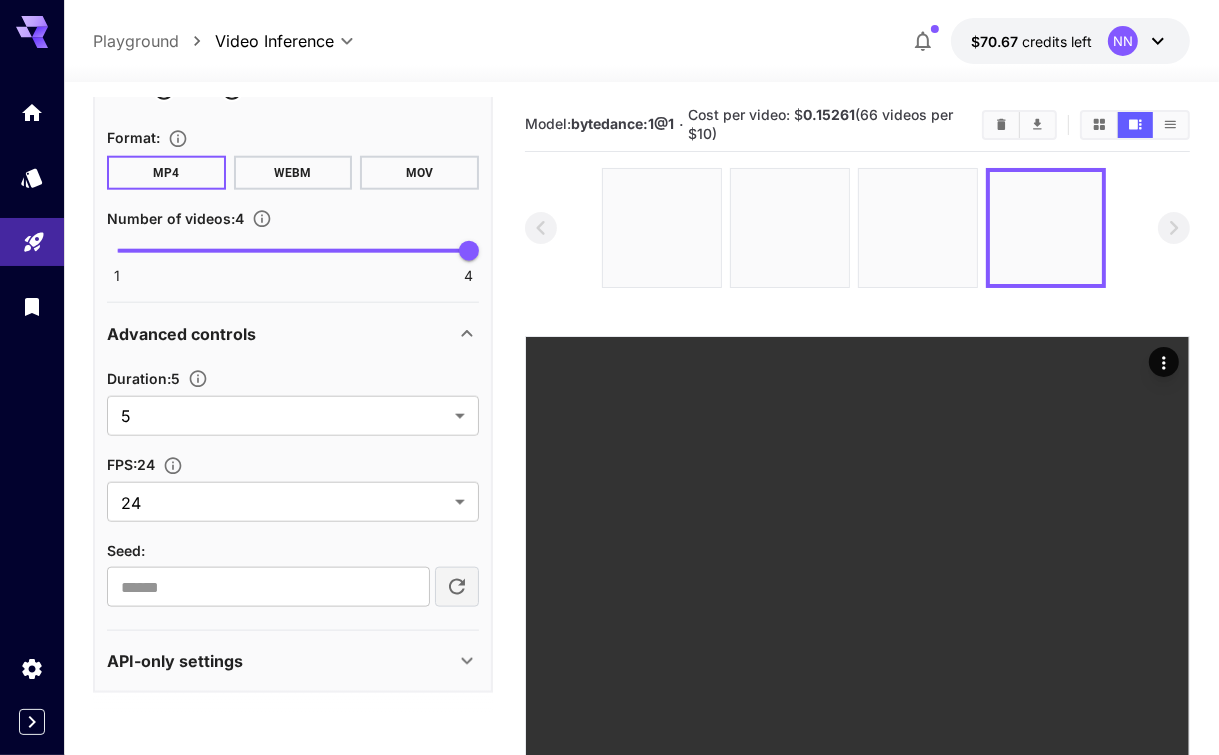 click at bounding box center [857, 584] 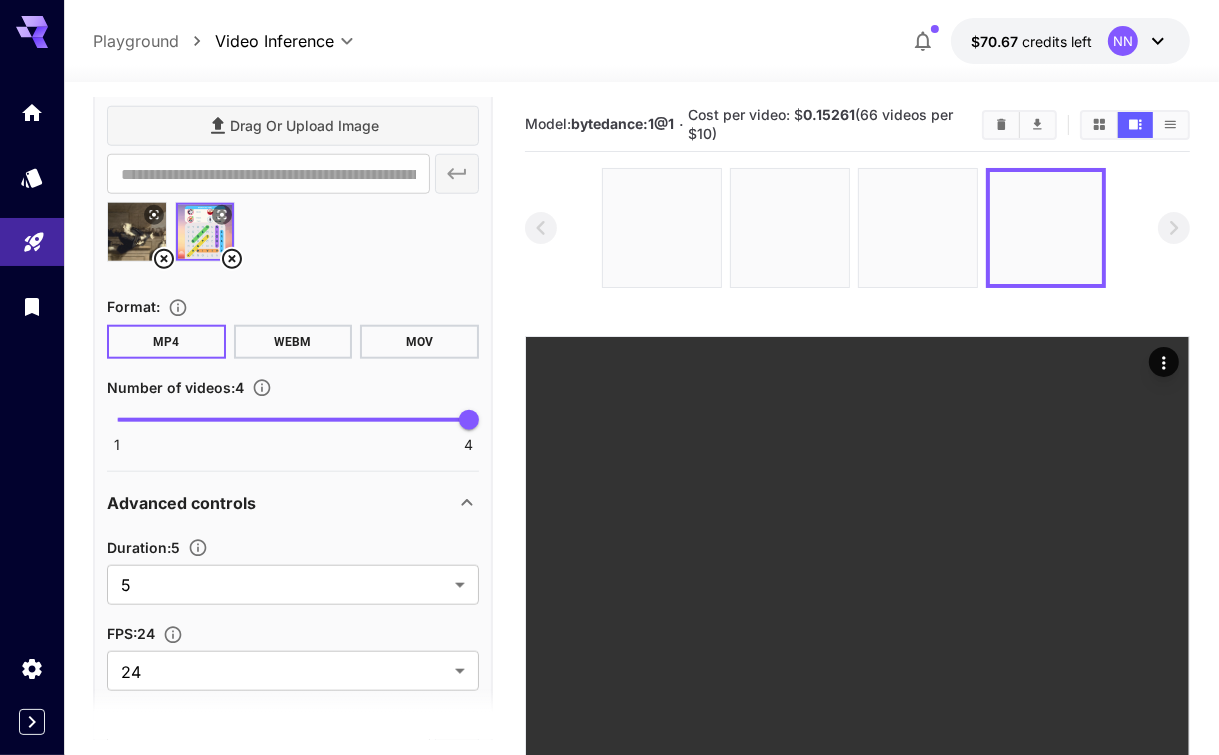 scroll, scrollTop: 1816, scrollLeft: 0, axis: vertical 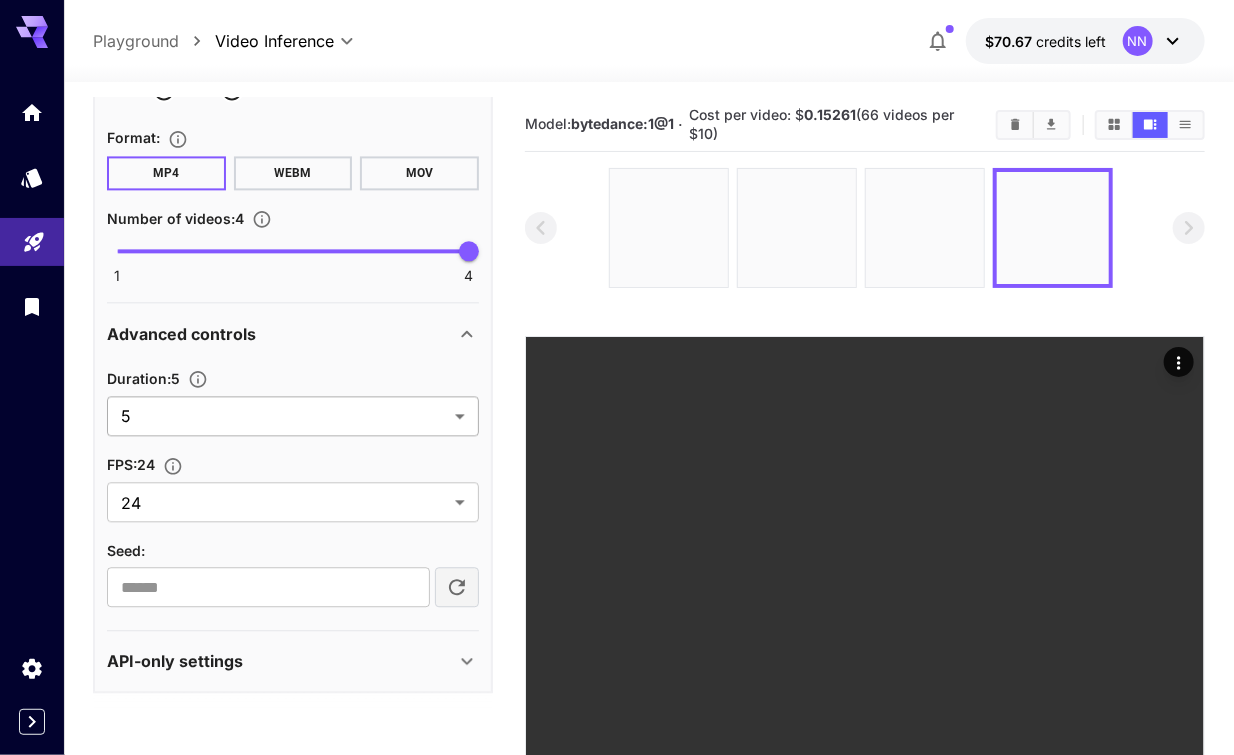 click on "**********" at bounding box center [617, 538] 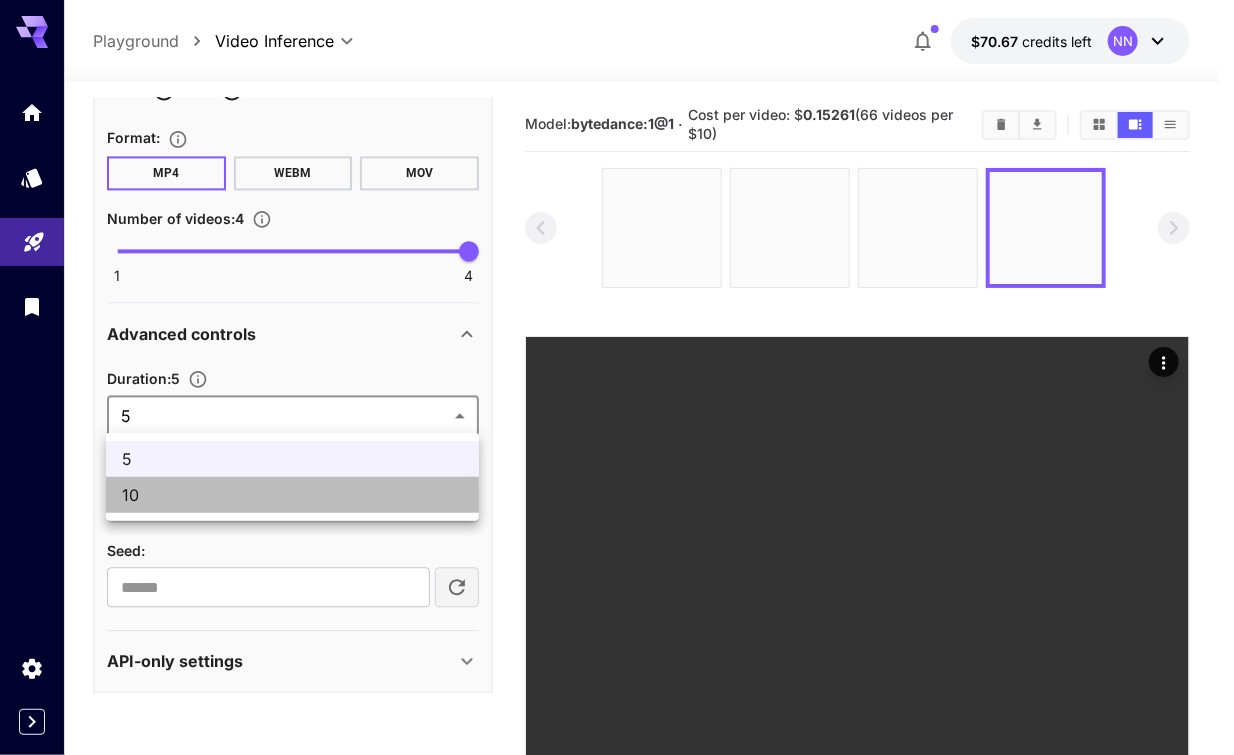 click on "10" at bounding box center (292, 495) 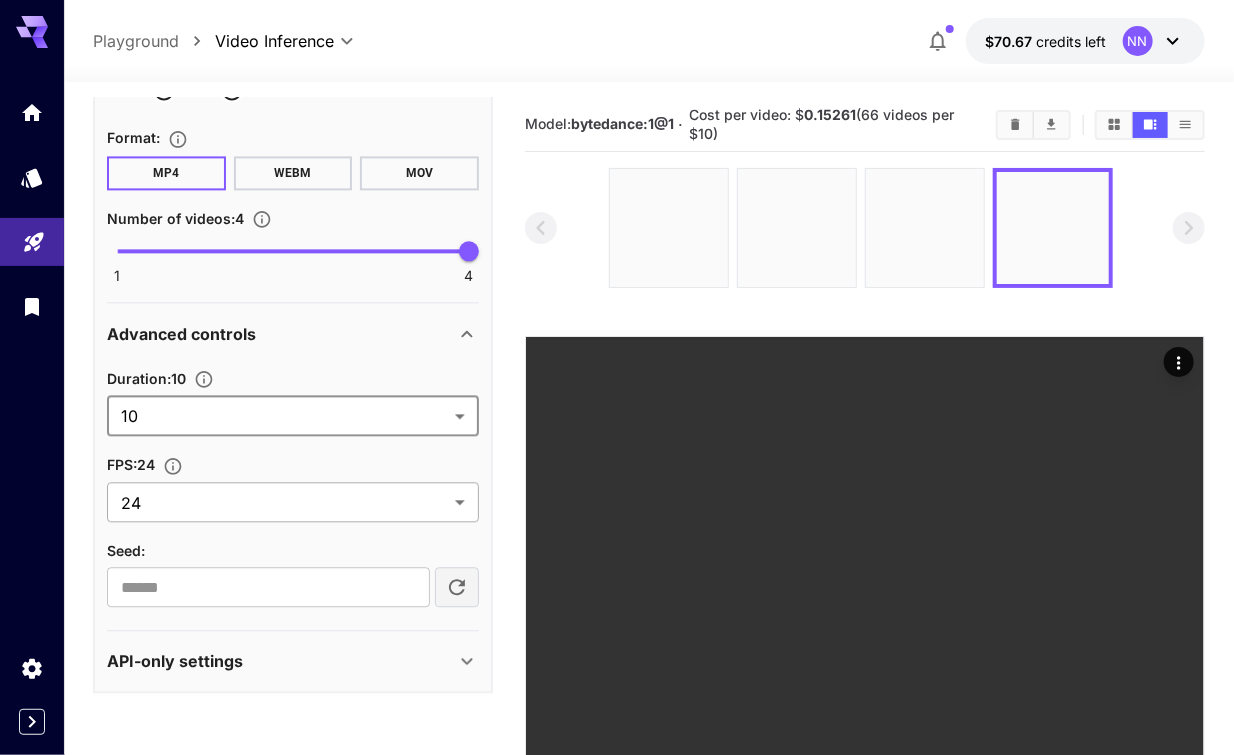 click on "**********" at bounding box center [617, 538] 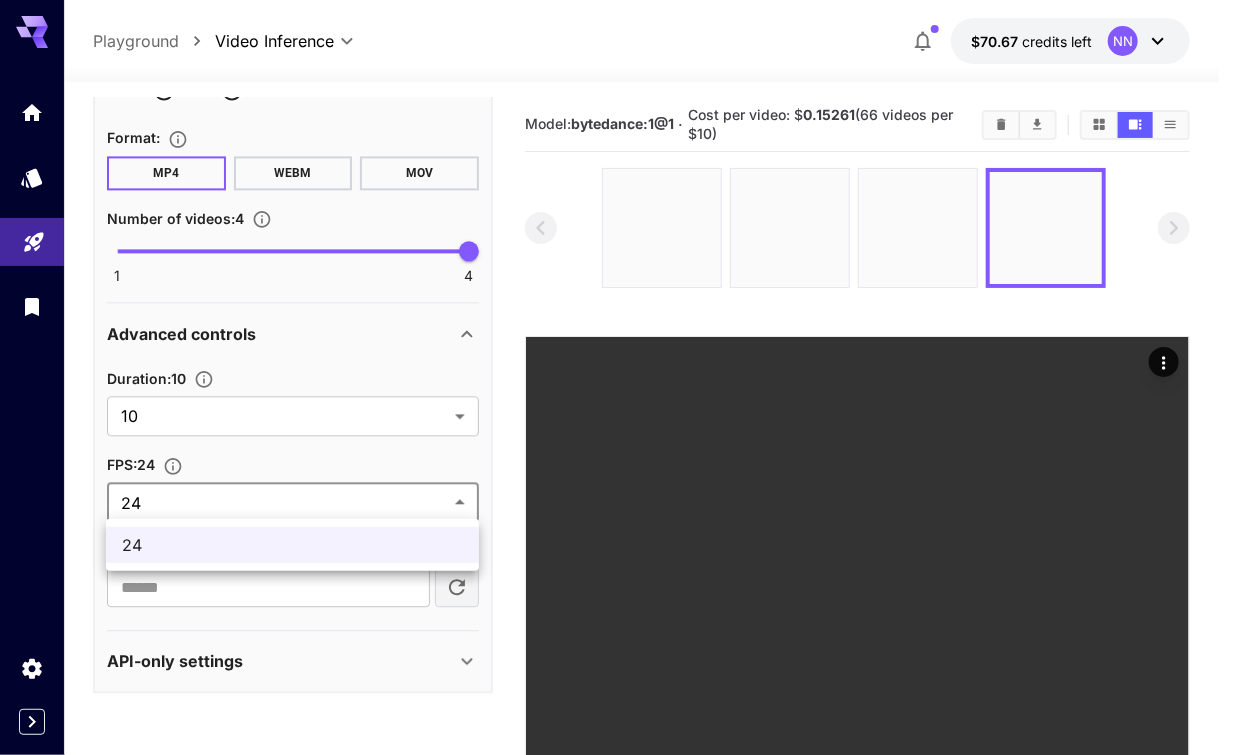 click at bounding box center (617, 377) 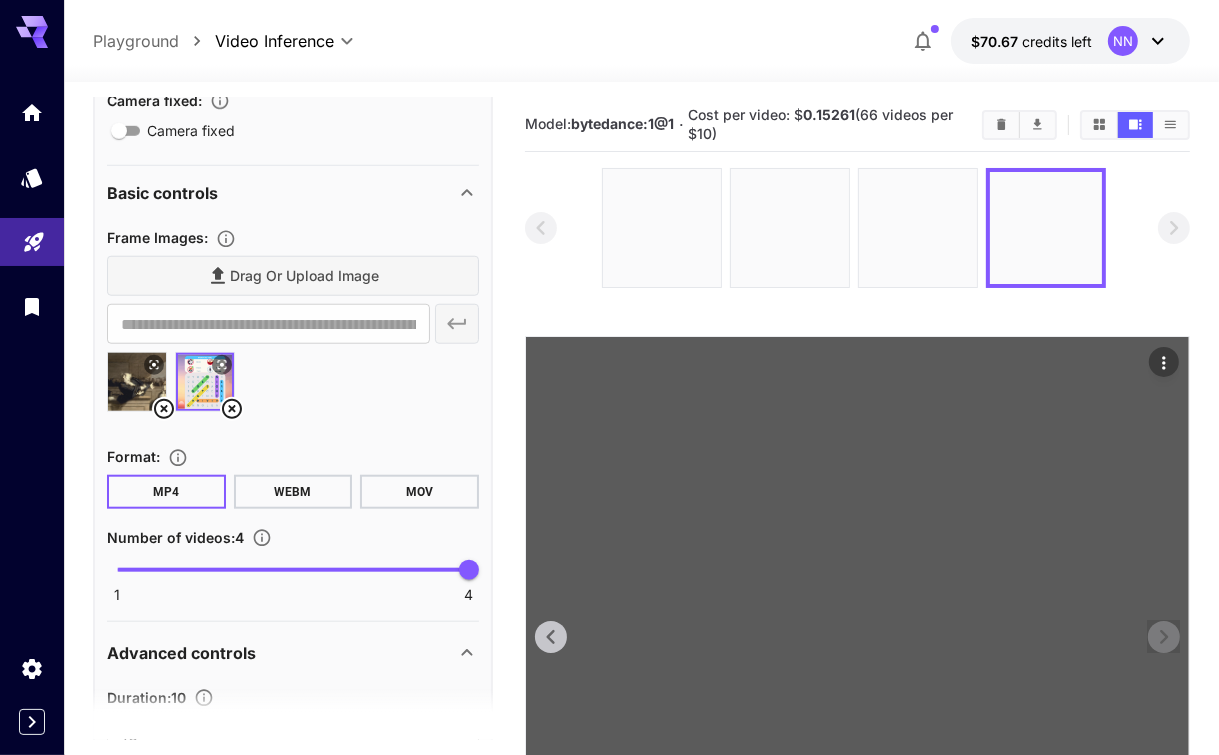 scroll, scrollTop: 1416, scrollLeft: 0, axis: vertical 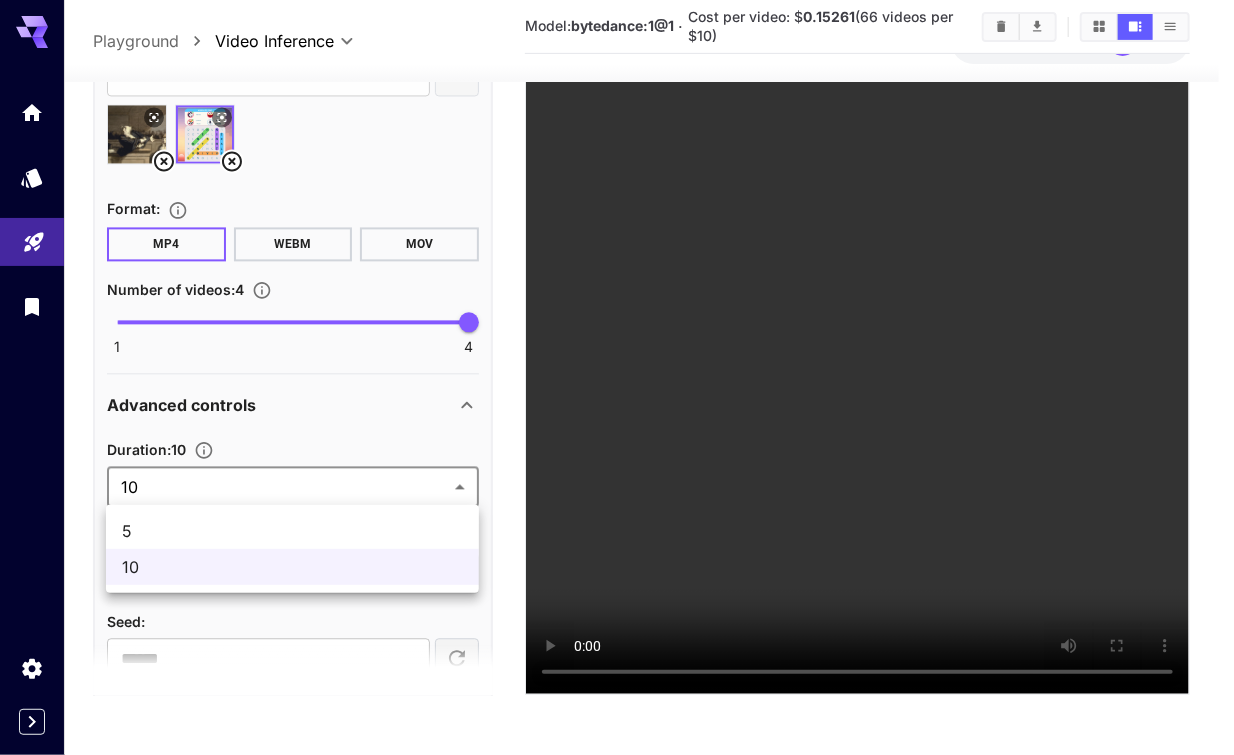 click on "**********" at bounding box center [617, 225] 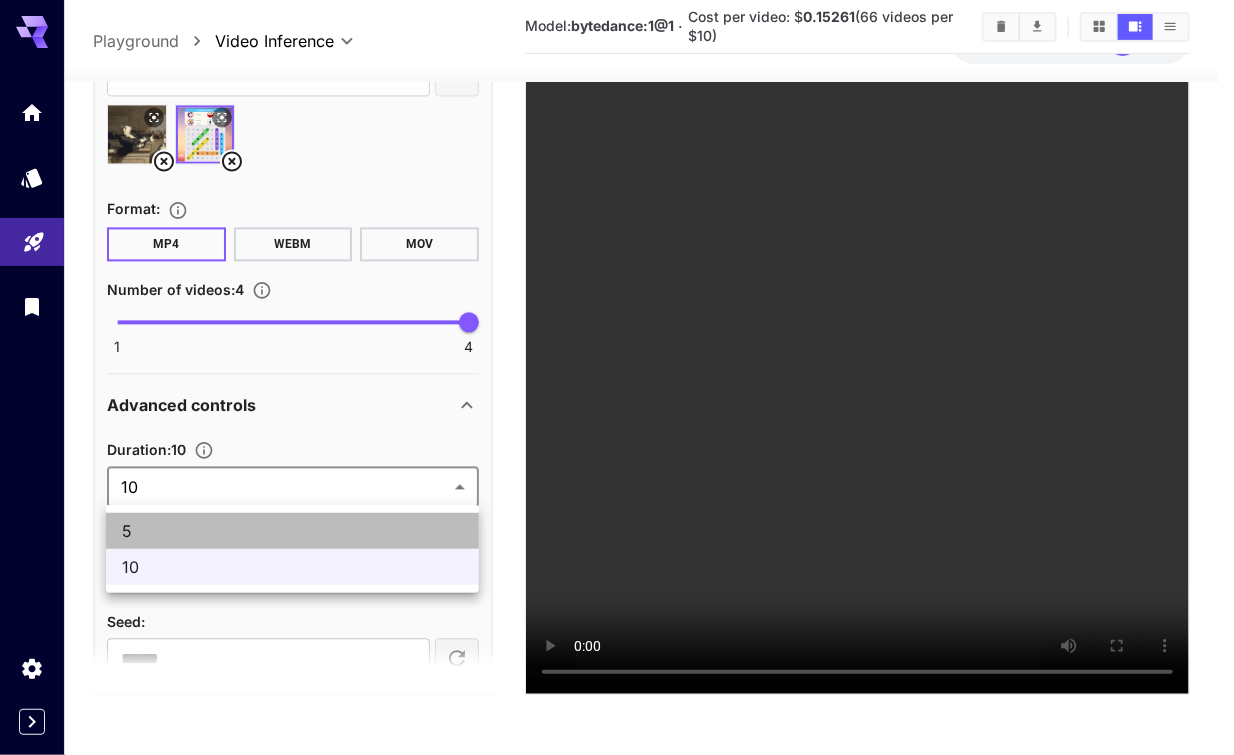 click on "5" at bounding box center (292, 531) 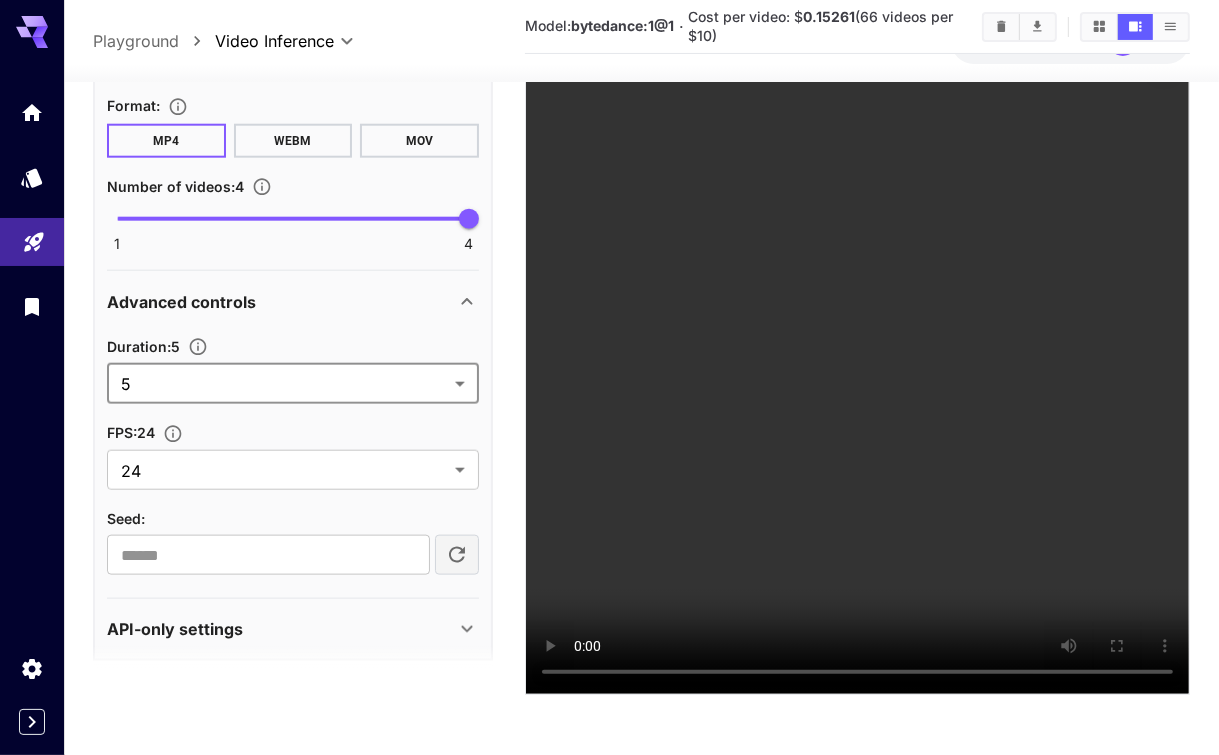 scroll, scrollTop: 1816, scrollLeft: 0, axis: vertical 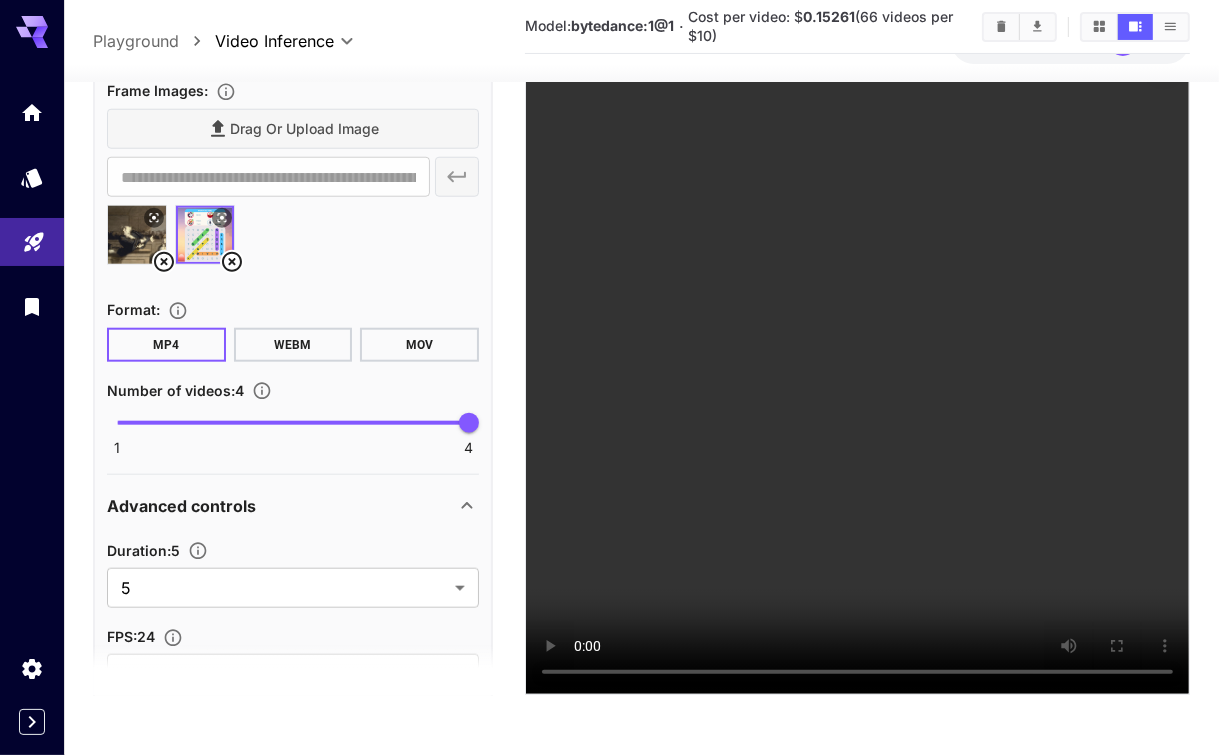 click at bounding box center [205, 235] 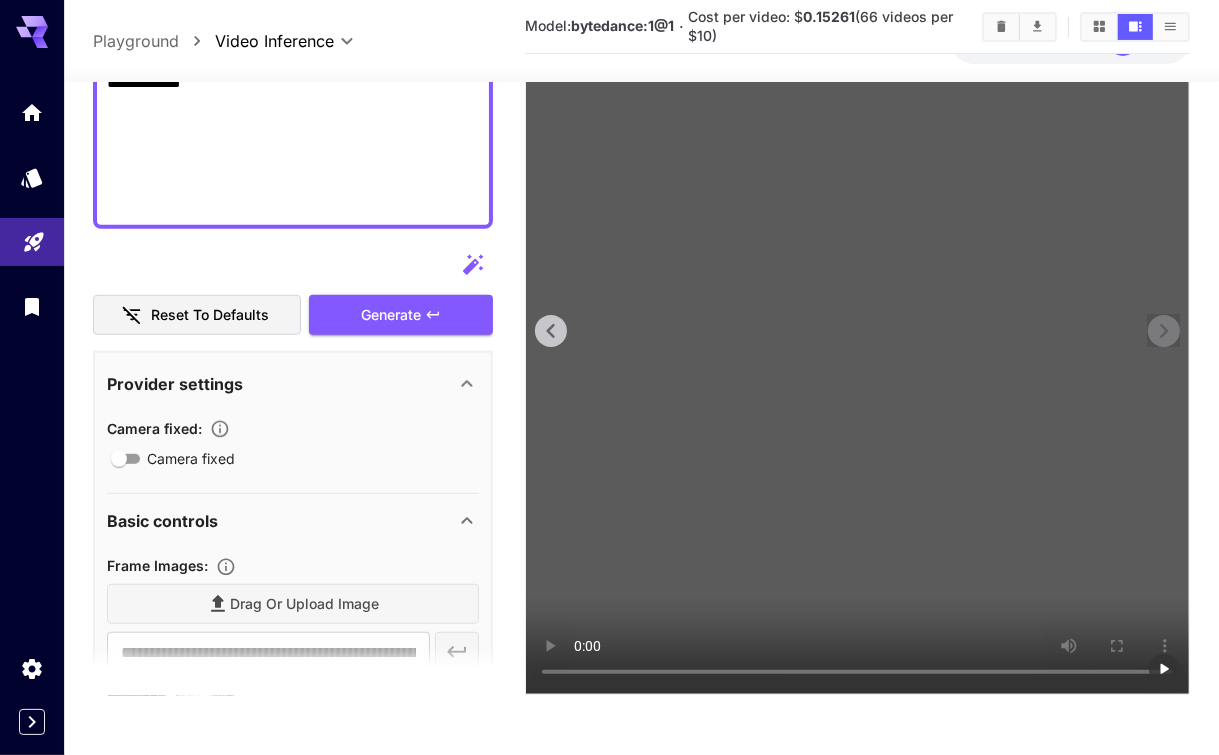 scroll, scrollTop: 1100, scrollLeft: 0, axis: vertical 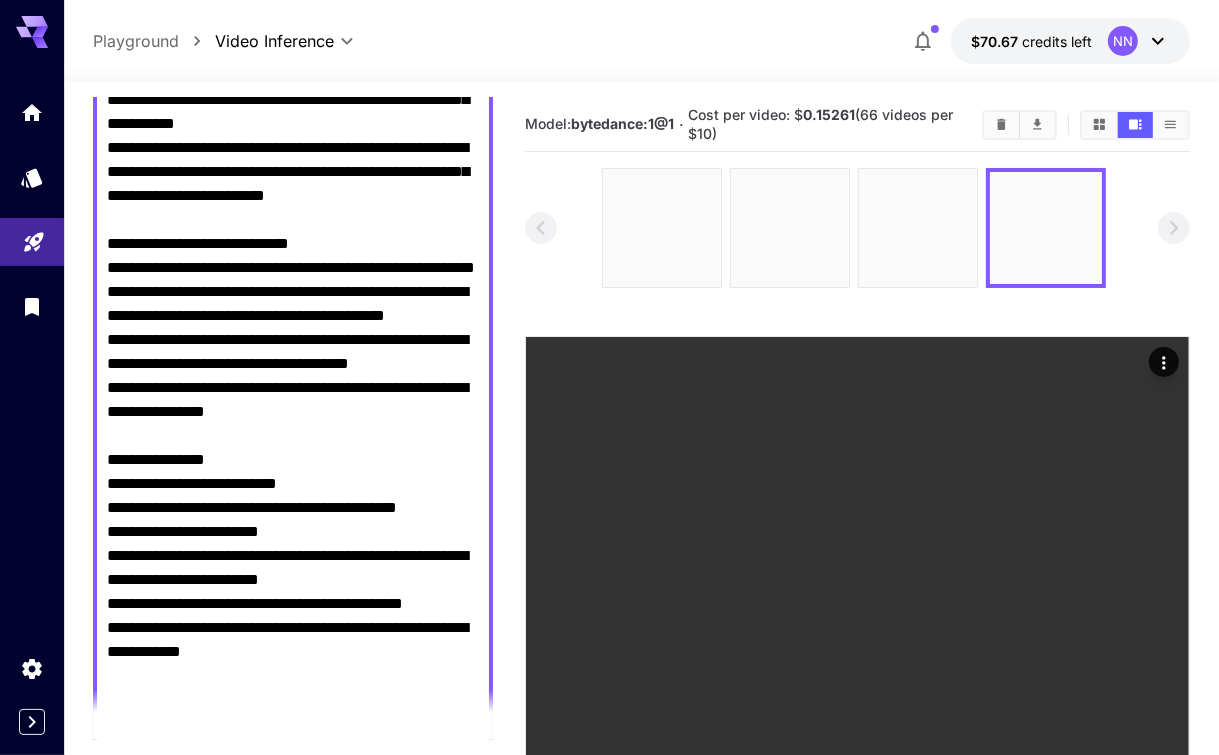 click on "Camera fixed" at bounding box center (293, 232) 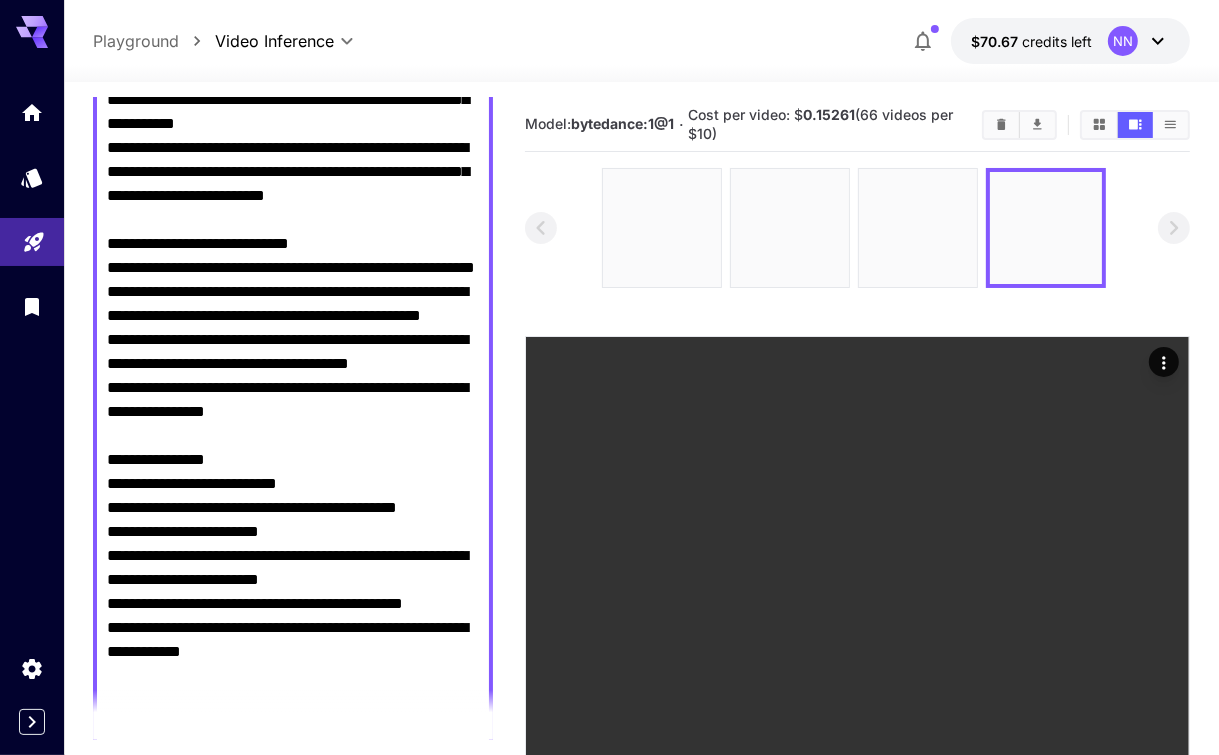 click on "Camera fixed" at bounding box center [293, 232] 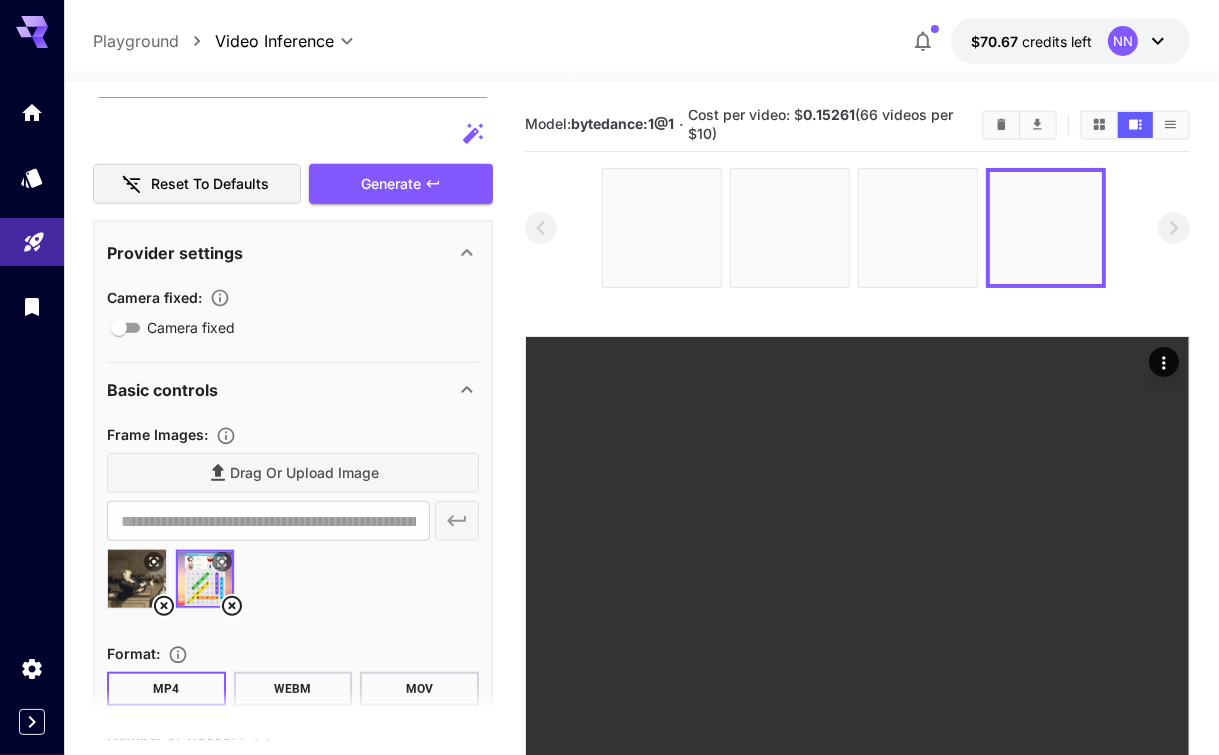 scroll, scrollTop: 1816, scrollLeft: 0, axis: vertical 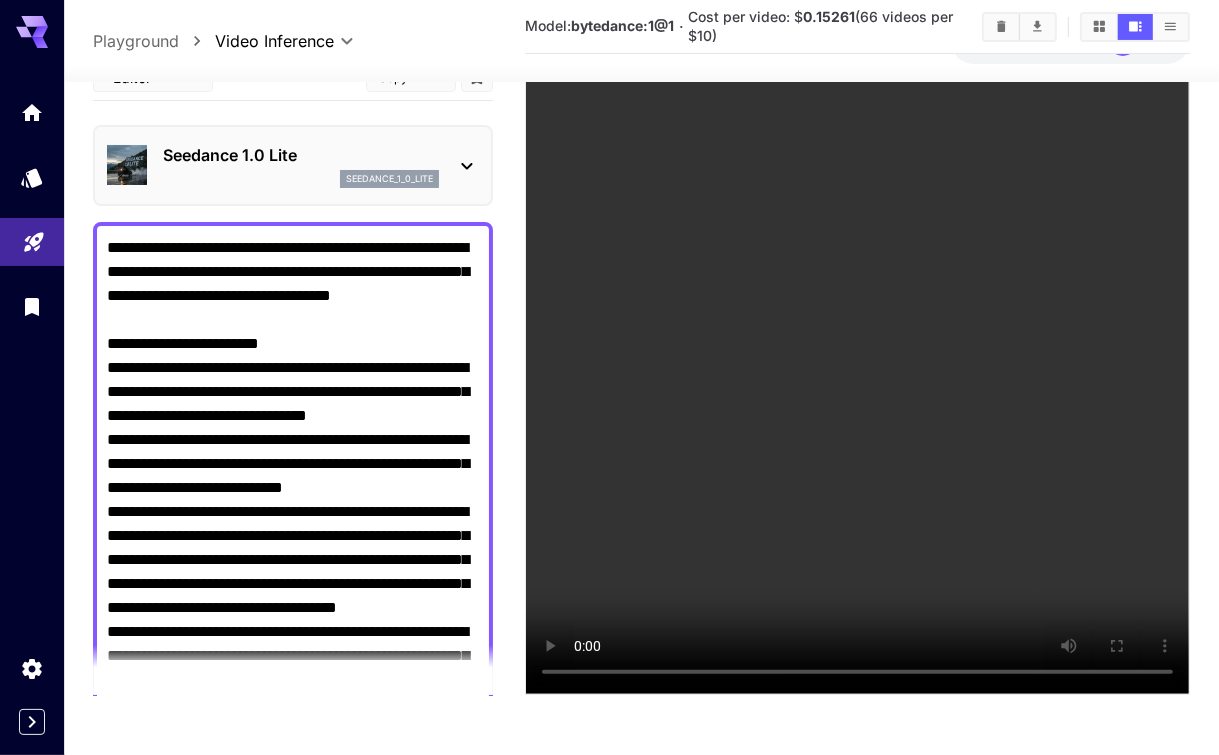 drag, startPoint x: 145, startPoint y: 294, endPoint x: 124, endPoint y: 295, distance: 21.023796 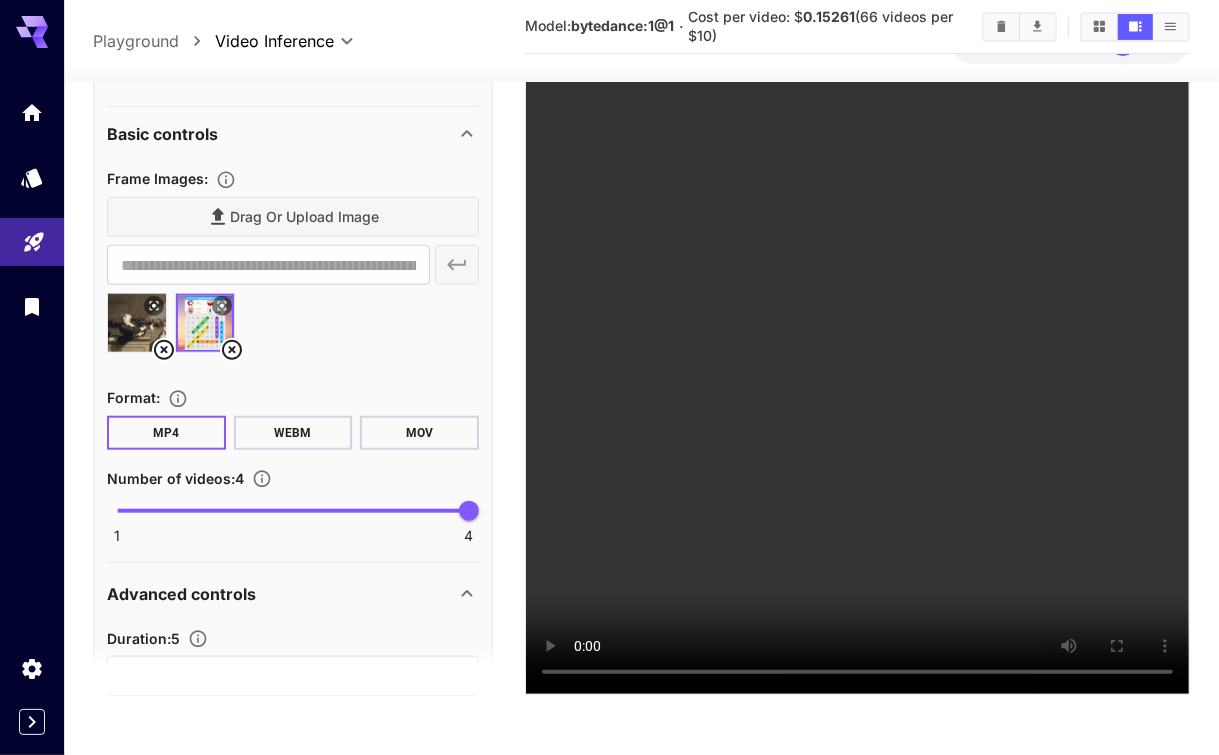scroll, scrollTop: 1800, scrollLeft: 0, axis: vertical 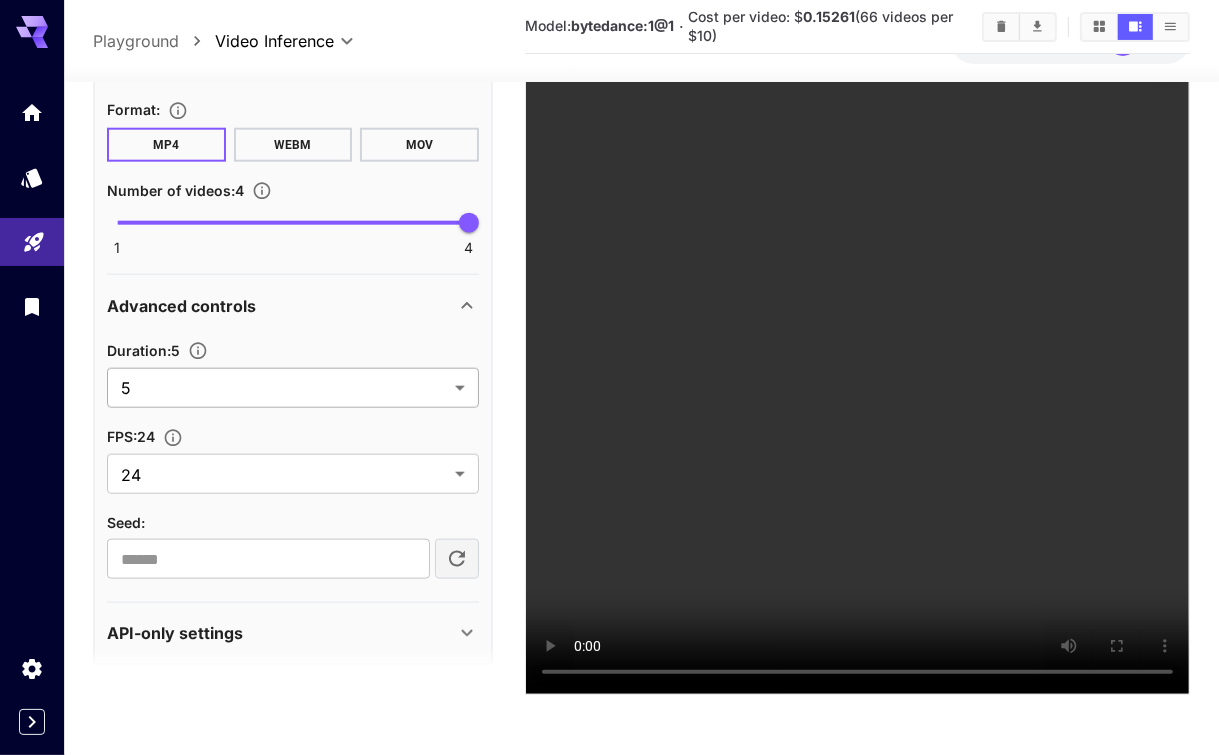 type on "**********" 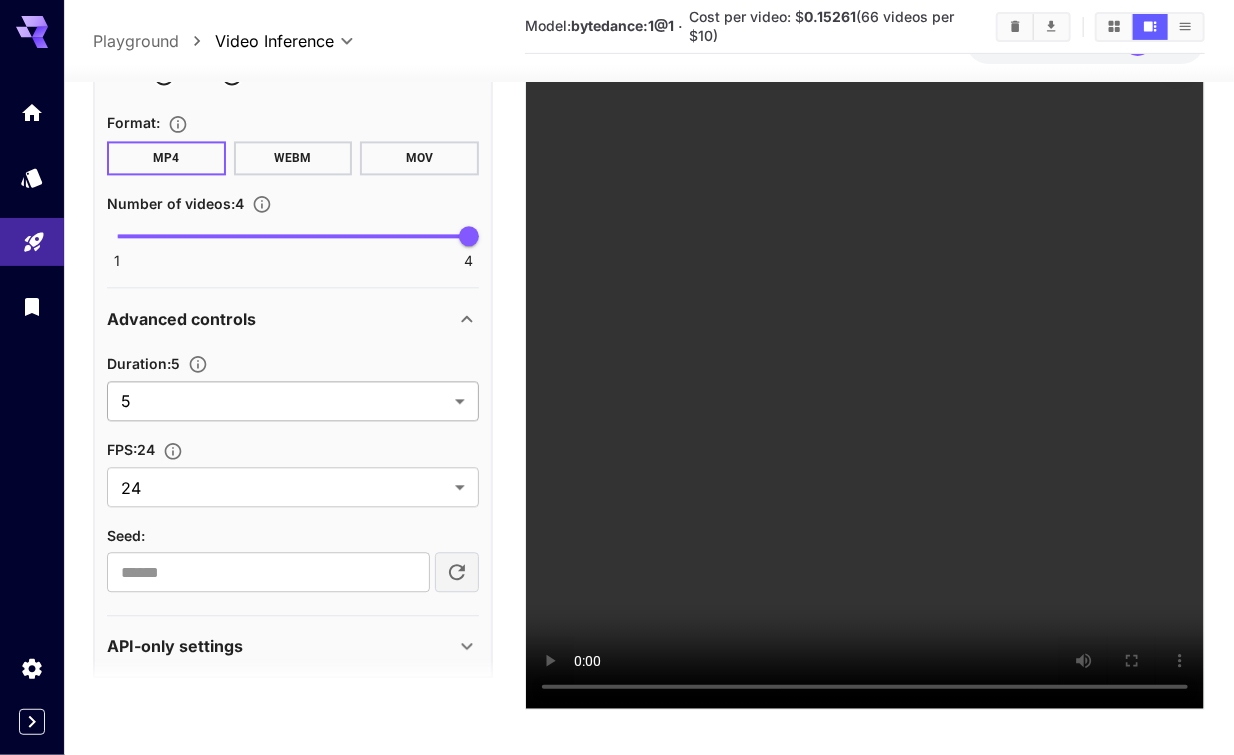 click on "**********" at bounding box center (617, 232) 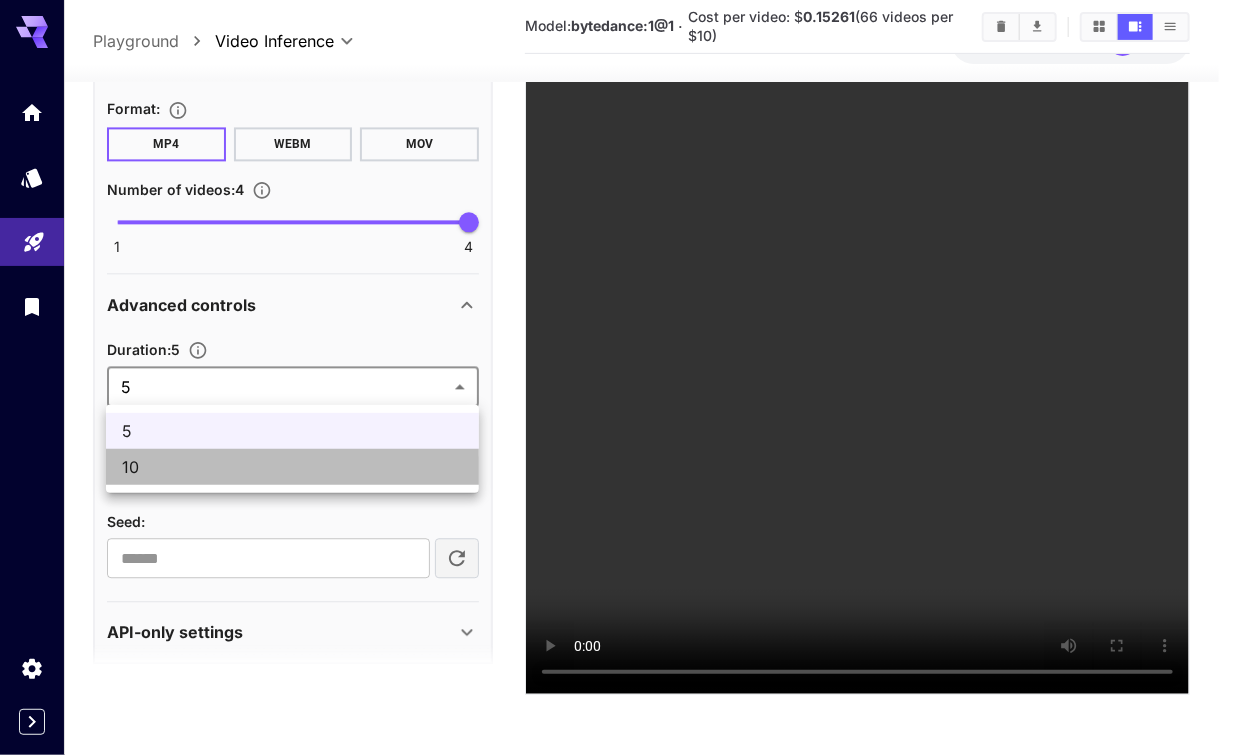 click on "10" at bounding box center [292, 467] 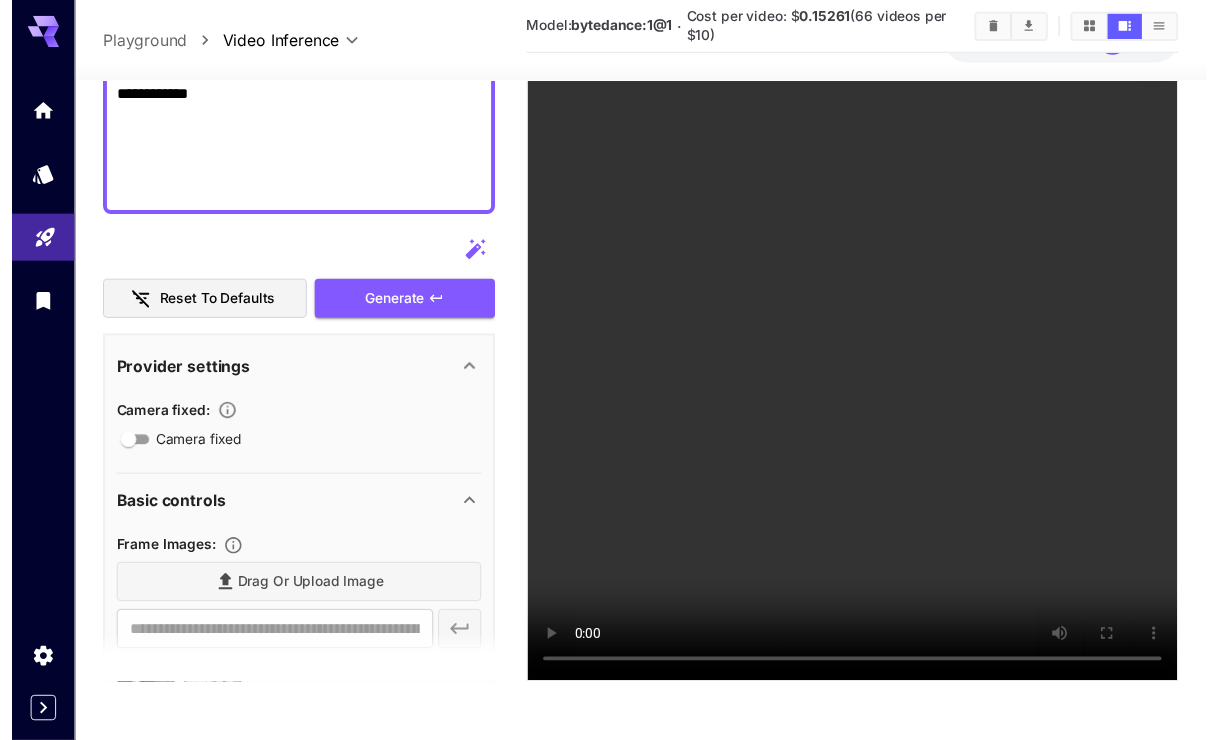 scroll, scrollTop: 1016, scrollLeft: 0, axis: vertical 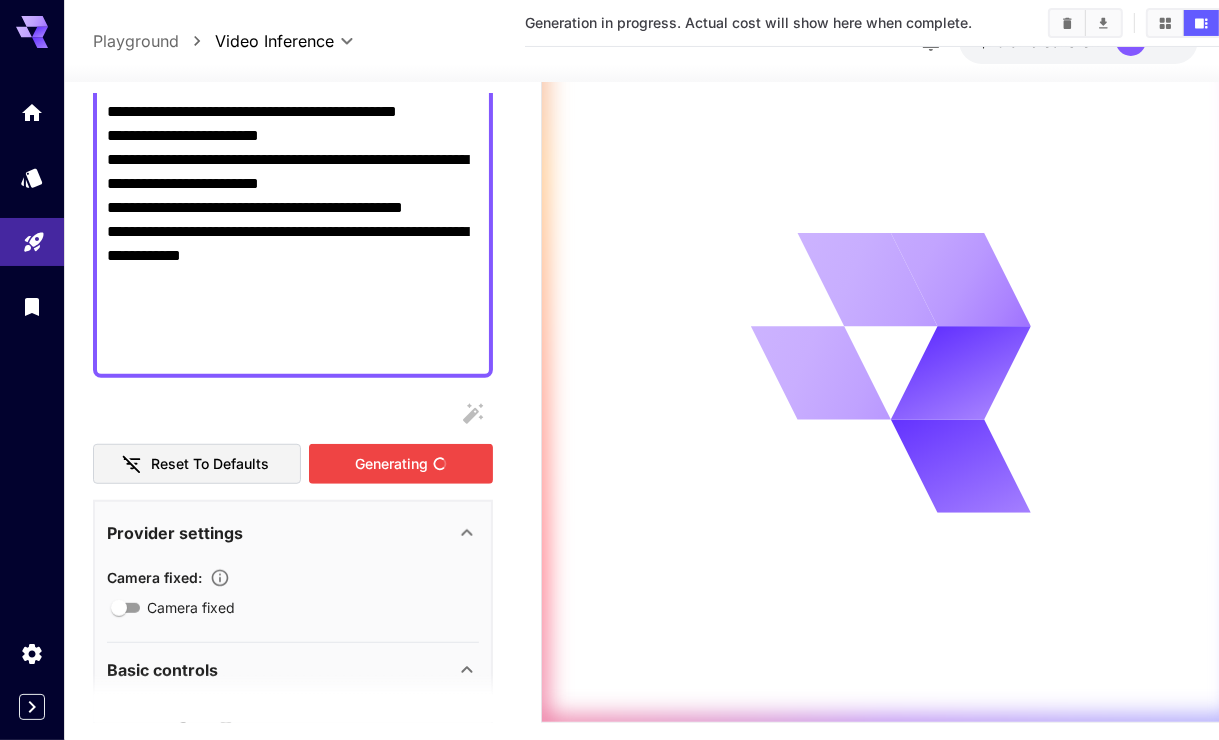 click on "Generating" at bounding box center [401, 464] 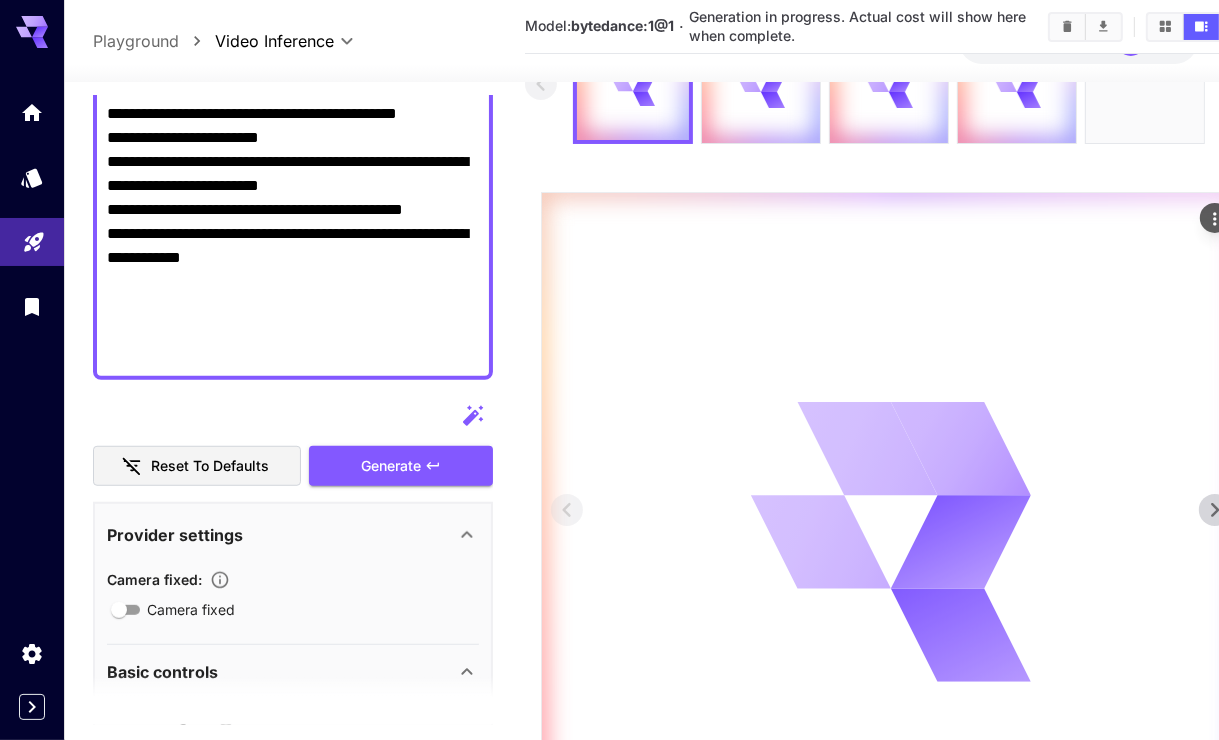 scroll, scrollTop: 0, scrollLeft: 0, axis: both 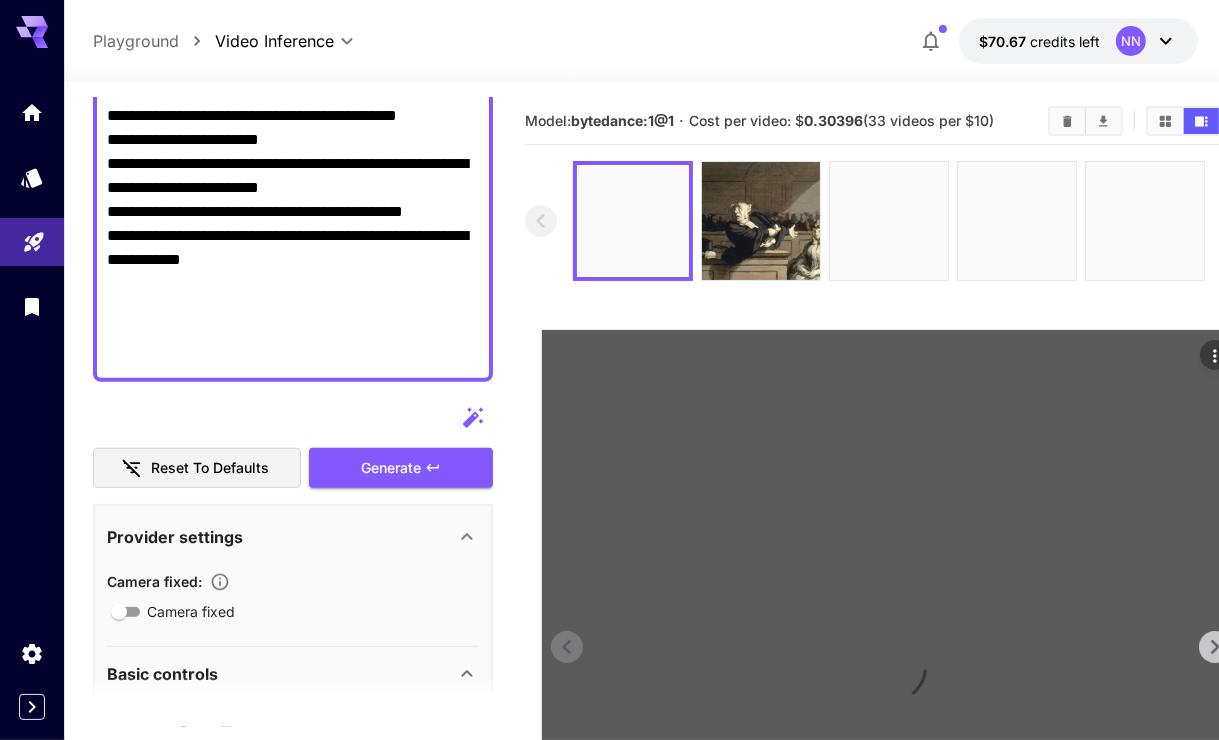 click at bounding box center [890, 595] 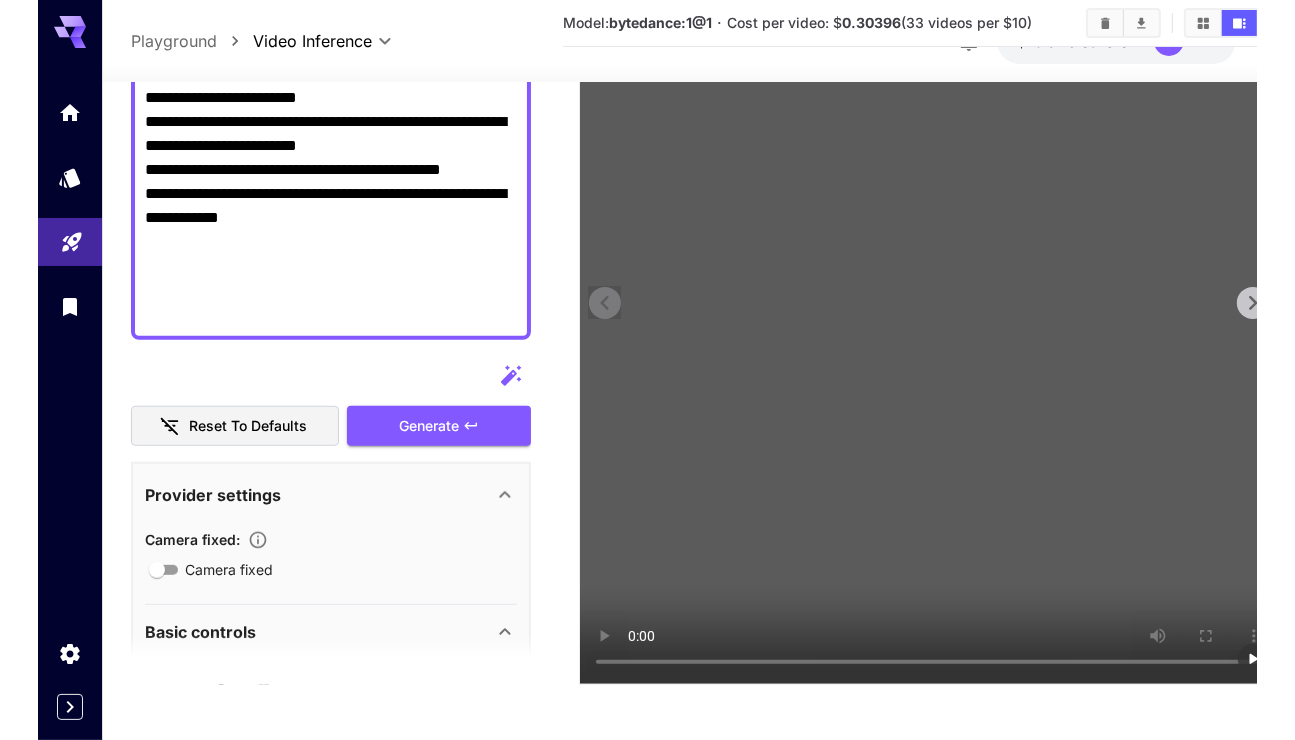 scroll, scrollTop: 348, scrollLeft: 0, axis: vertical 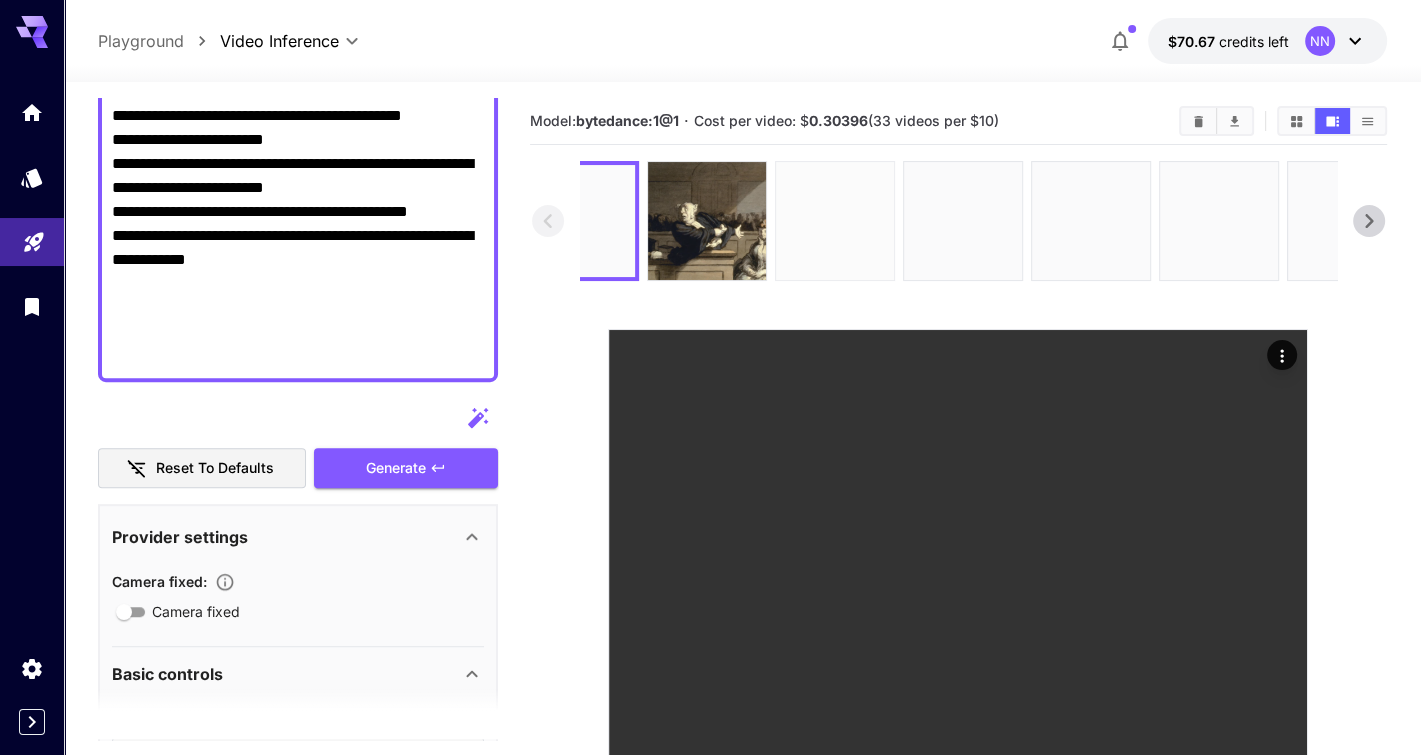 click at bounding box center [835, 221] 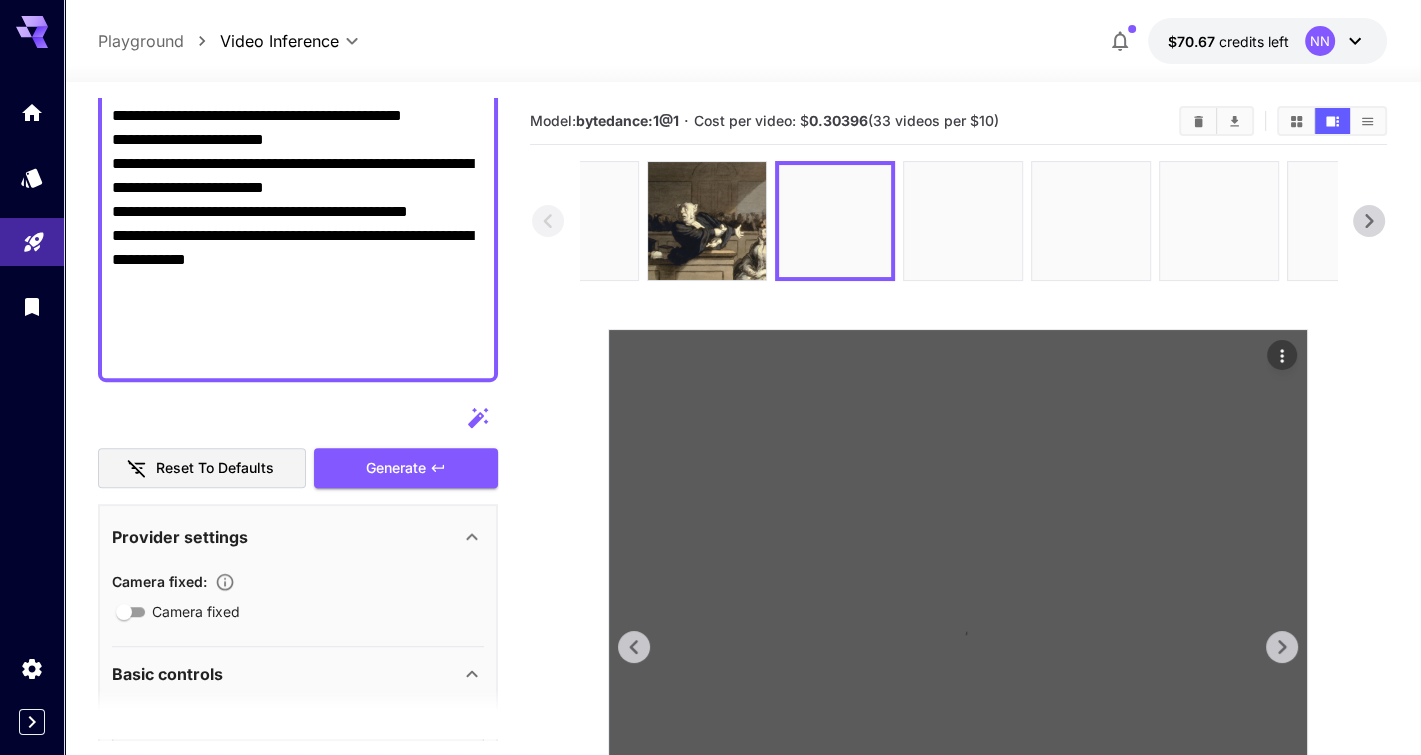 scroll, scrollTop: 300, scrollLeft: 0, axis: vertical 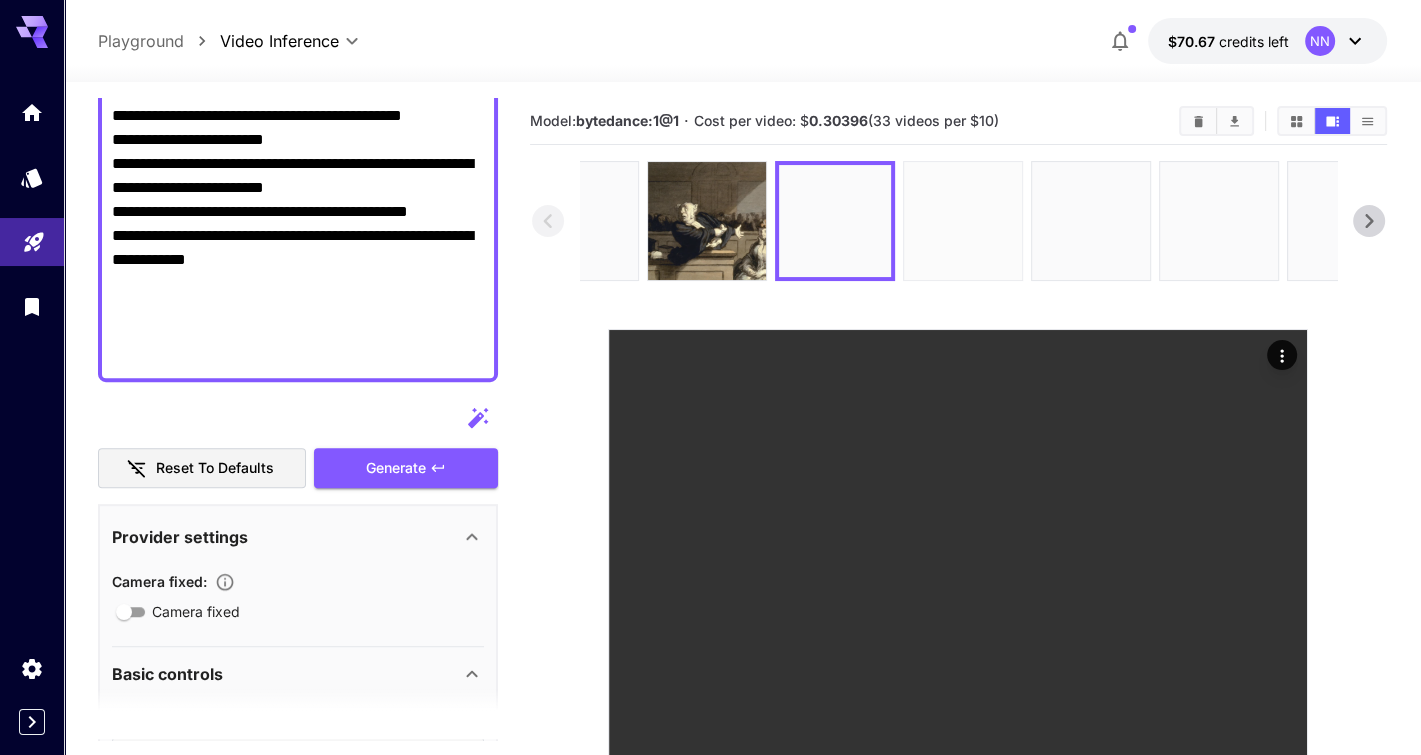 click at bounding box center (963, 221) 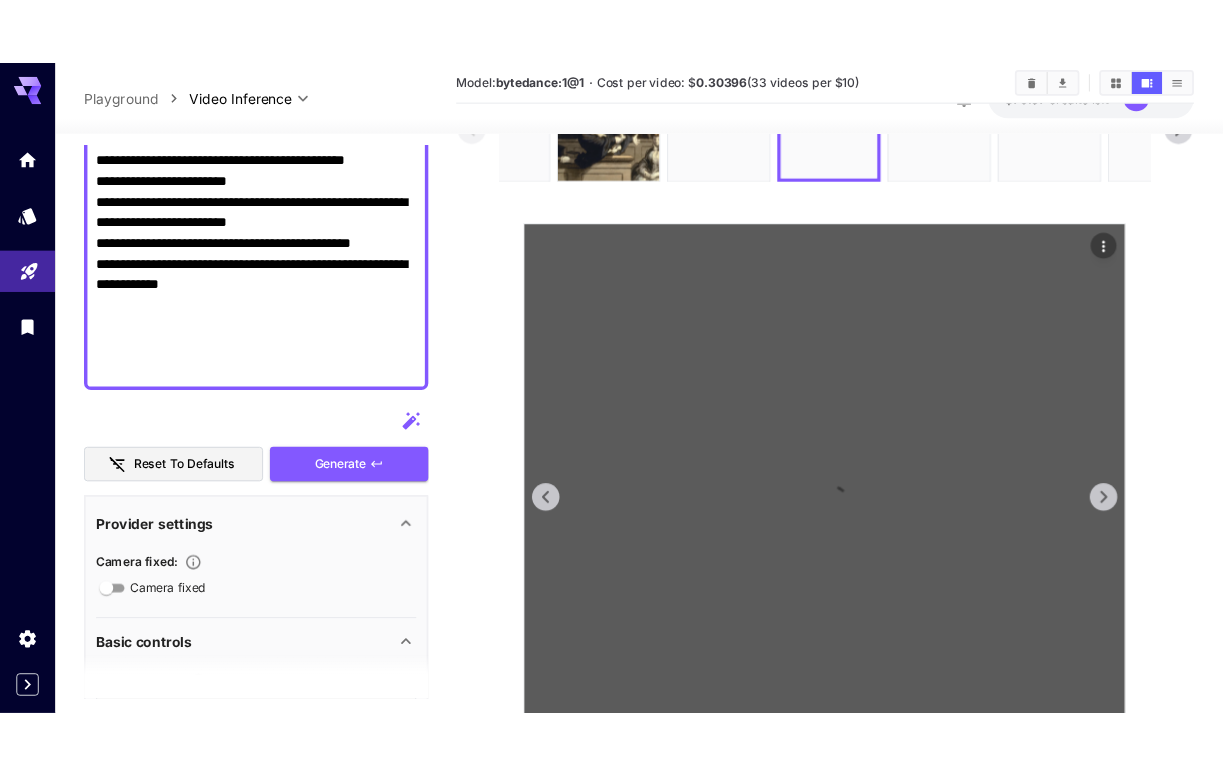 scroll, scrollTop: 300, scrollLeft: 0, axis: vertical 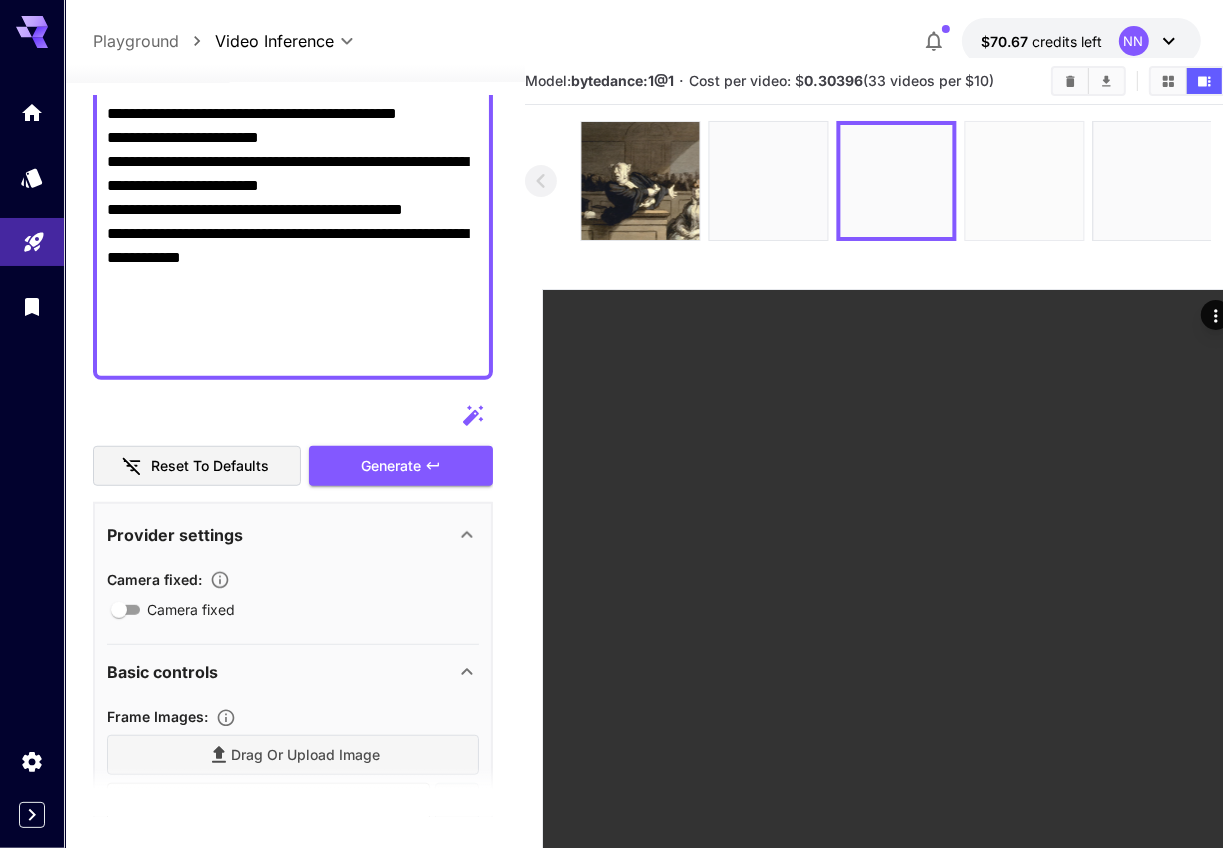 click at bounding box center (1025, 181) 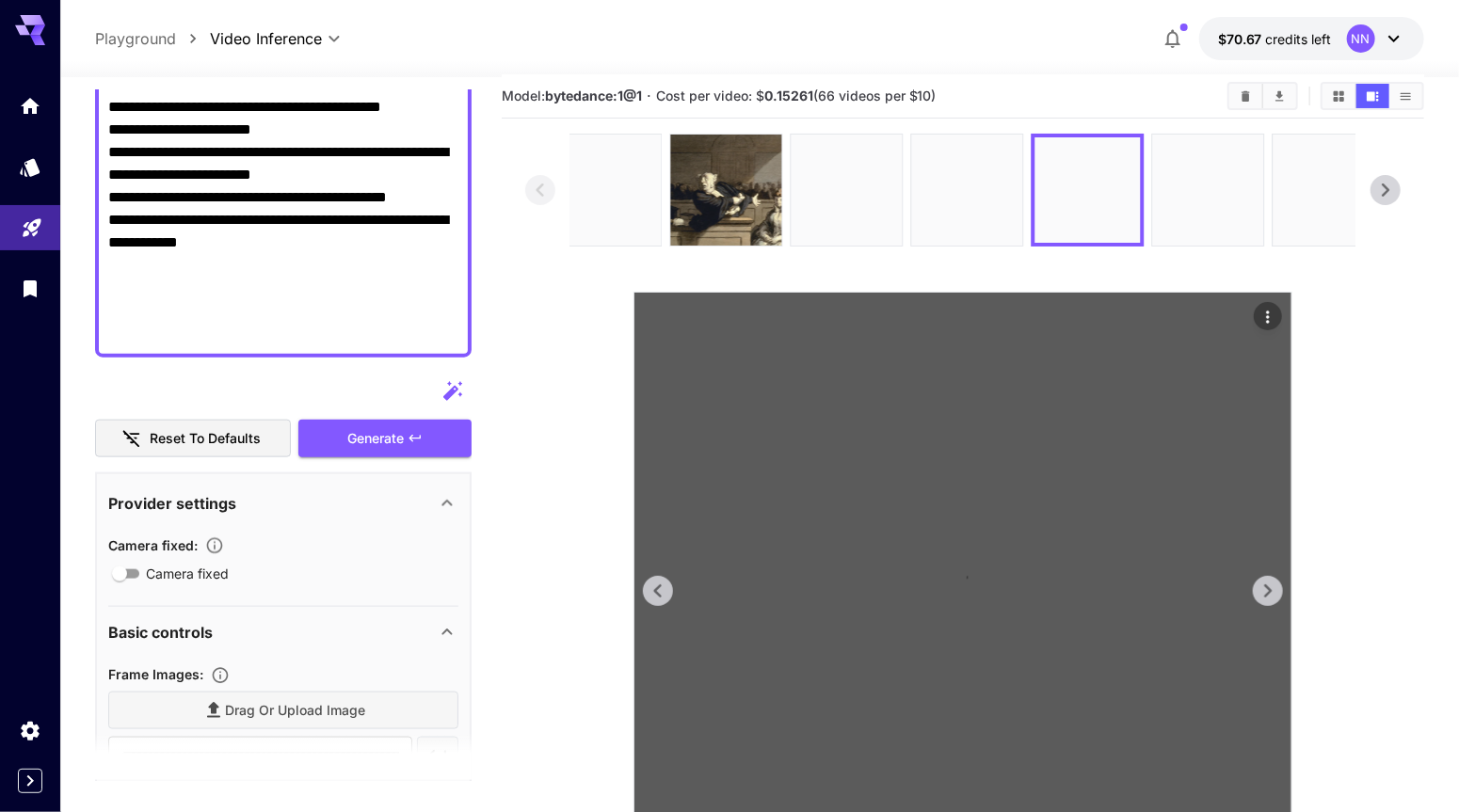 scroll, scrollTop: 0, scrollLeft: 0, axis: both 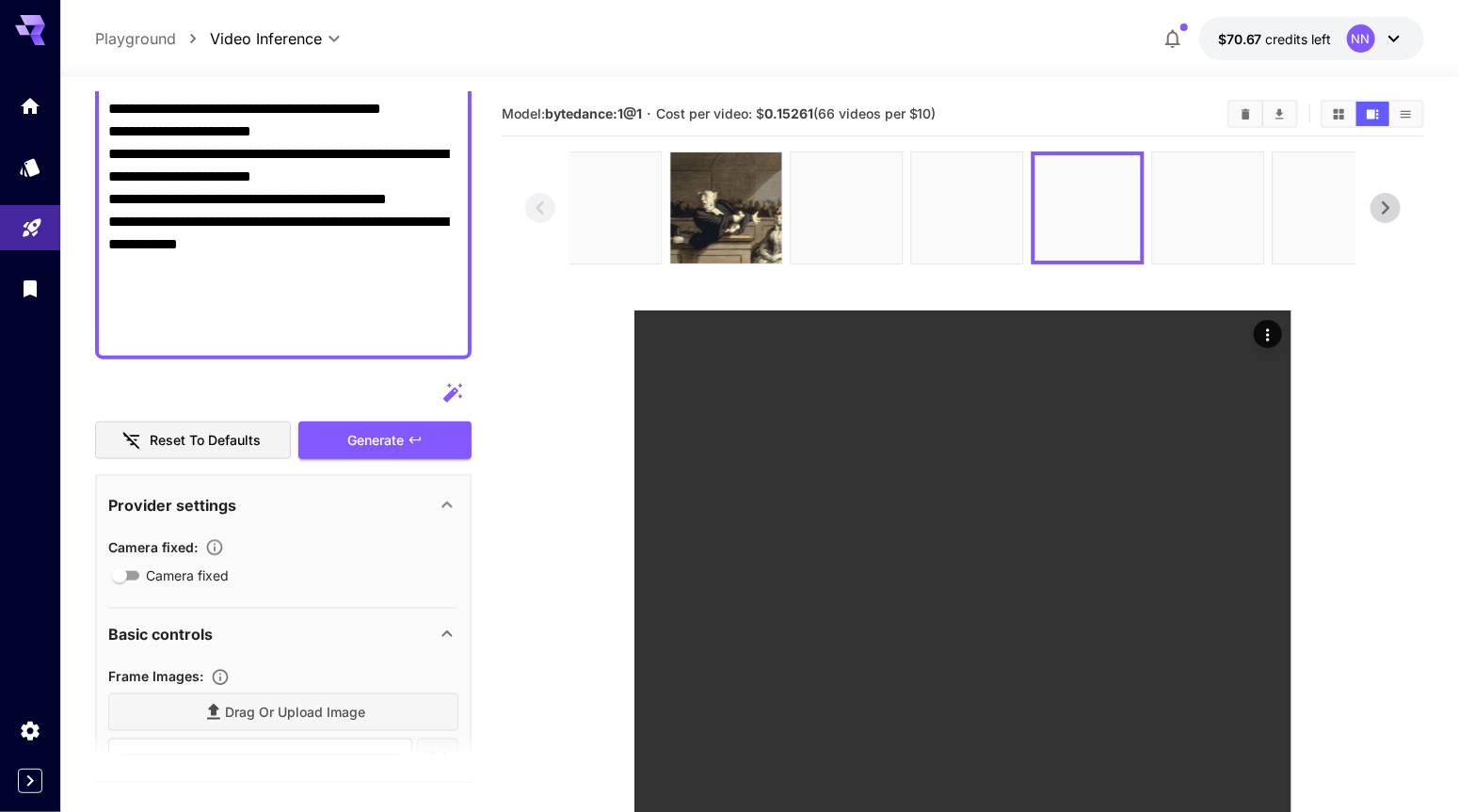 click 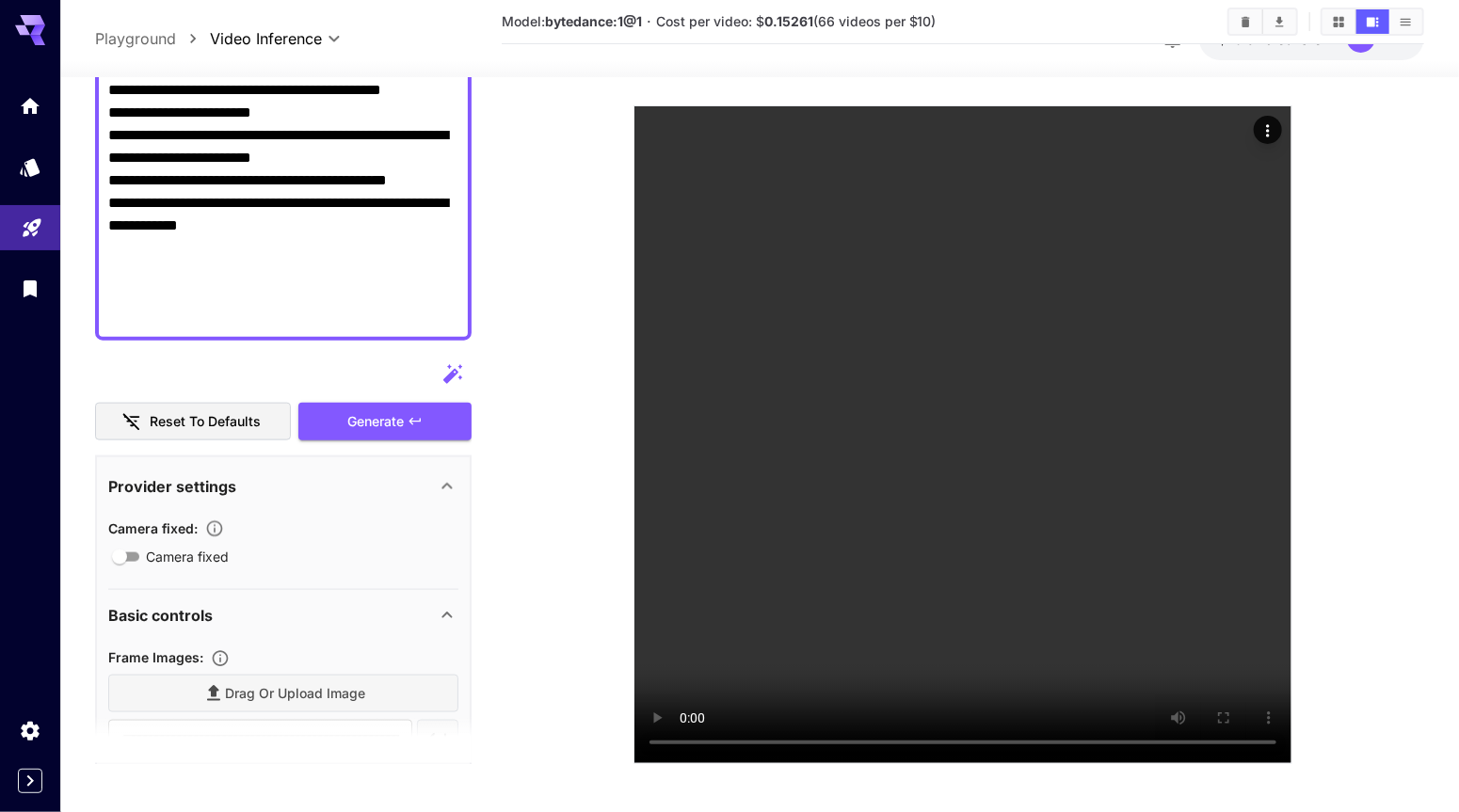 scroll, scrollTop: 212, scrollLeft: 0, axis: vertical 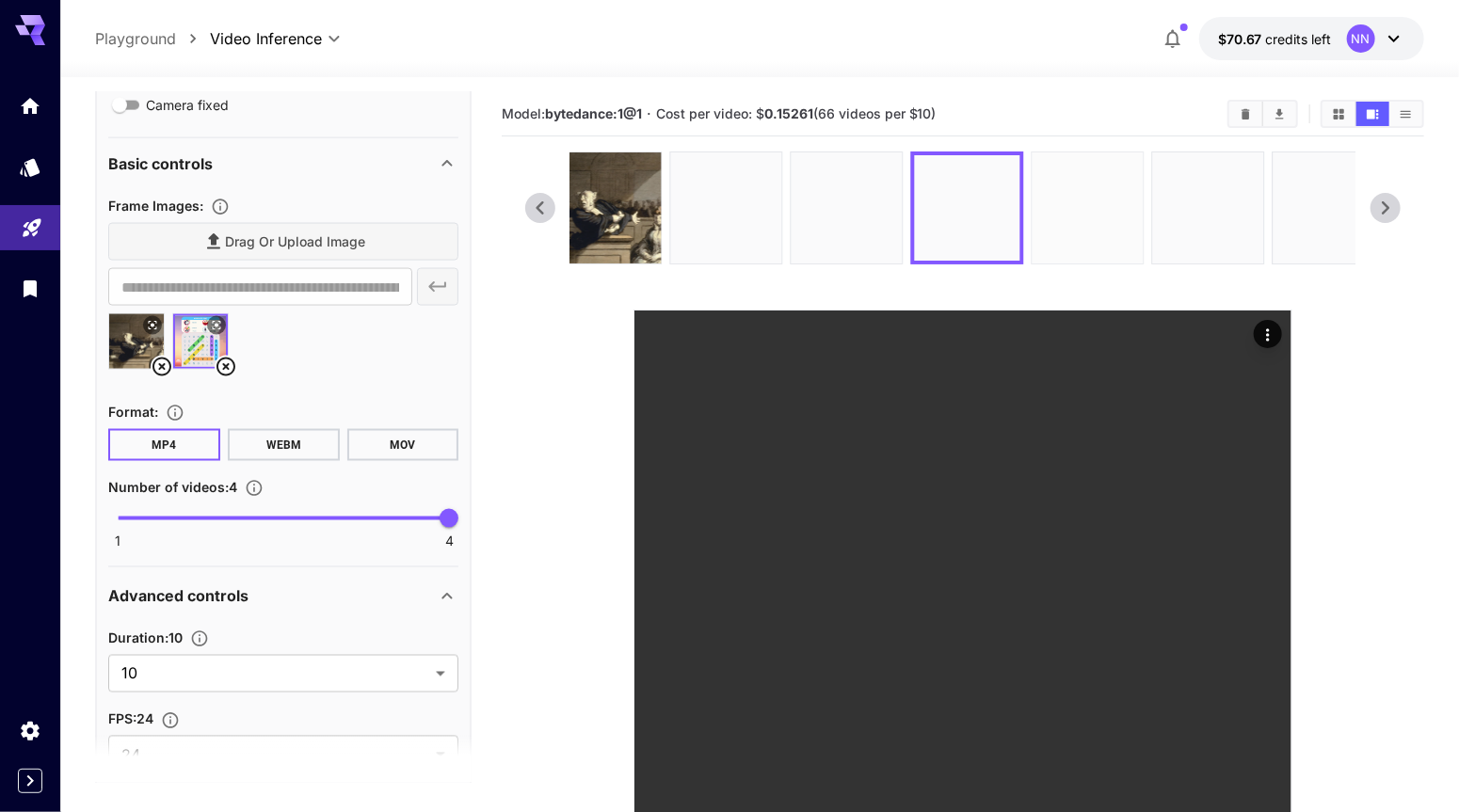 click at bounding box center [1088, 208] 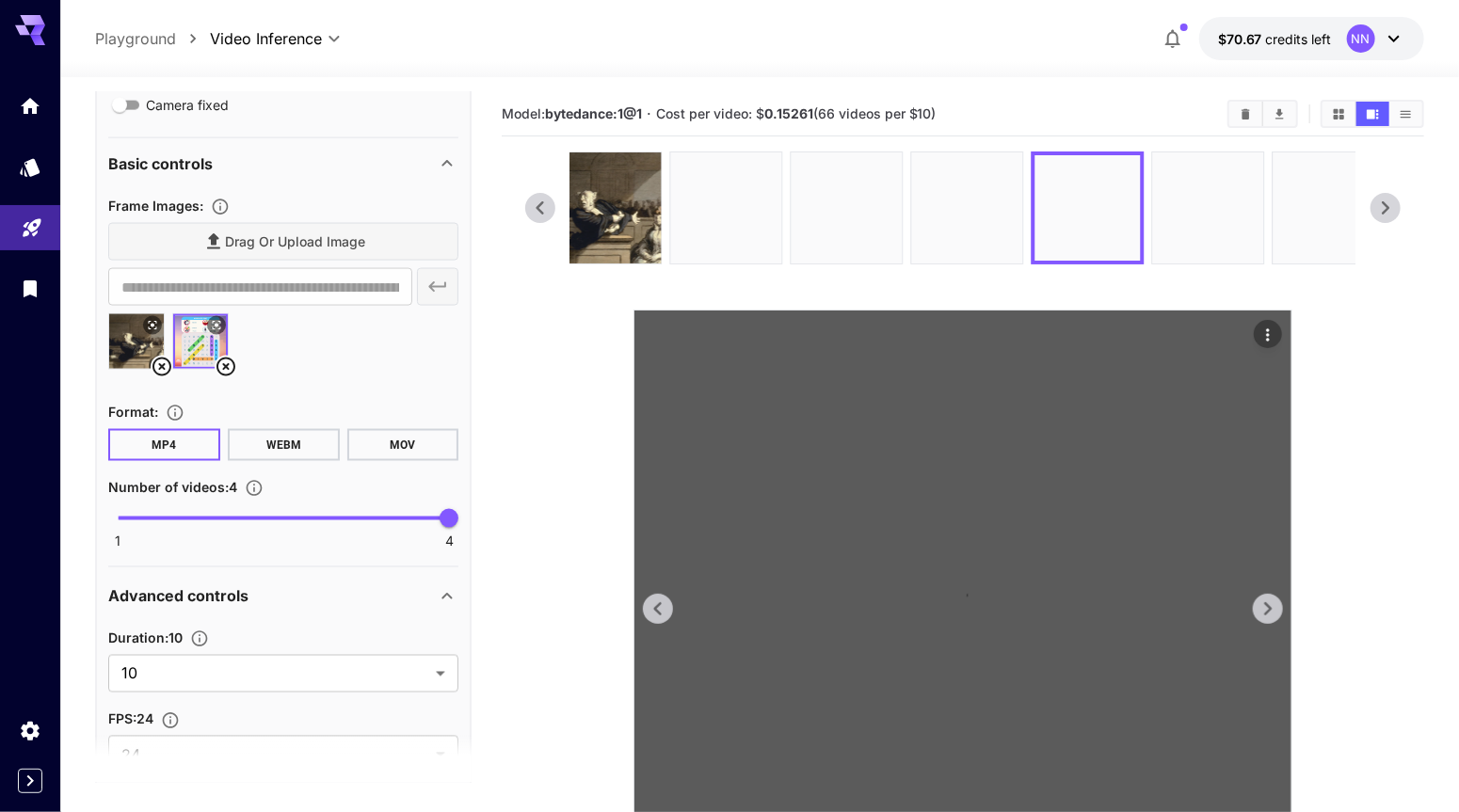 scroll, scrollTop: 212, scrollLeft: 0, axis: vertical 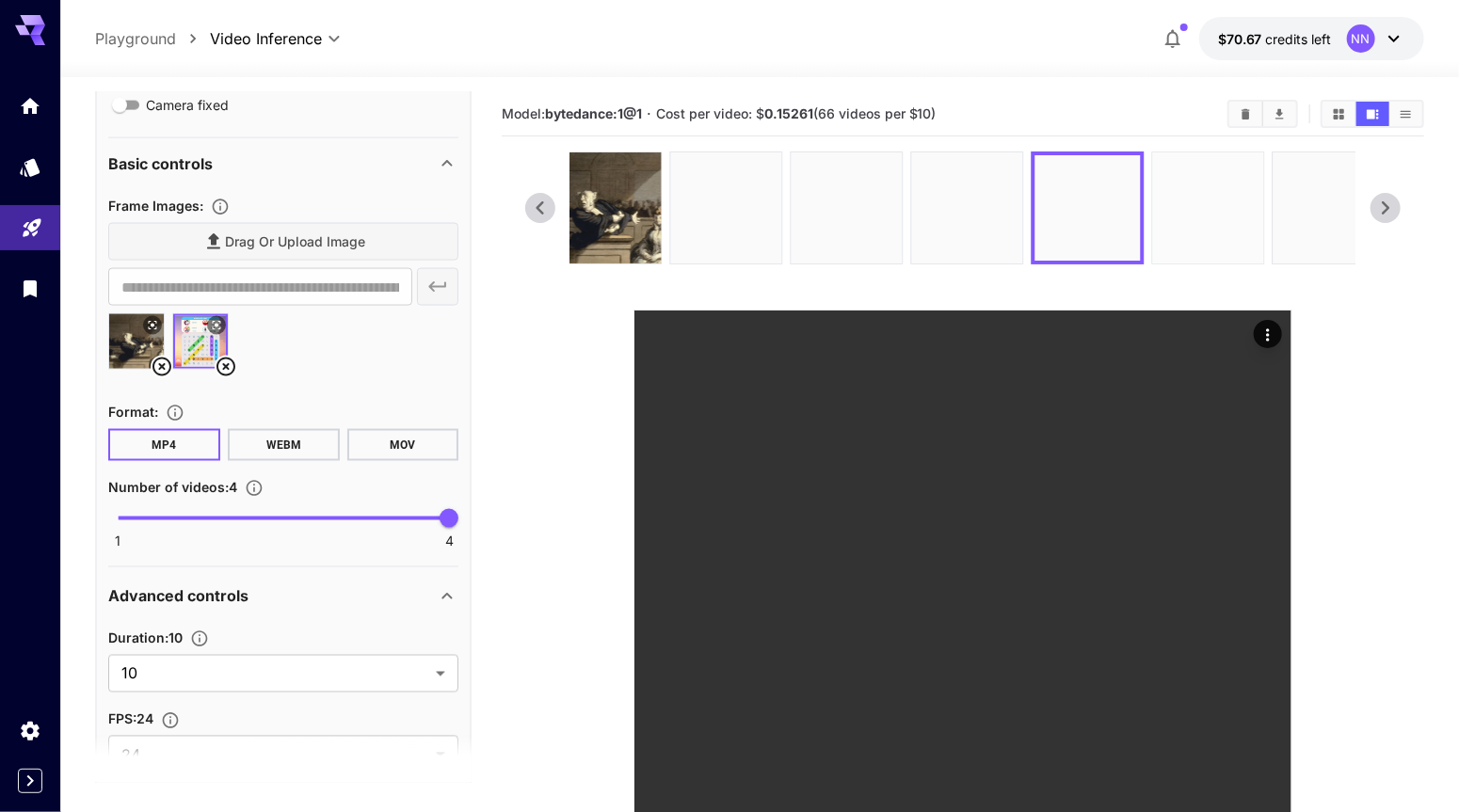 click at bounding box center [1209, 208] 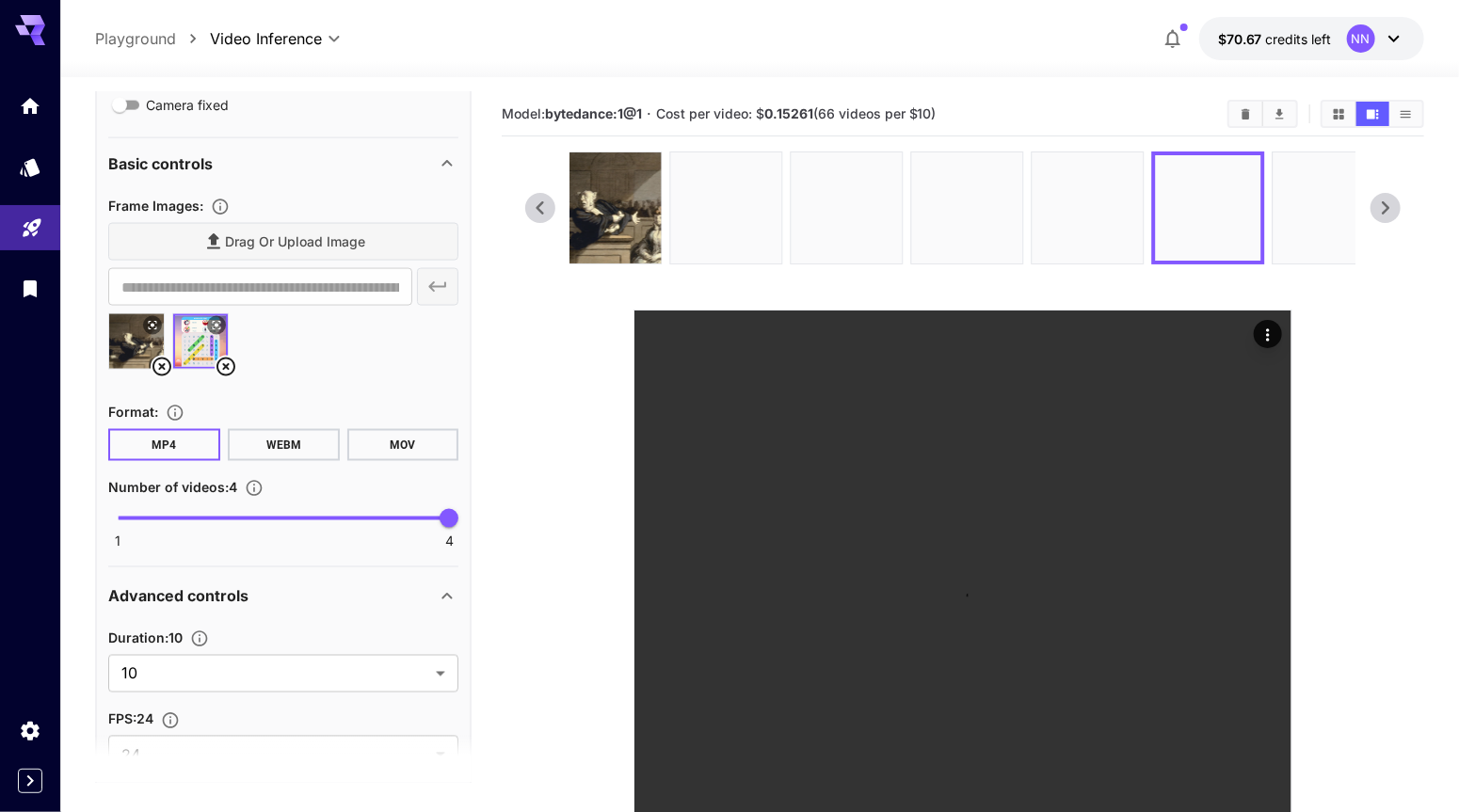 scroll, scrollTop: 0, scrollLeft: 0, axis: both 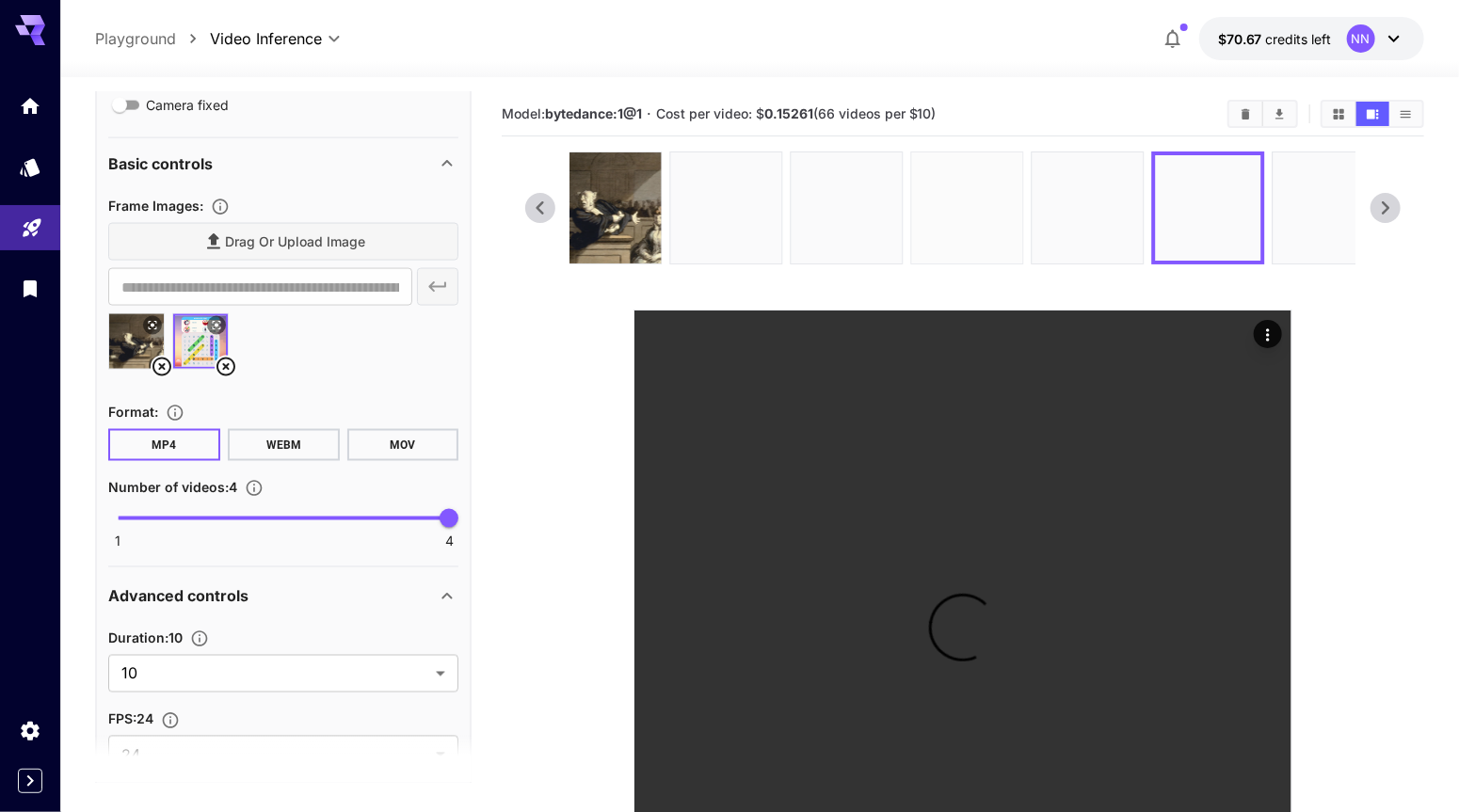 click at bounding box center (968, 208) 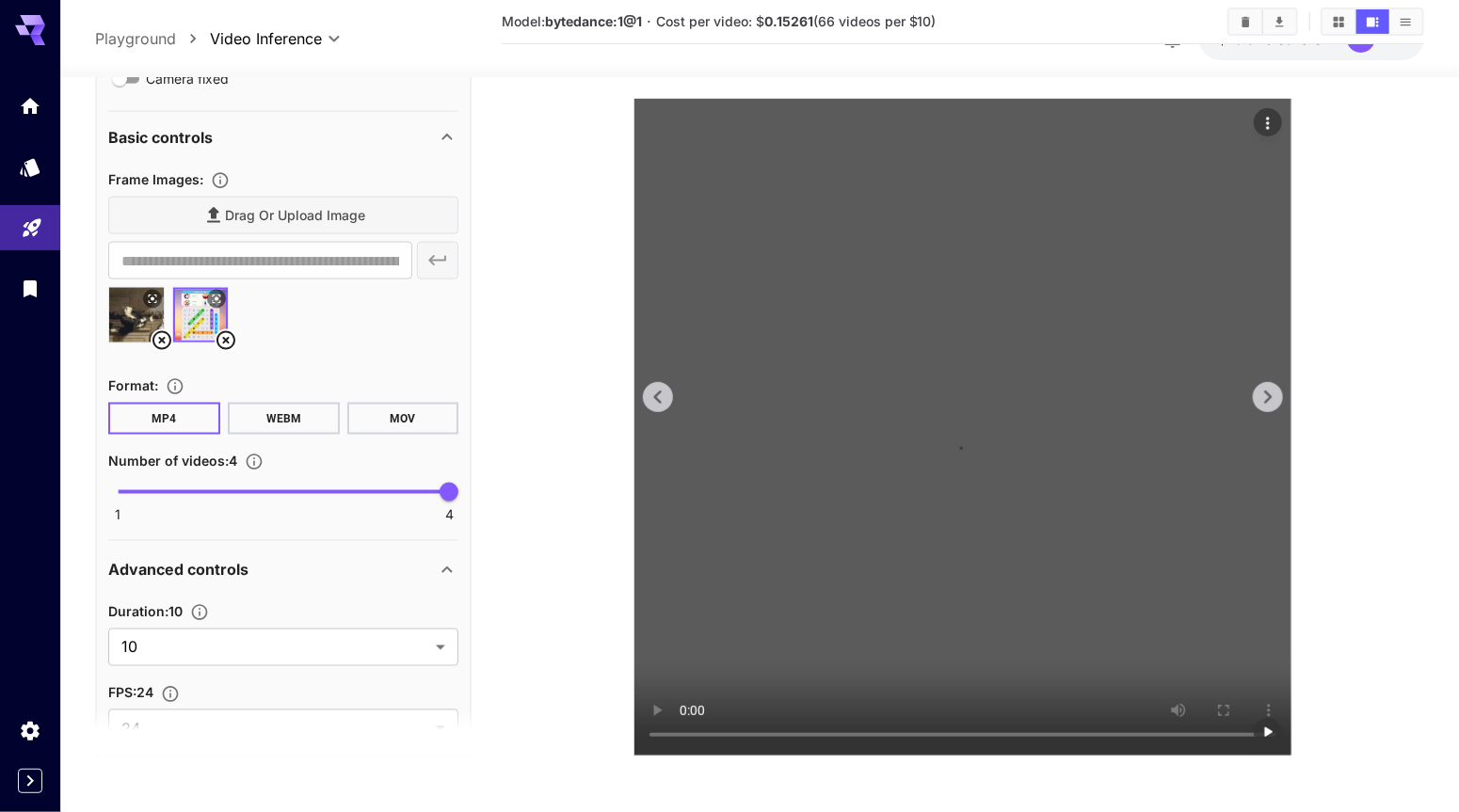 scroll, scrollTop: 0, scrollLeft: 0, axis: both 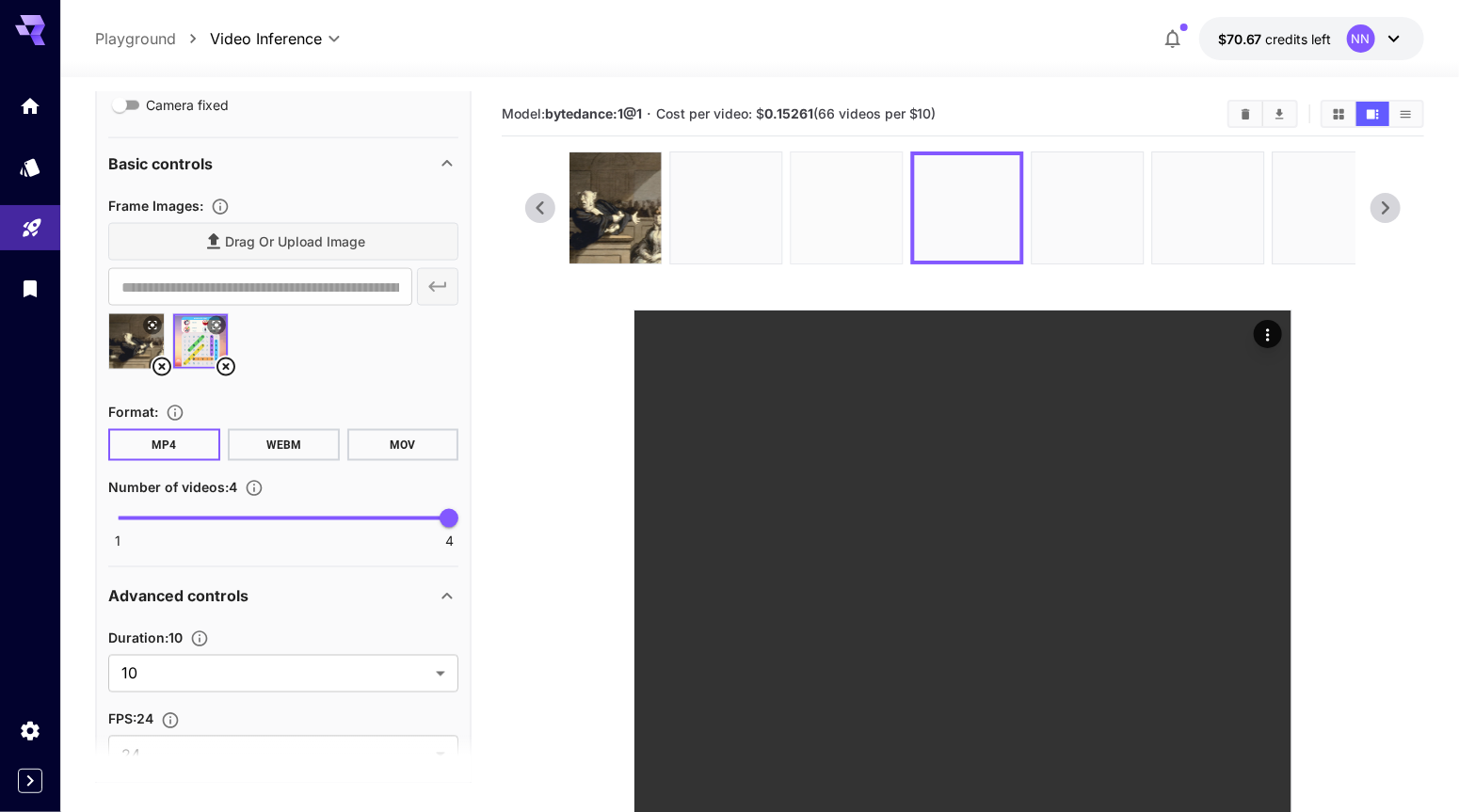 click at bounding box center [847, 208] 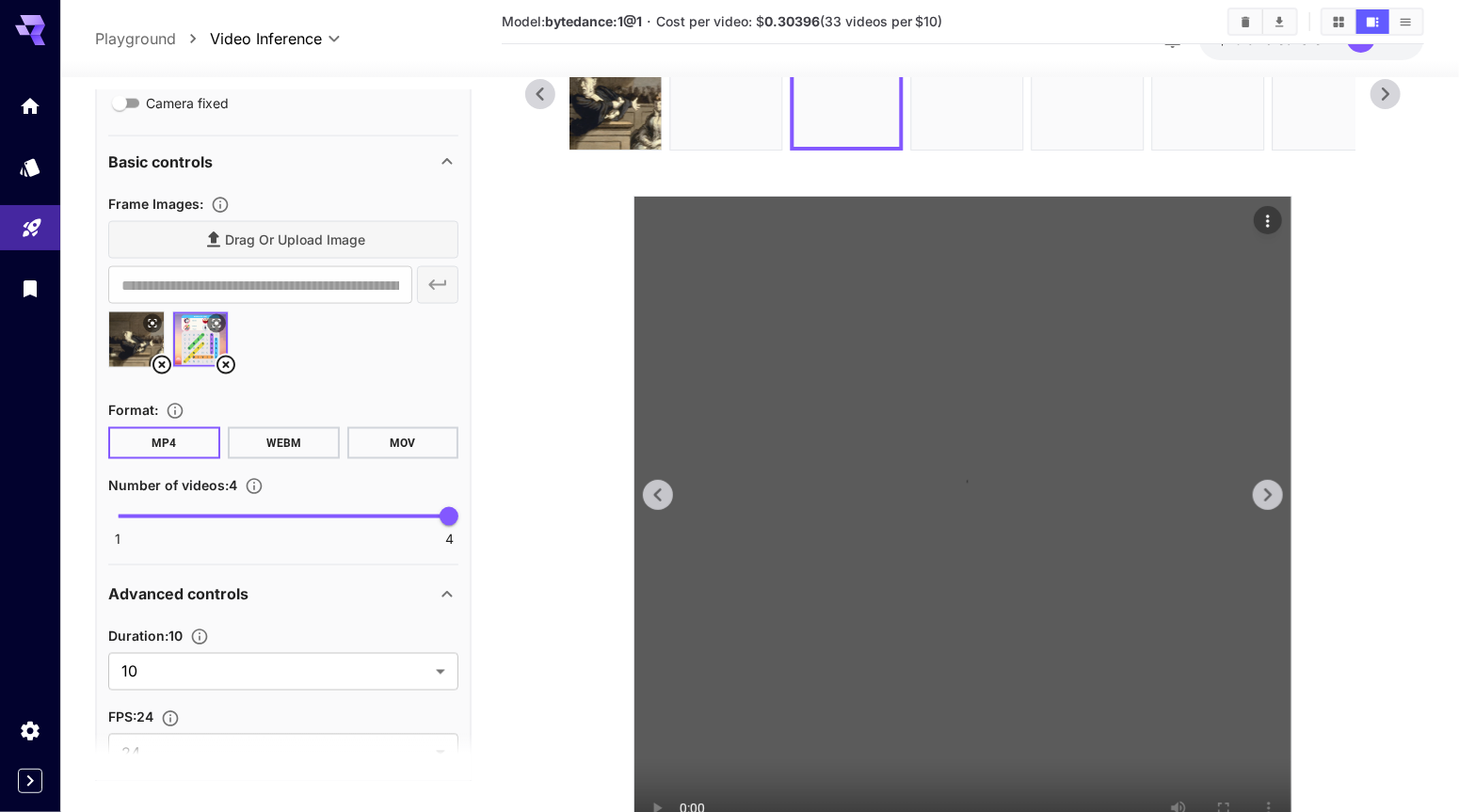 scroll, scrollTop: 212, scrollLeft: 0, axis: vertical 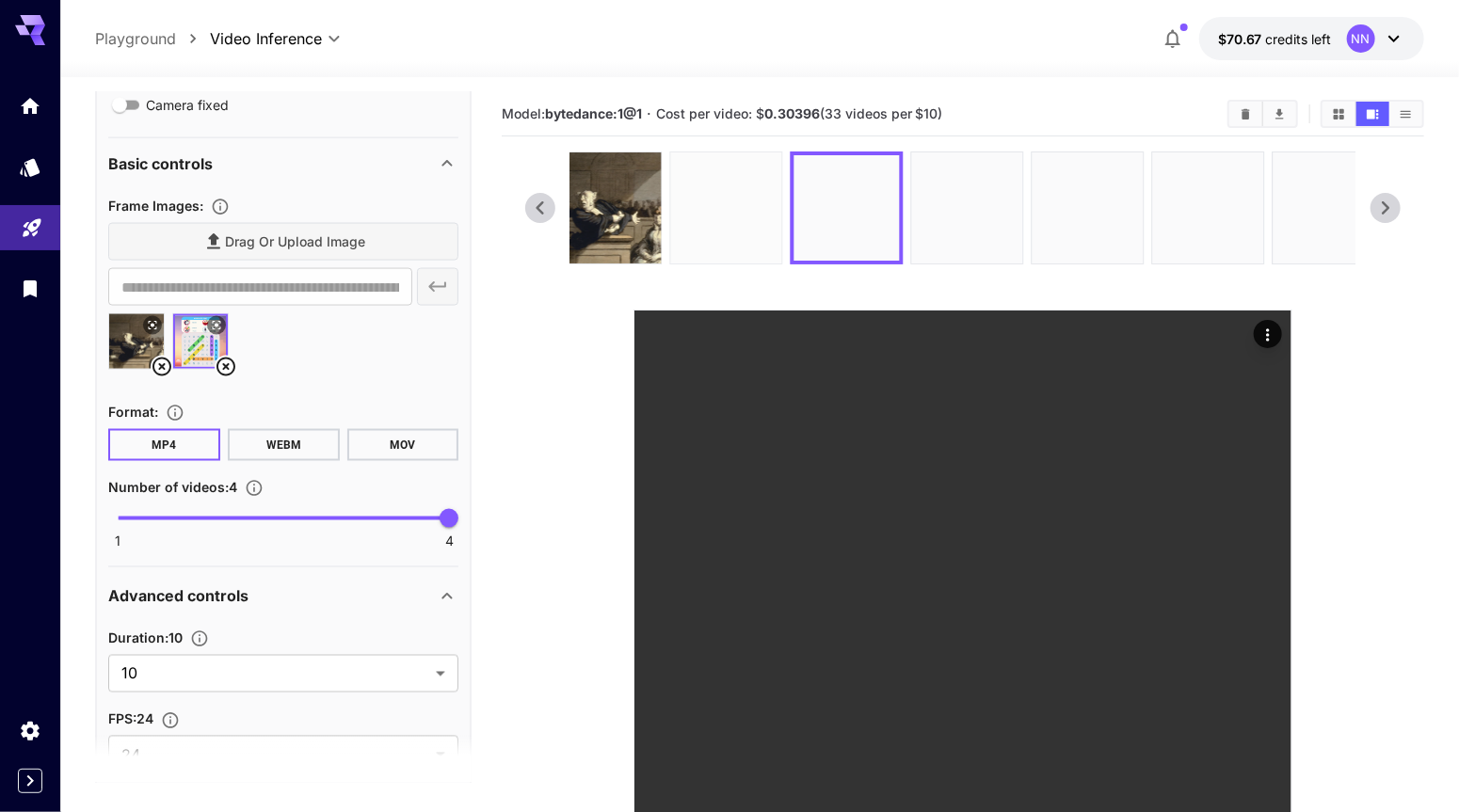 click at bounding box center (727, 208) 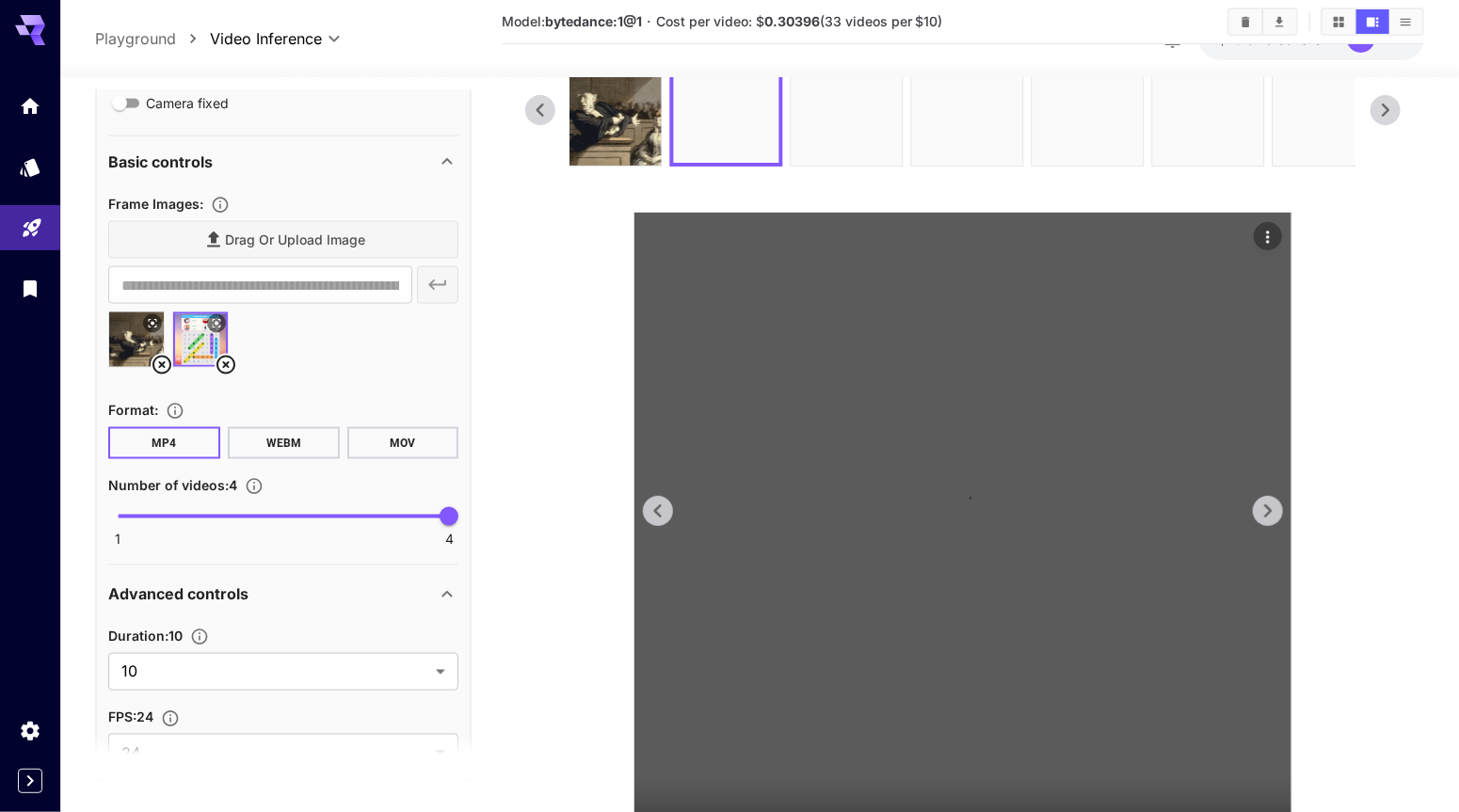 scroll, scrollTop: 212, scrollLeft: 0, axis: vertical 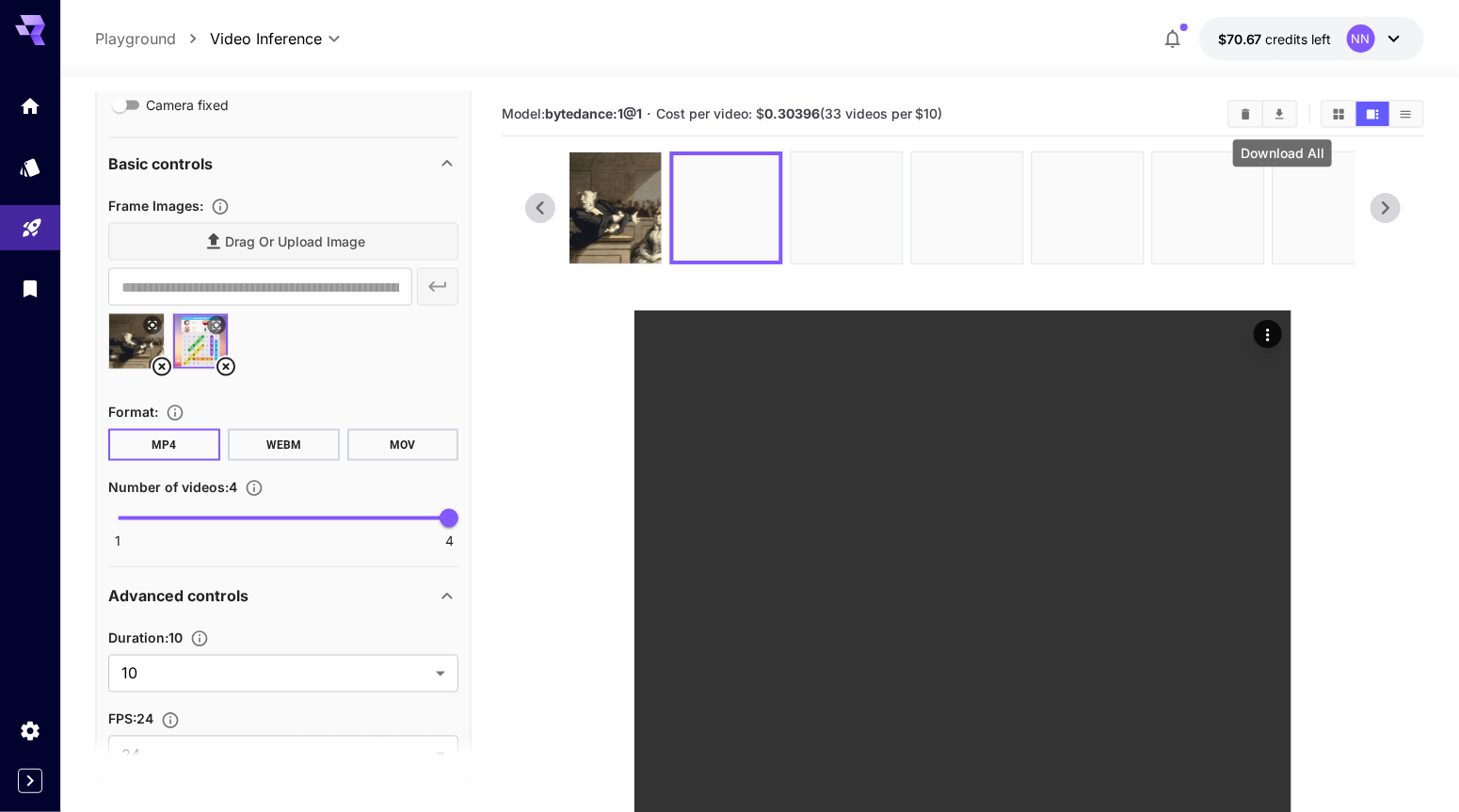 click 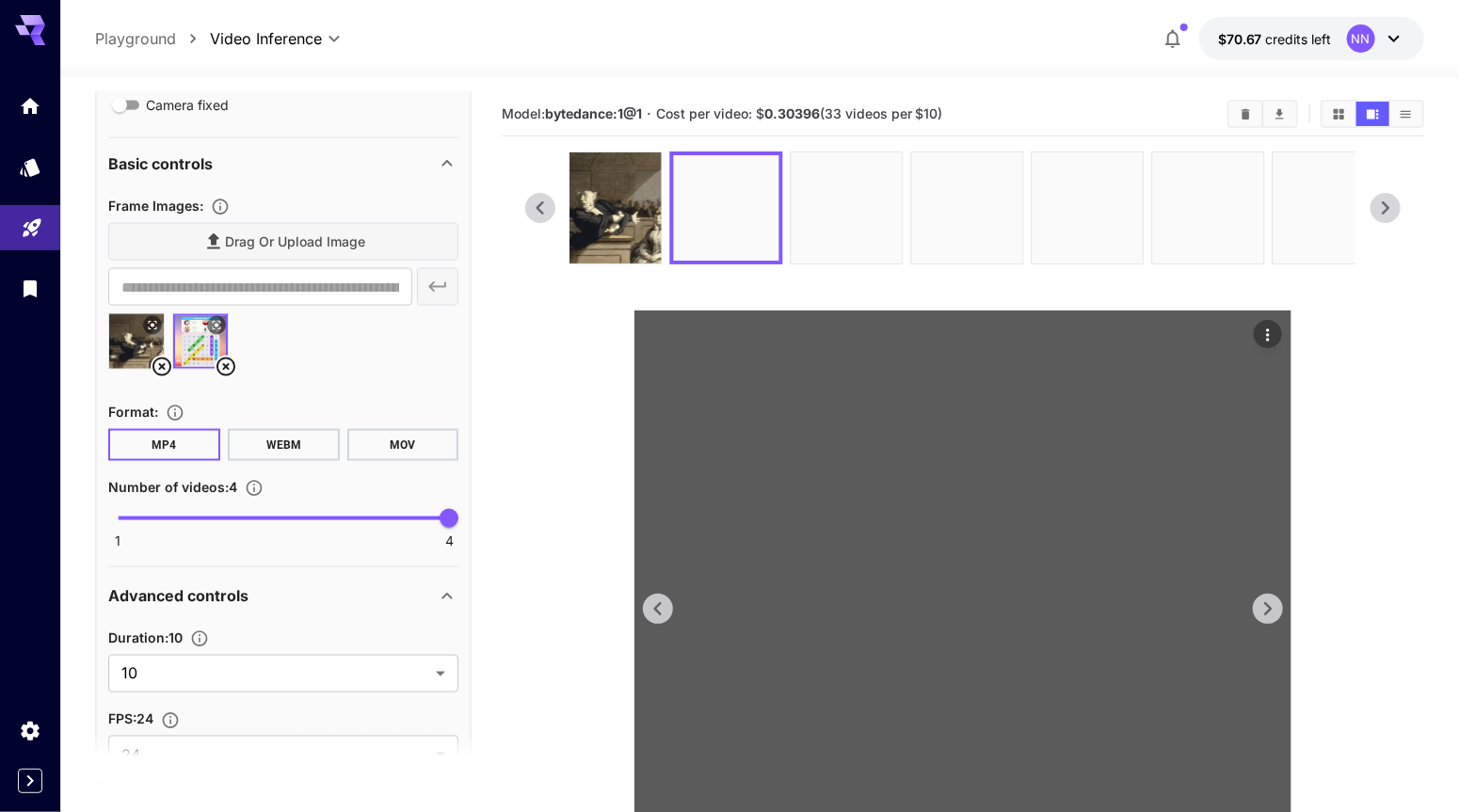 click 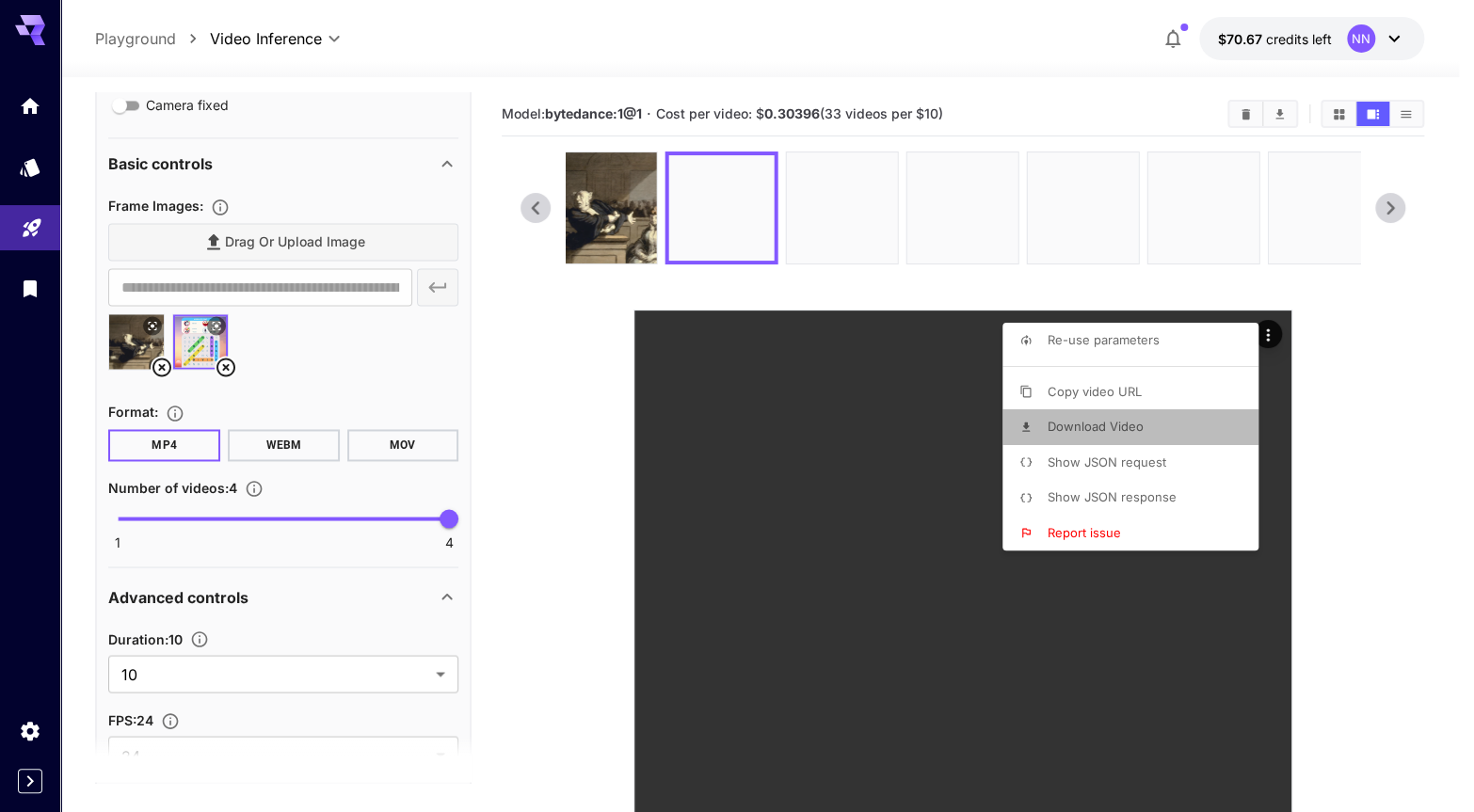 click on "Download Video" at bounding box center (1096, 426) 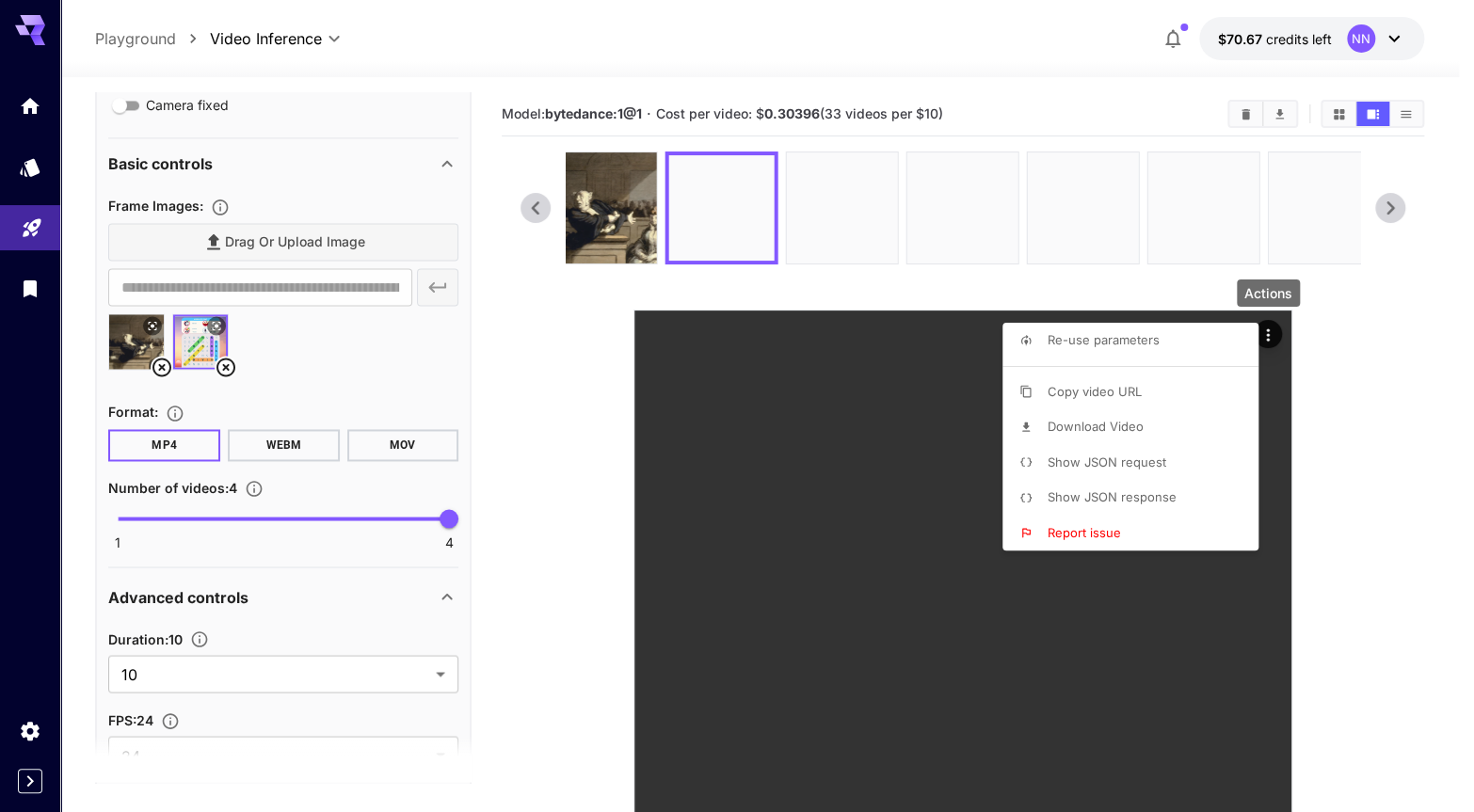 click at bounding box center (737, 406) 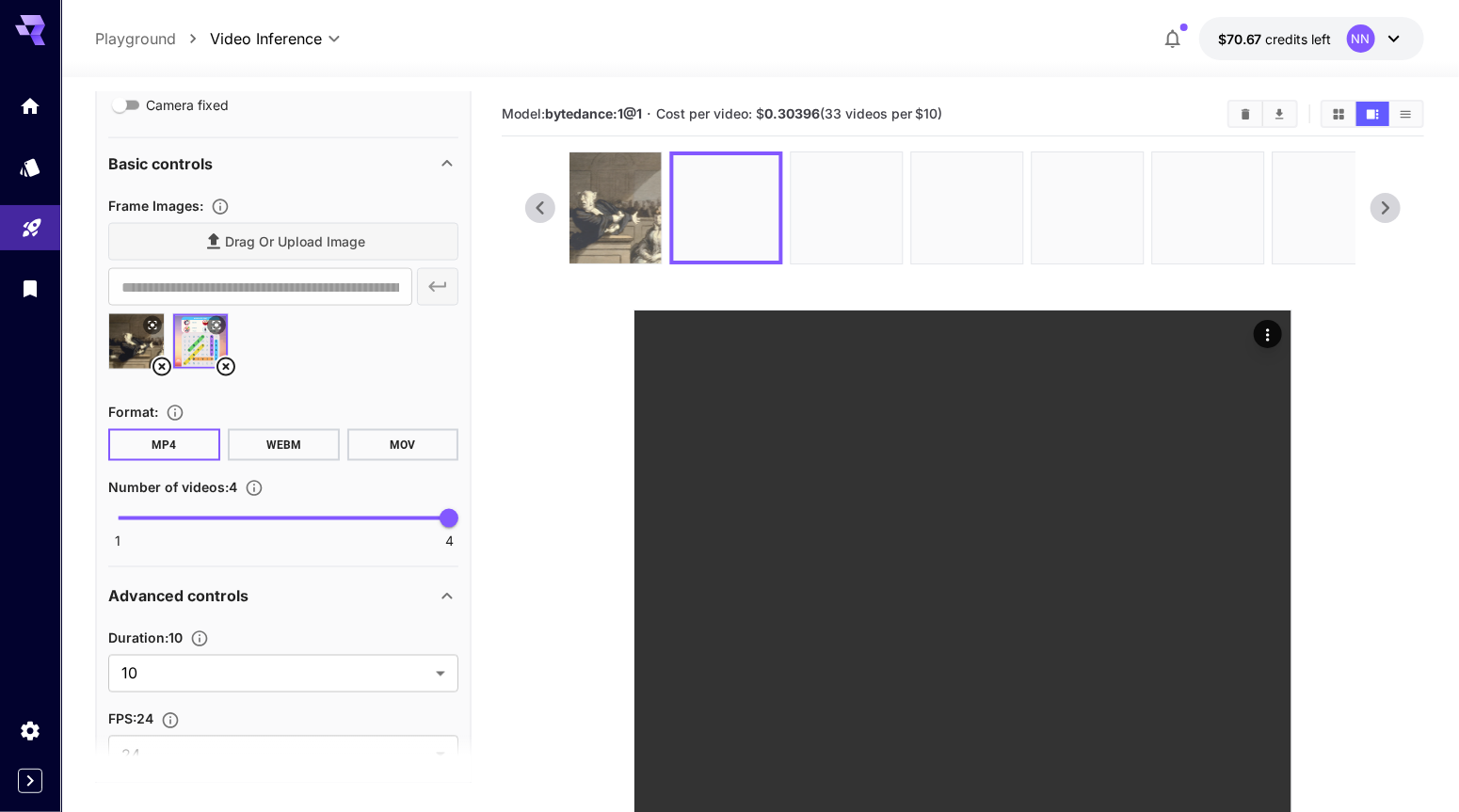 click at bounding box center (606, 208) 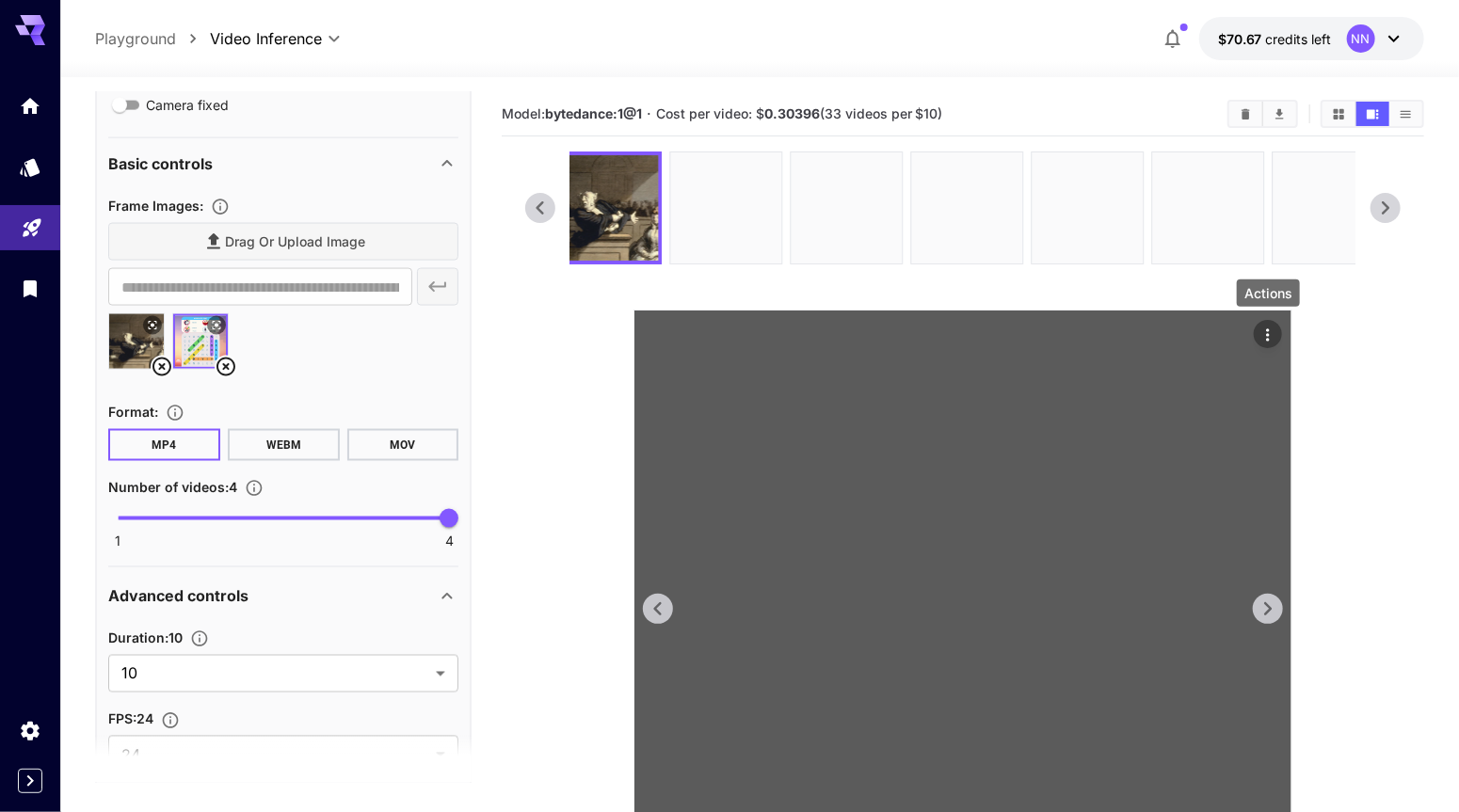 click at bounding box center (1268, 334) 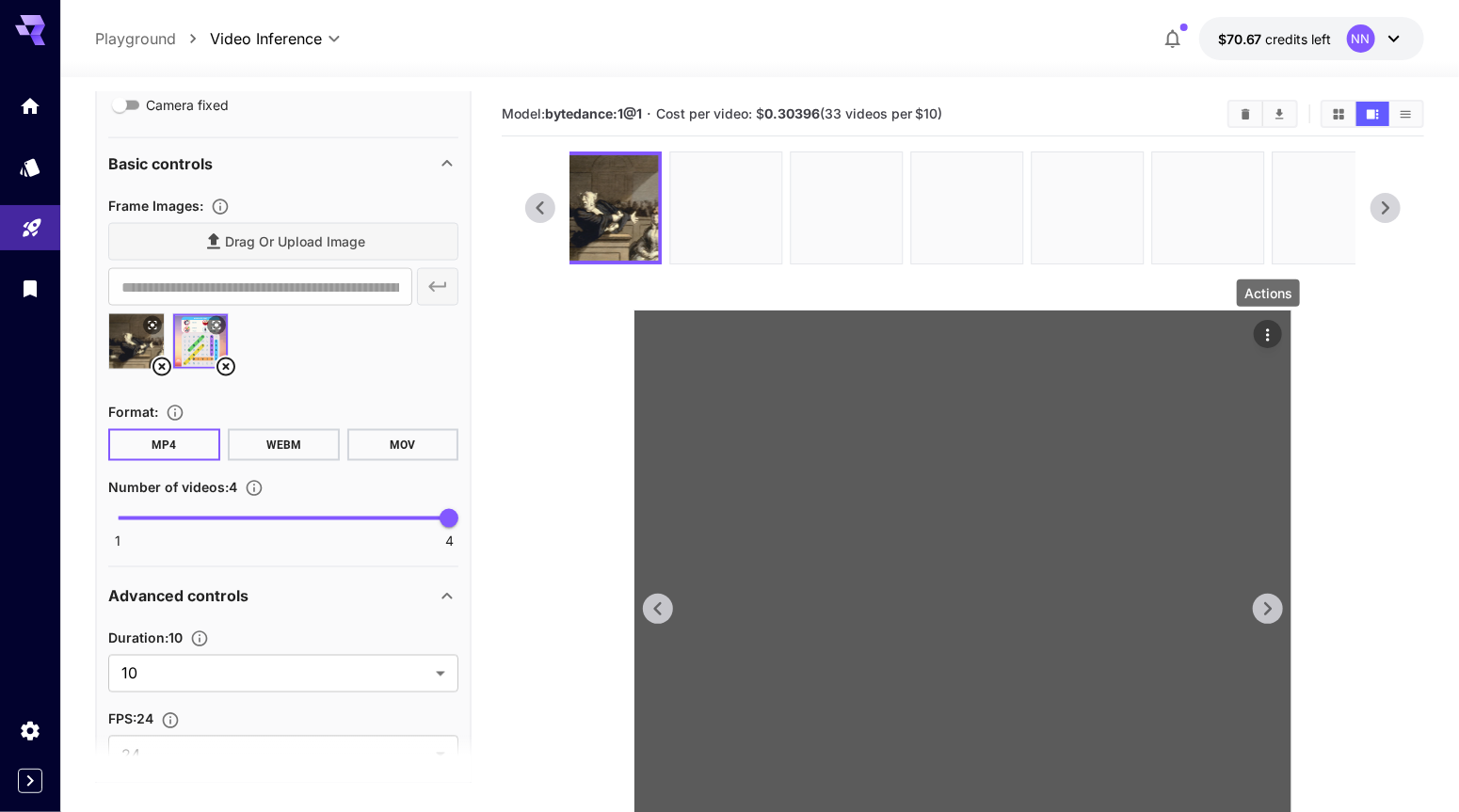 click 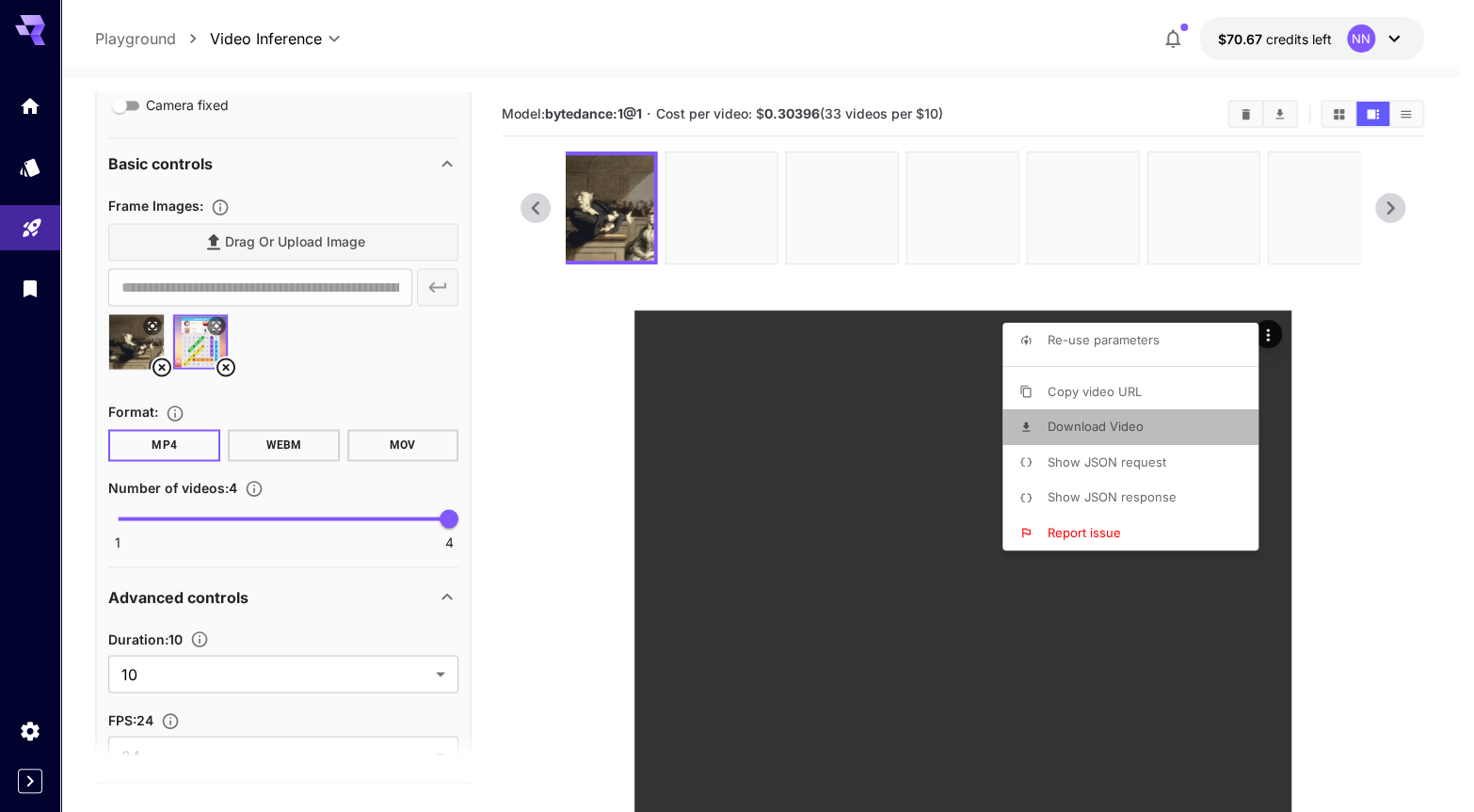 click on "Download Video" at bounding box center [1096, 426] 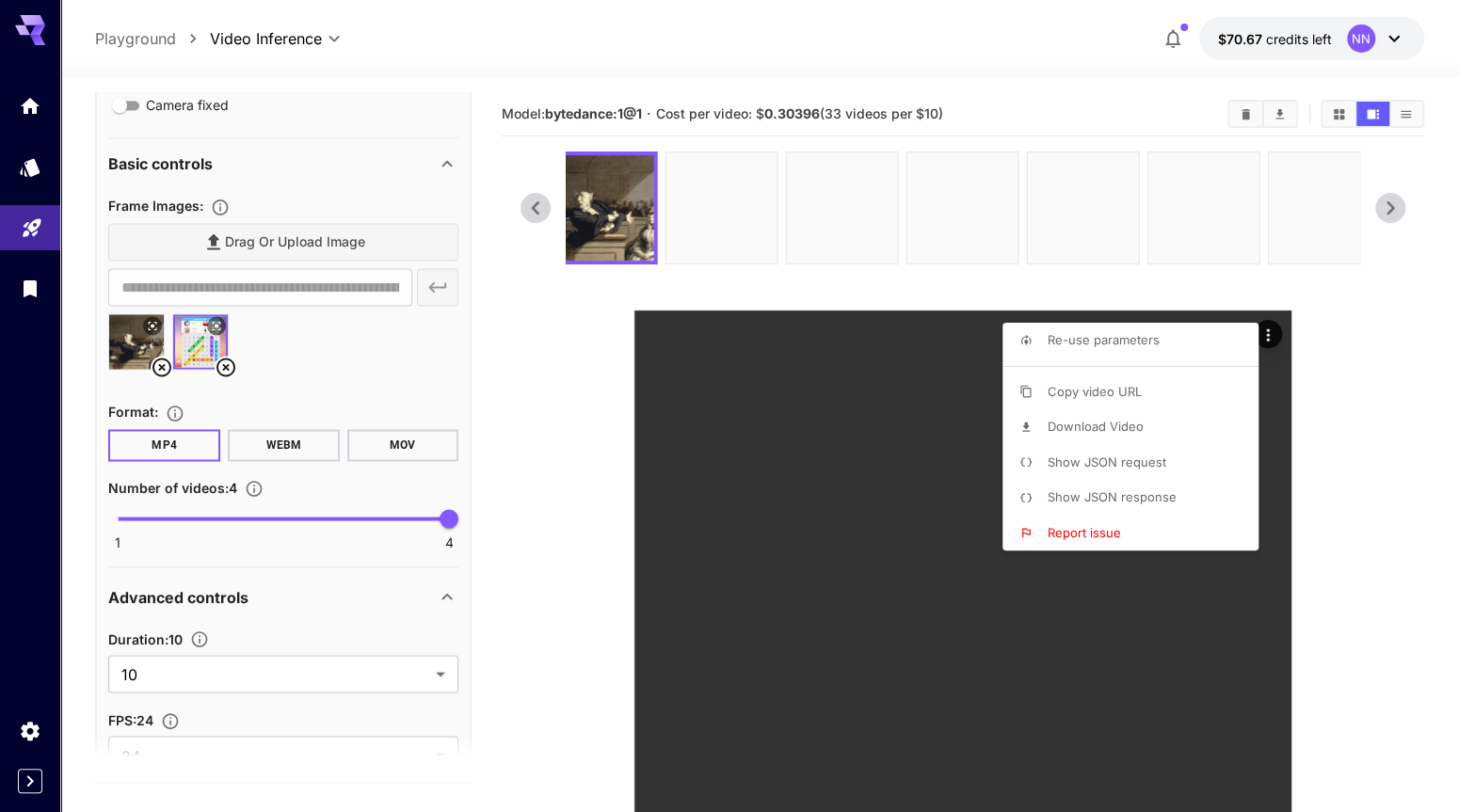 click at bounding box center [737, 406] 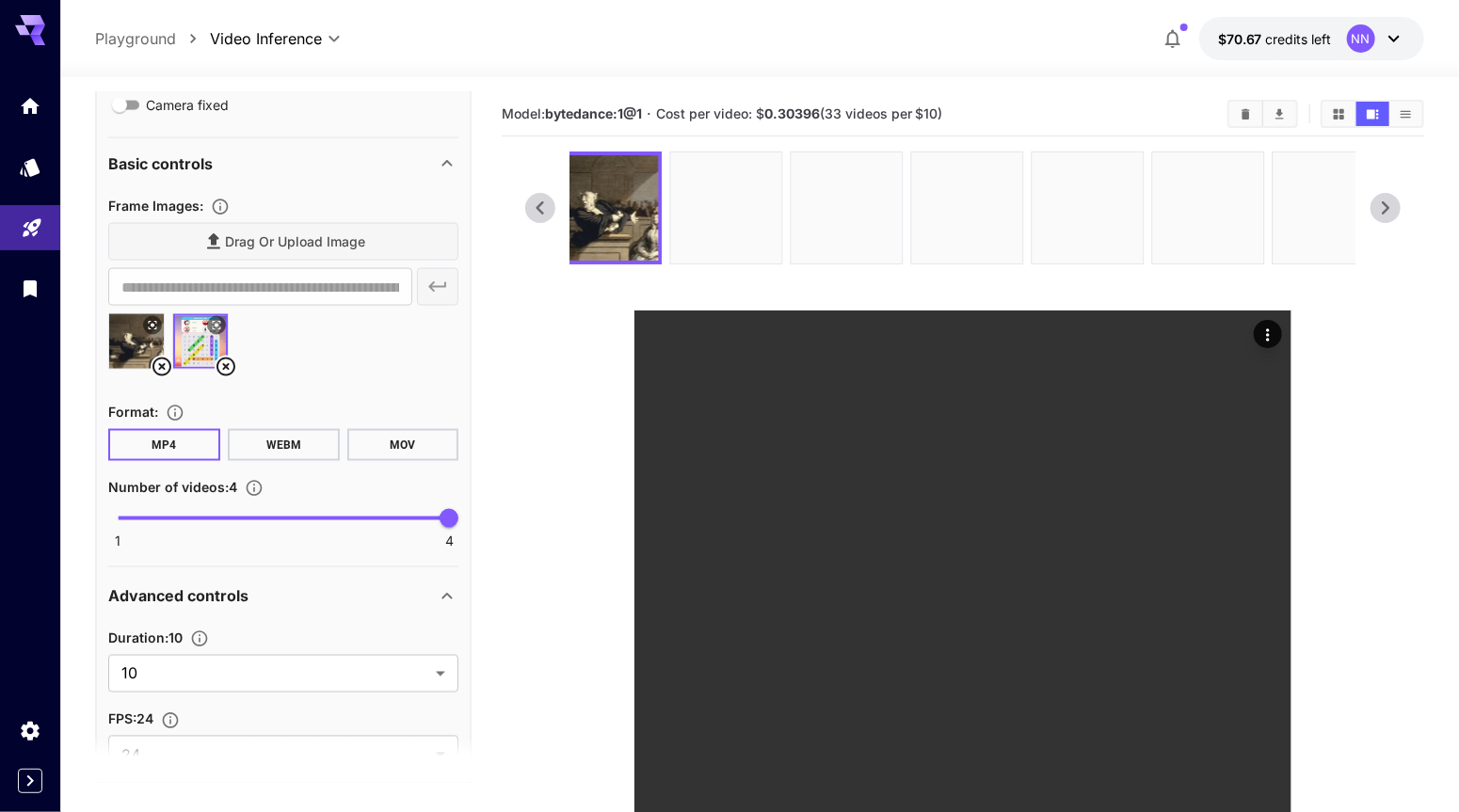 click 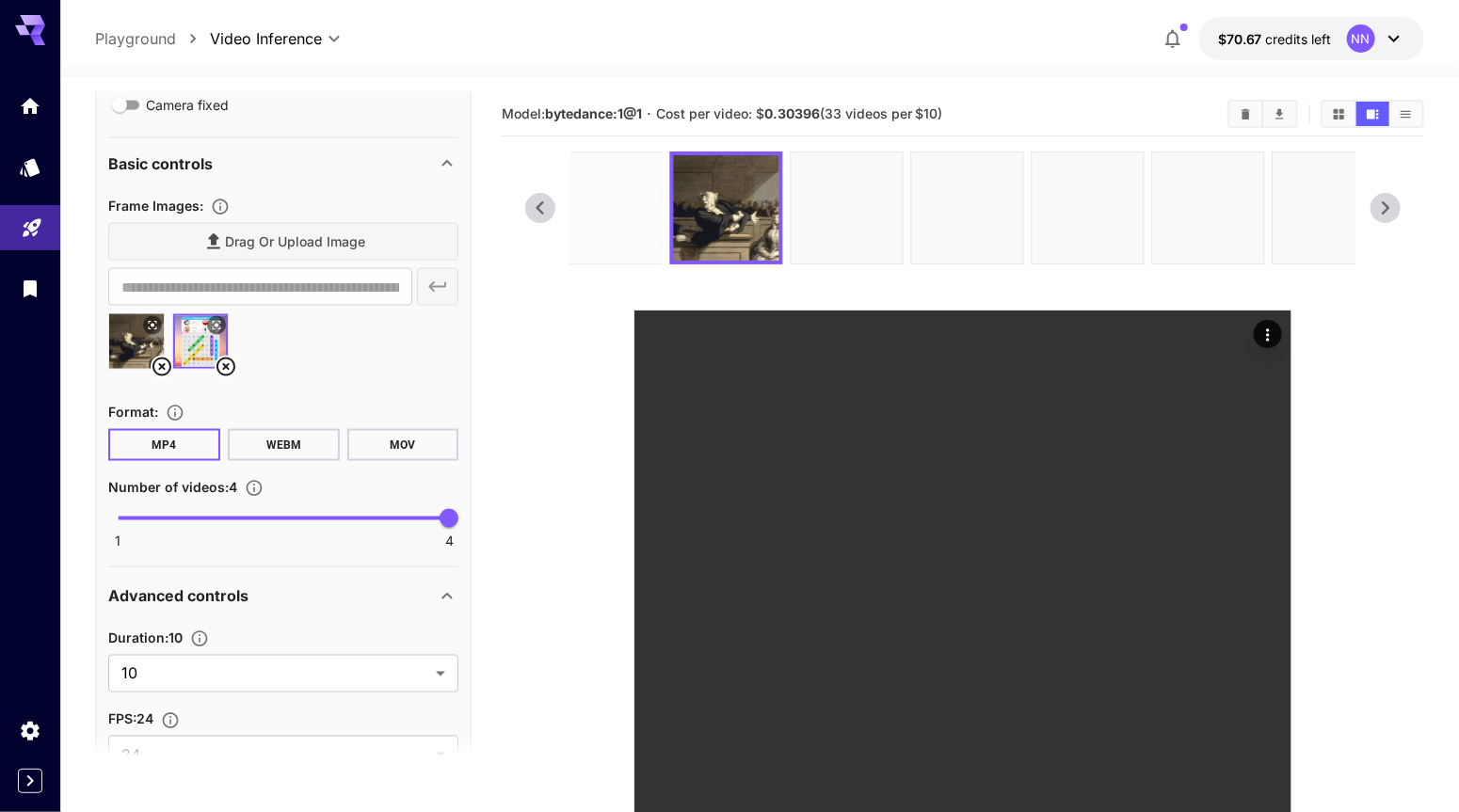 click at bounding box center [606, 208] 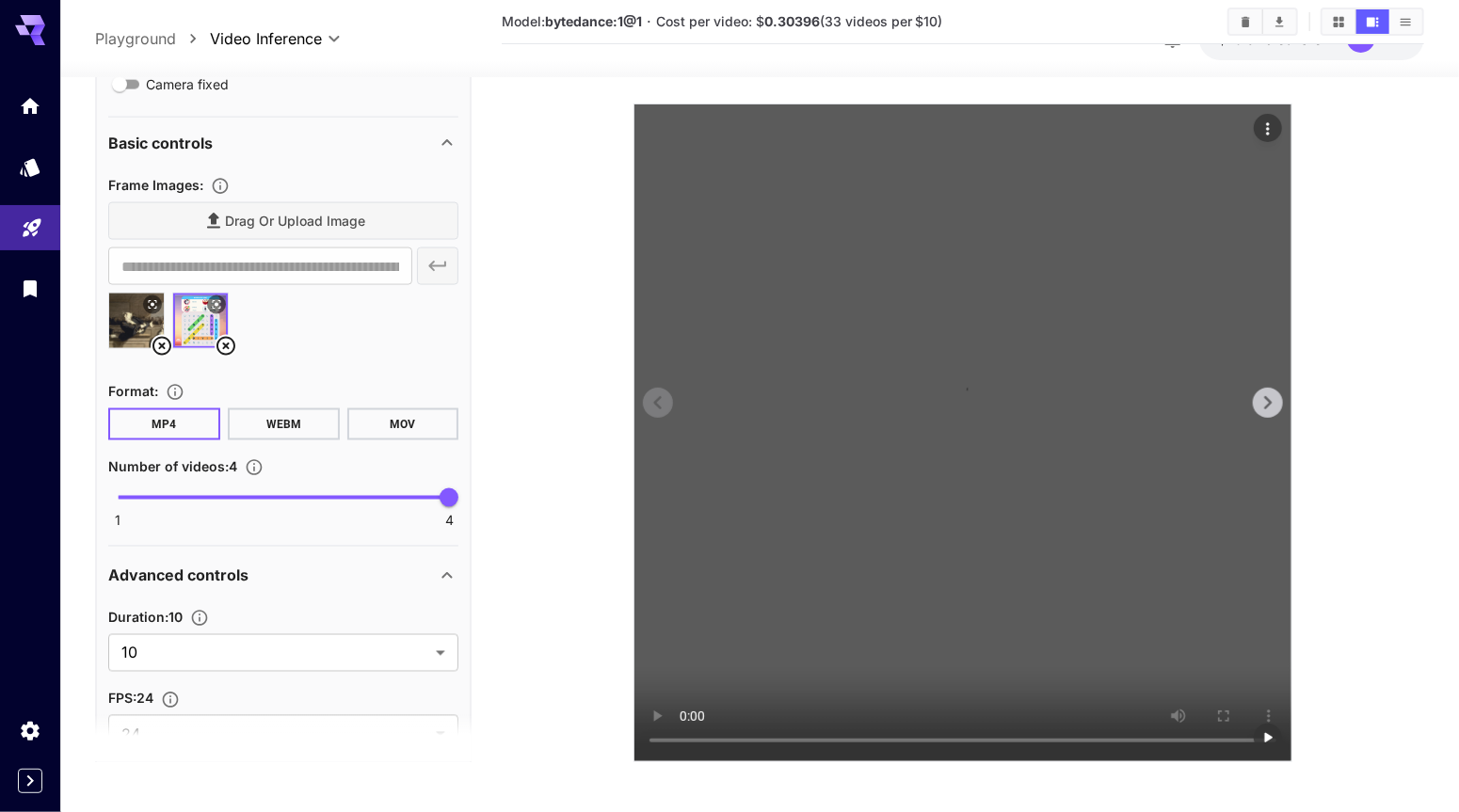 scroll, scrollTop: 212, scrollLeft: 0, axis: vertical 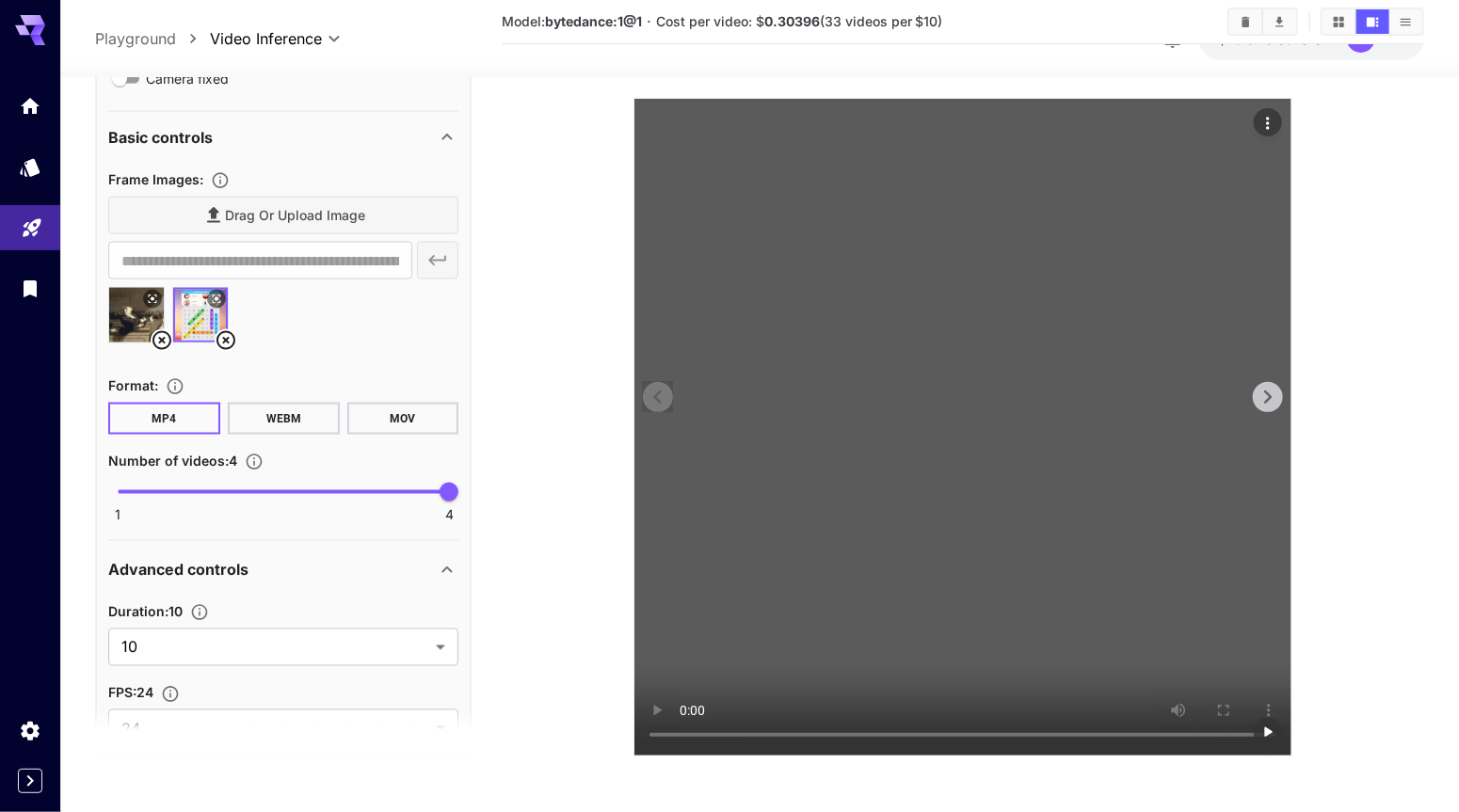click at bounding box center [1268, 122] 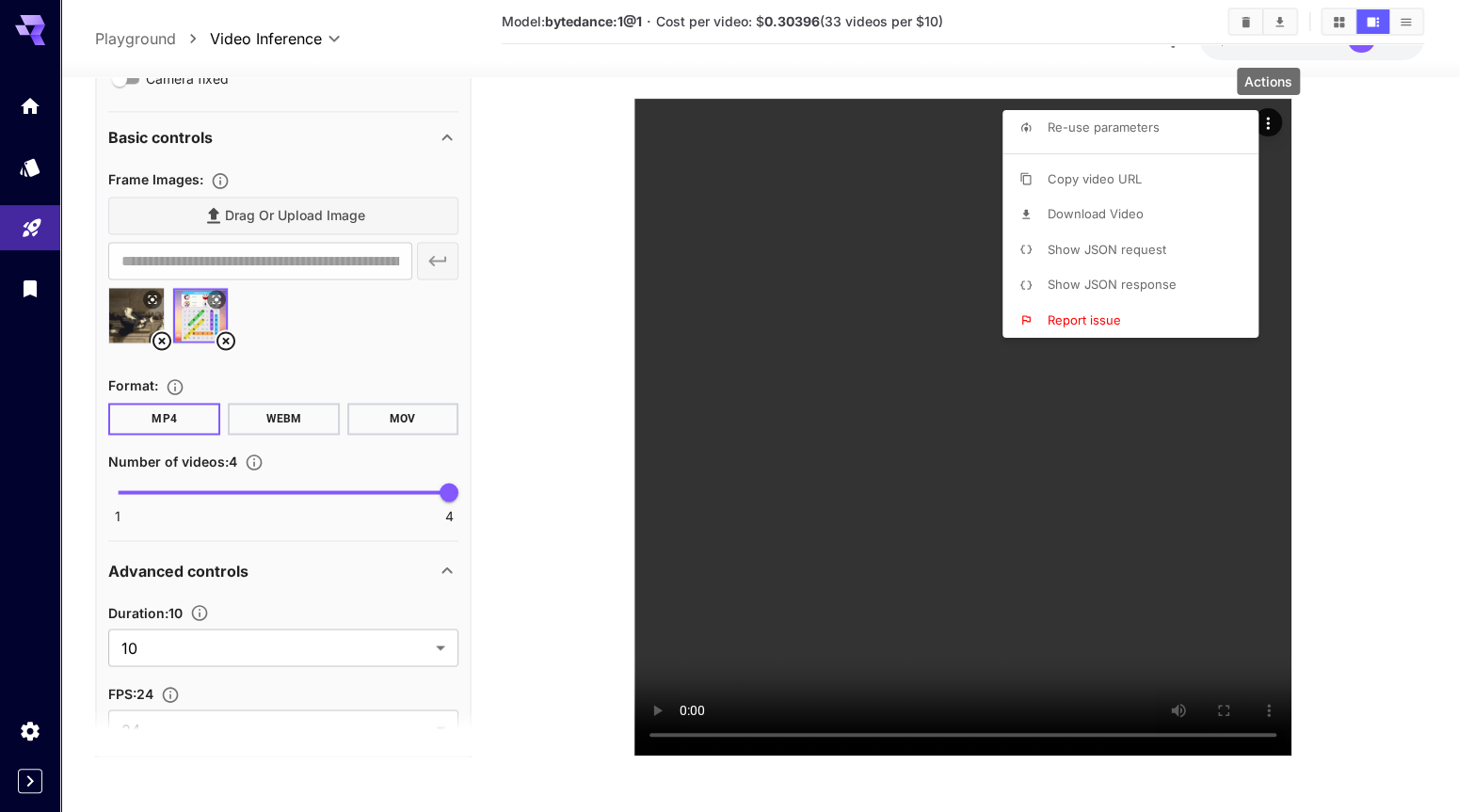 click on "Download Video" at bounding box center (1096, 214) 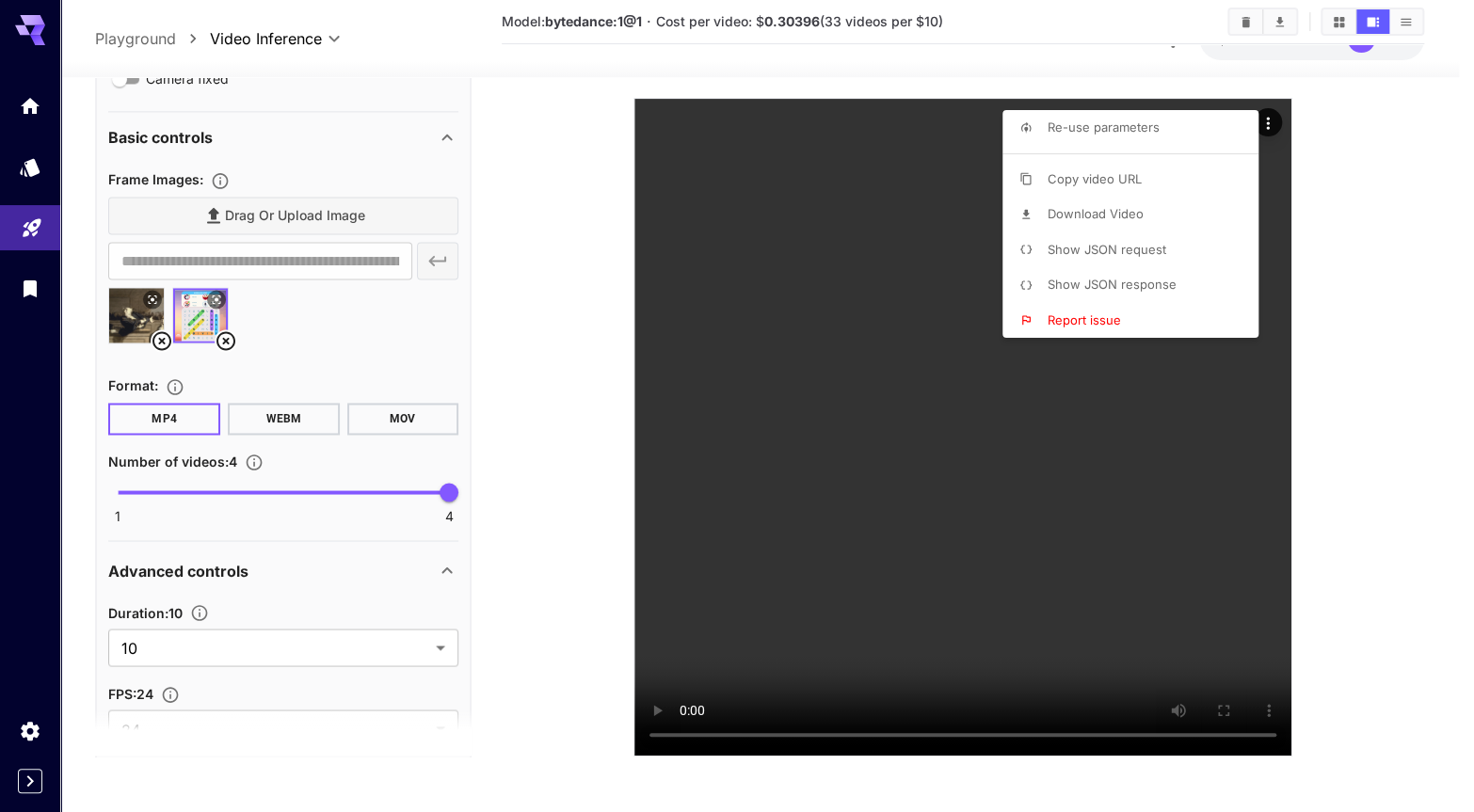 click at bounding box center [737, 406] 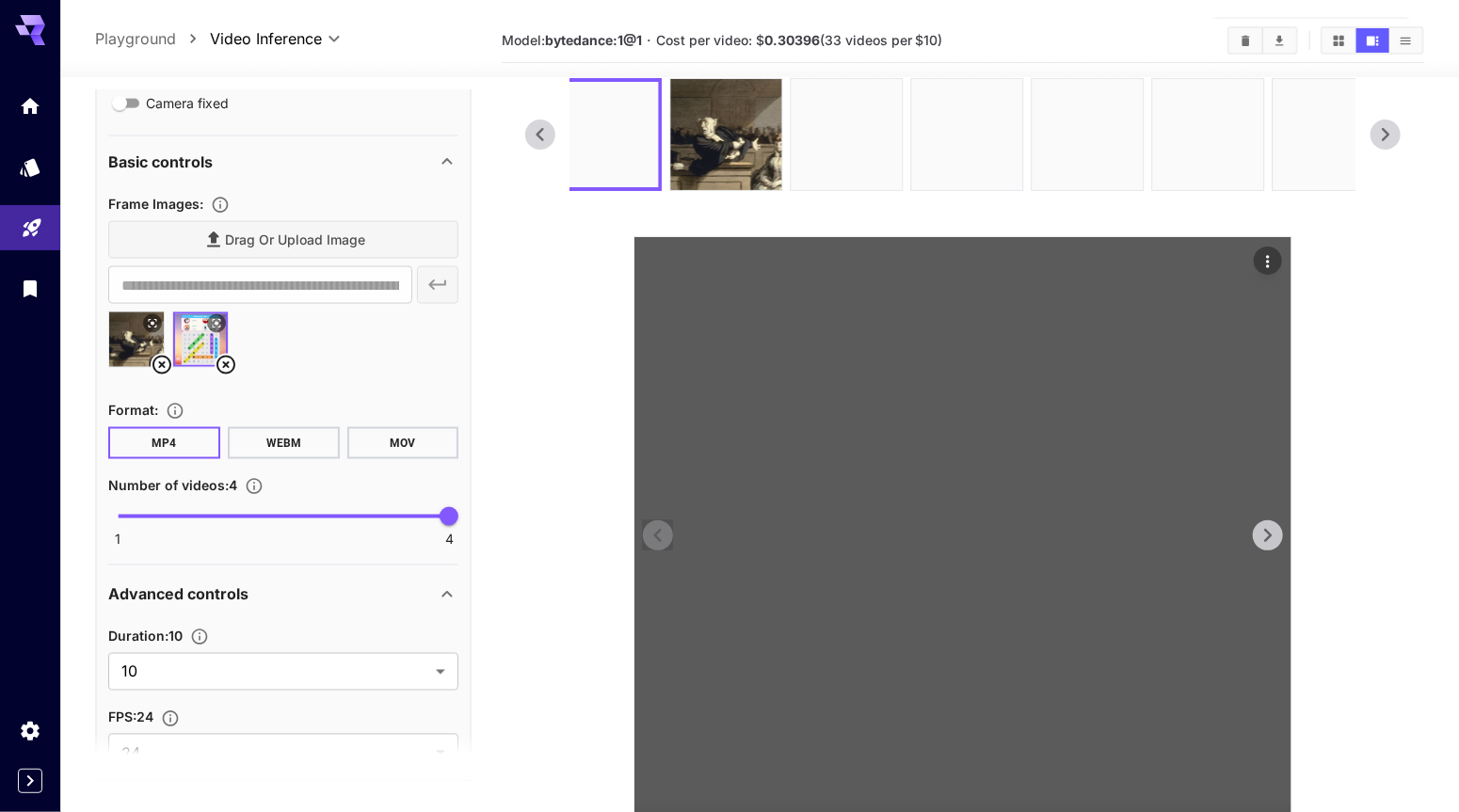 scroll, scrollTop: 0, scrollLeft: 0, axis: both 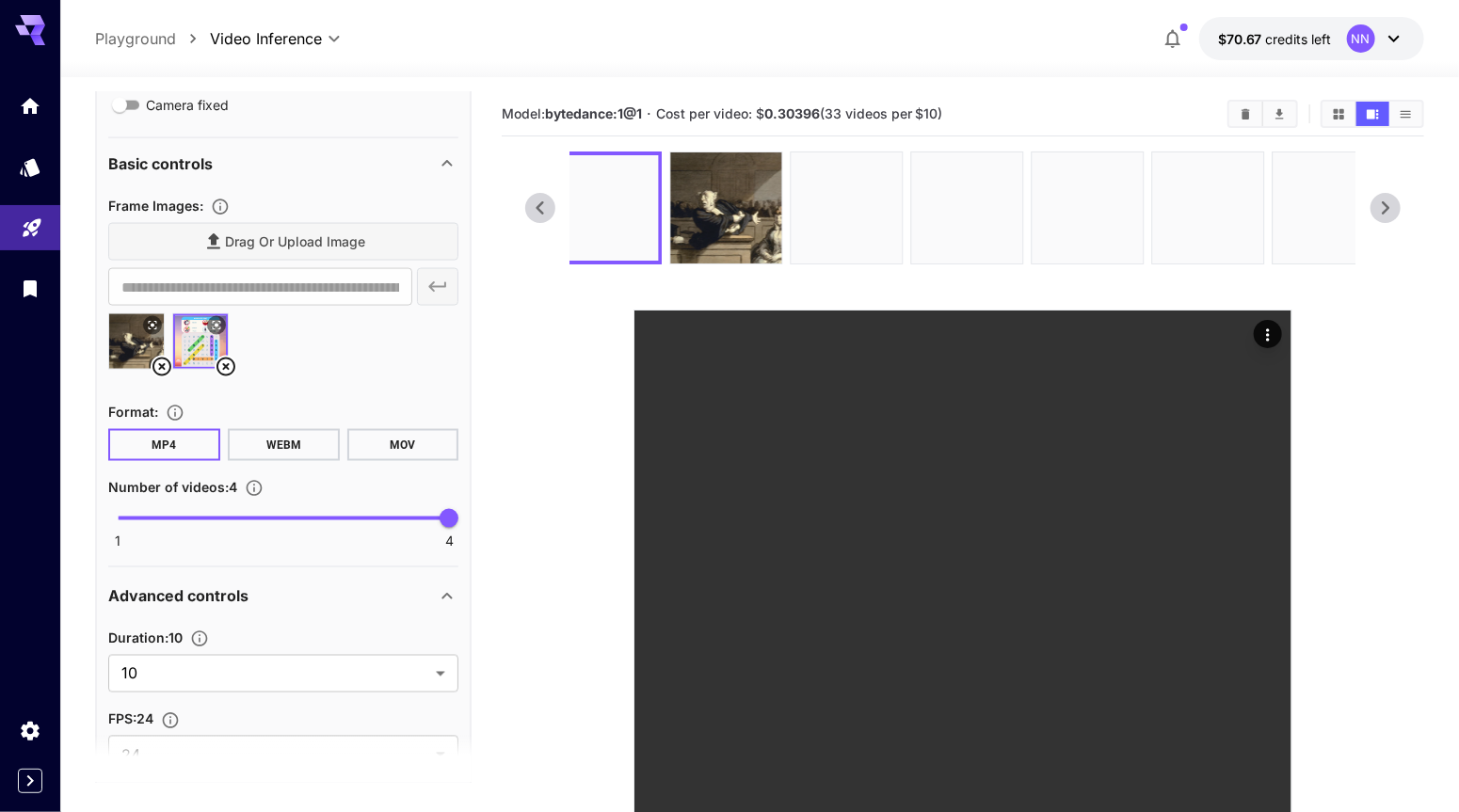 click 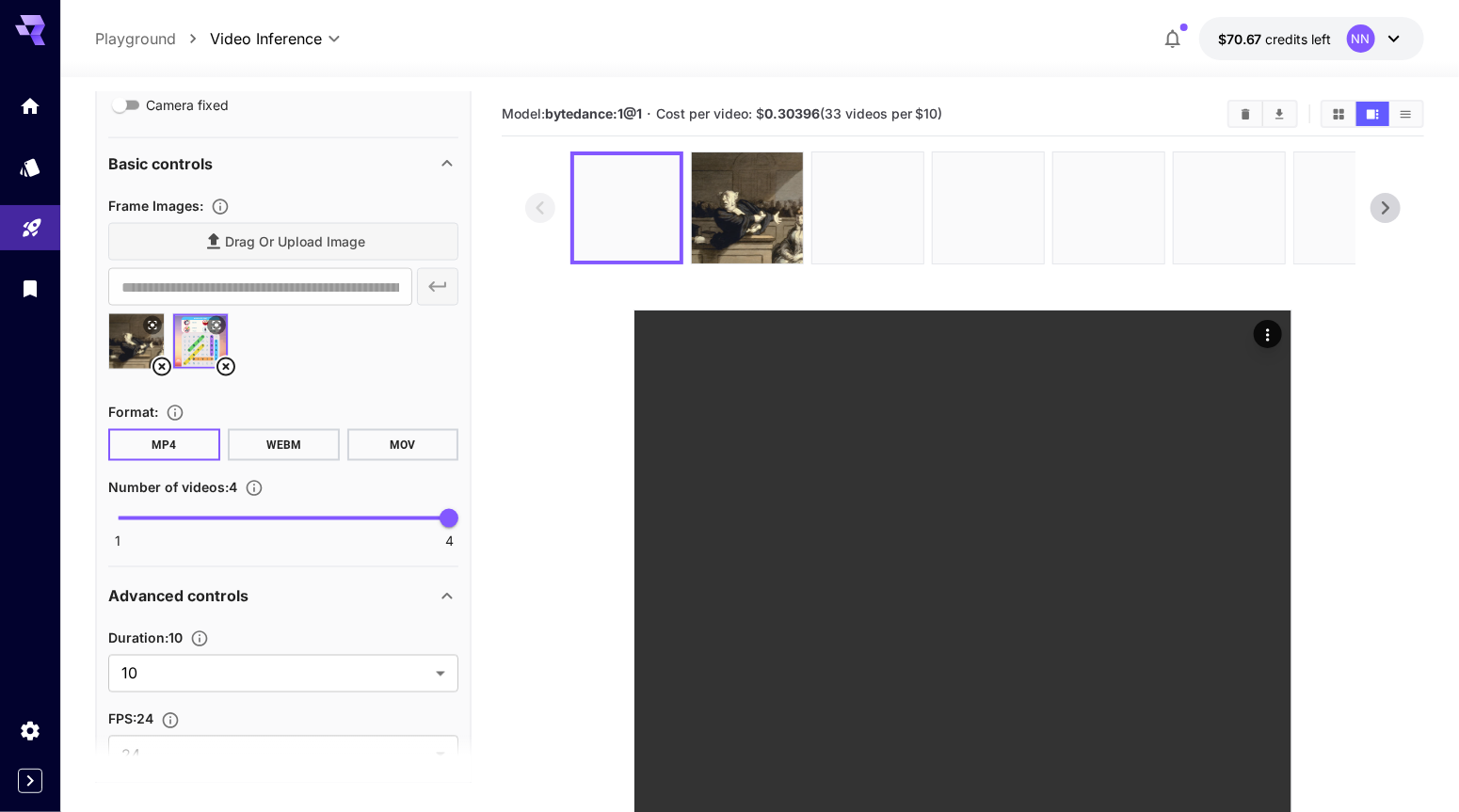 click at bounding box center (963, 208) 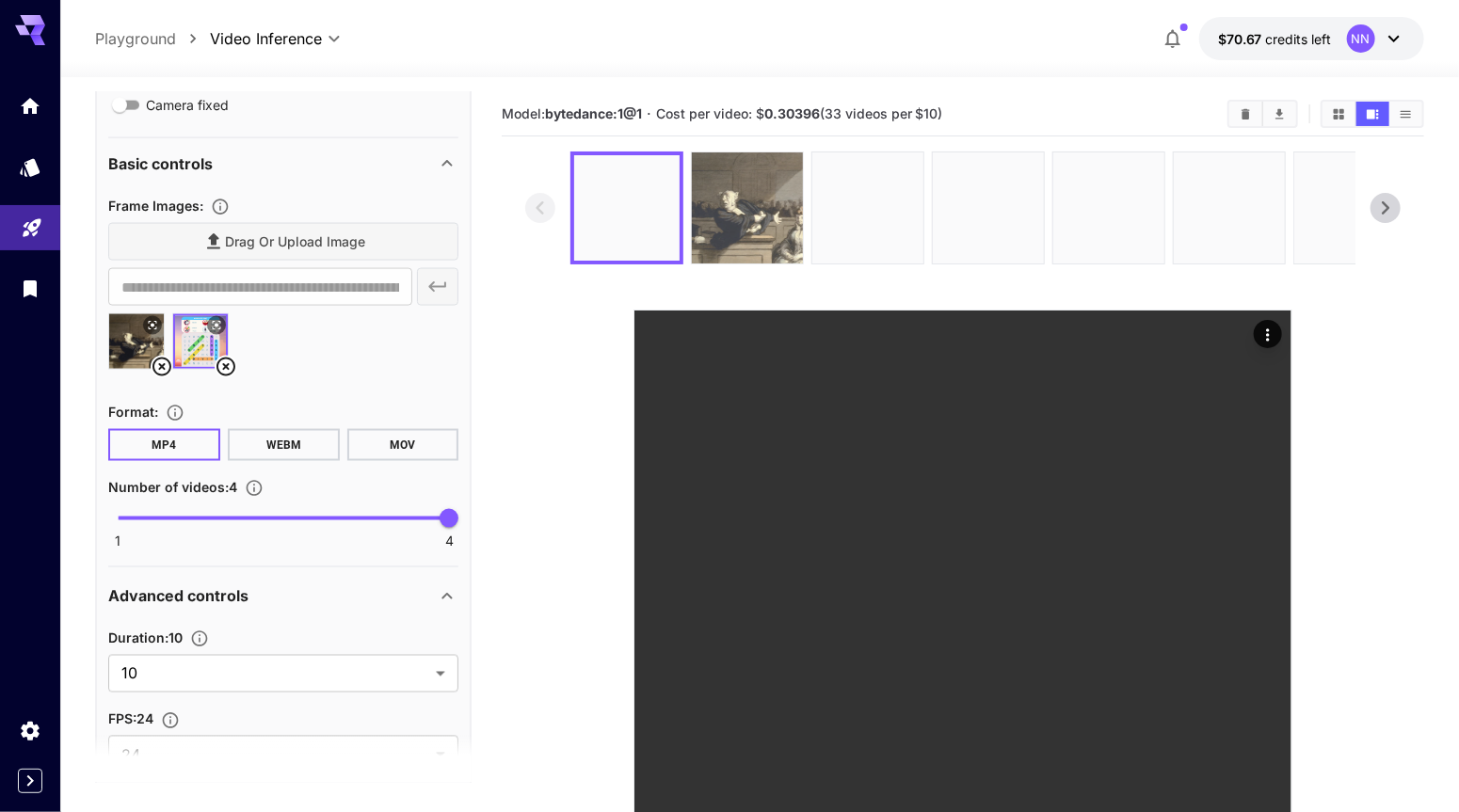 click at bounding box center (747, 208) 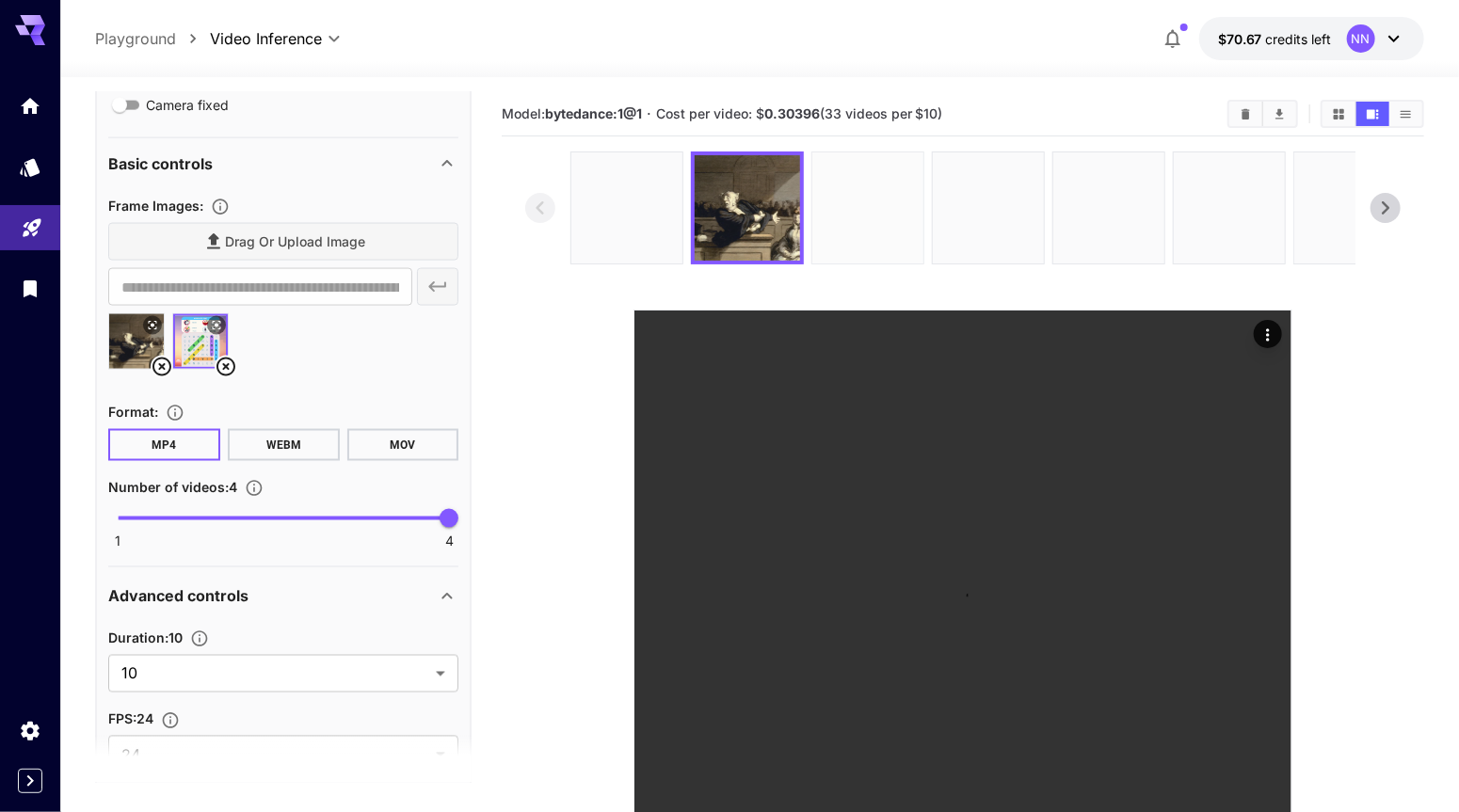 click at bounding box center (868, 208) 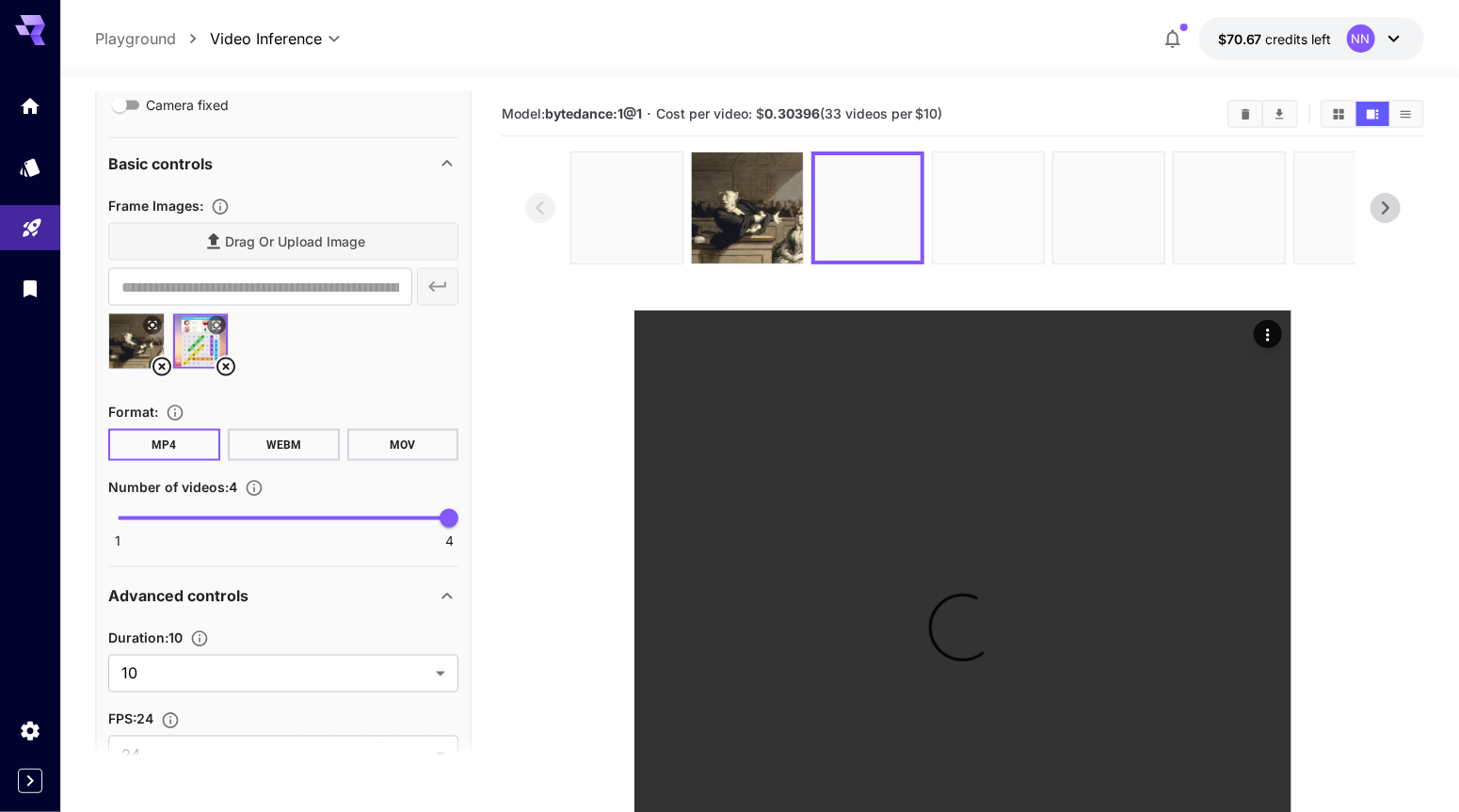click at bounding box center [988, 208] 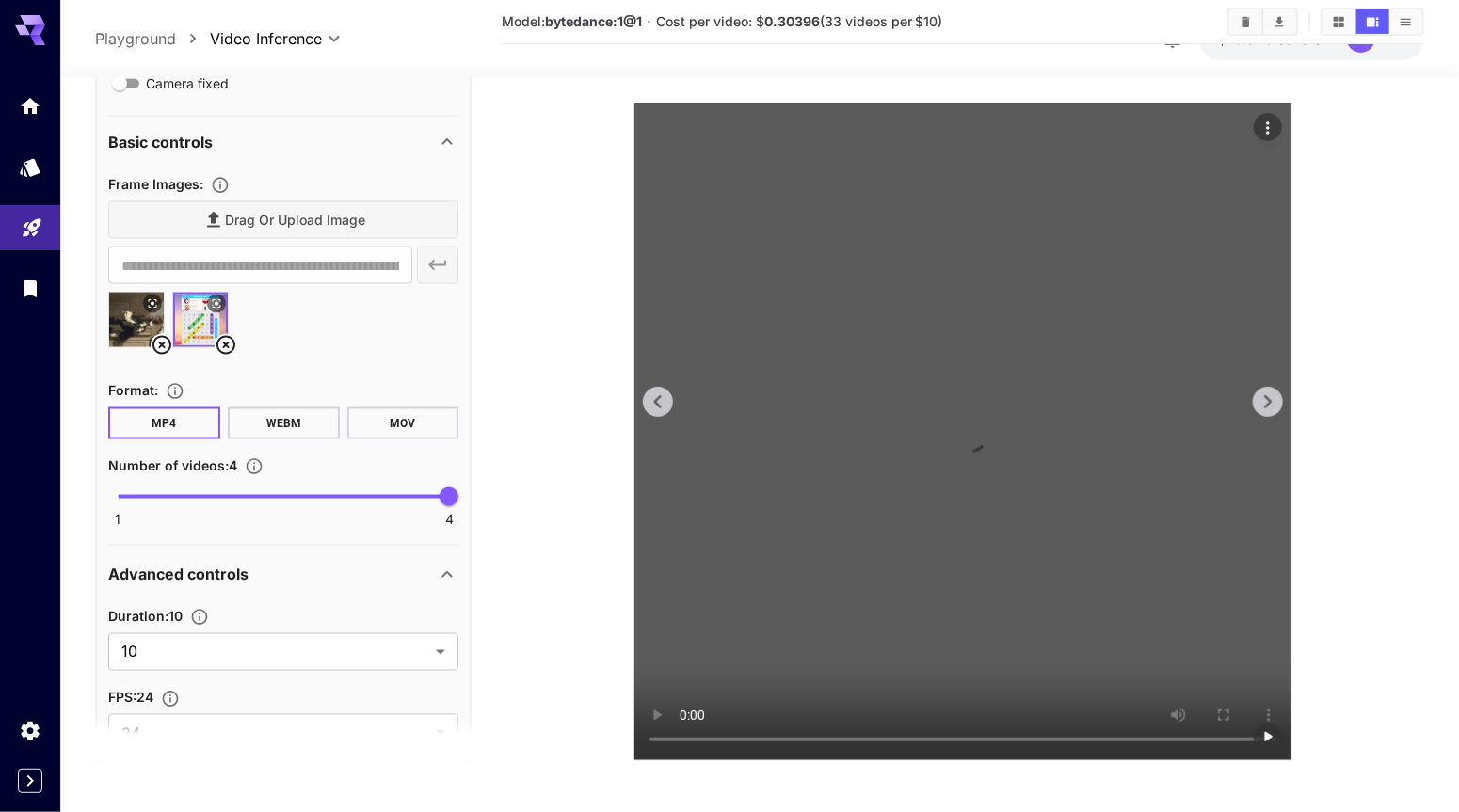 scroll, scrollTop: 212, scrollLeft: 0, axis: vertical 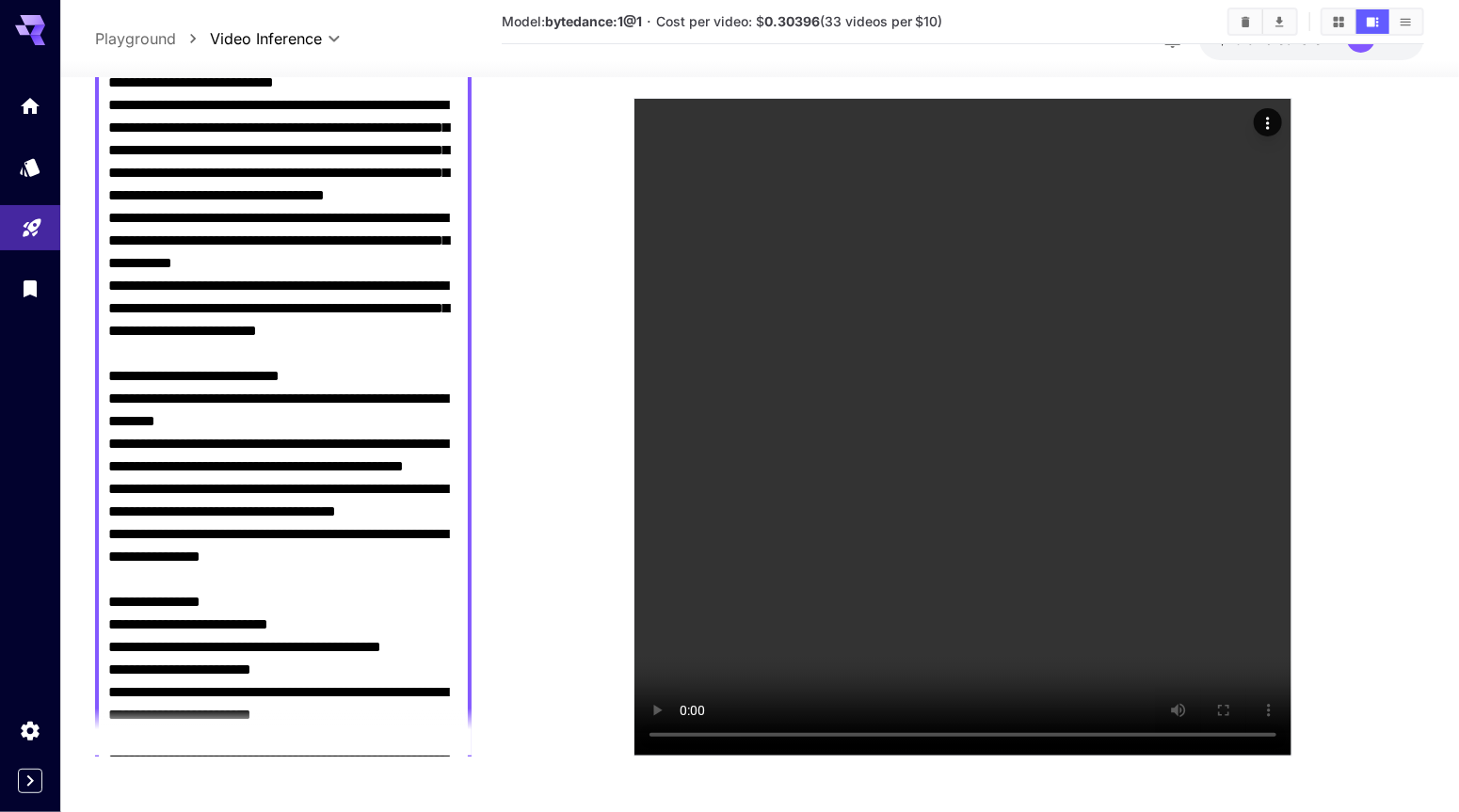 click at bounding box center [963, 348] 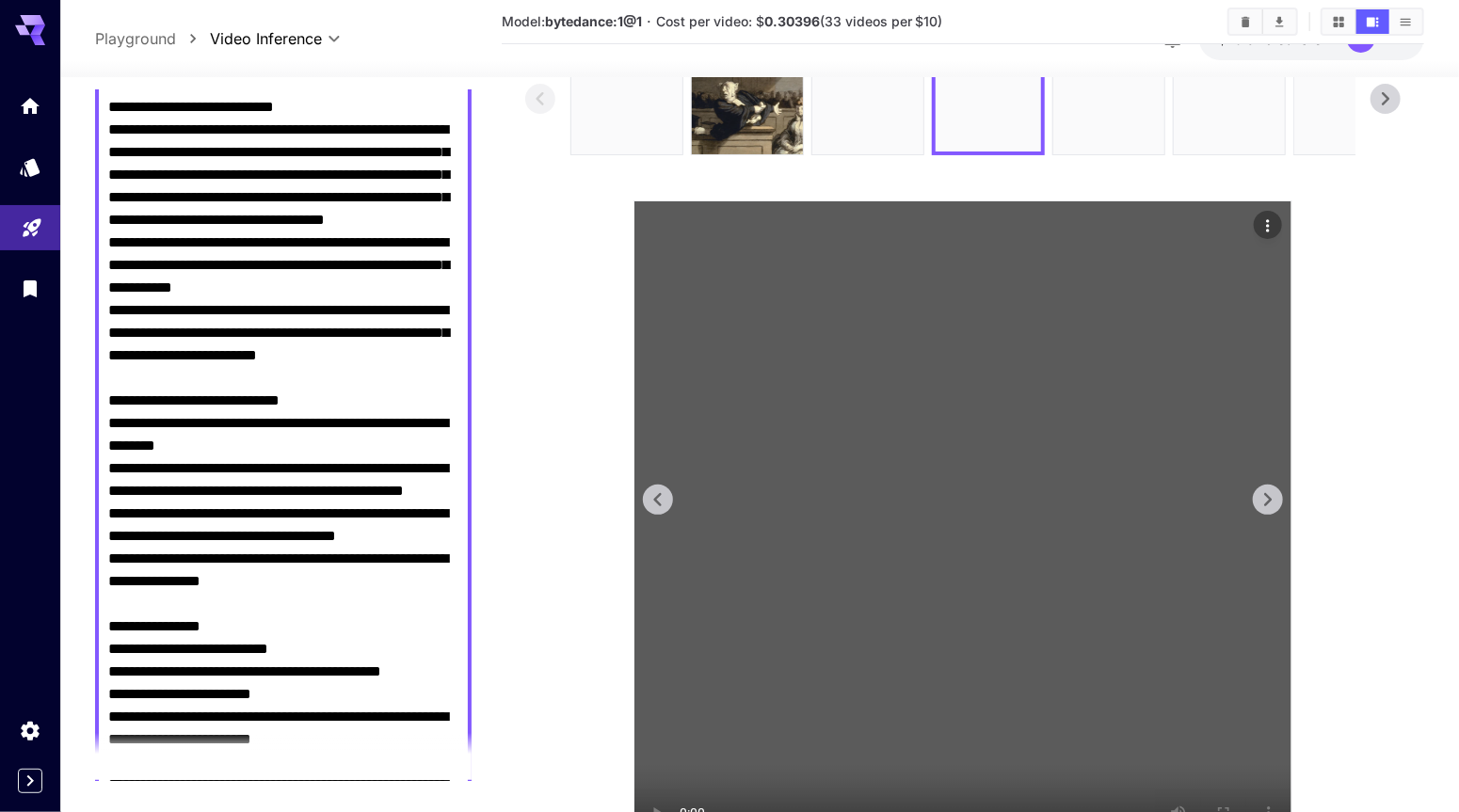 scroll, scrollTop: 0, scrollLeft: 0, axis: both 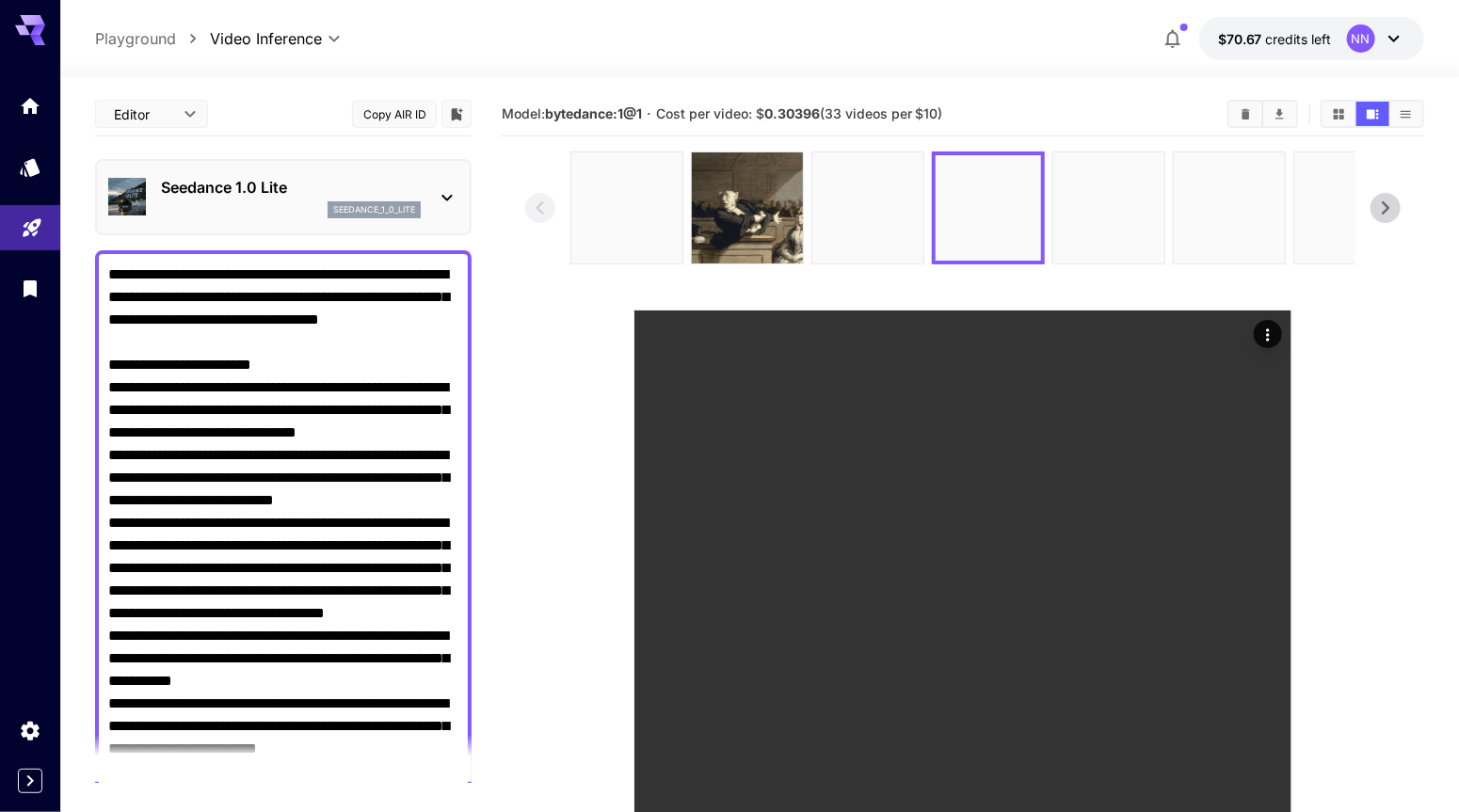 drag, startPoint x: 221, startPoint y: 329, endPoint x: 77, endPoint y: 210, distance: 186.80739 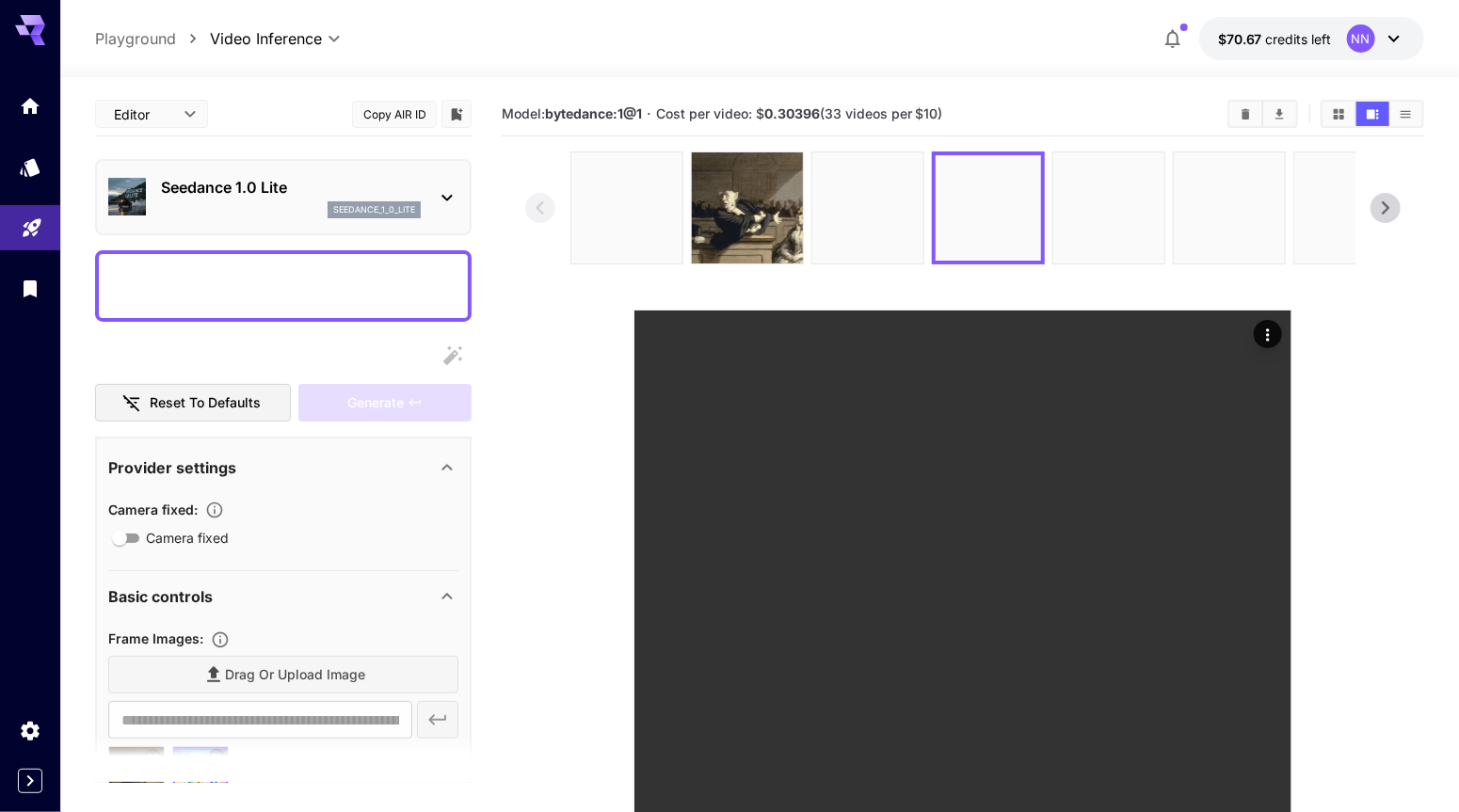 click on "Camera fixed" at bounding box center [283, 286] 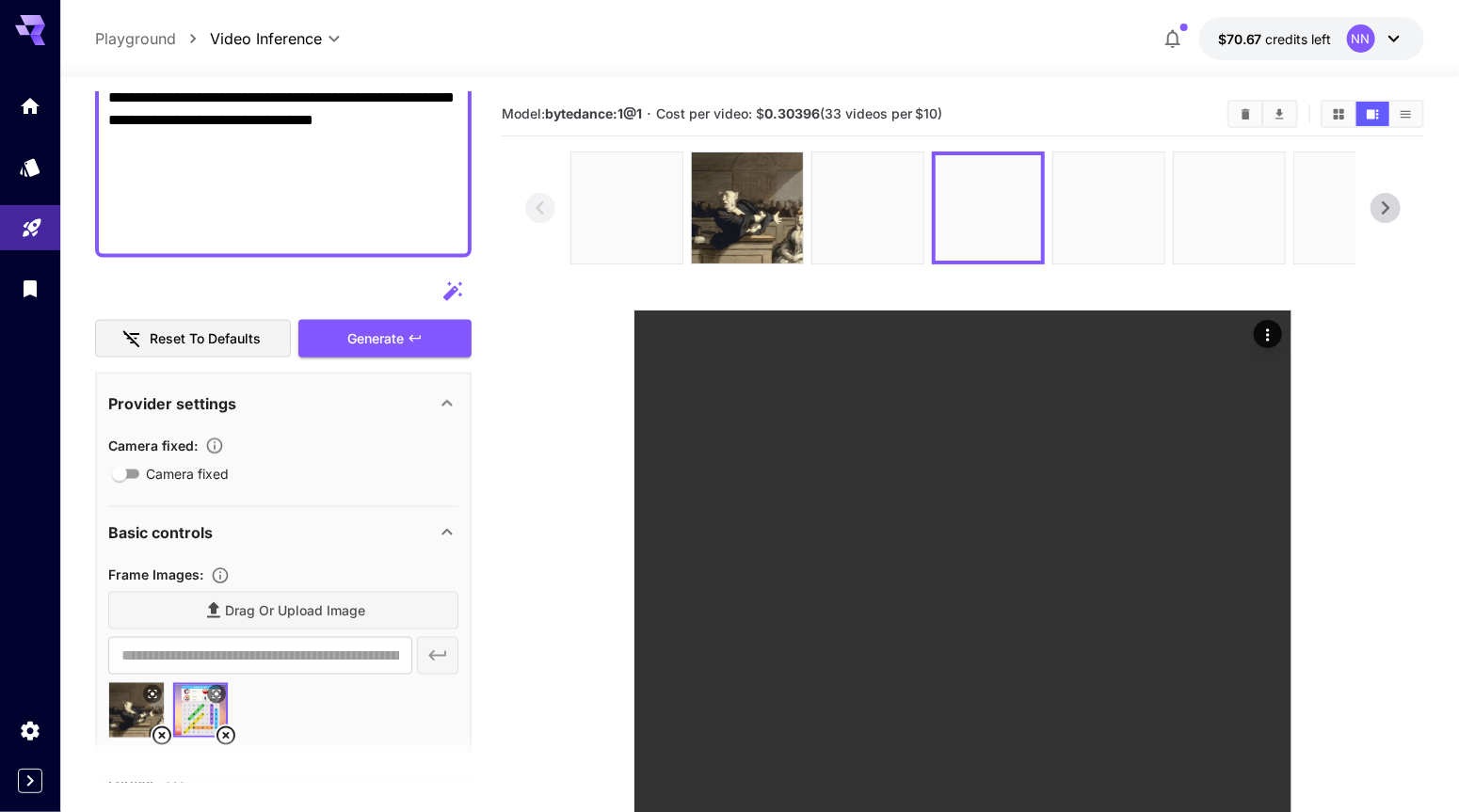 scroll, scrollTop: 1543, scrollLeft: 0, axis: vertical 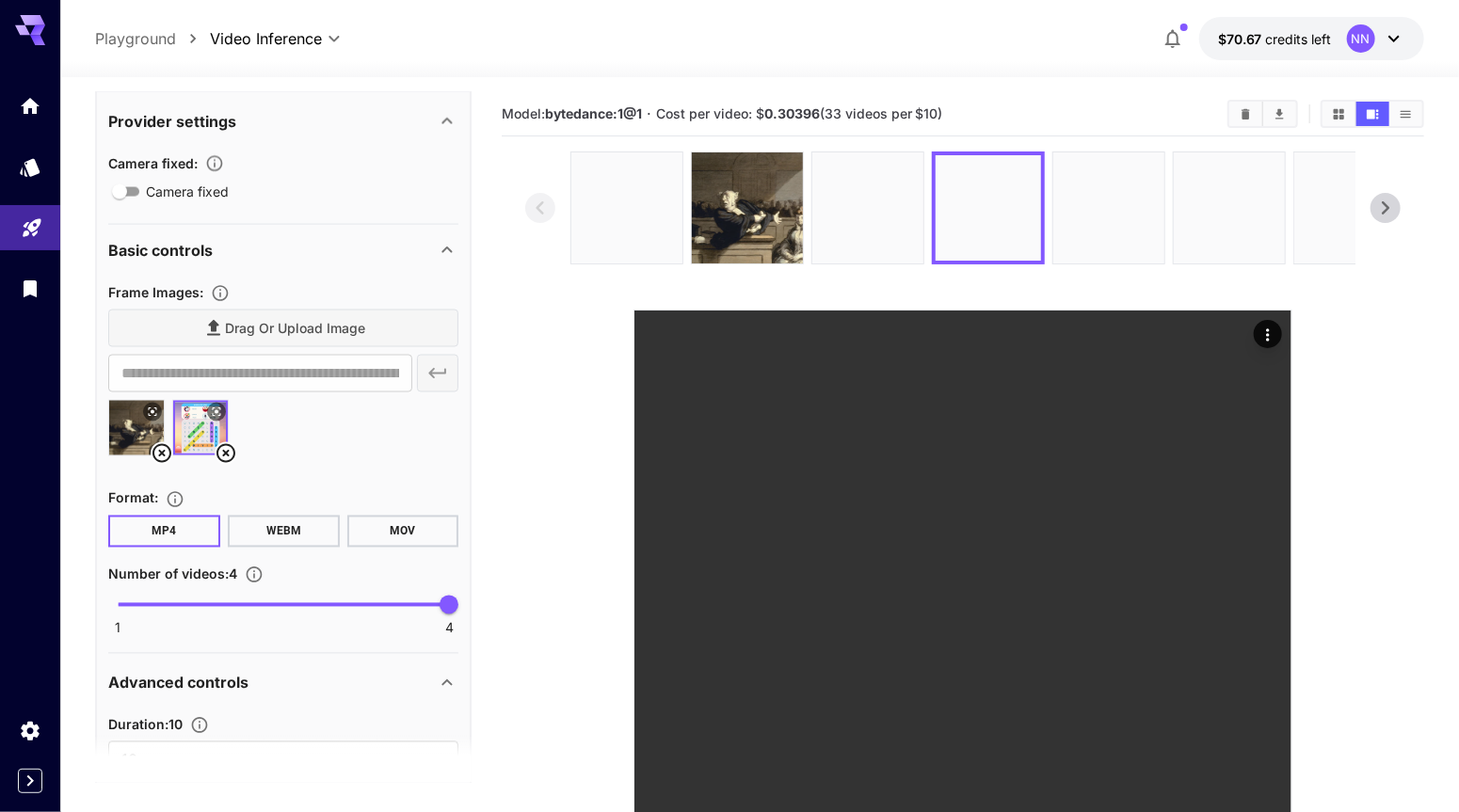 type on "**********" 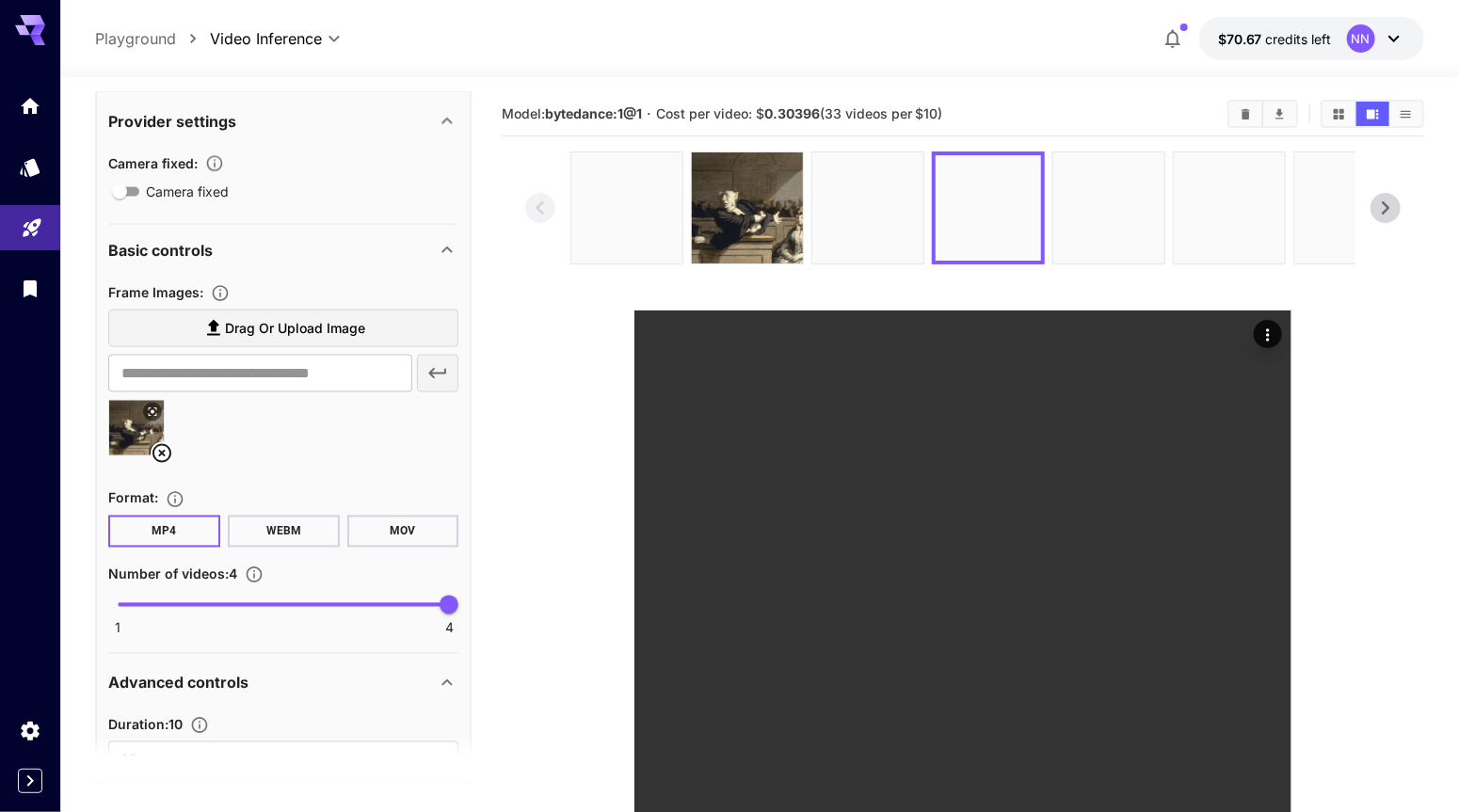 click 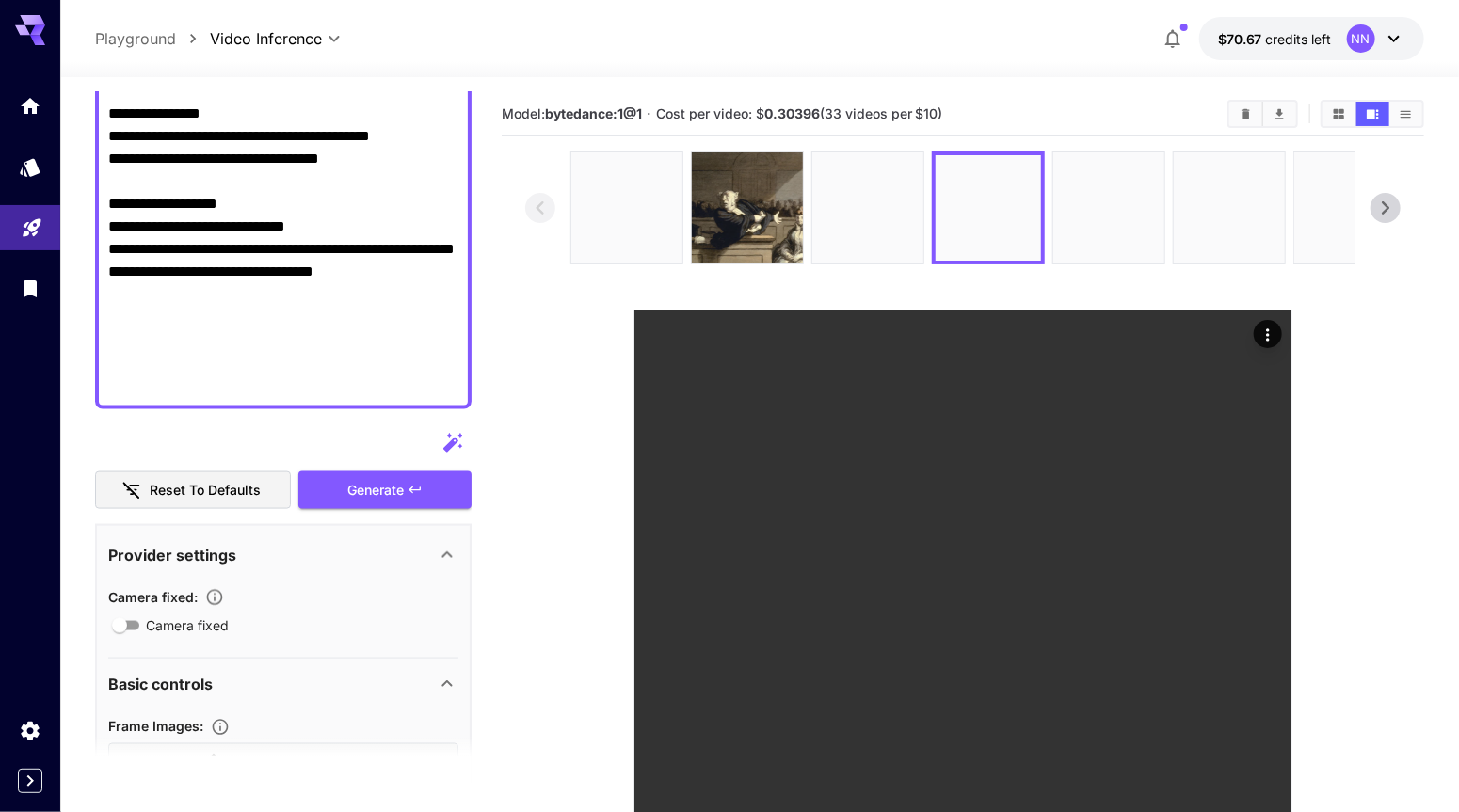 scroll, scrollTop: 1355, scrollLeft: 0, axis: vertical 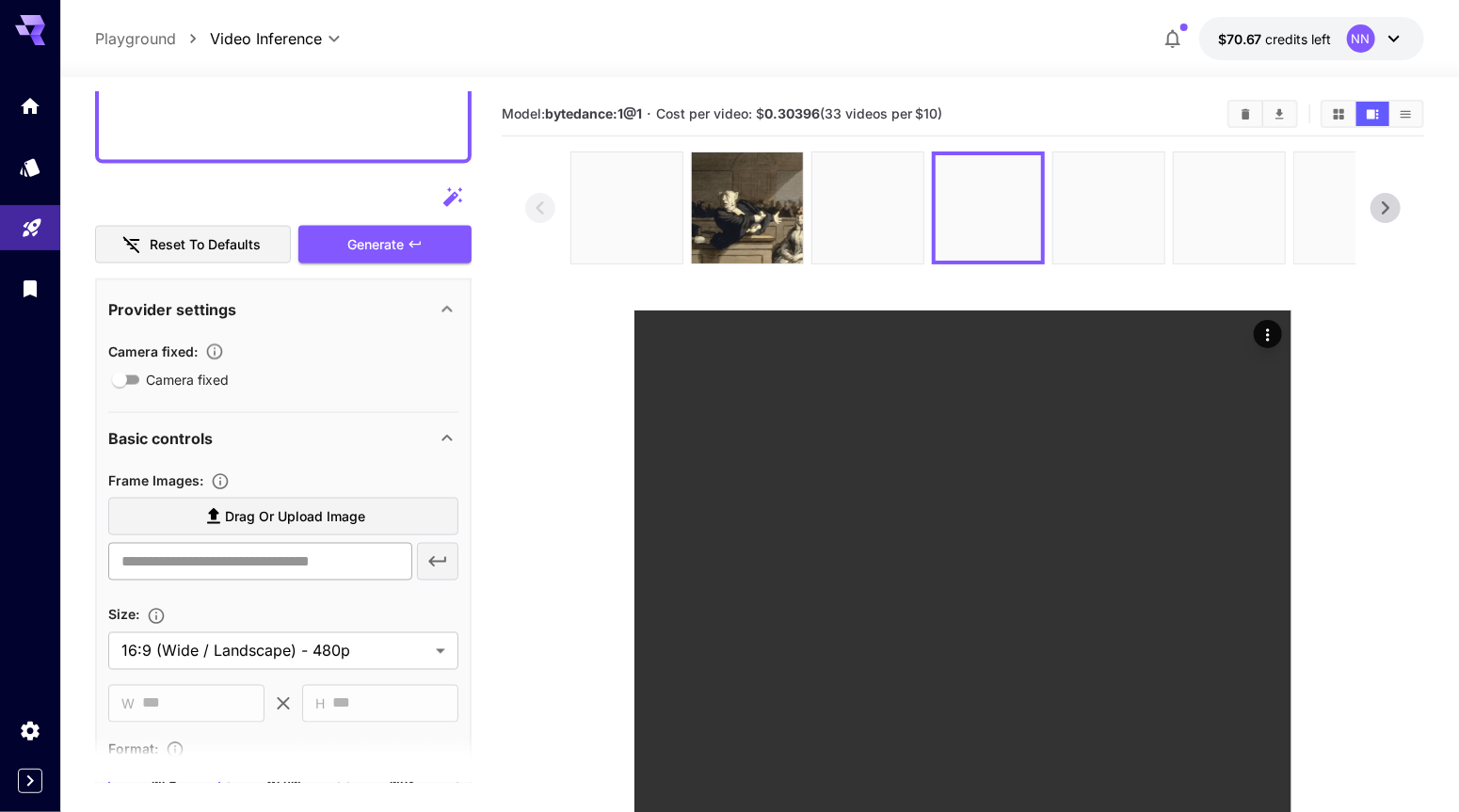click at bounding box center [260, 562] 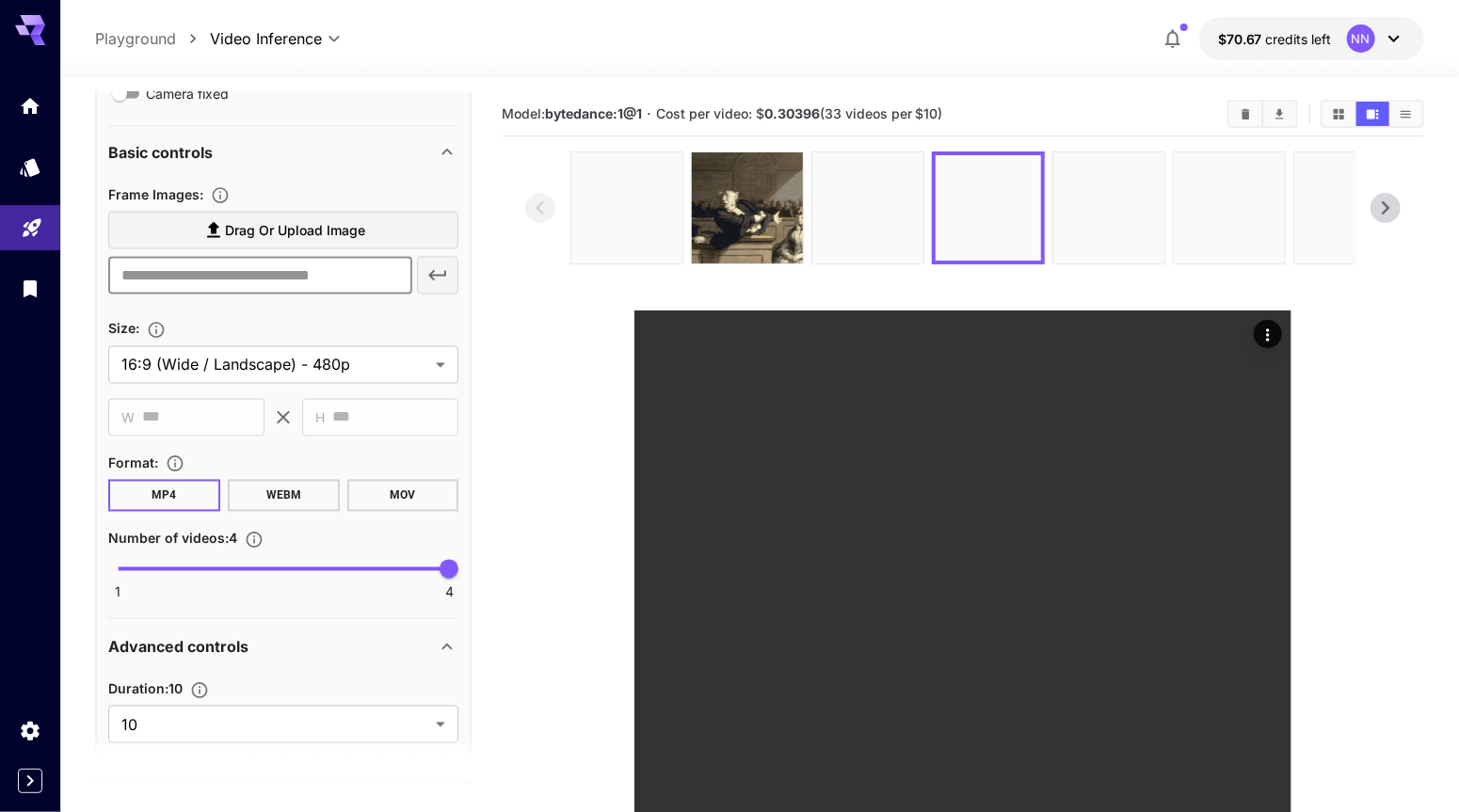 scroll, scrollTop: 1637, scrollLeft: 0, axis: vertical 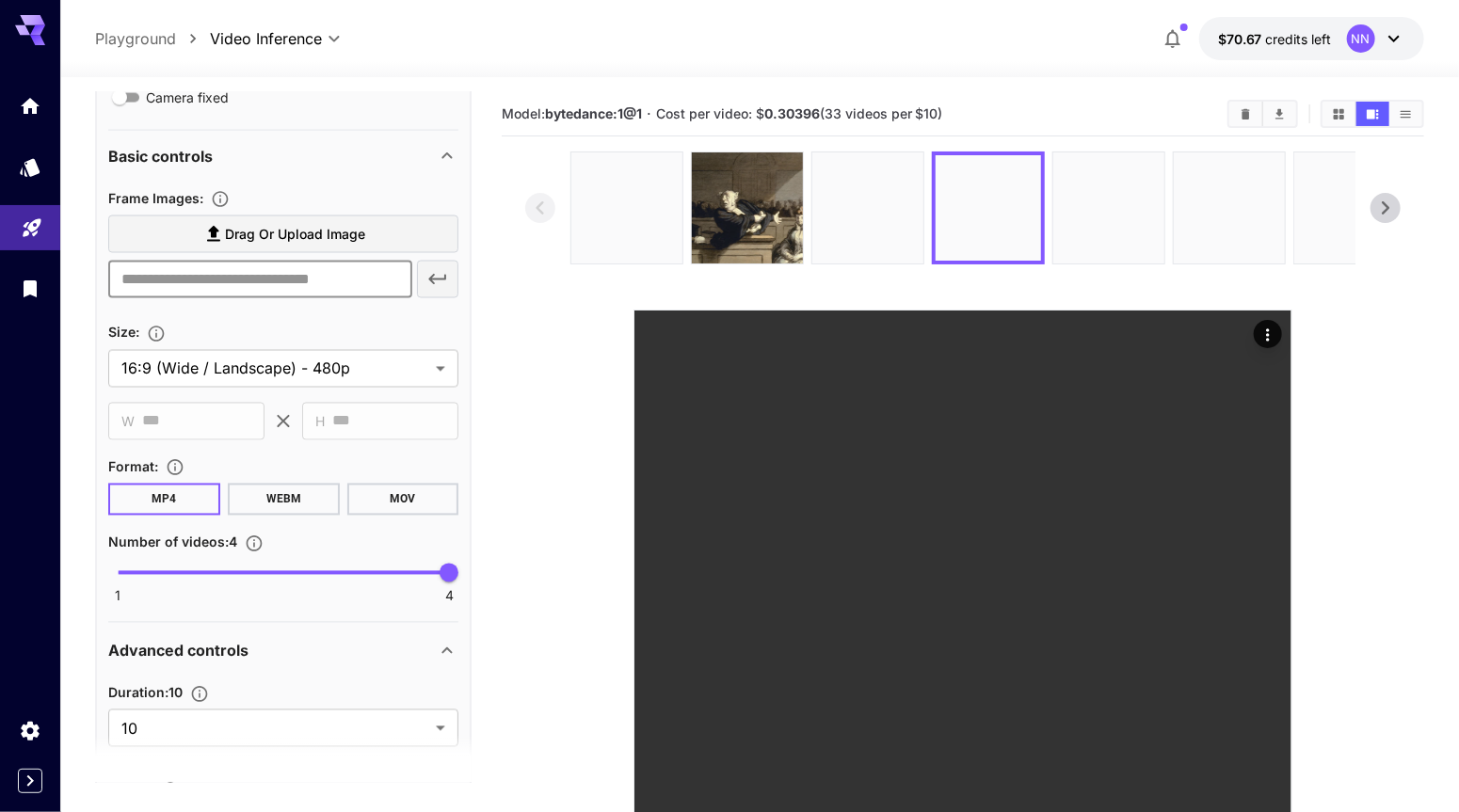 click on "**********" at bounding box center [283, 394] 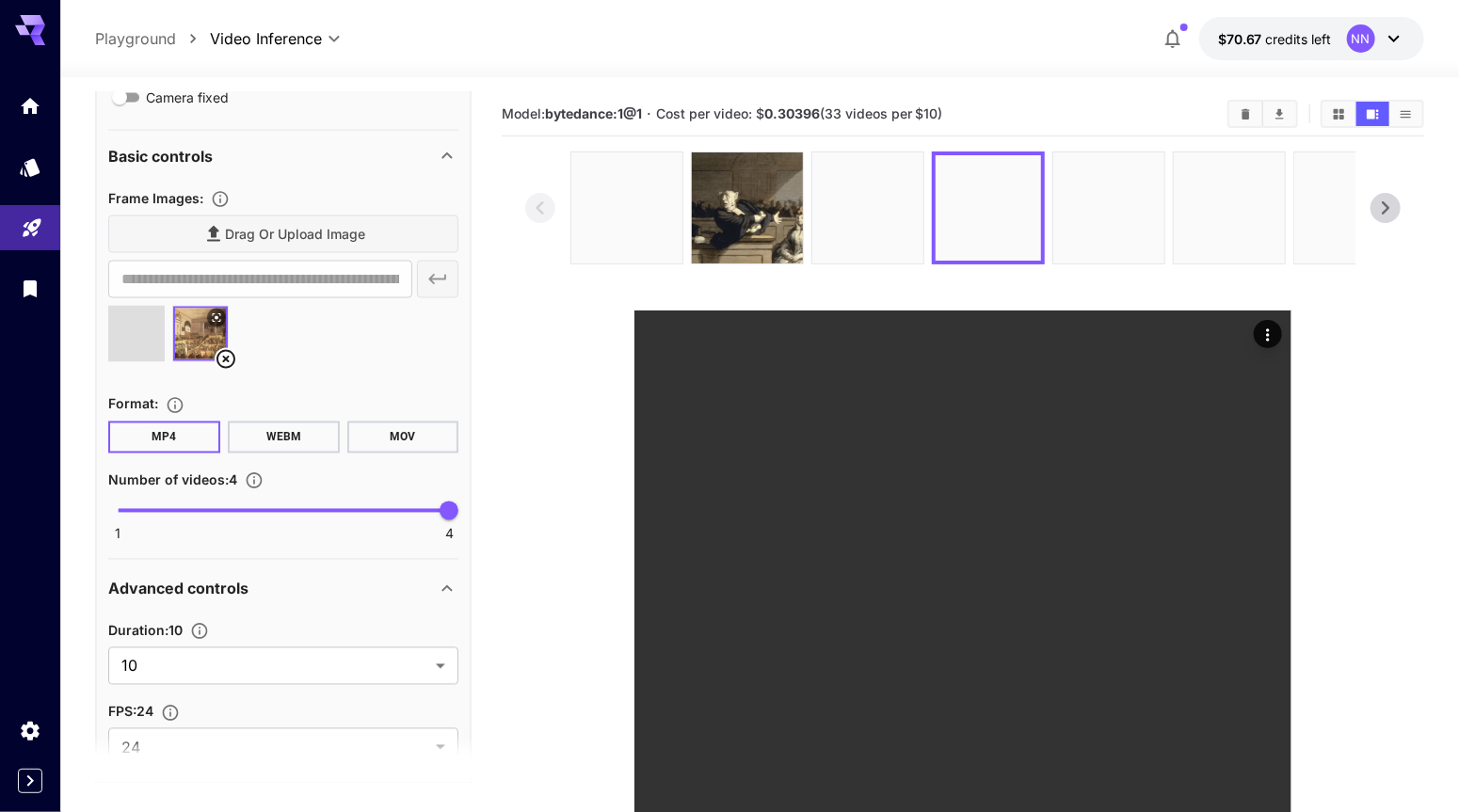 type on "**********" 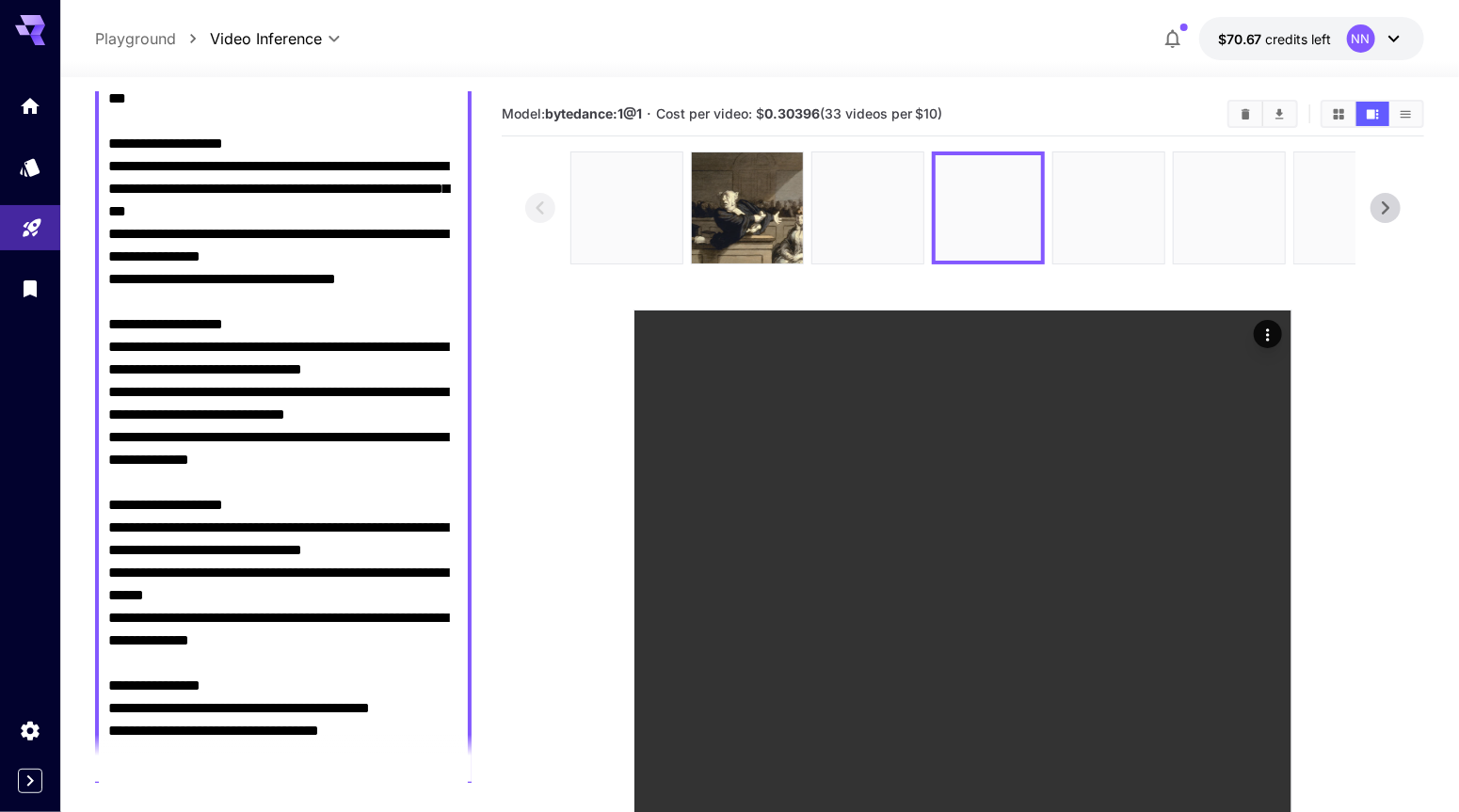 scroll, scrollTop: 508, scrollLeft: 0, axis: vertical 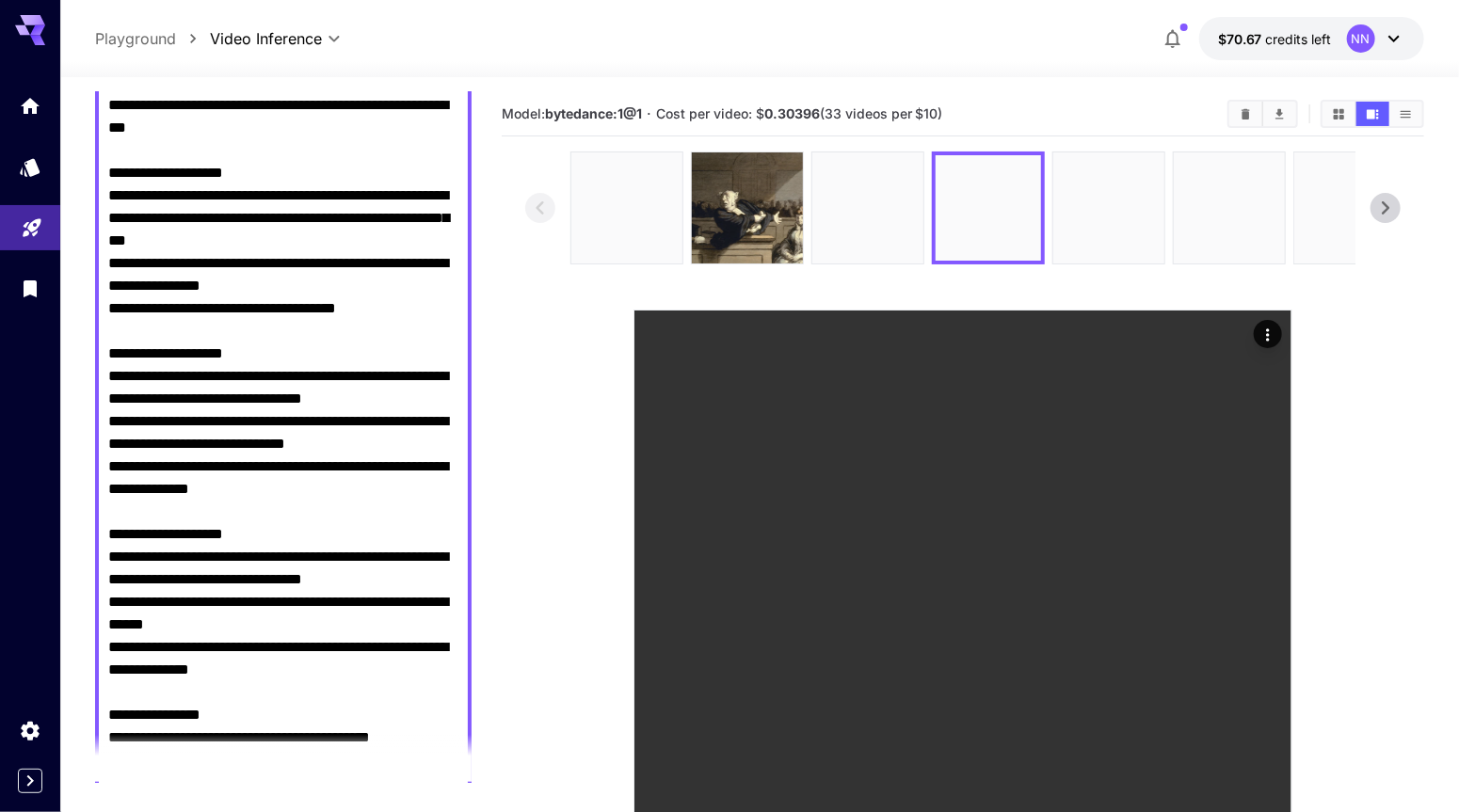 drag, startPoint x: 105, startPoint y: 370, endPoint x: 309, endPoint y: 424, distance: 211.02606 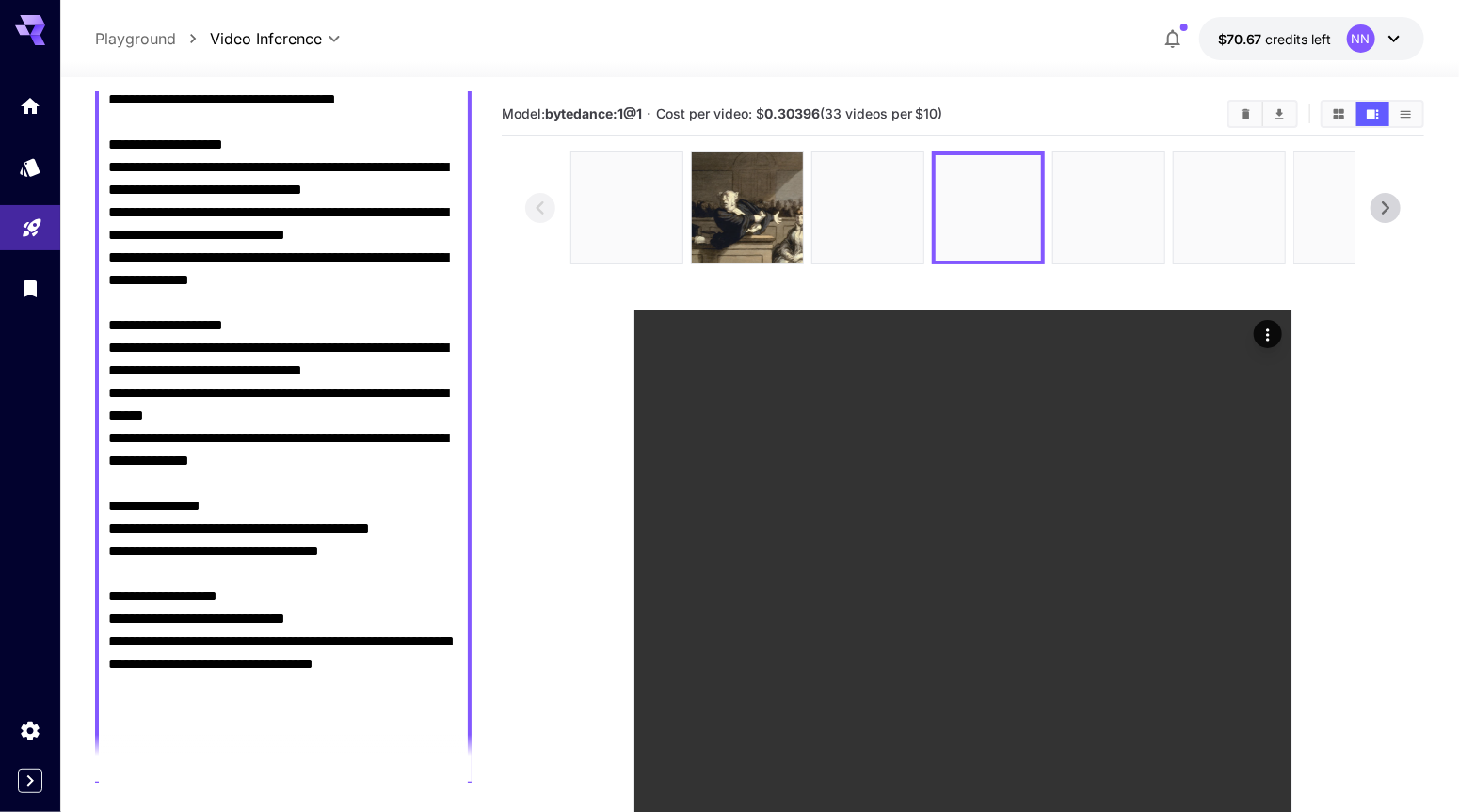 scroll, scrollTop: 884, scrollLeft: 0, axis: vertical 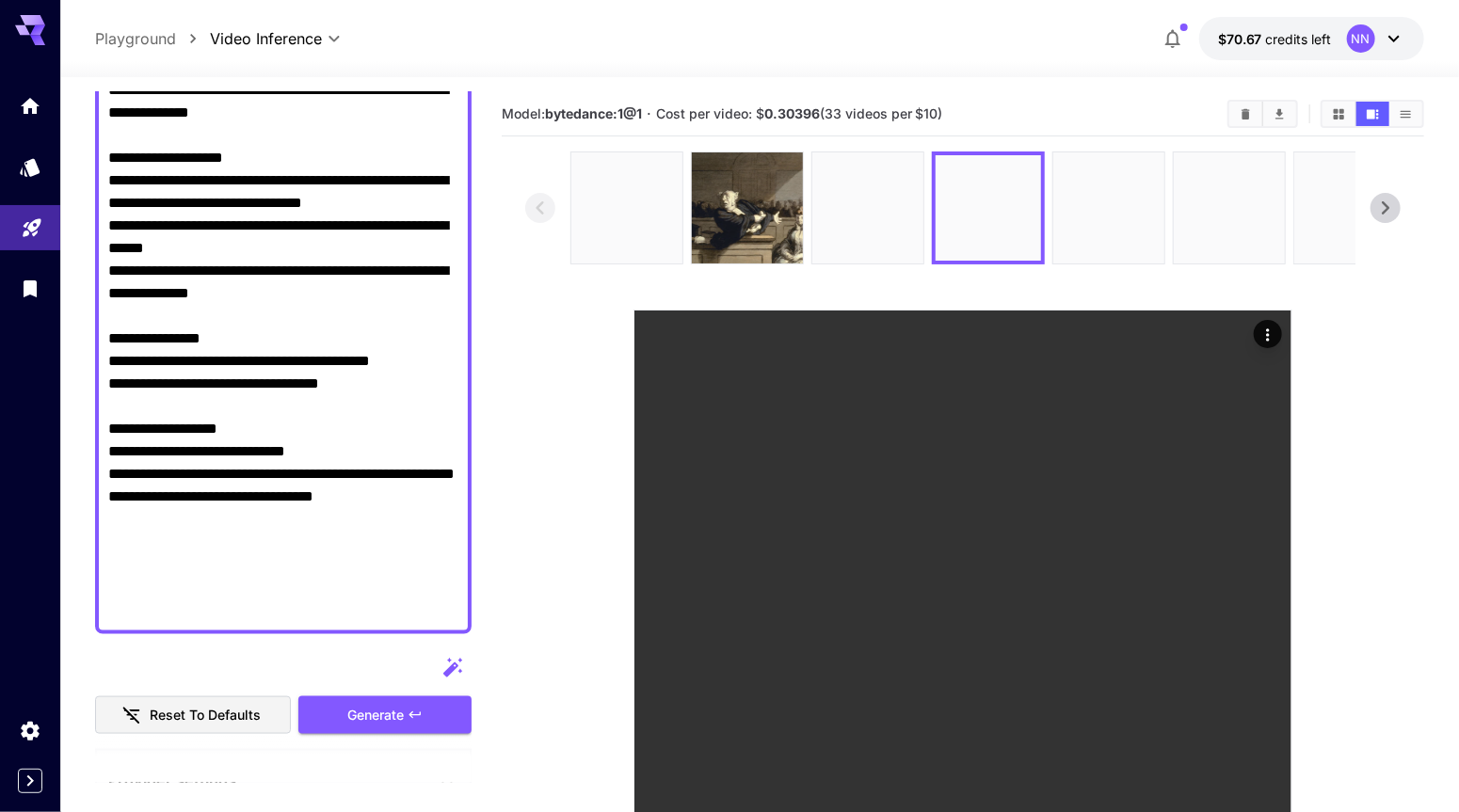 drag, startPoint x: 347, startPoint y: 552, endPoint x: 79, endPoint y: 199, distance: 443.2076 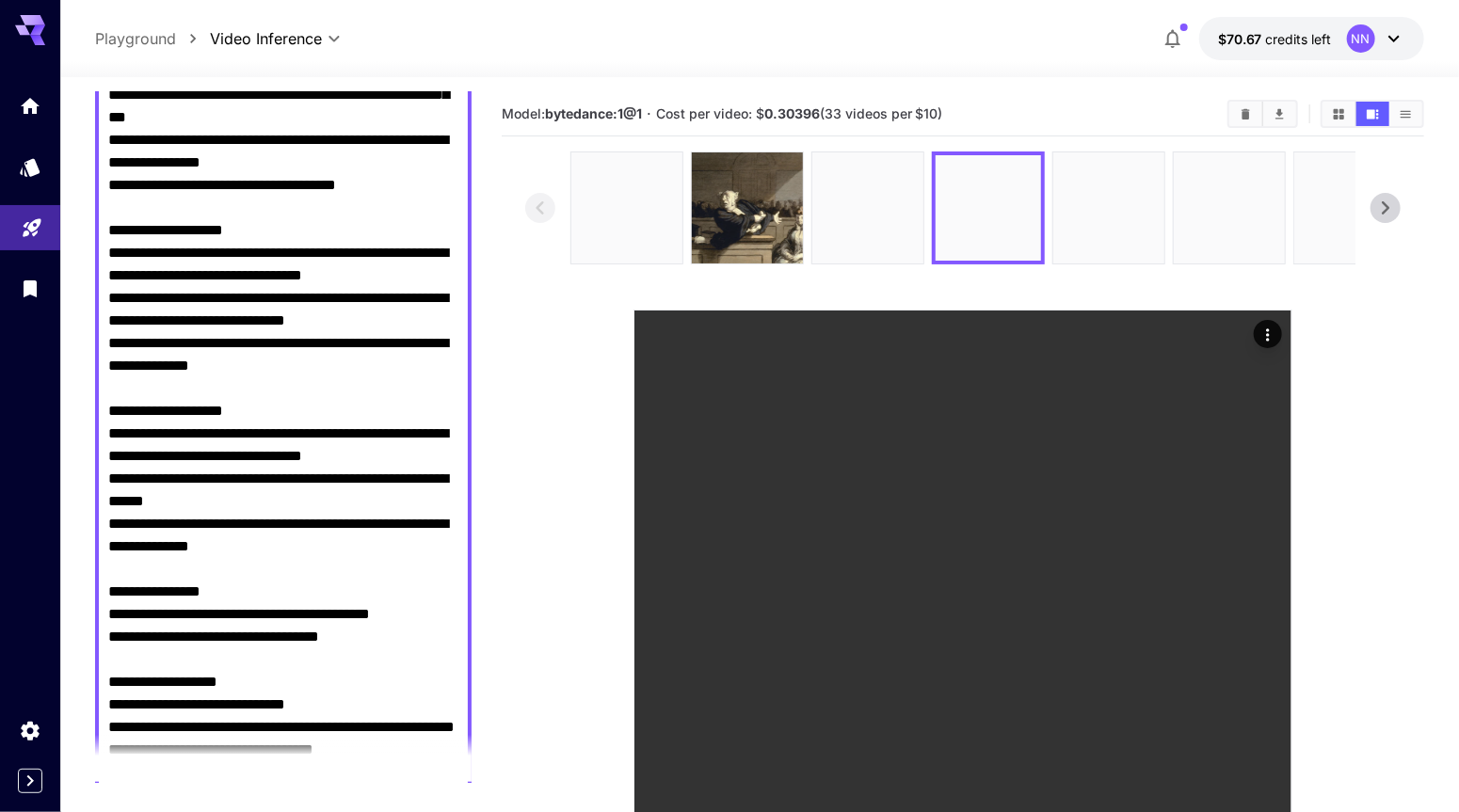 scroll, scrollTop: 602, scrollLeft: 0, axis: vertical 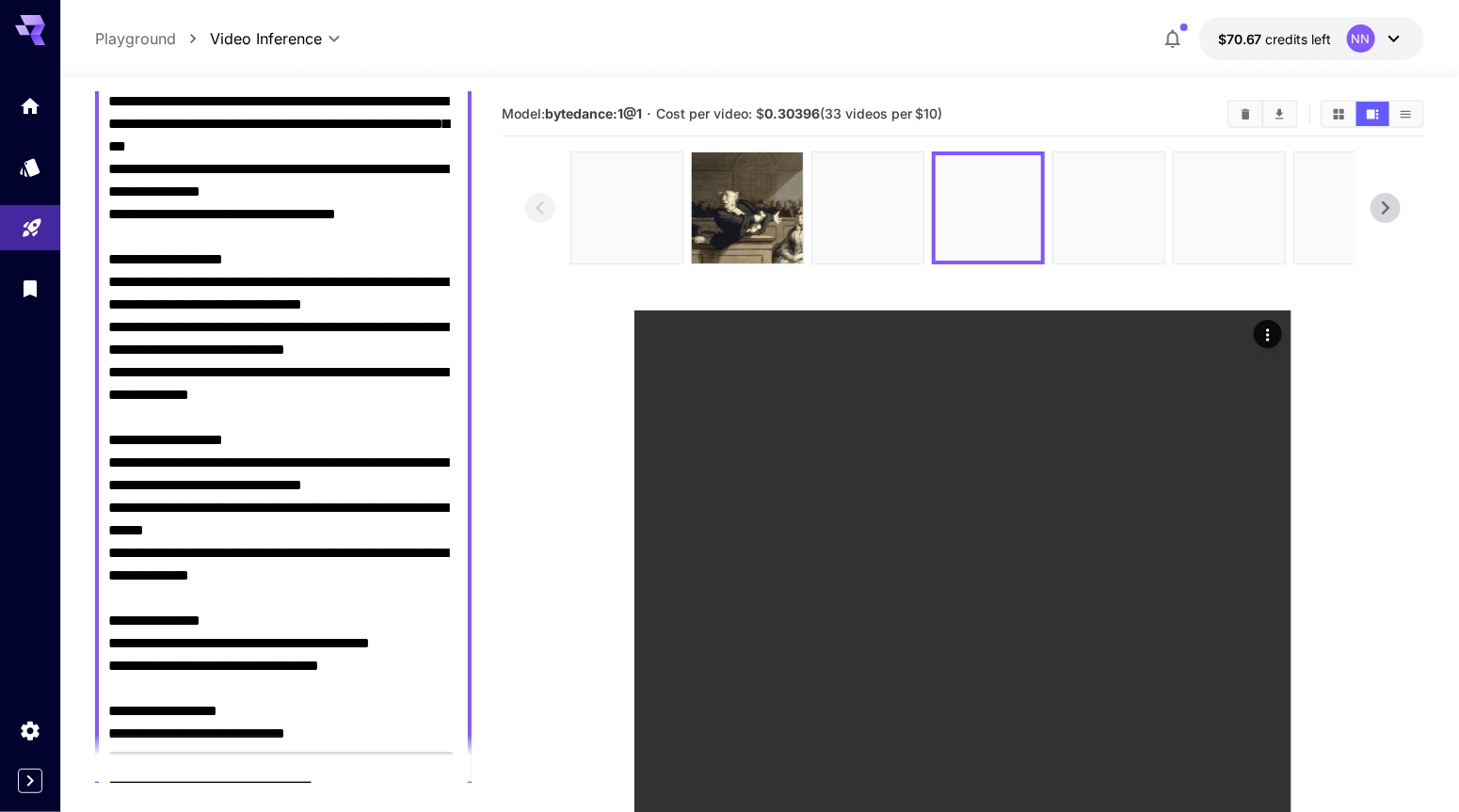drag, startPoint x: 241, startPoint y: 593, endPoint x: 98, endPoint y: 274, distance: 349.58547 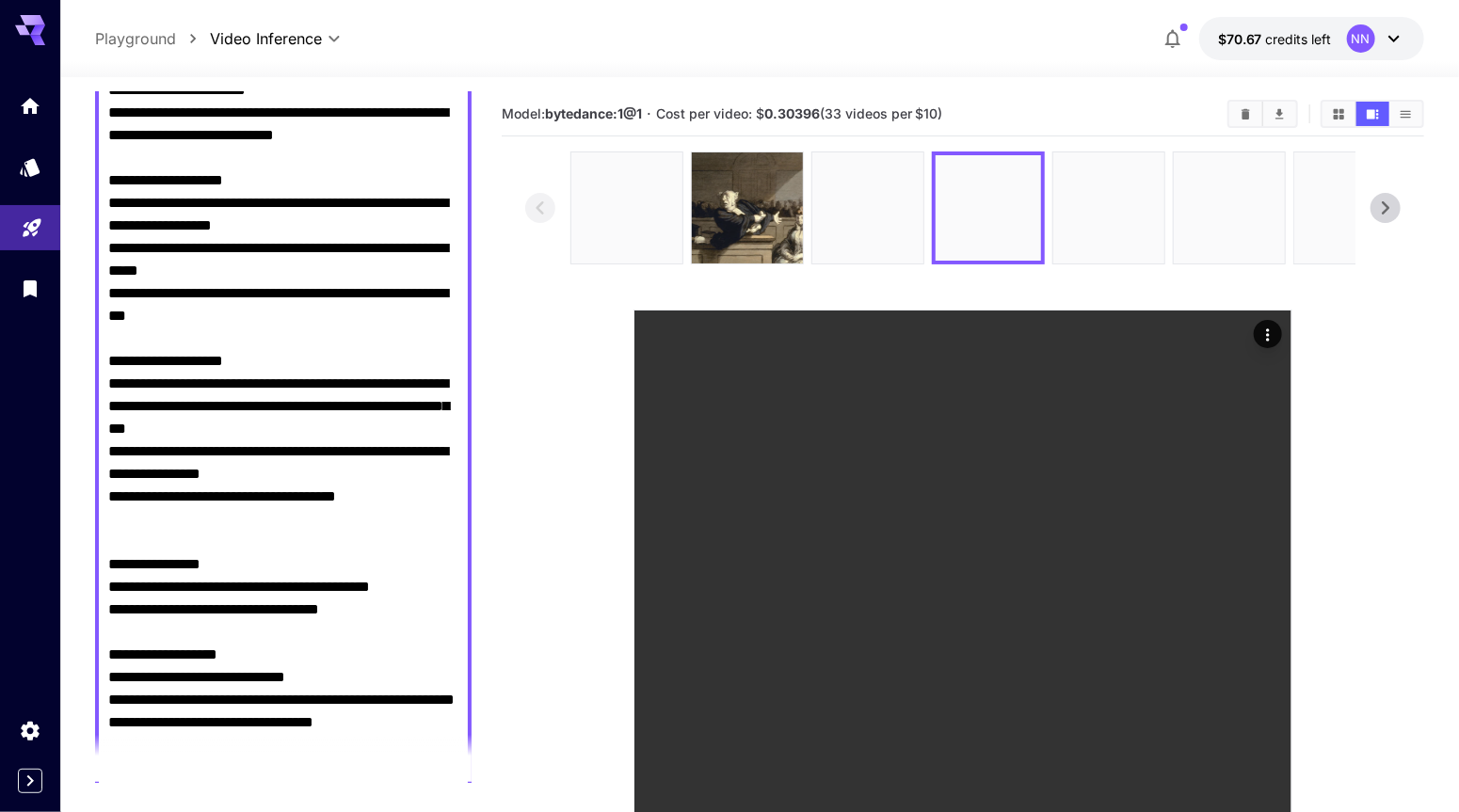 scroll, scrollTop: 132, scrollLeft: 0, axis: vertical 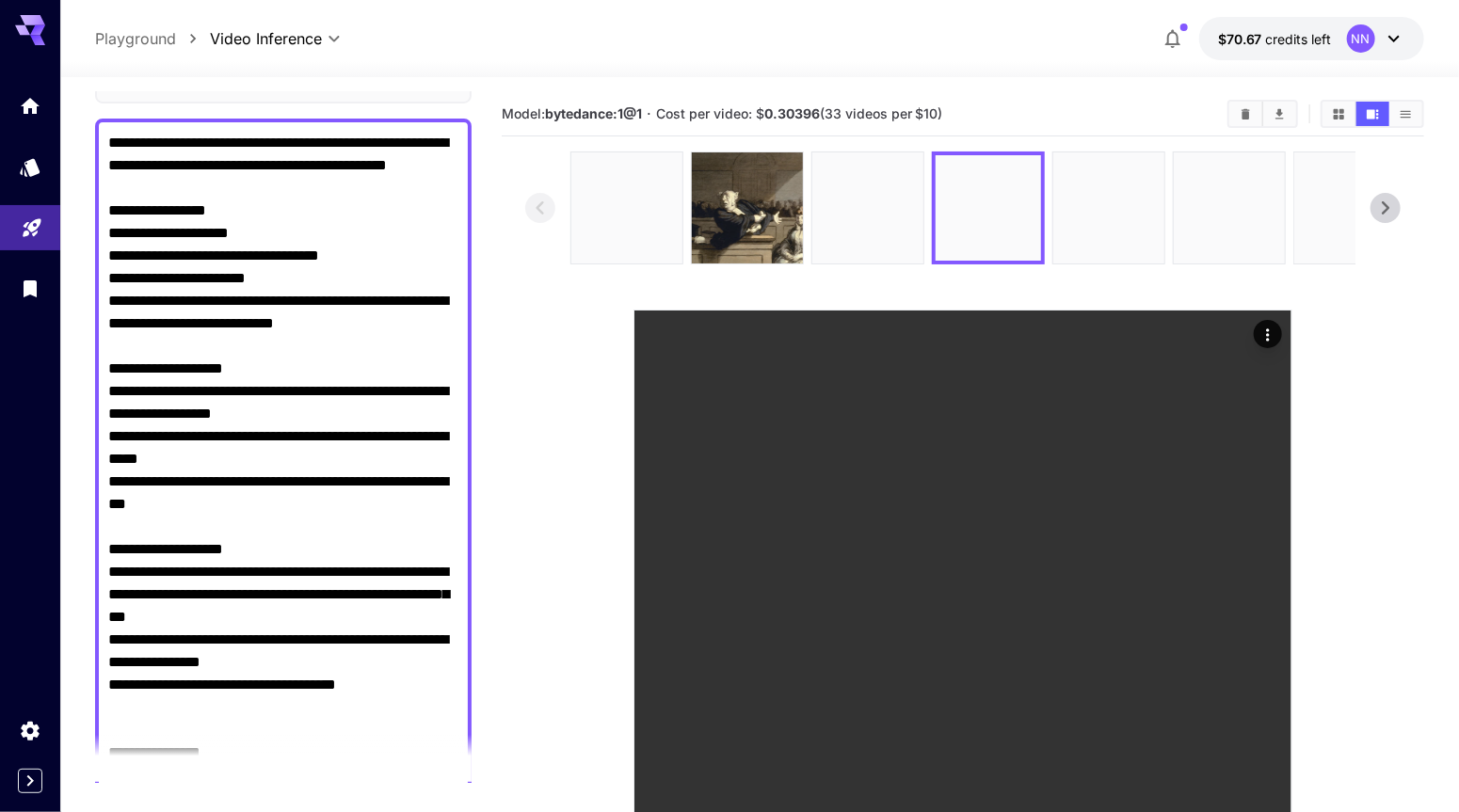 click on "Camera fixed" at bounding box center [283, 583] 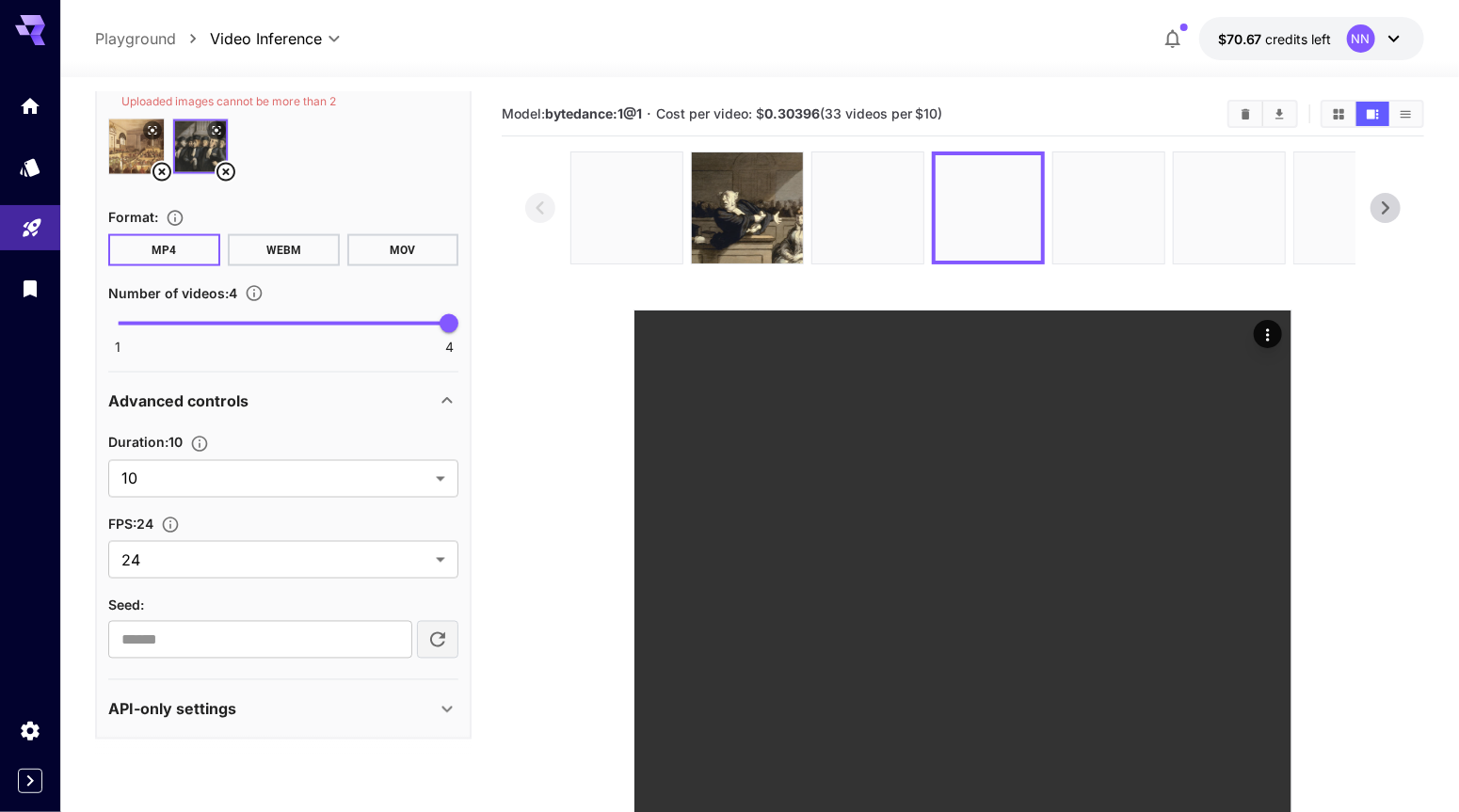 scroll, scrollTop: 1131, scrollLeft: 0, axis: vertical 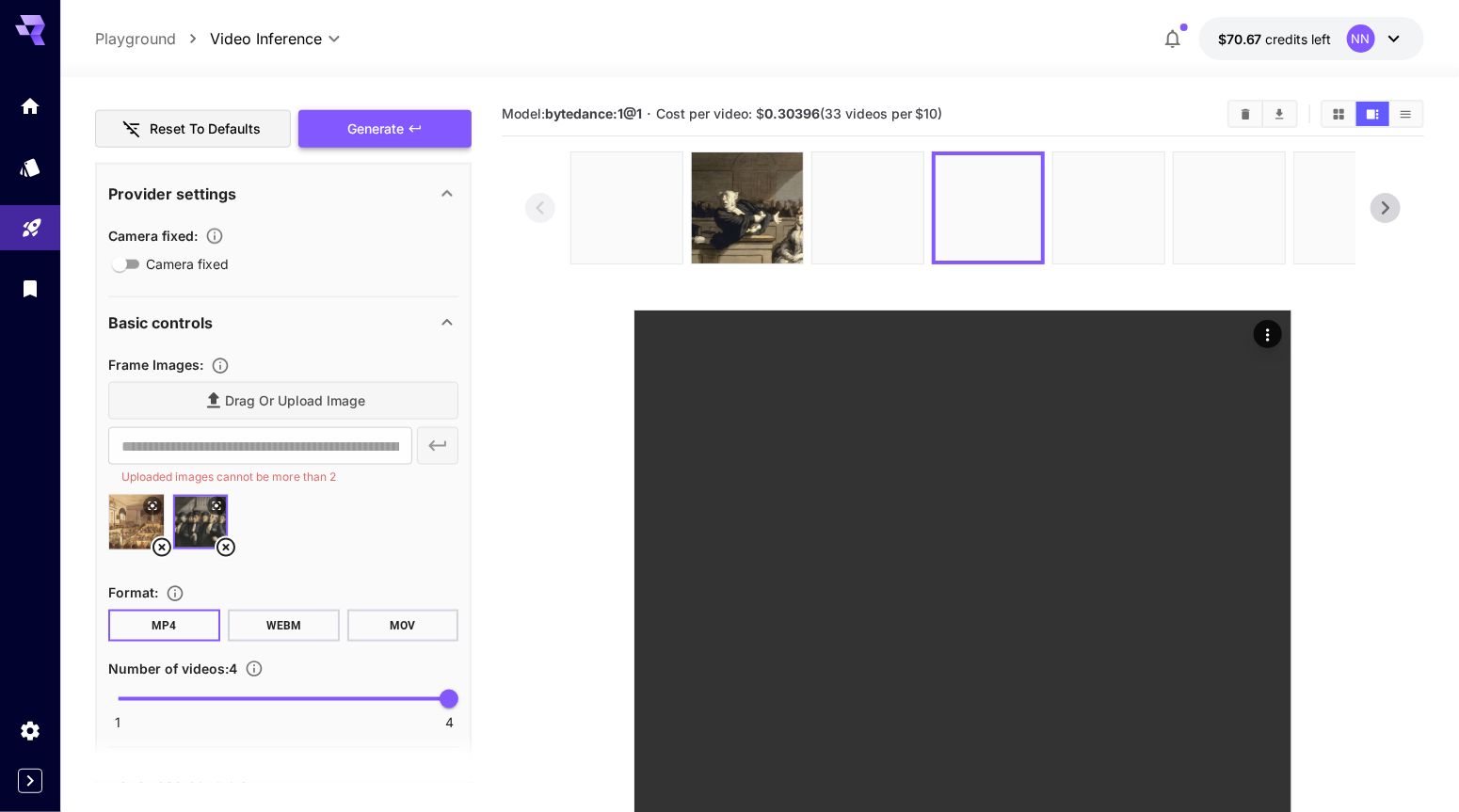 type on "**********" 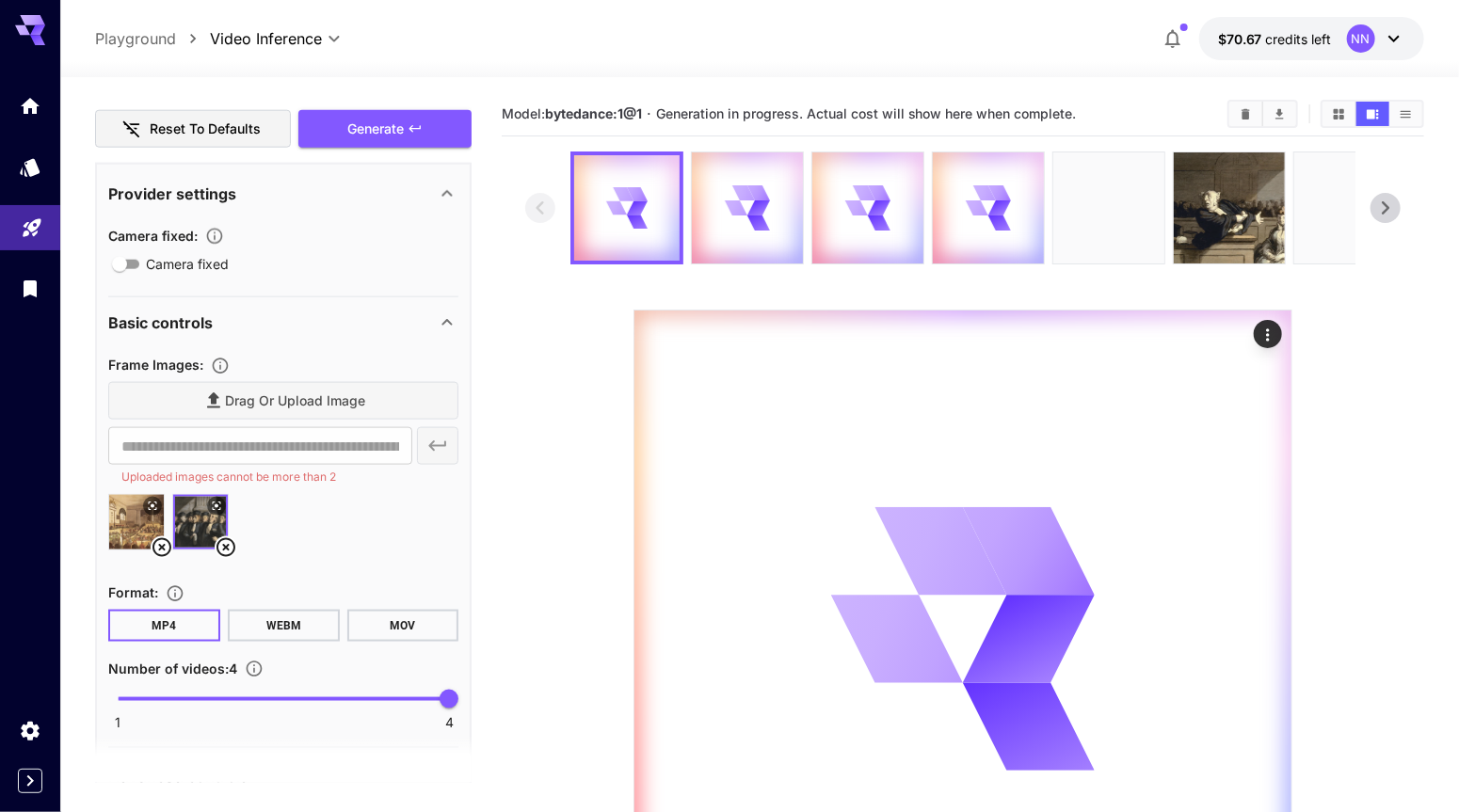 click 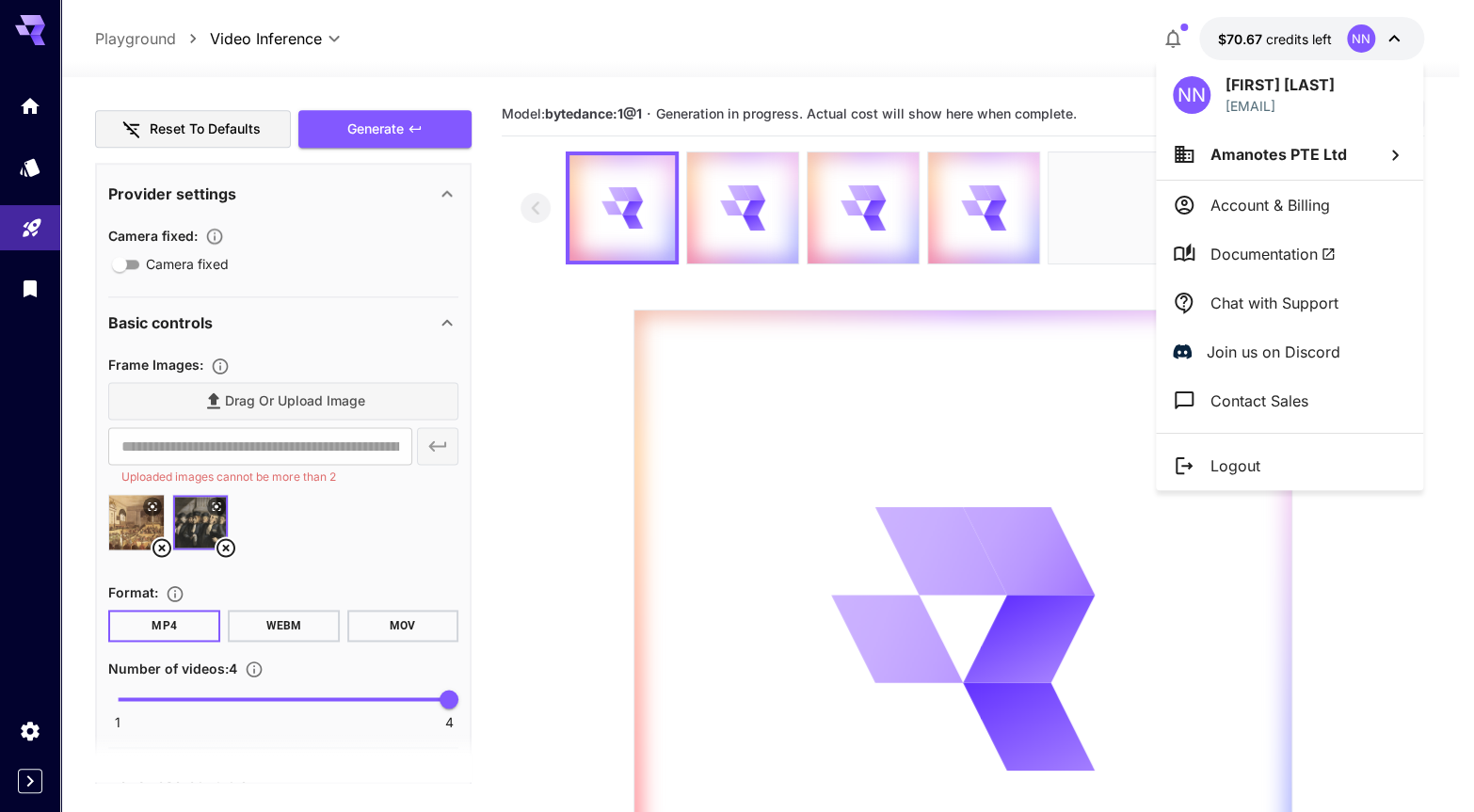 click at bounding box center [737, 406] 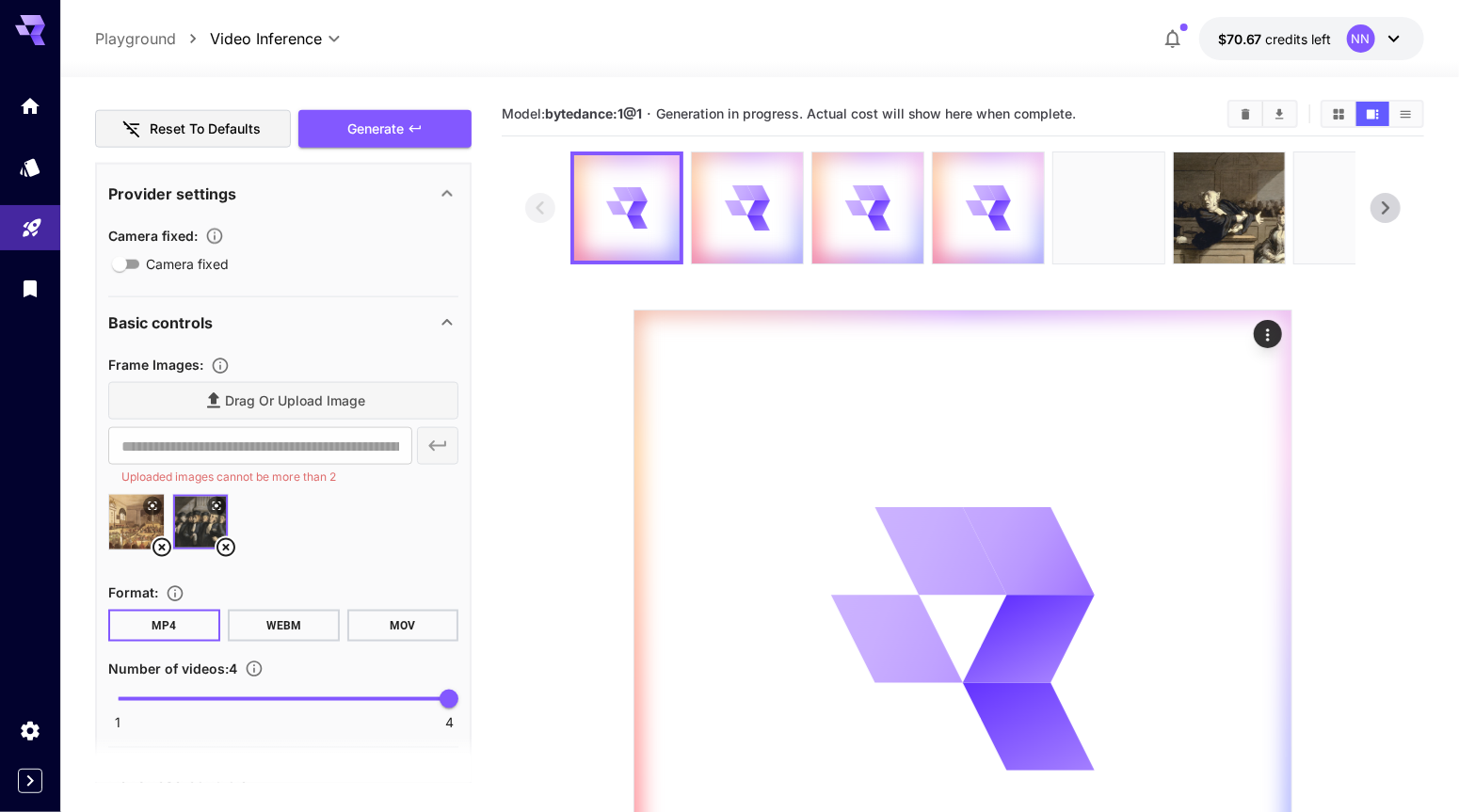 click at bounding box center (963, 560) 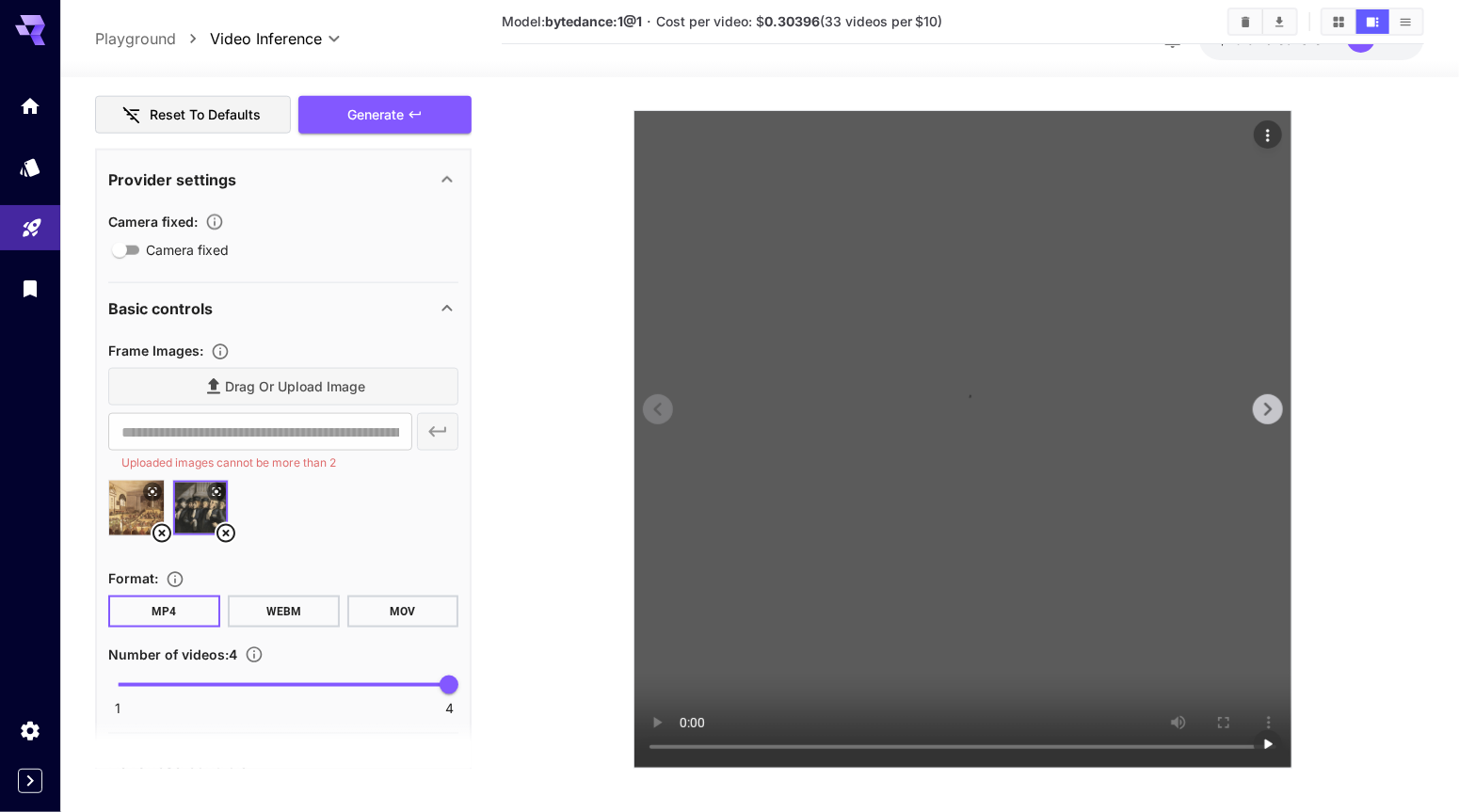 scroll, scrollTop: 212, scrollLeft: 0, axis: vertical 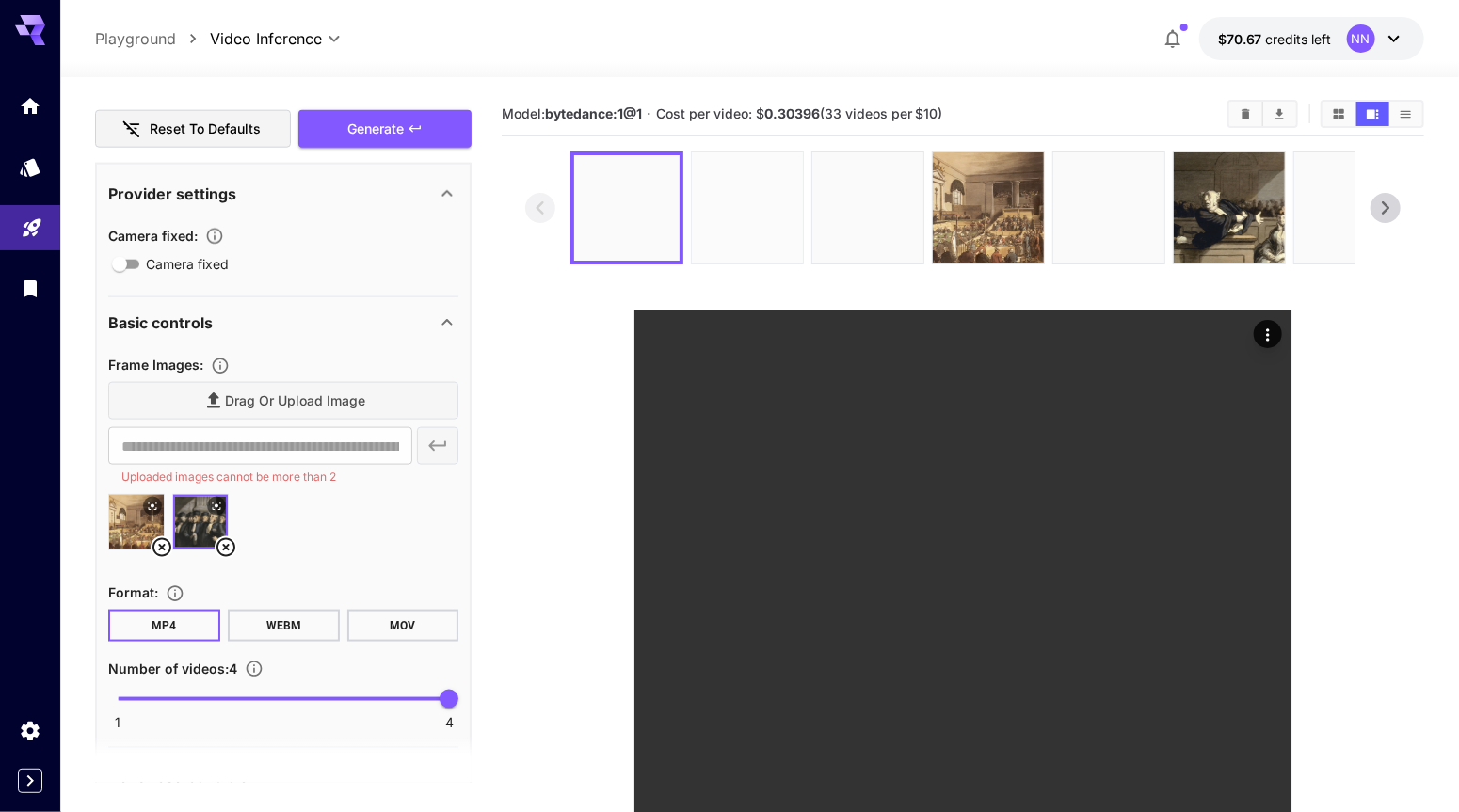 click at bounding box center (747, 208) 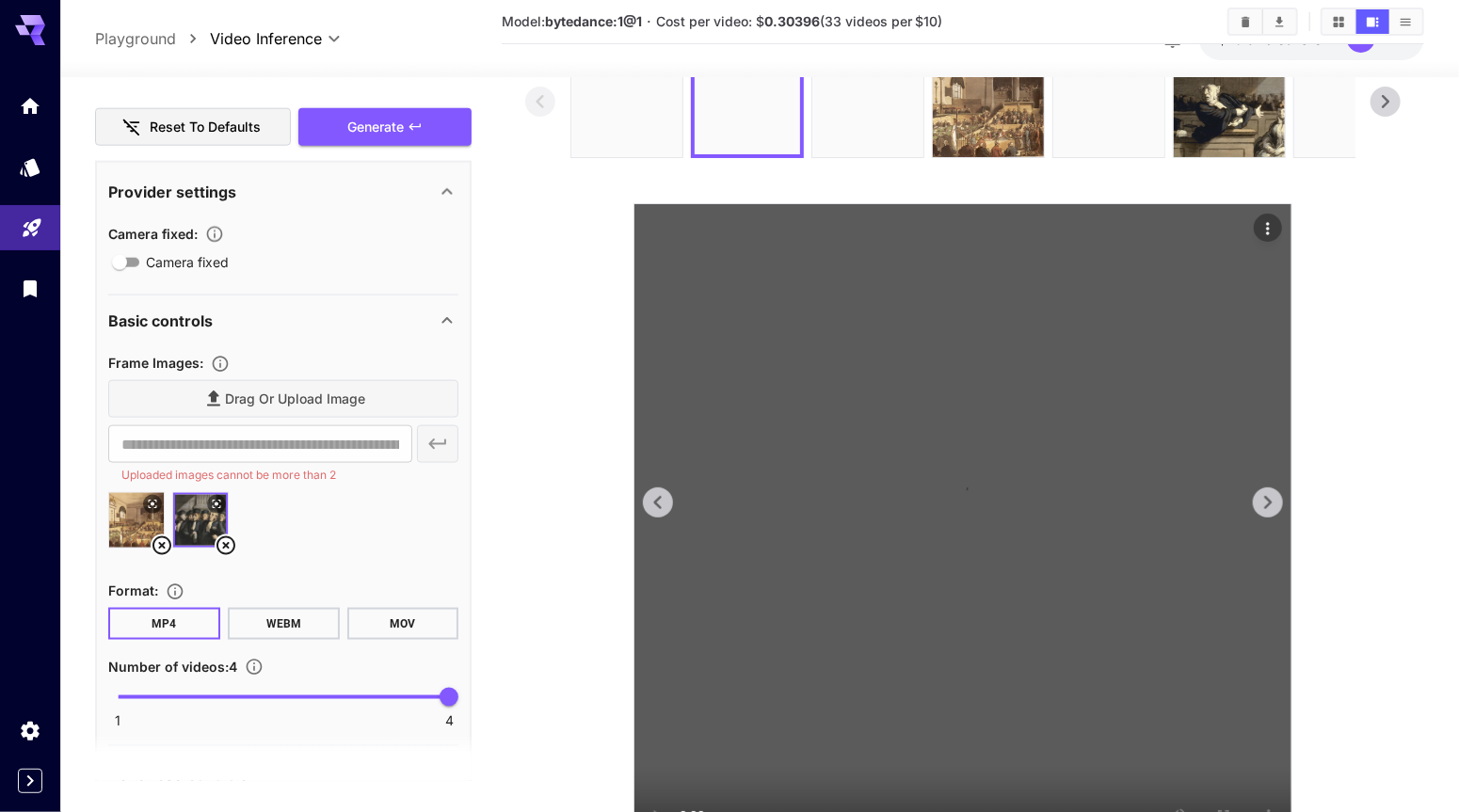 scroll, scrollTop: 212, scrollLeft: 0, axis: vertical 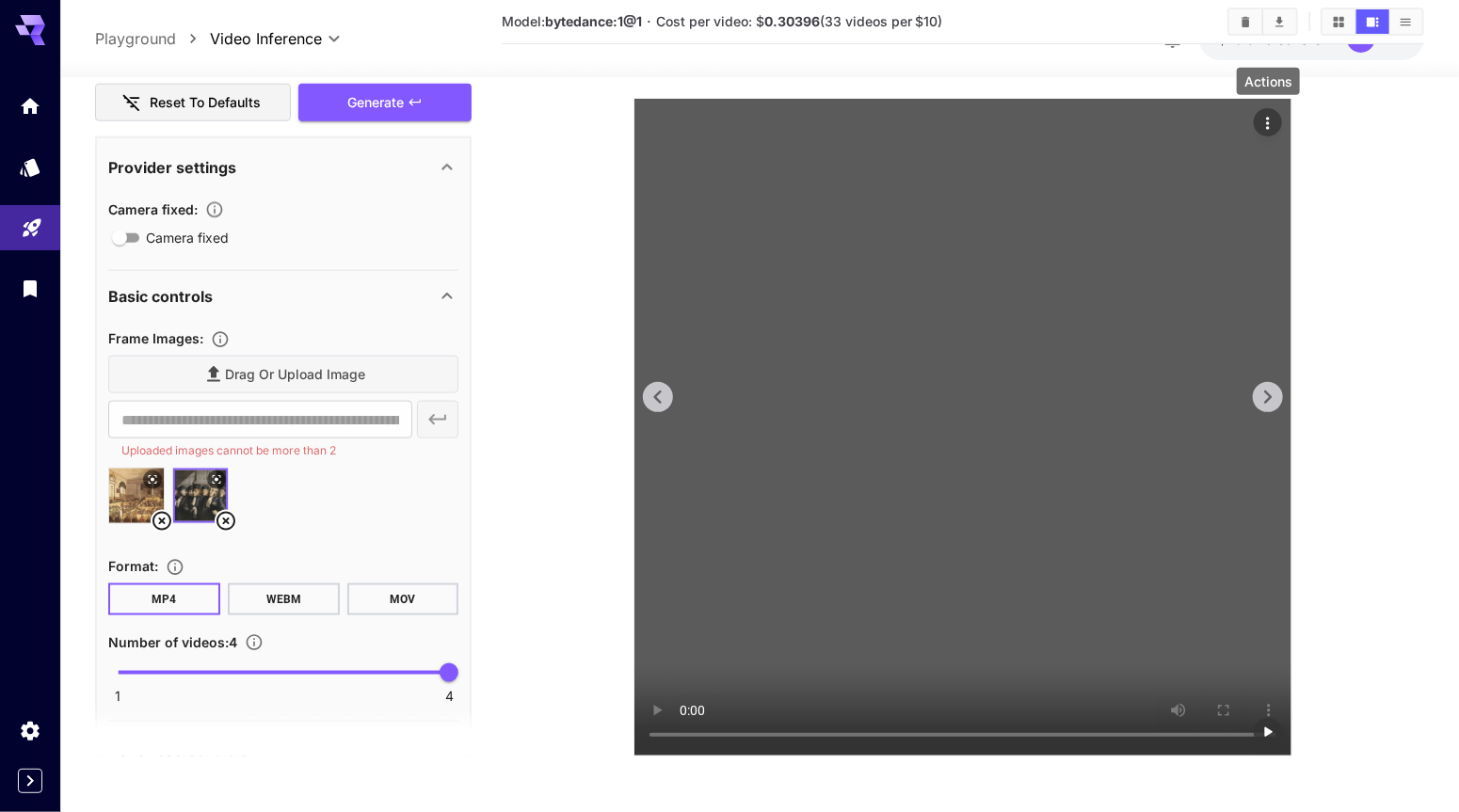 click 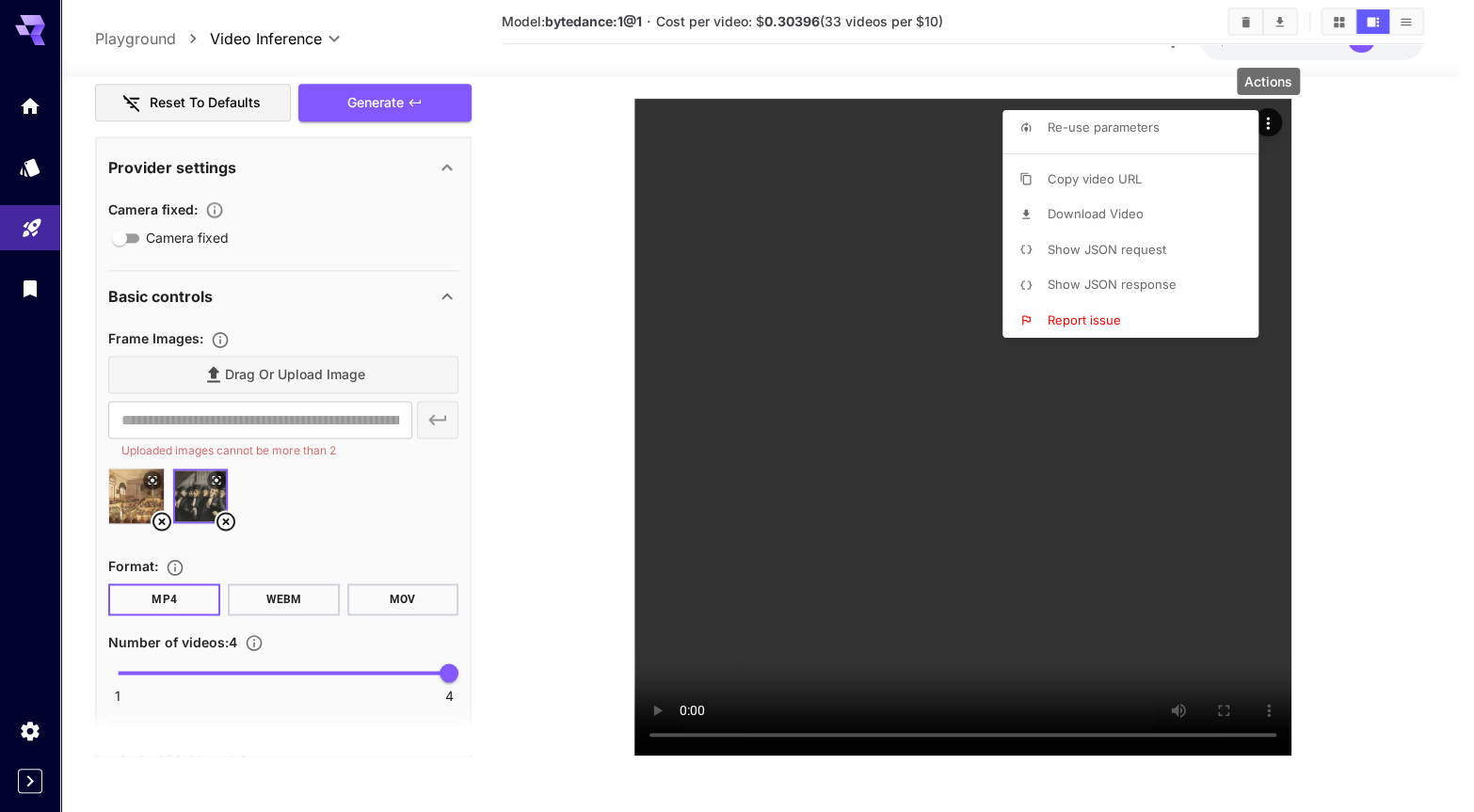 click on "Download Video" at bounding box center (1096, 214) 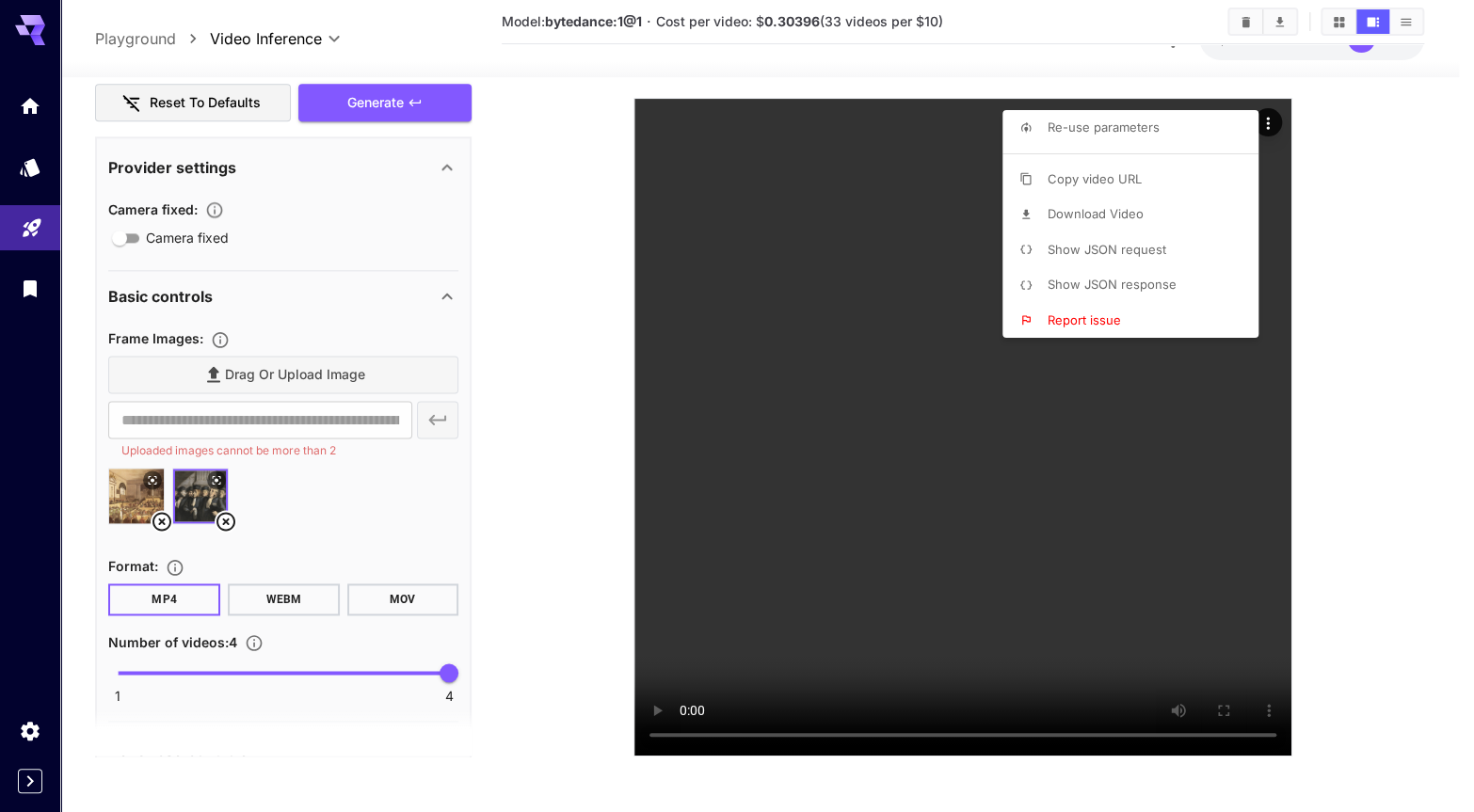 click at bounding box center [737, 406] 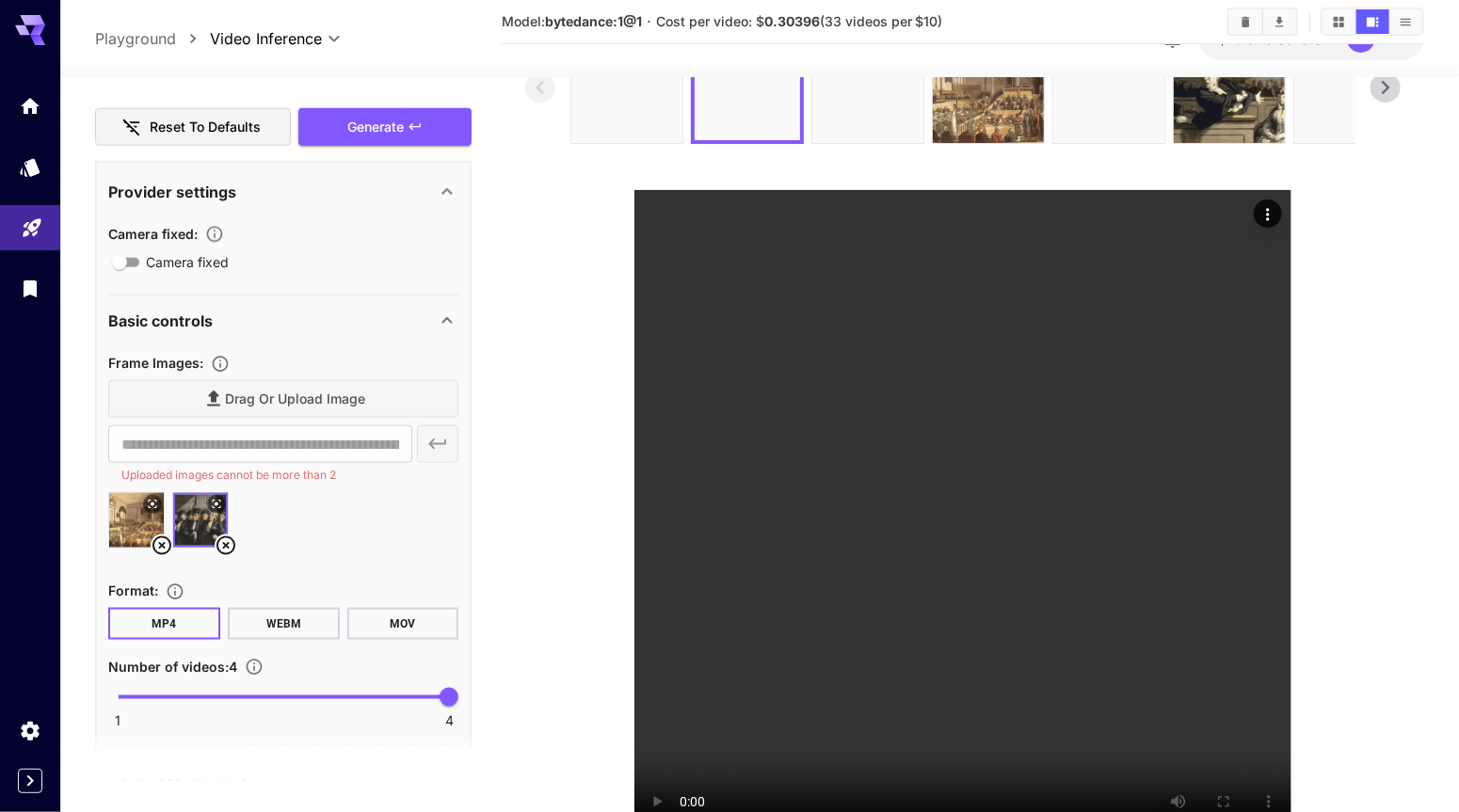 scroll, scrollTop: 24, scrollLeft: 0, axis: vertical 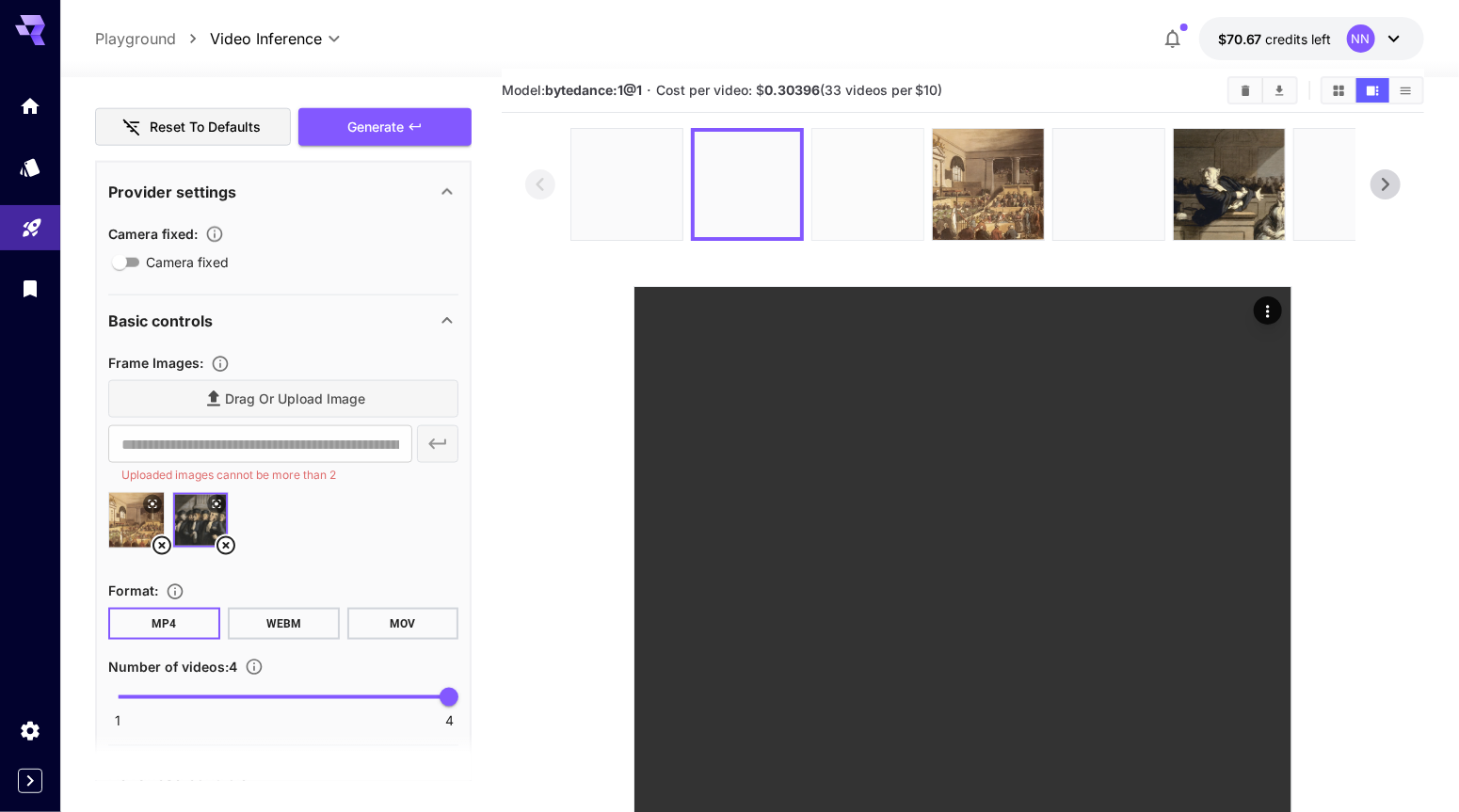 click at bounding box center [868, 184] 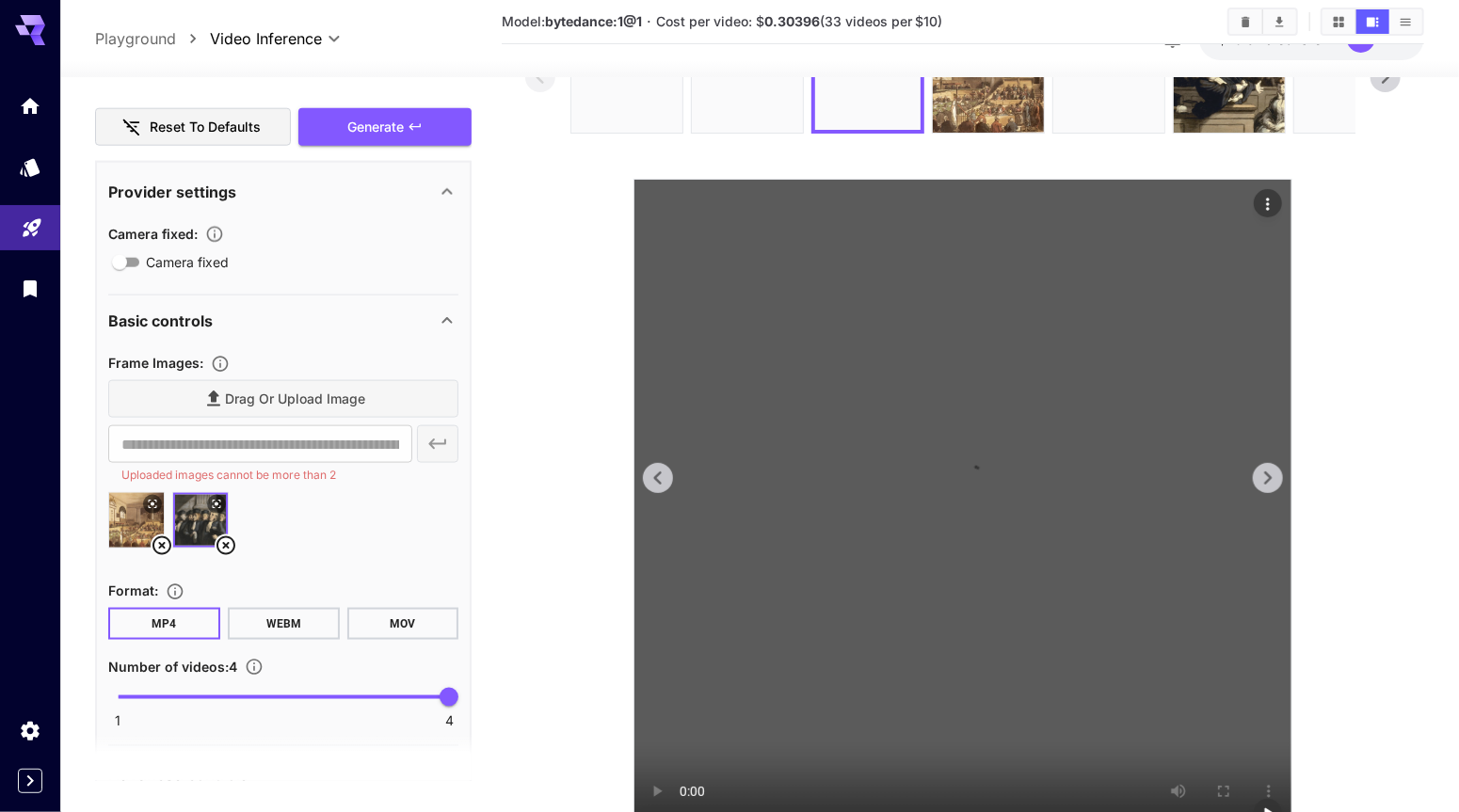 scroll, scrollTop: 212, scrollLeft: 0, axis: vertical 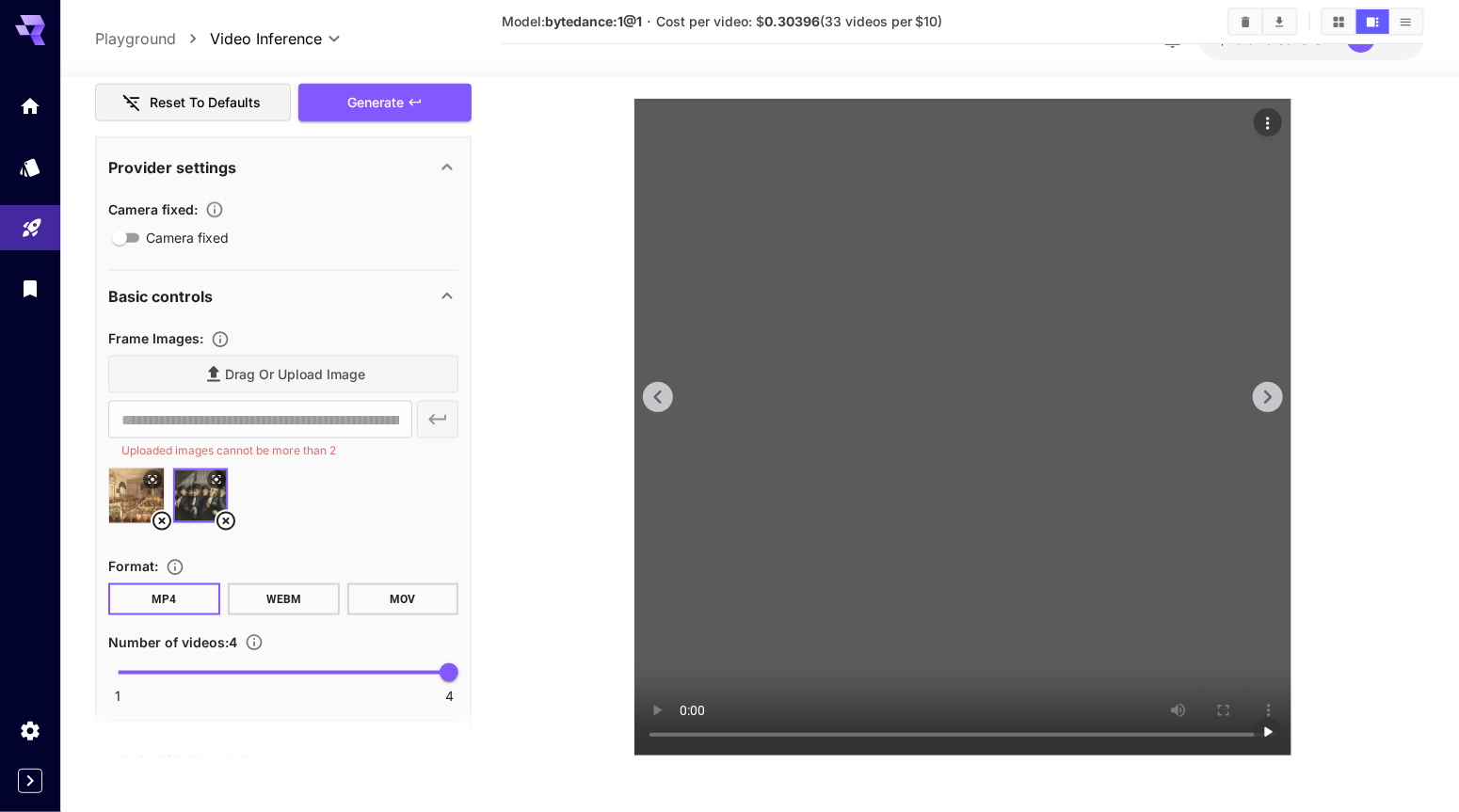 click 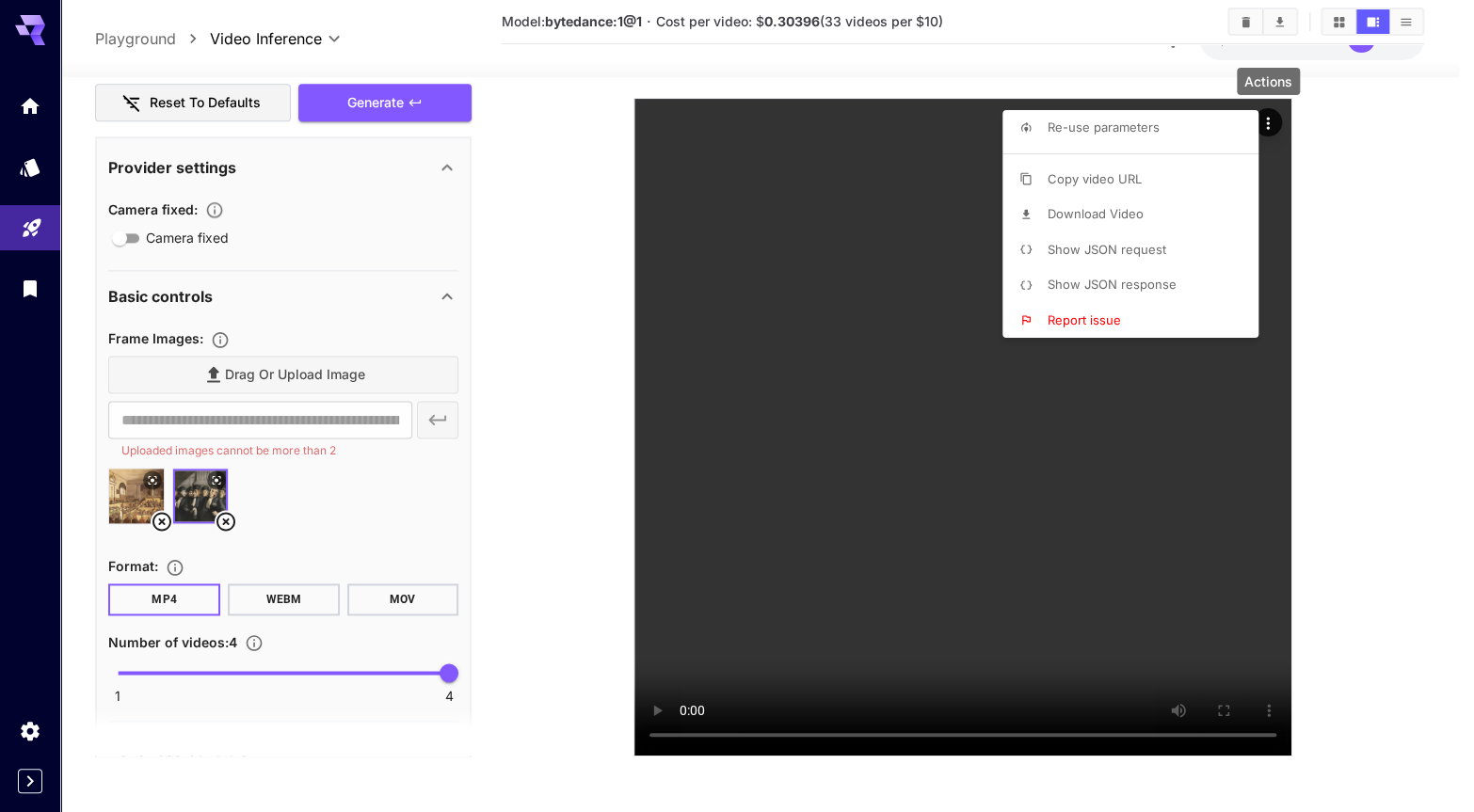 click on "Download Video" at bounding box center (1096, 214) 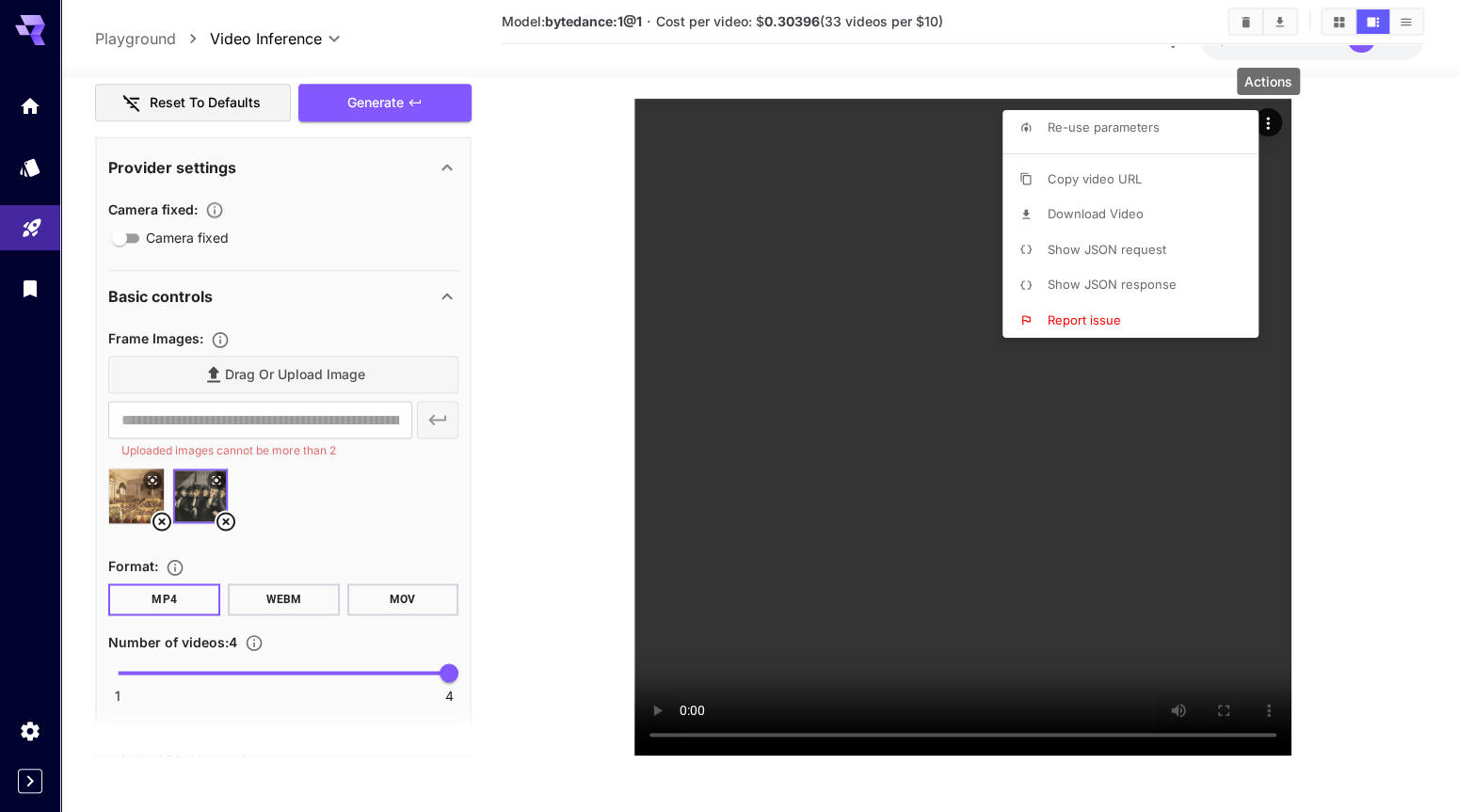 drag, startPoint x: 562, startPoint y: 279, endPoint x: 604, endPoint y: 292, distance: 43.965896 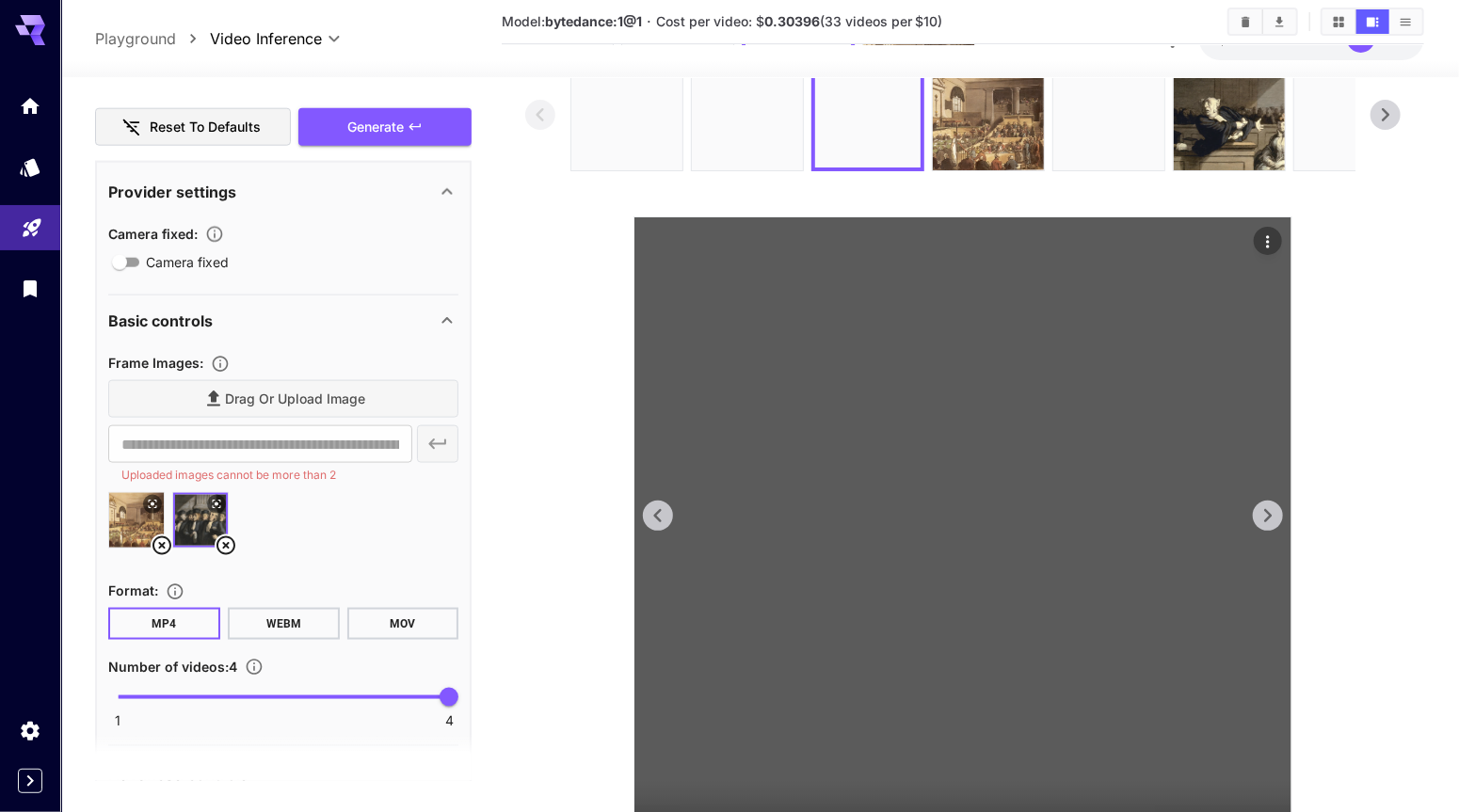 scroll, scrollTop: 0, scrollLeft: 0, axis: both 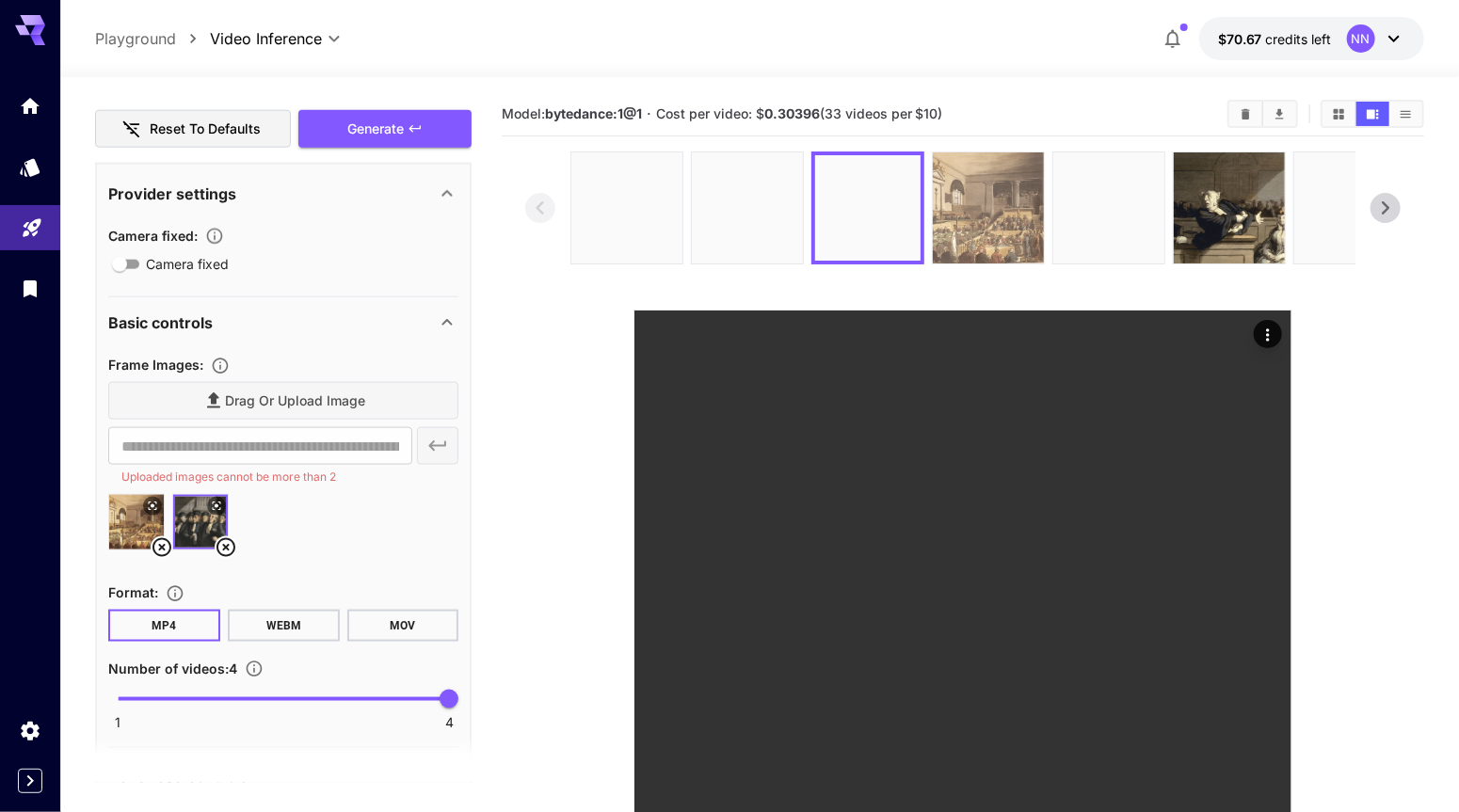 click at bounding box center (988, 208) 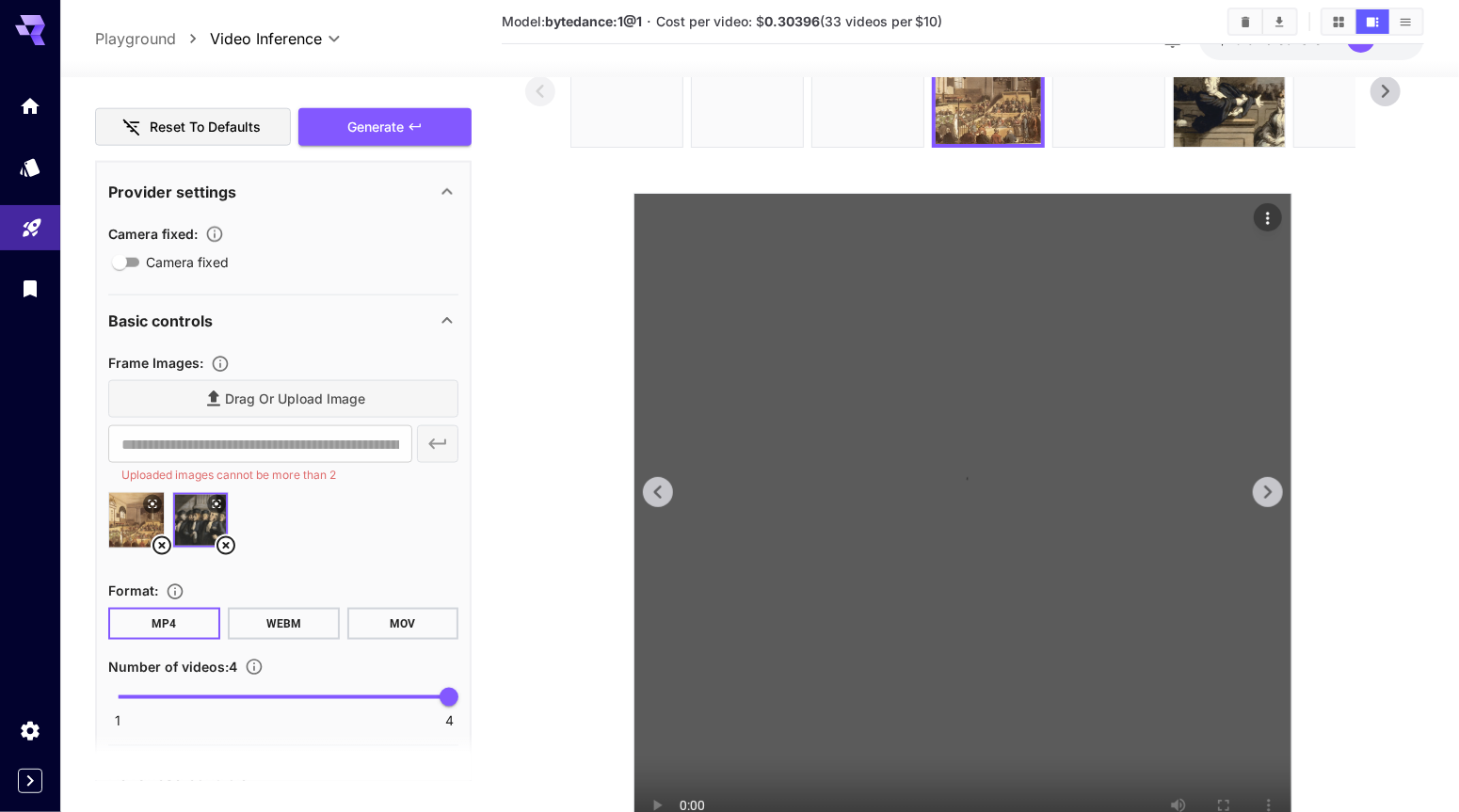 scroll, scrollTop: 212, scrollLeft: 0, axis: vertical 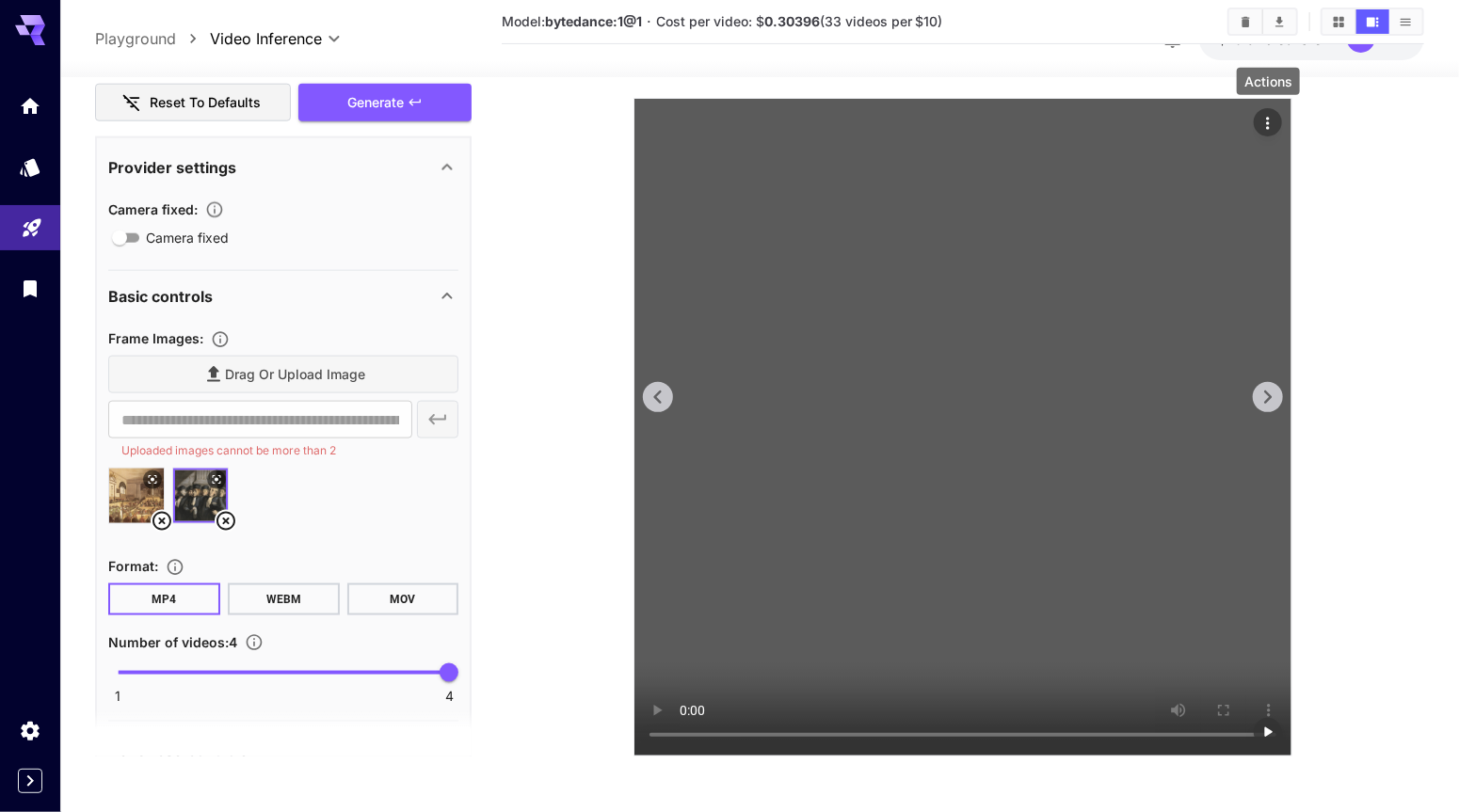 click 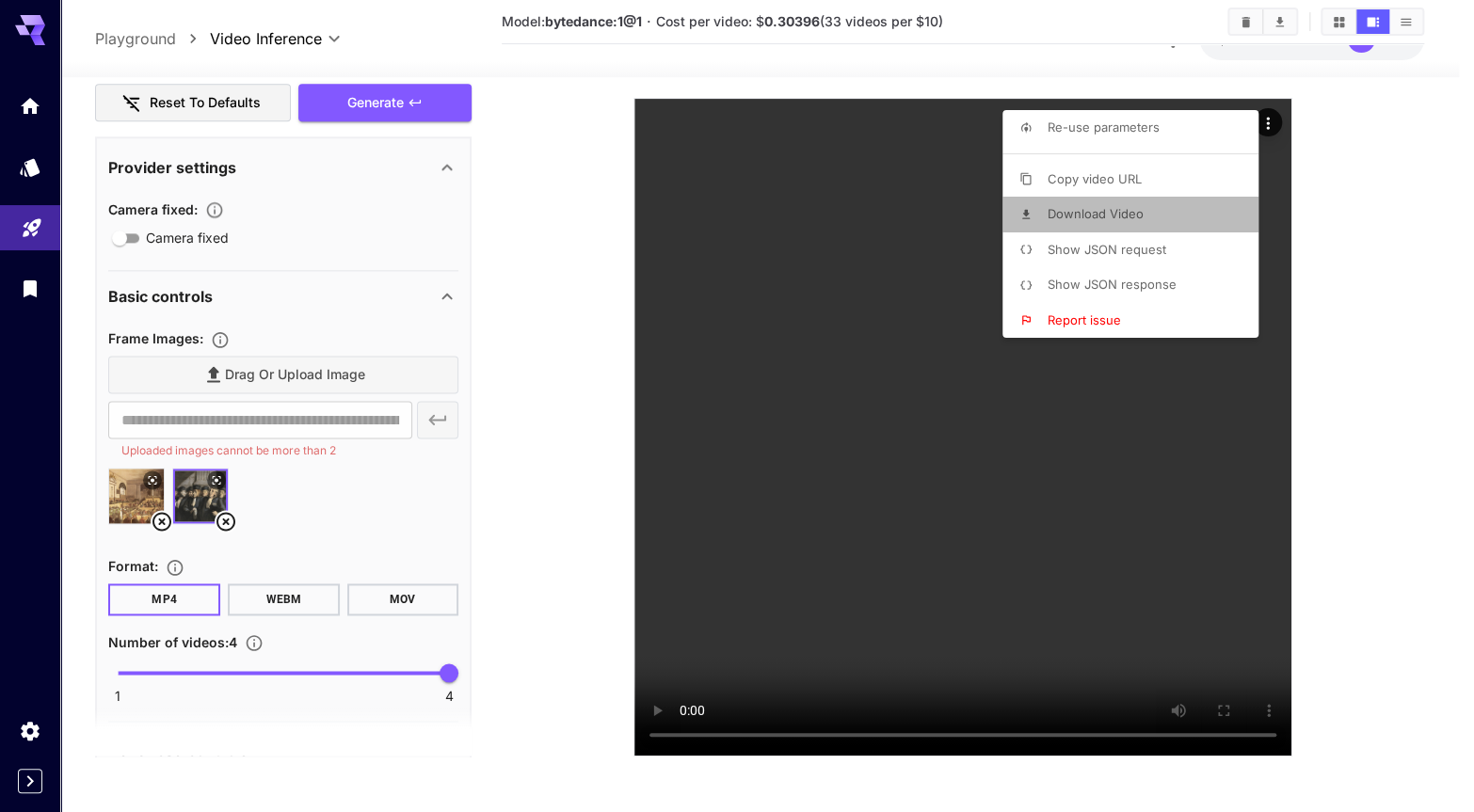 click on "Download Video" at bounding box center (1096, 214) 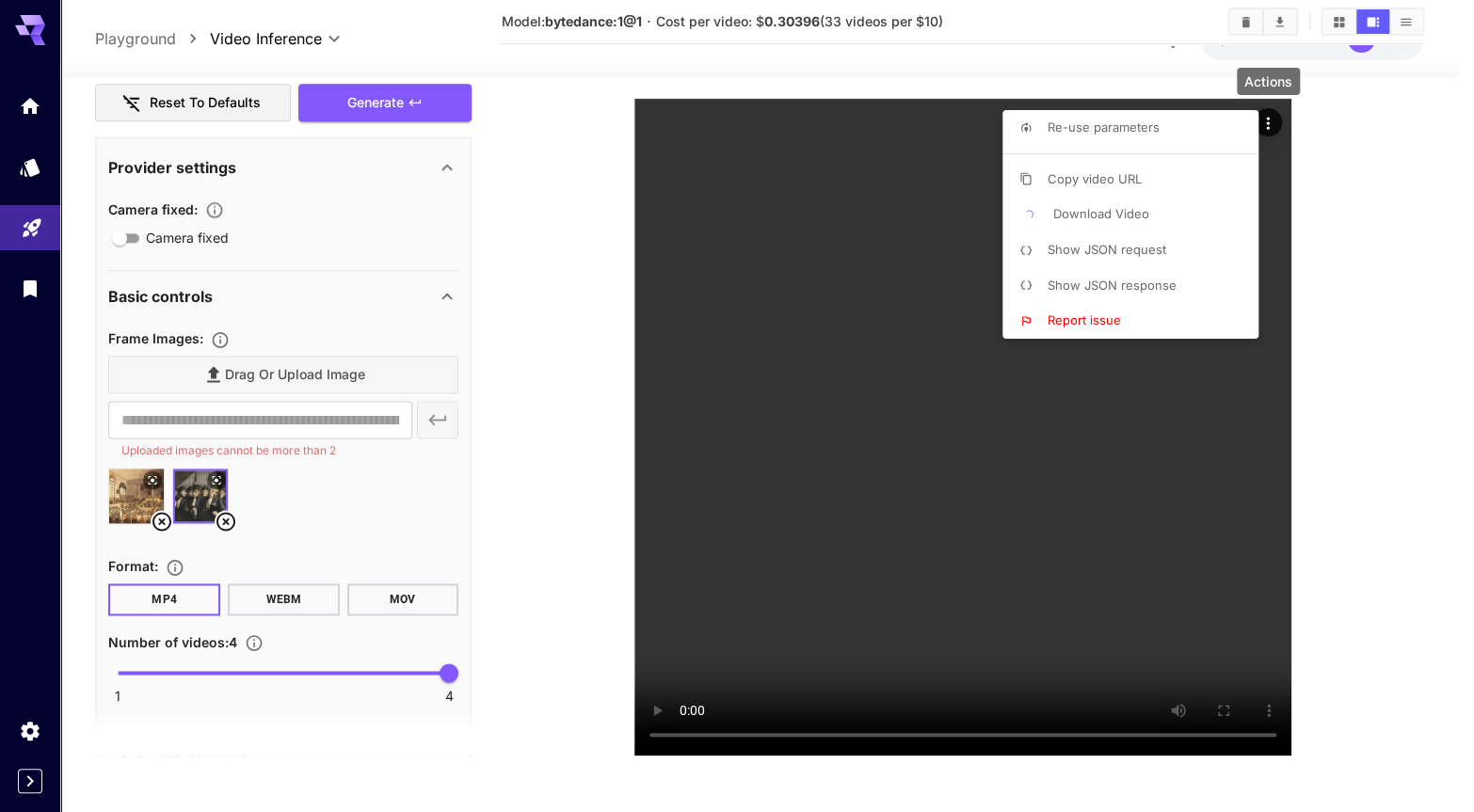 click at bounding box center (737, 406) 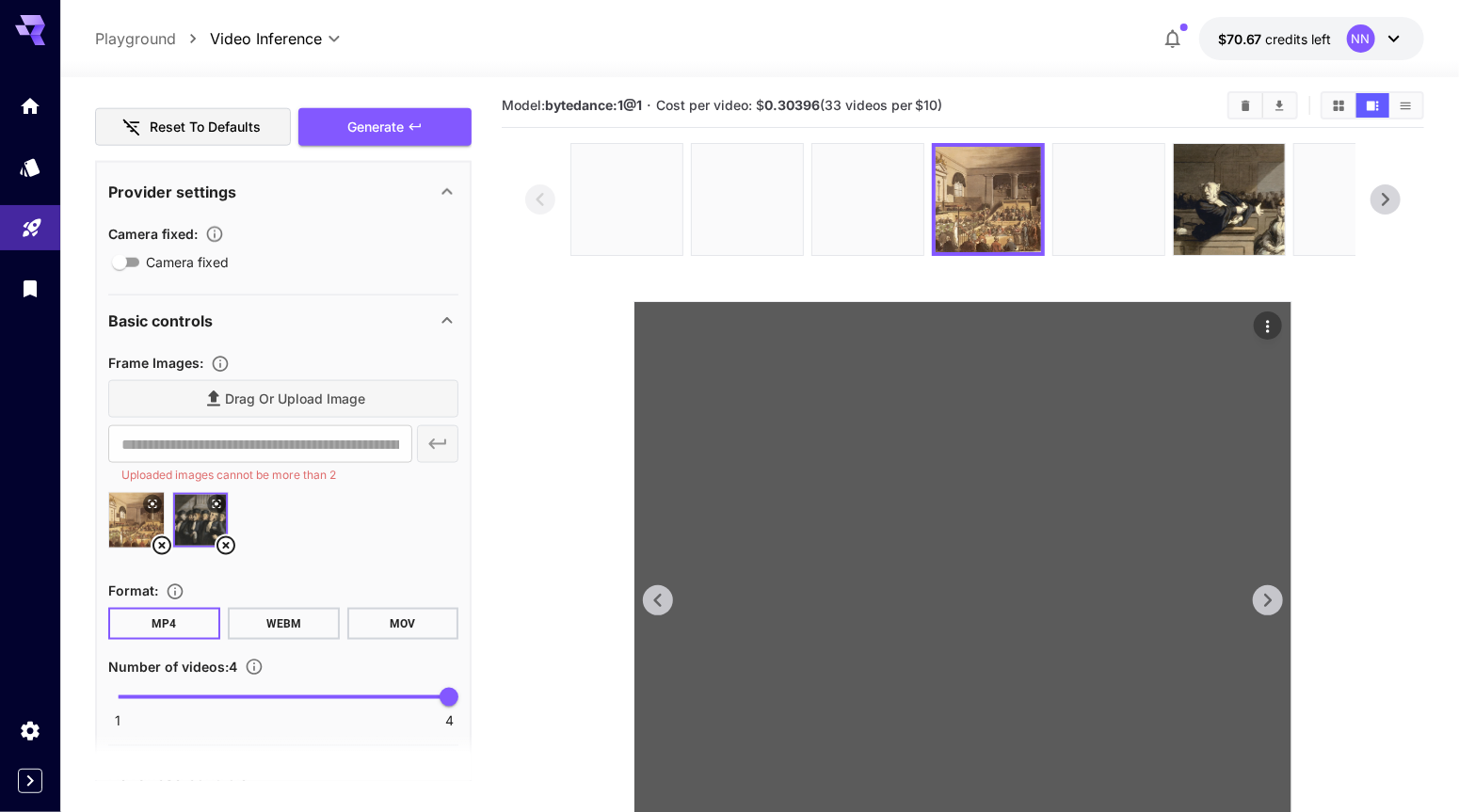 scroll, scrollTop: 0, scrollLeft: 0, axis: both 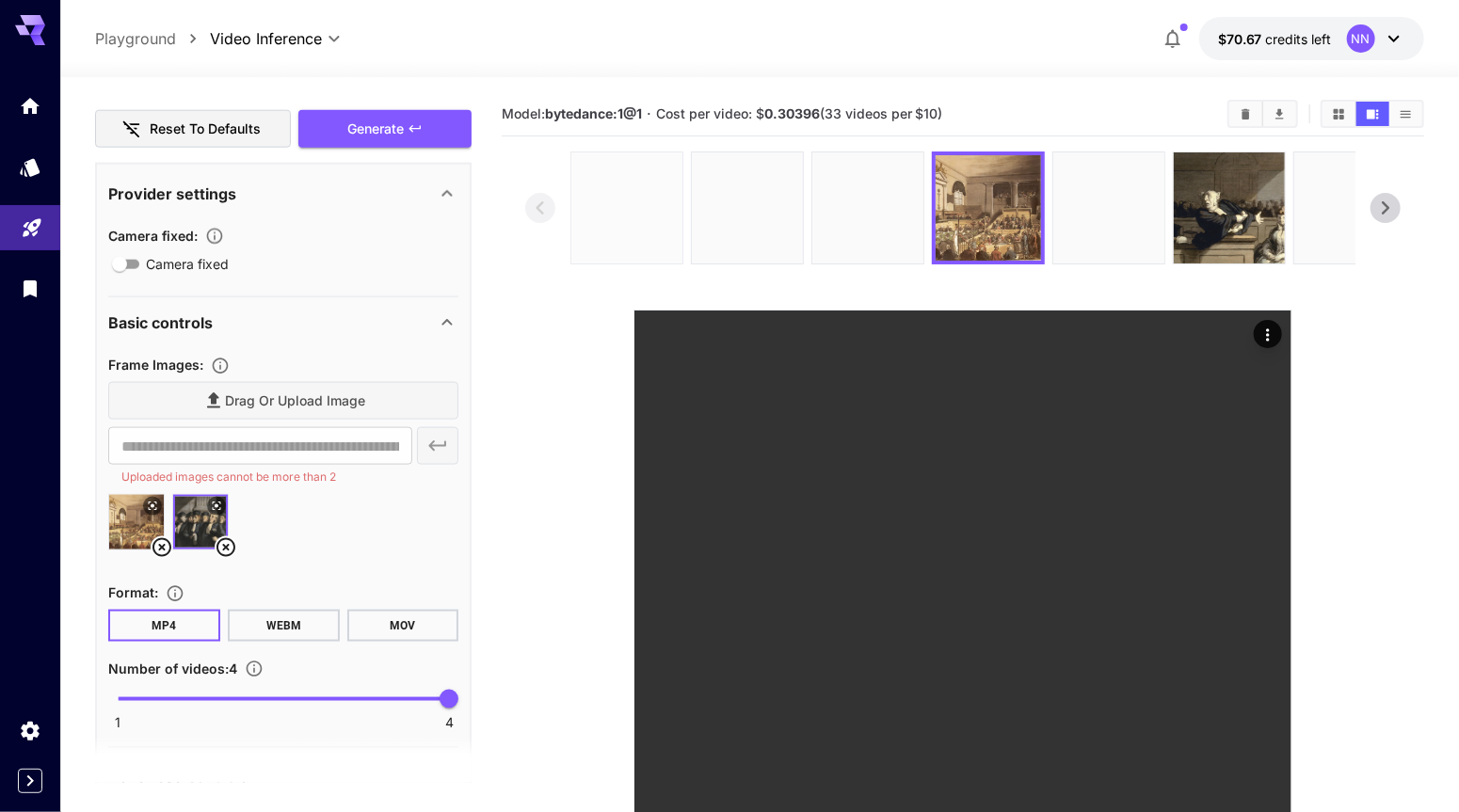 click at bounding box center (627, 208) 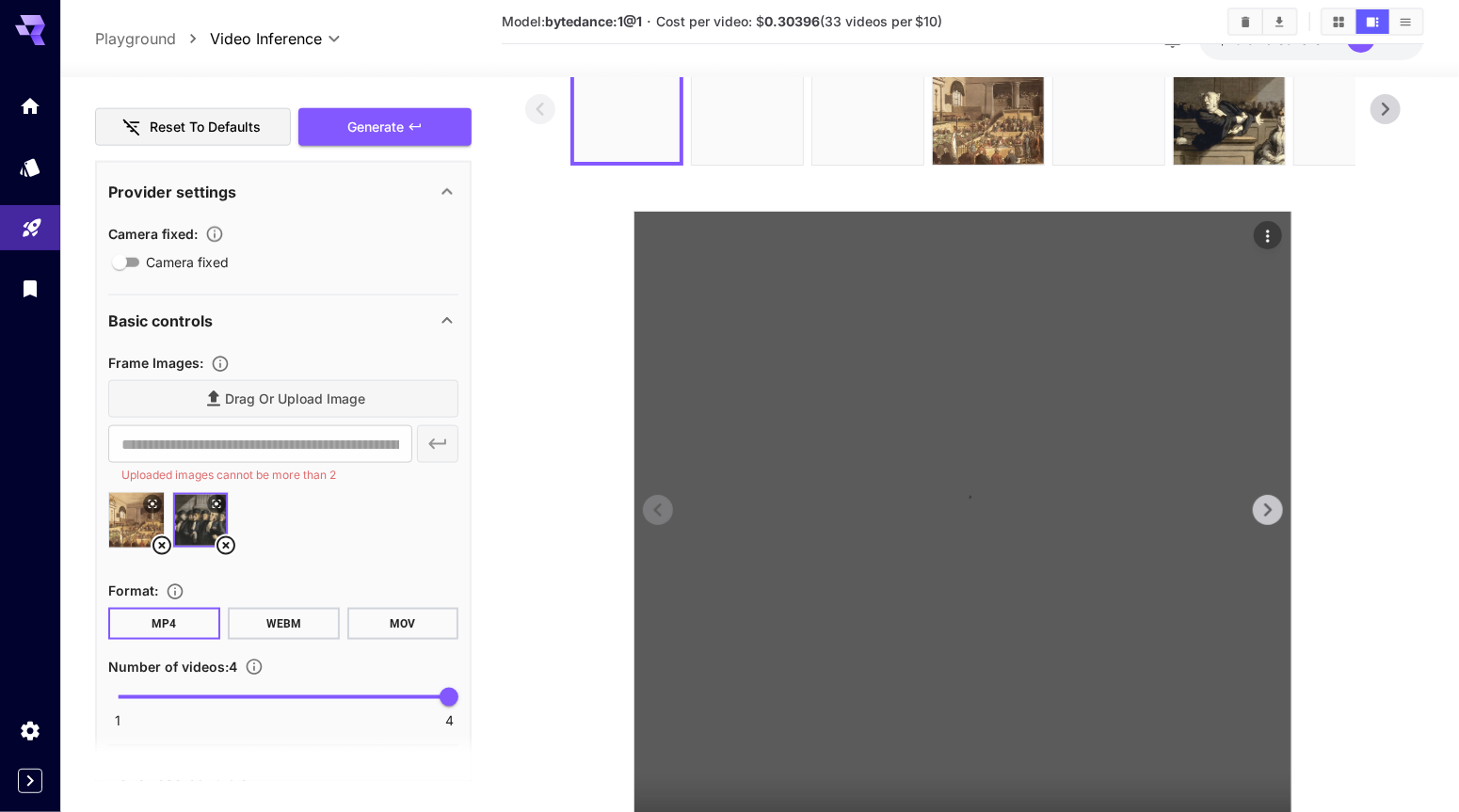scroll, scrollTop: 212, scrollLeft: 0, axis: vertical 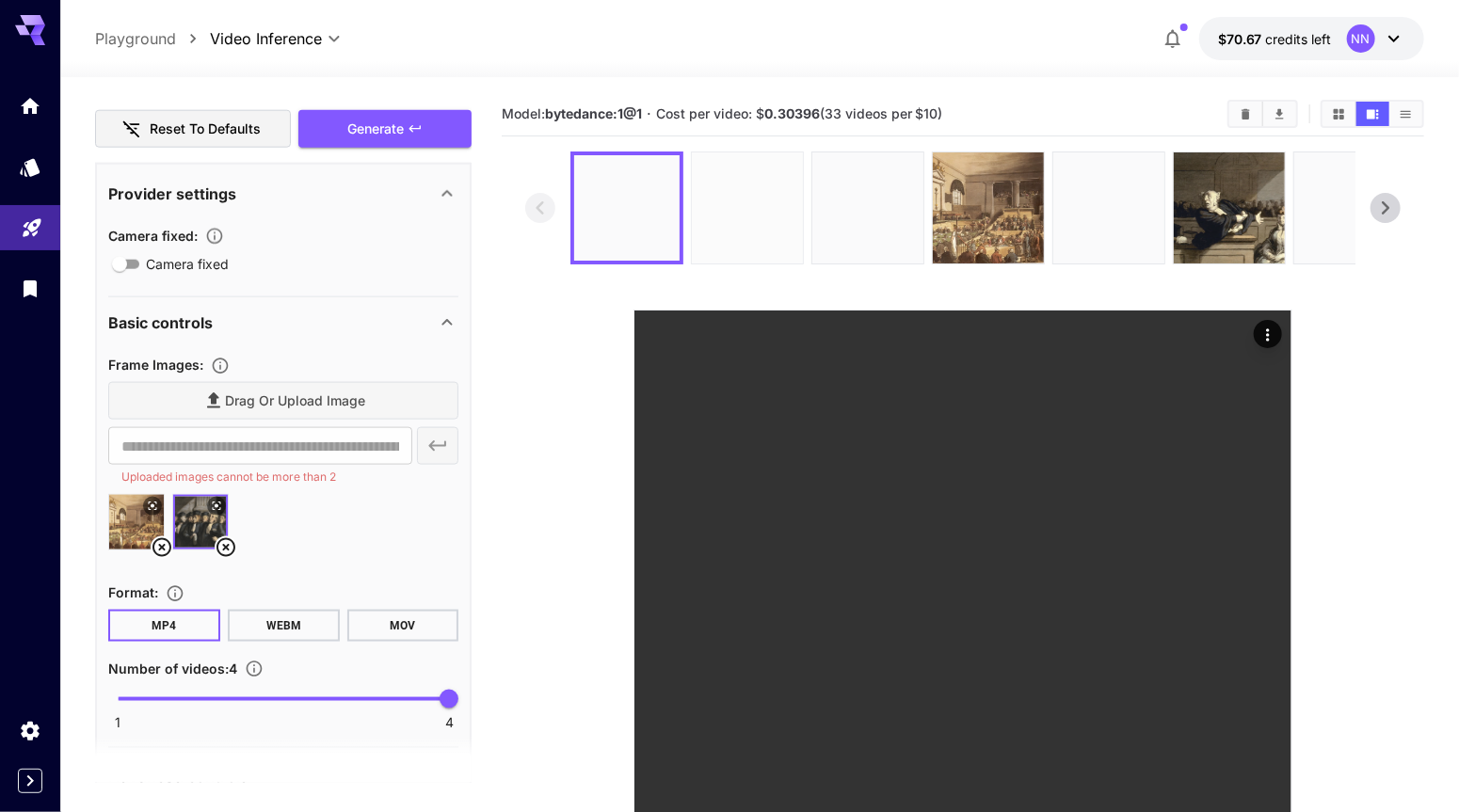 click at bounding box center (747, 208) 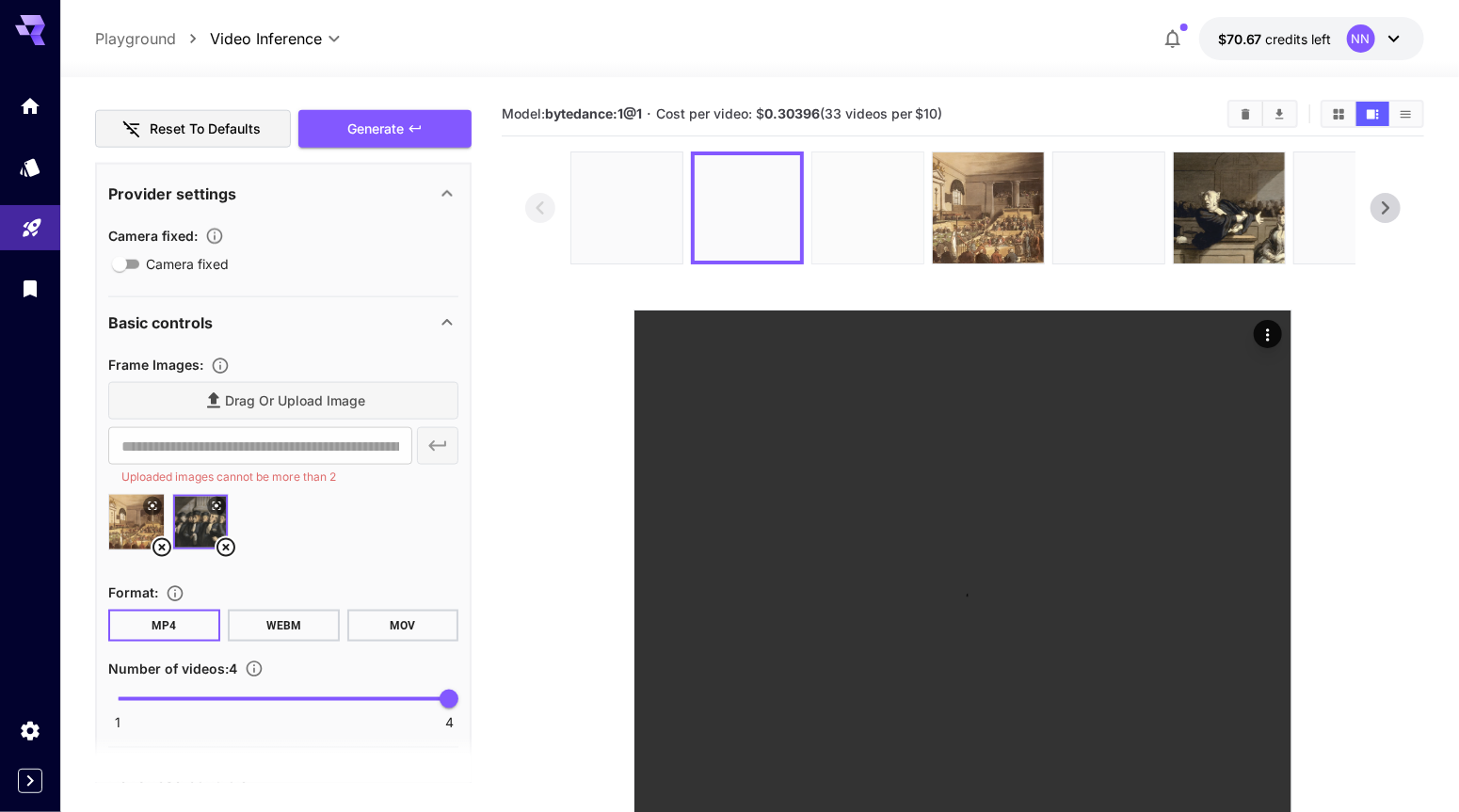 click at bounding box center [868, 208] 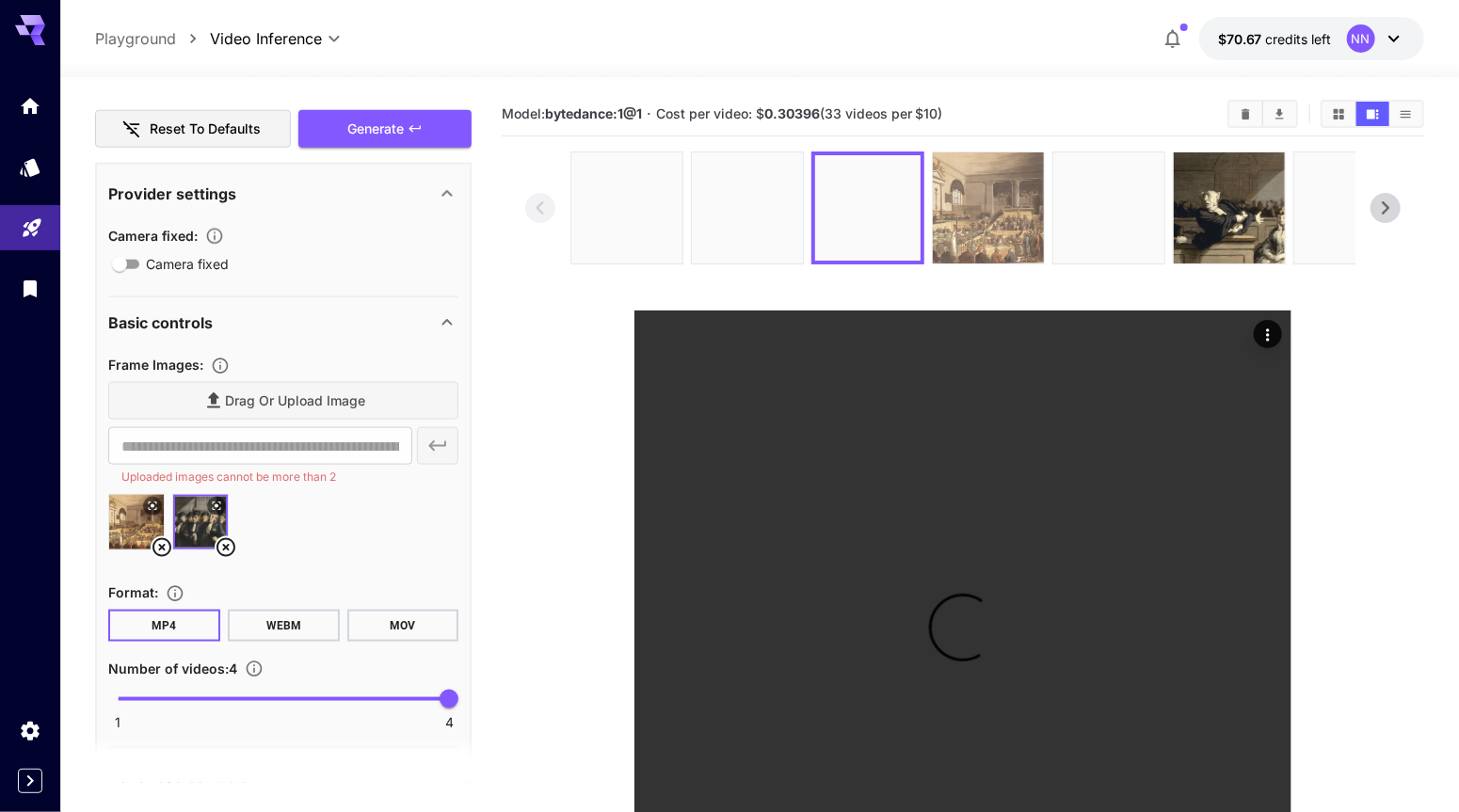 click at bounding box center [988, 208] 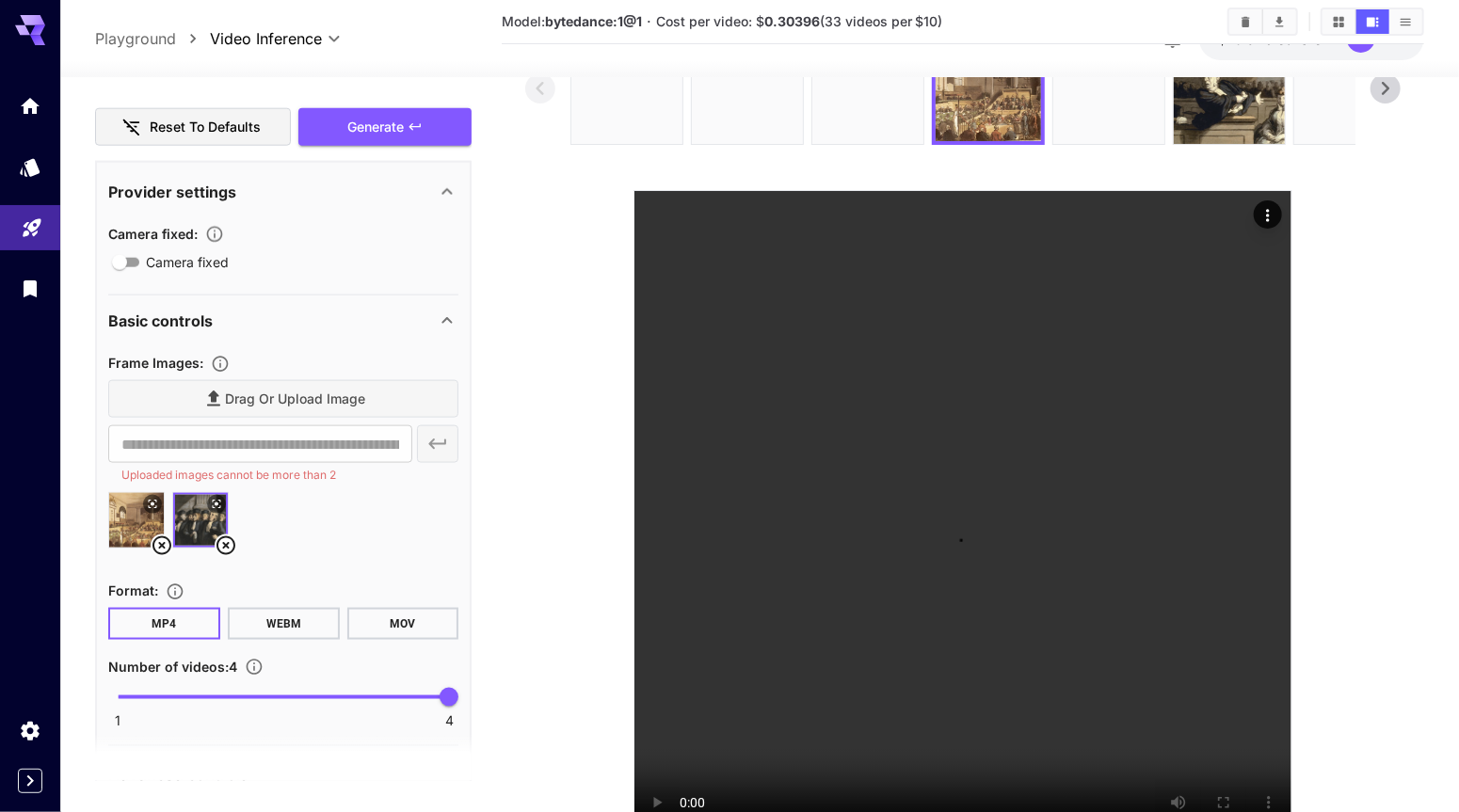 scroll, scrollTop: 212, scrollLeft: 0, axis: vertical 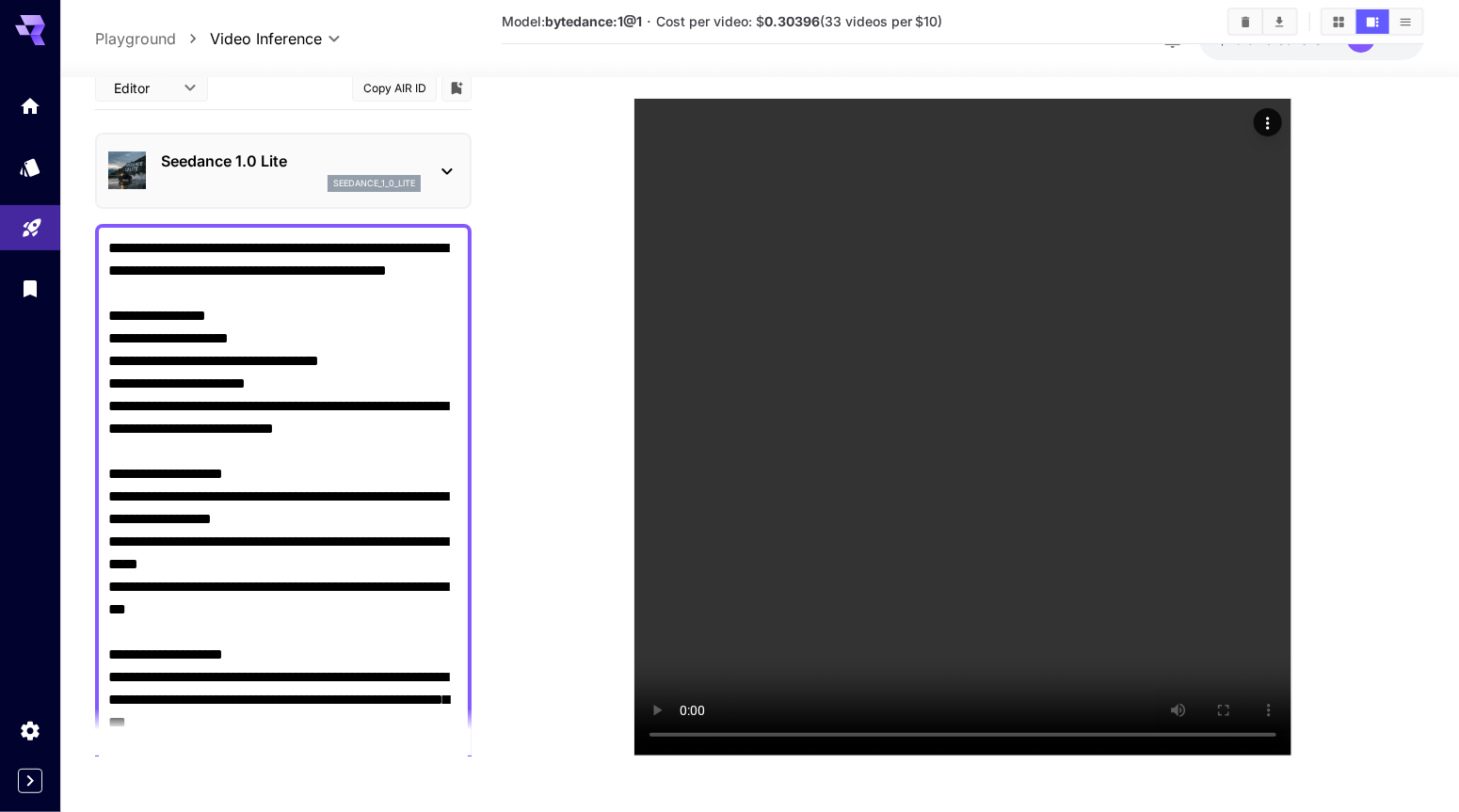 click on "Camera fixed" at bounding box center (283, 689) 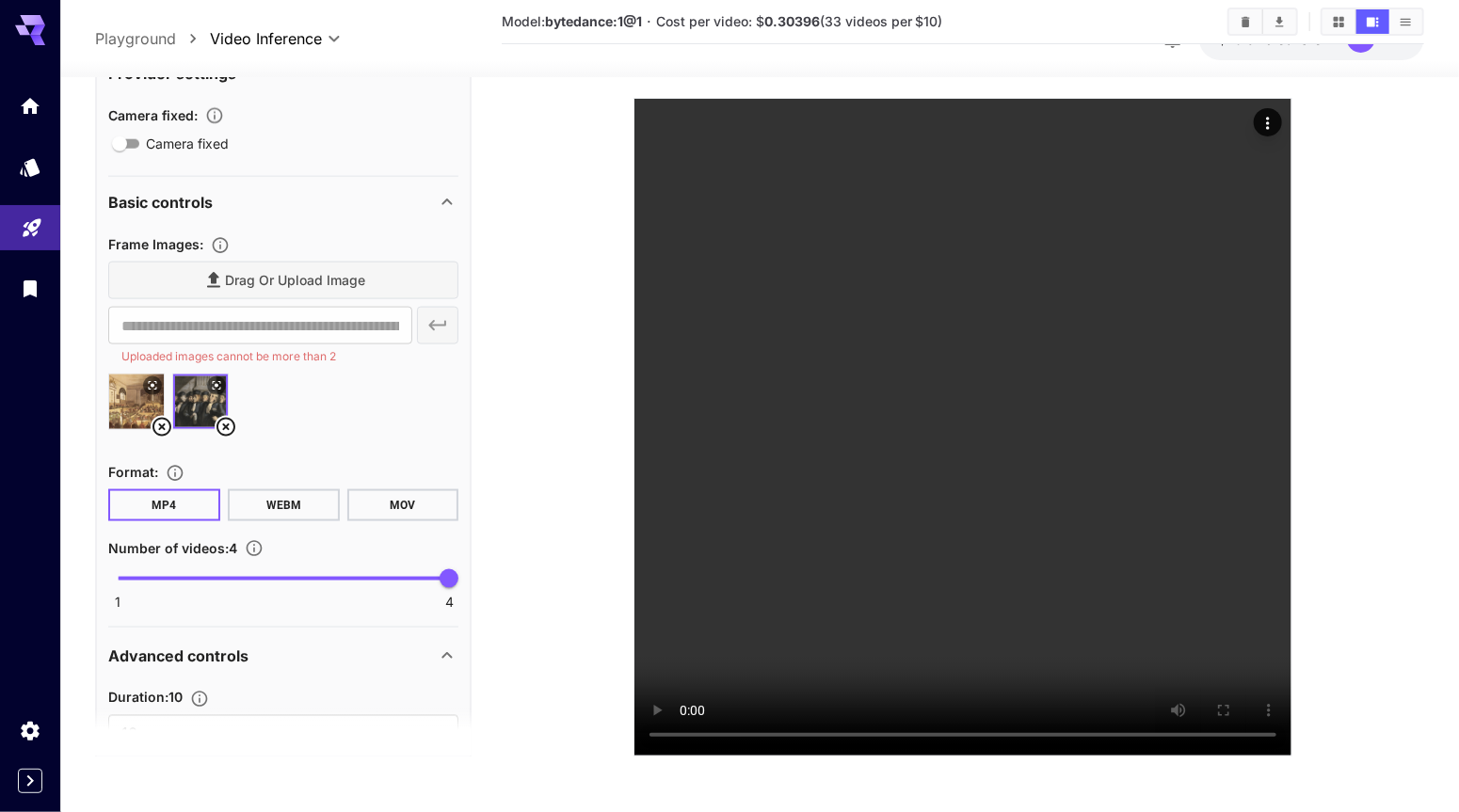 scroll, scrollTop: 1508, scrollLeft: 0, axis: vertical 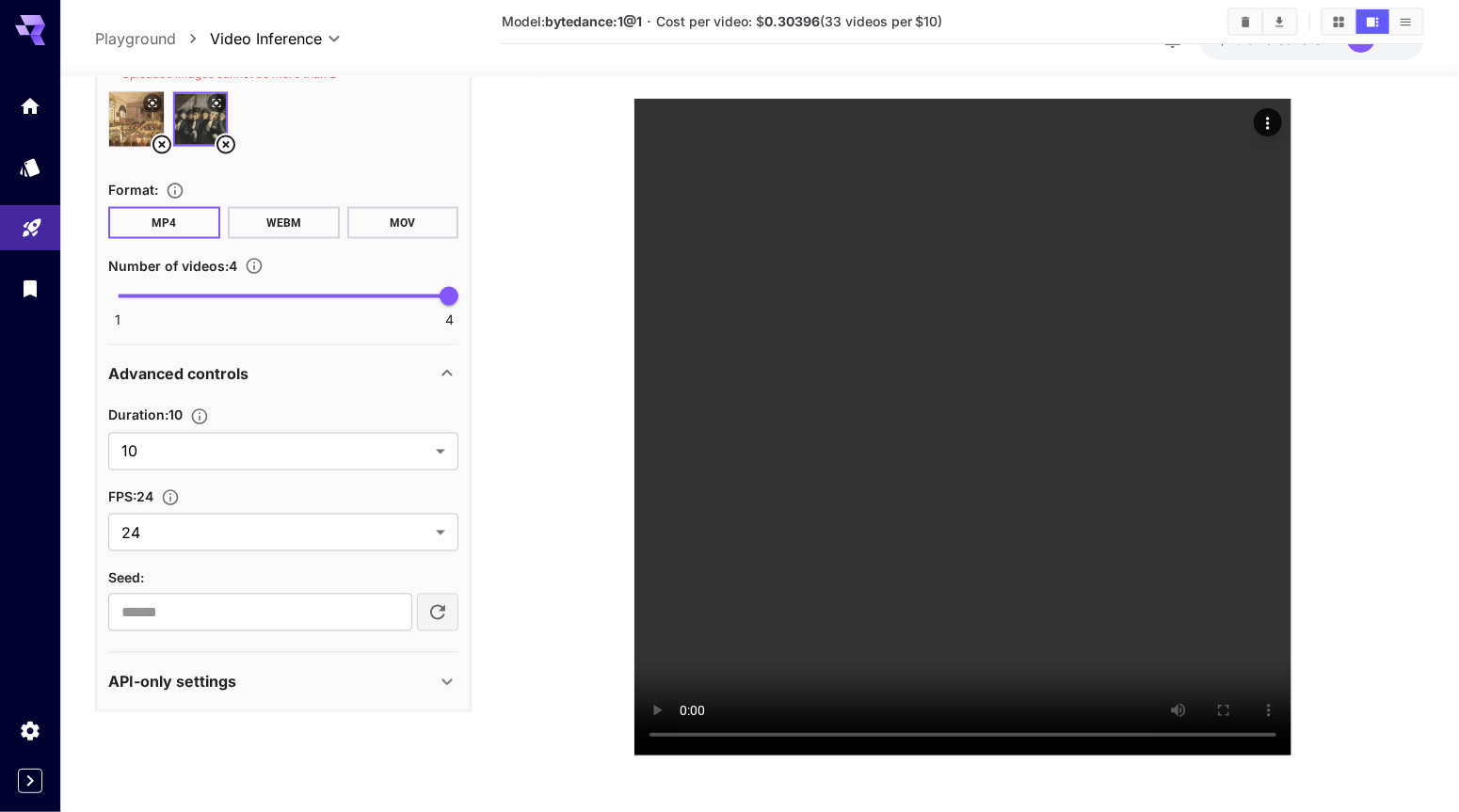 click at bounding box center (30, 406) 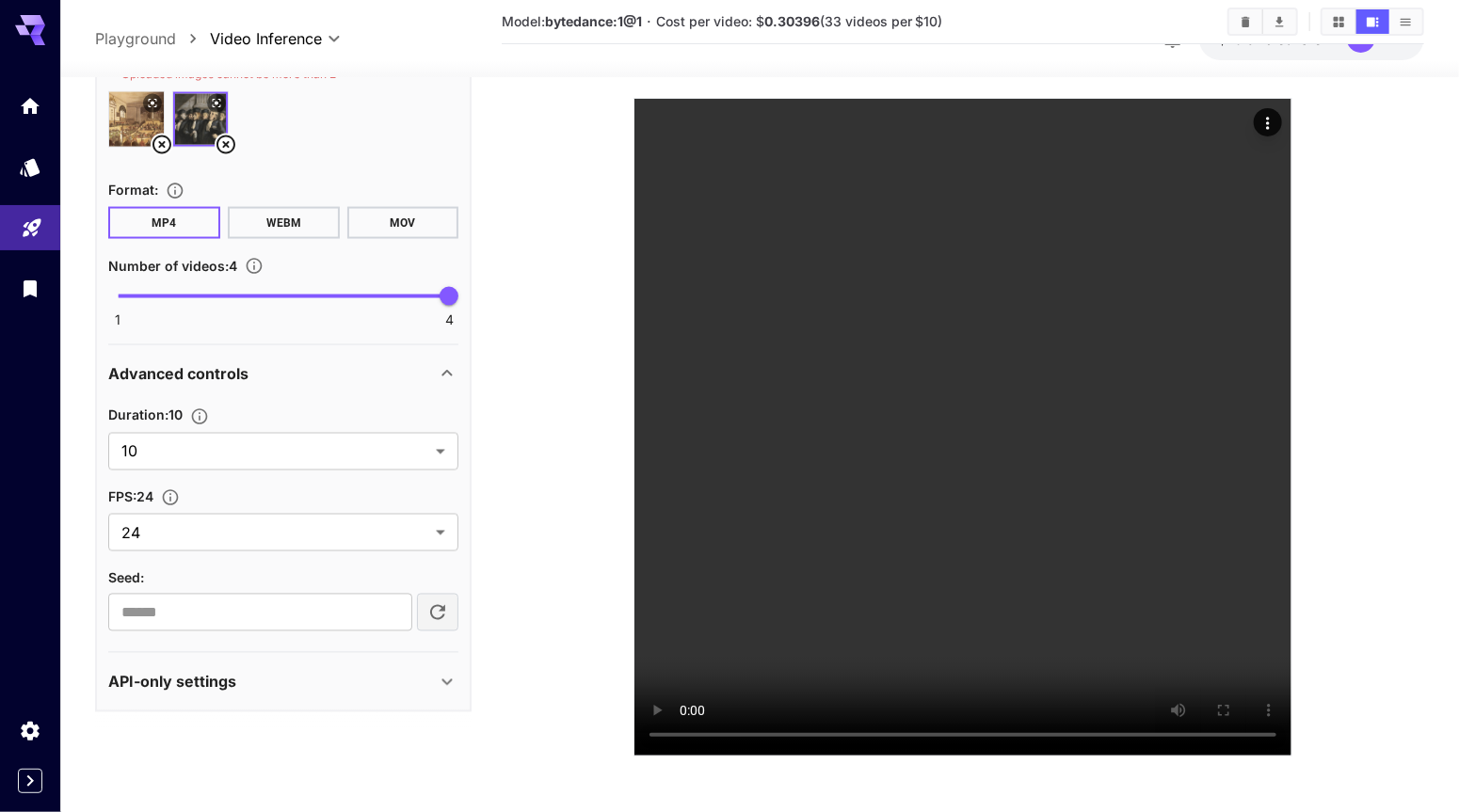 click on "API-only settings" at bounding box center (272, 682) 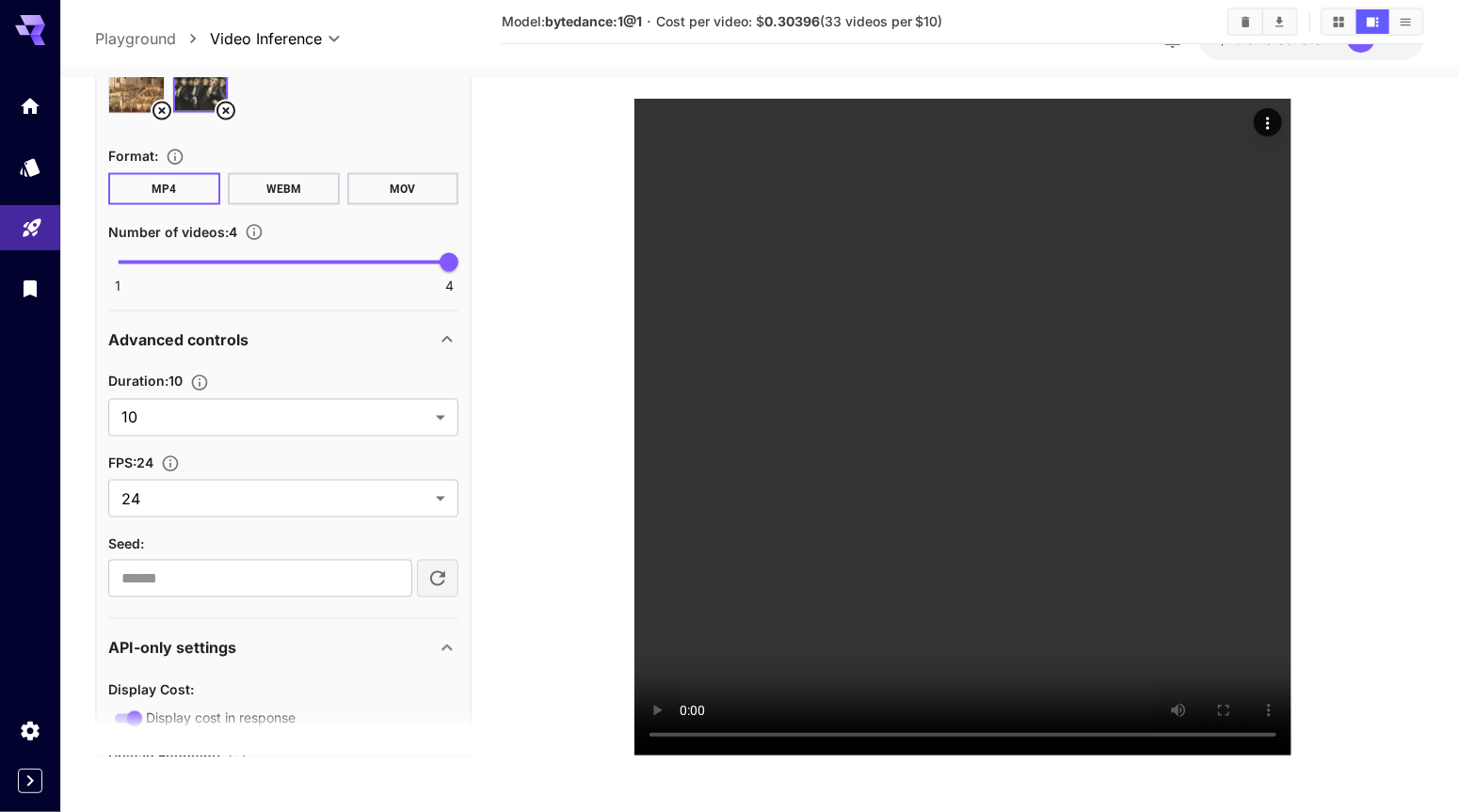 scroll, scrollTop: 1680, scrollLeft: 0, axis: vertical 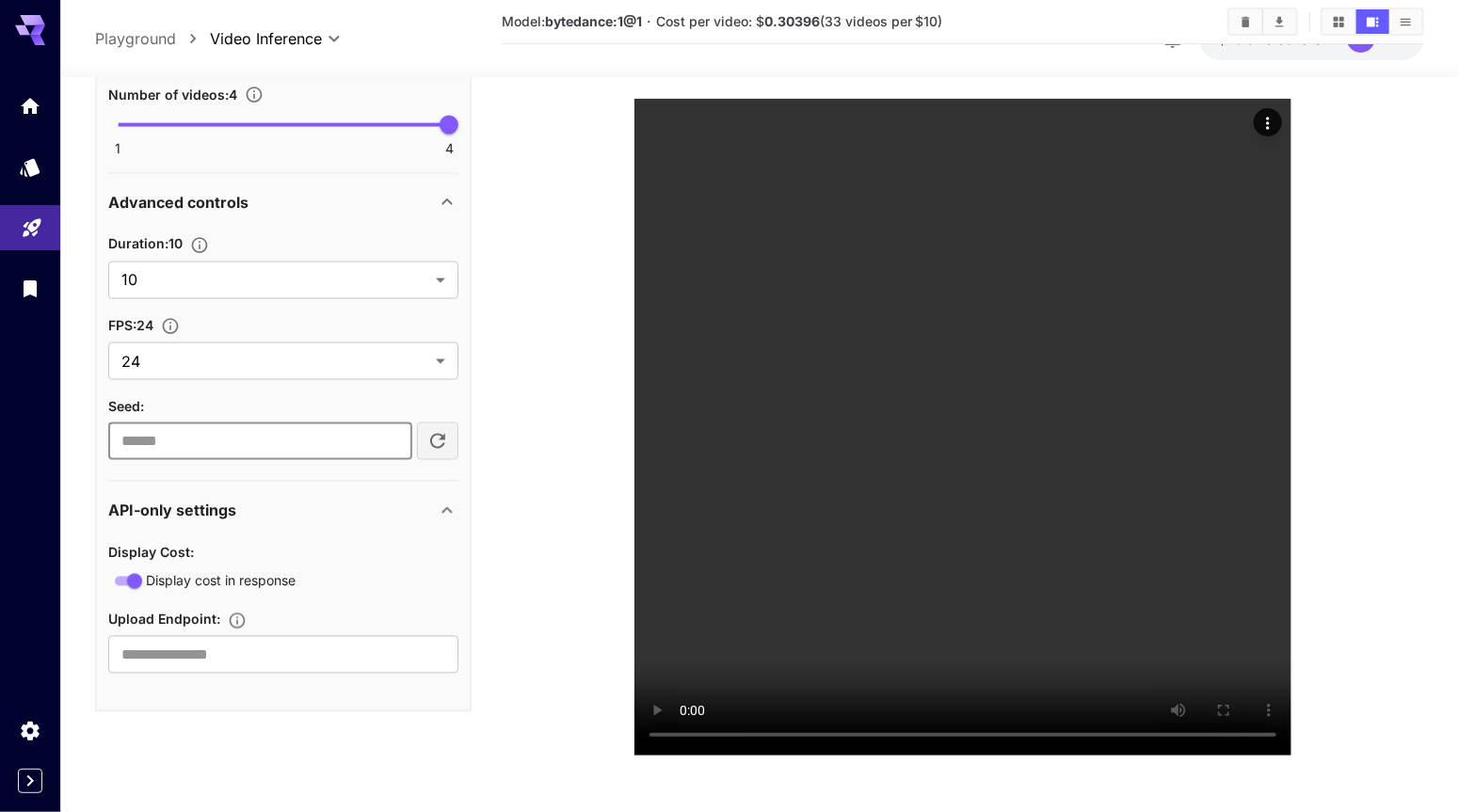 click at bounding box center [260, 442] 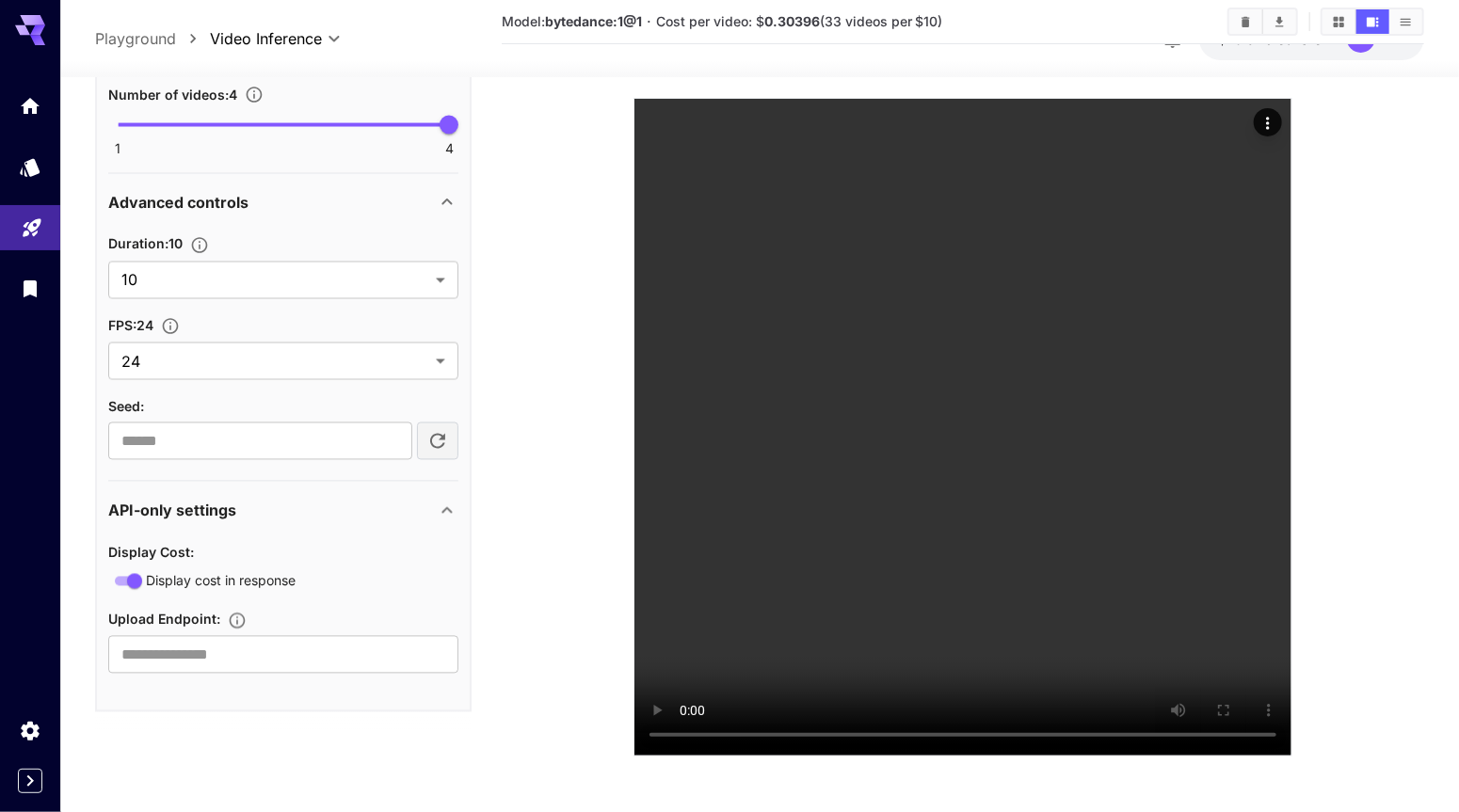 click at bounding box center [963, 348] 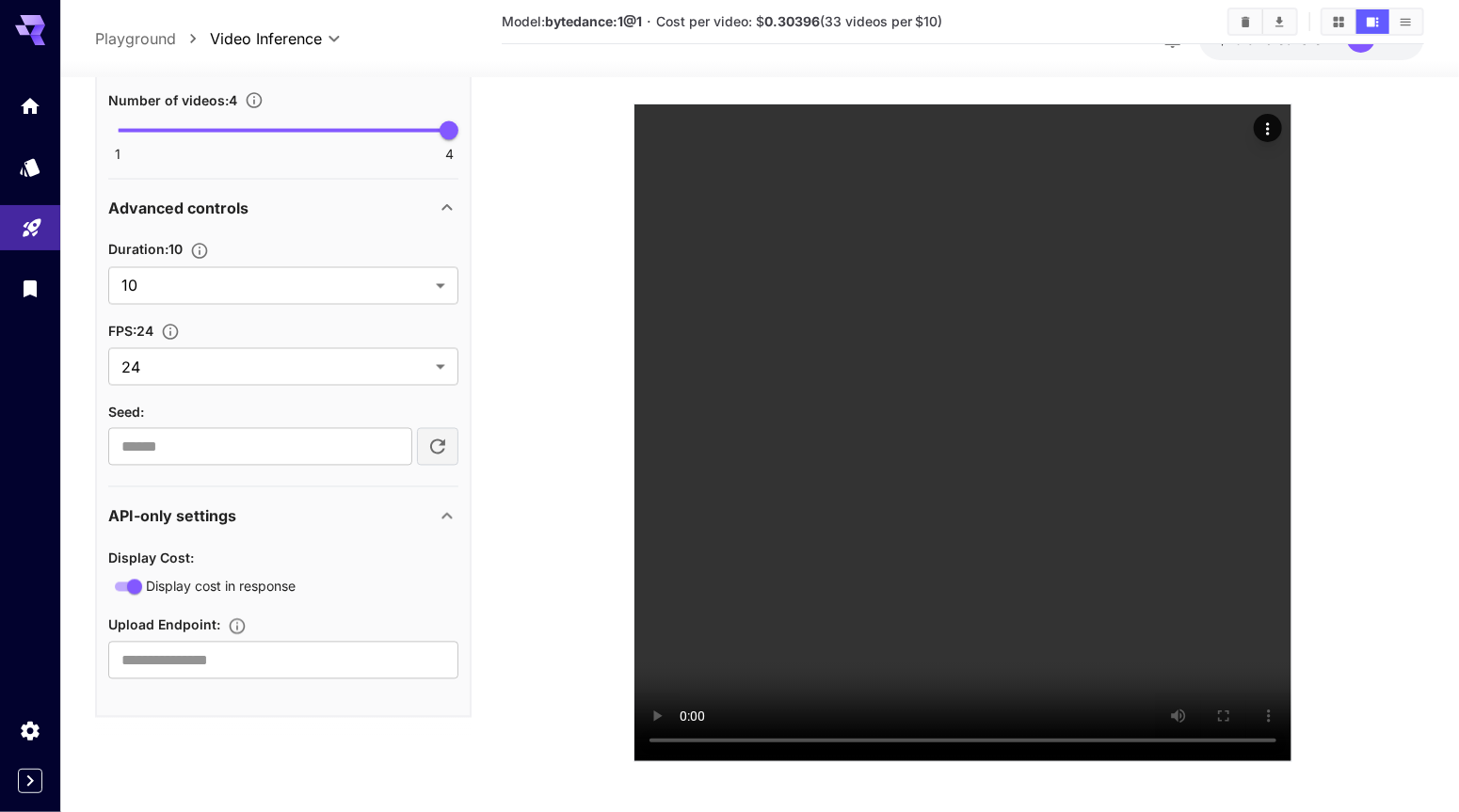 scroll, scrollTop: 0, scrollLeft: 0, axis: both 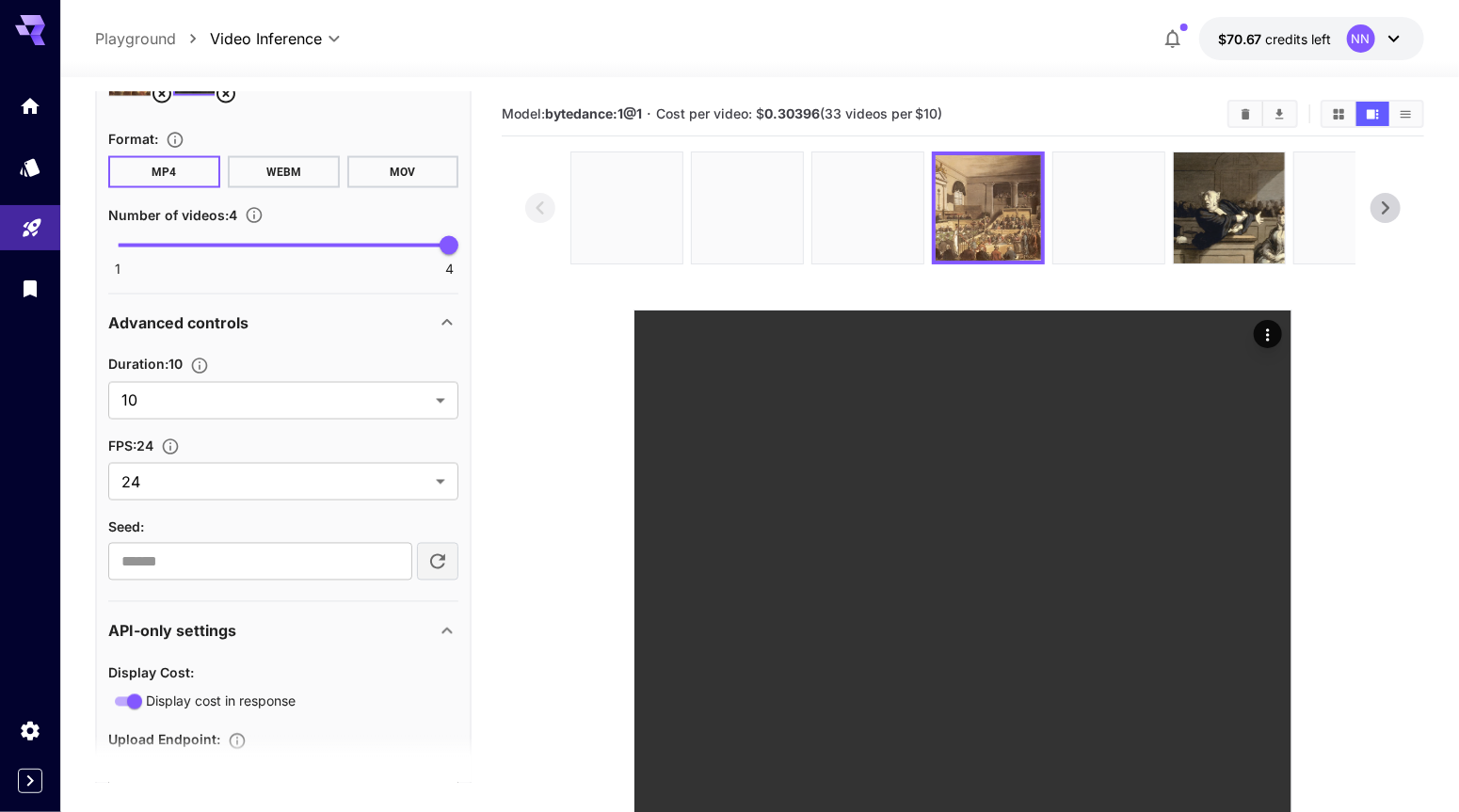 click 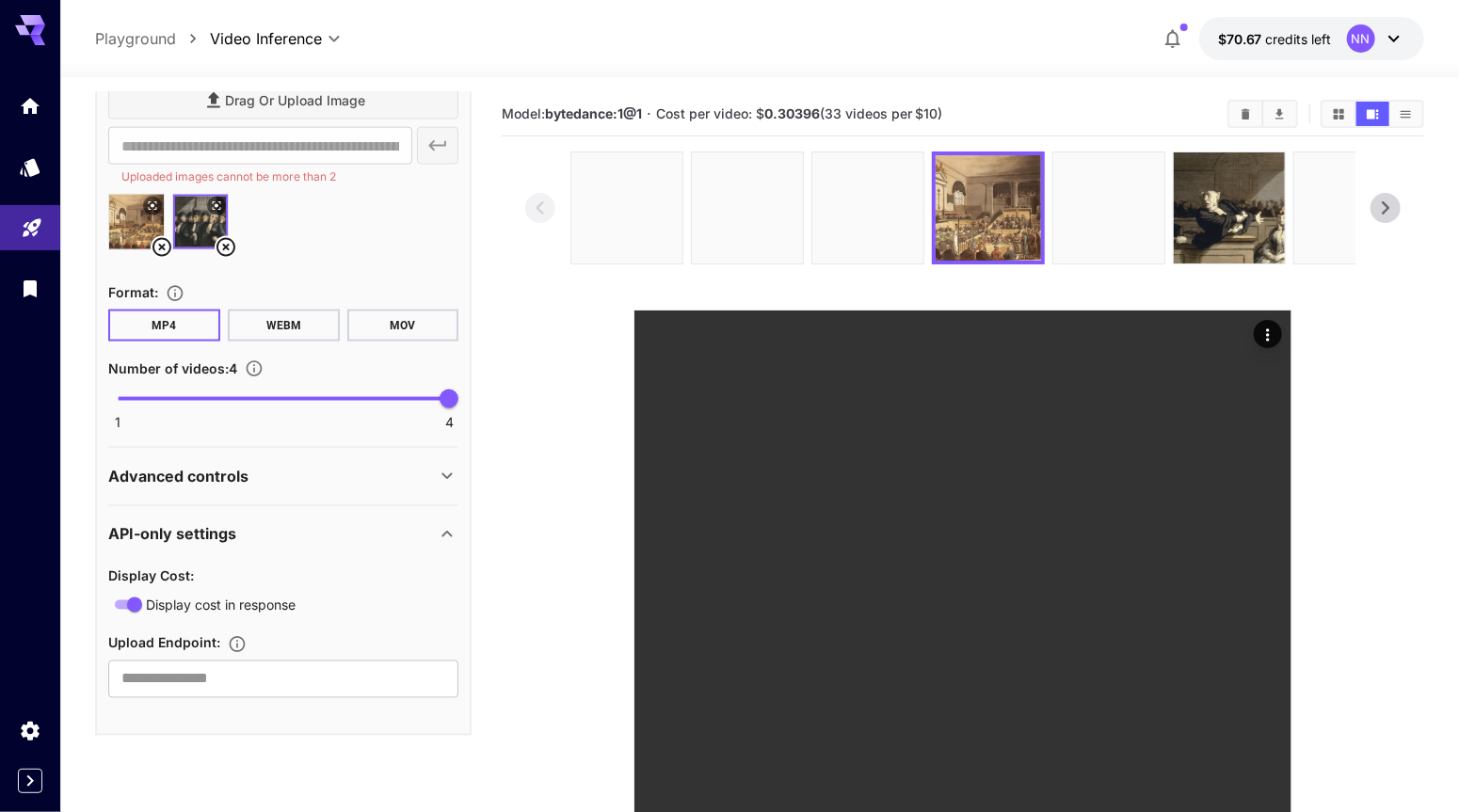 scroll, scrollTop: 1430, scrollLeft: 0, axis: vertical 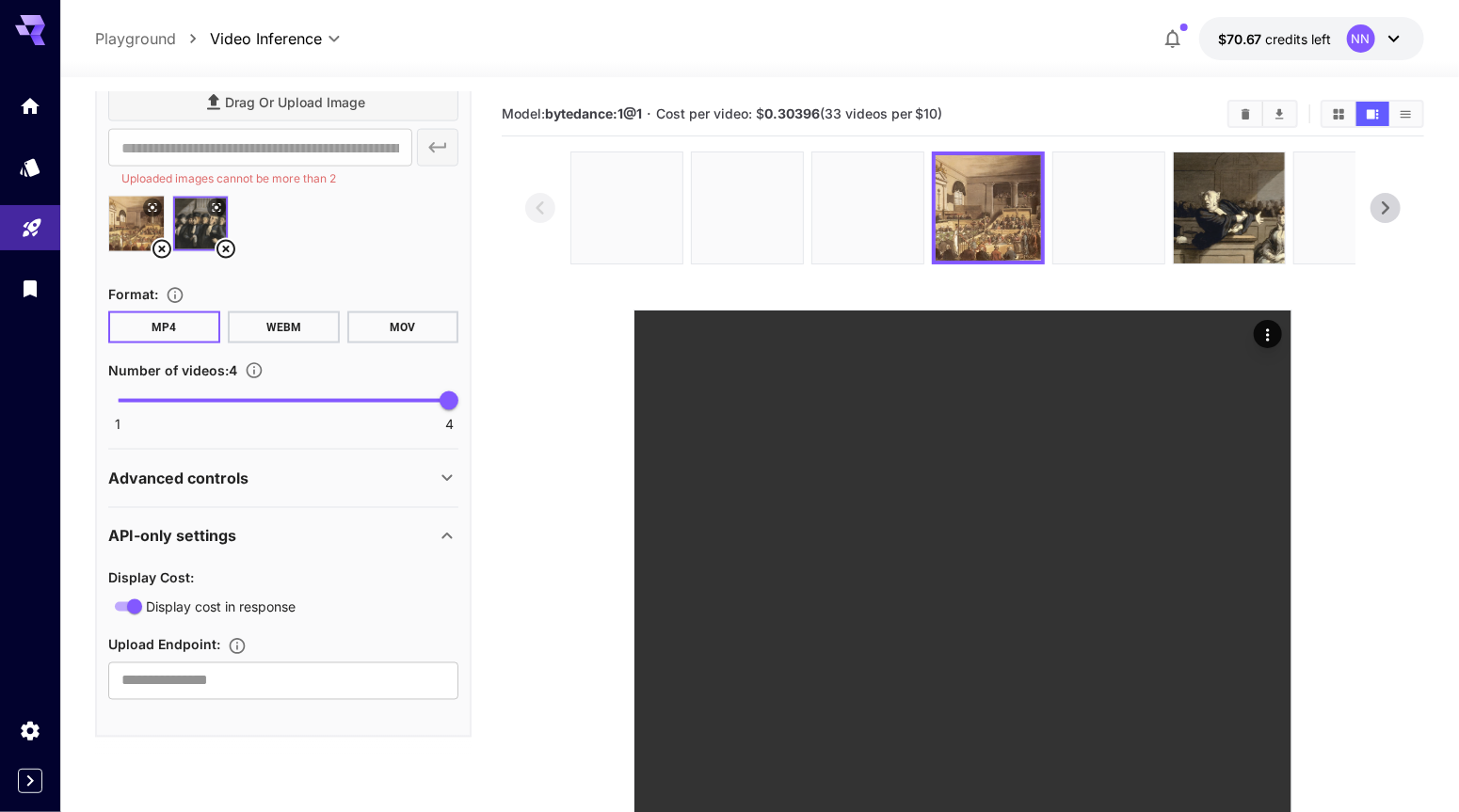 click 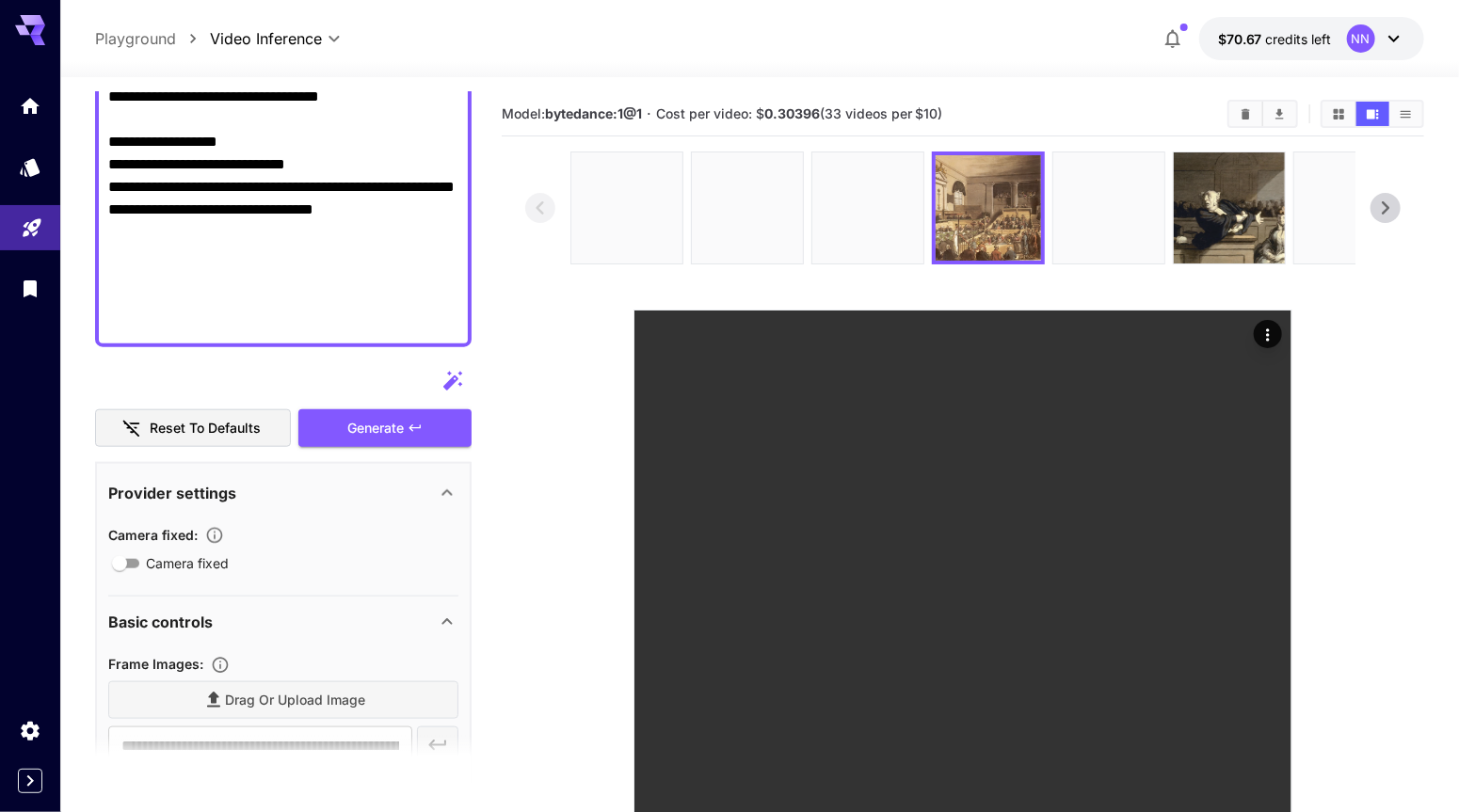scroll, scrollTop: 456, scrollLeft: 0, axis: vertical 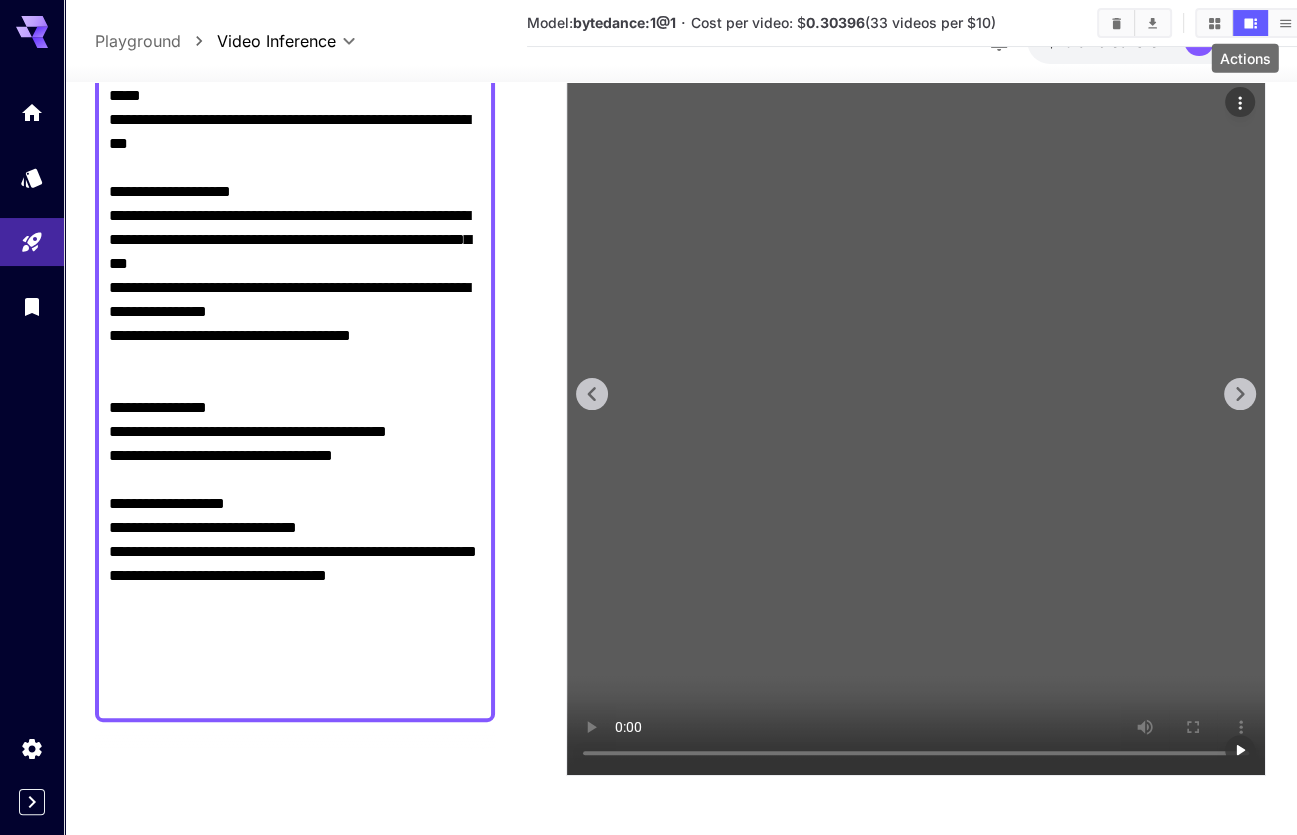 click at bounding box center [1240, 102] 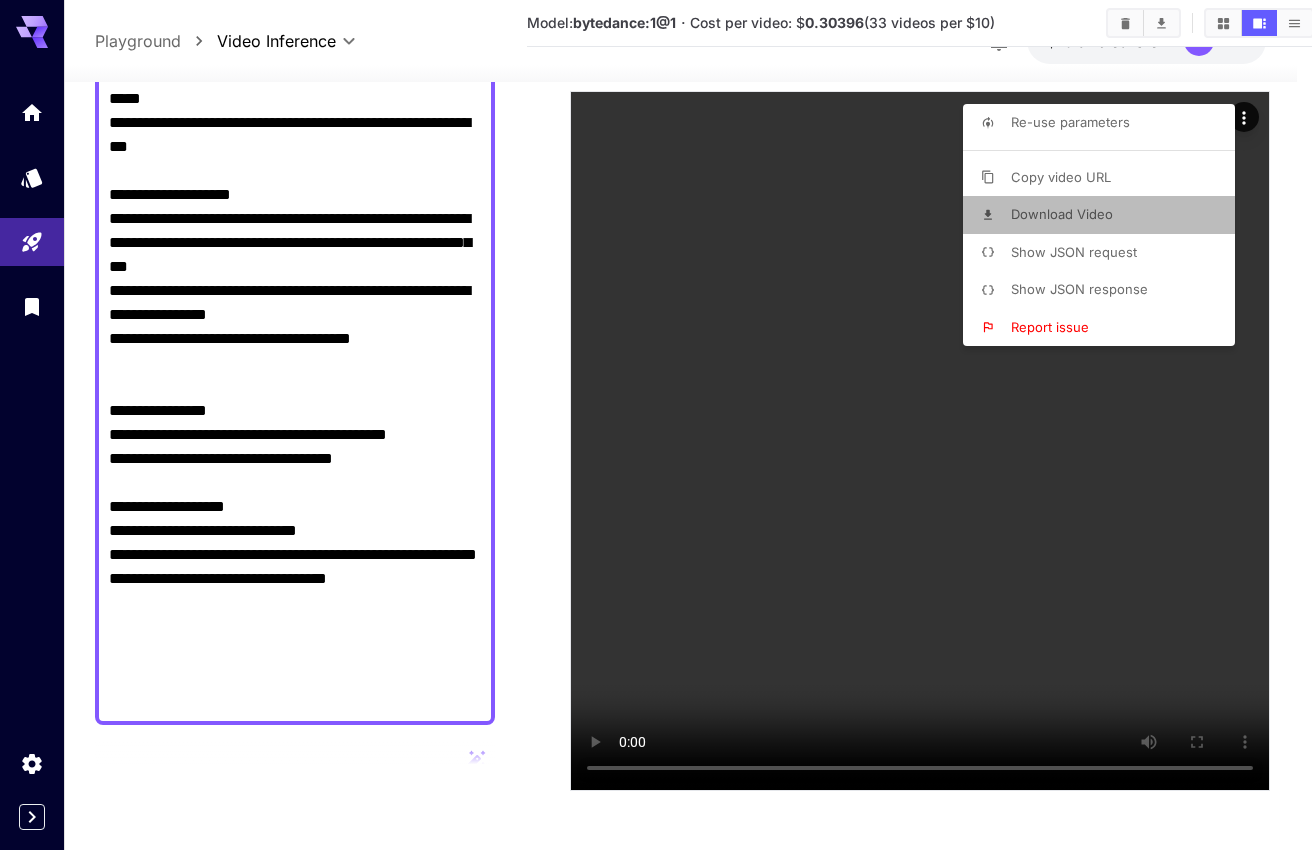 click on "Download Video" at bounding box center [1062, 214] 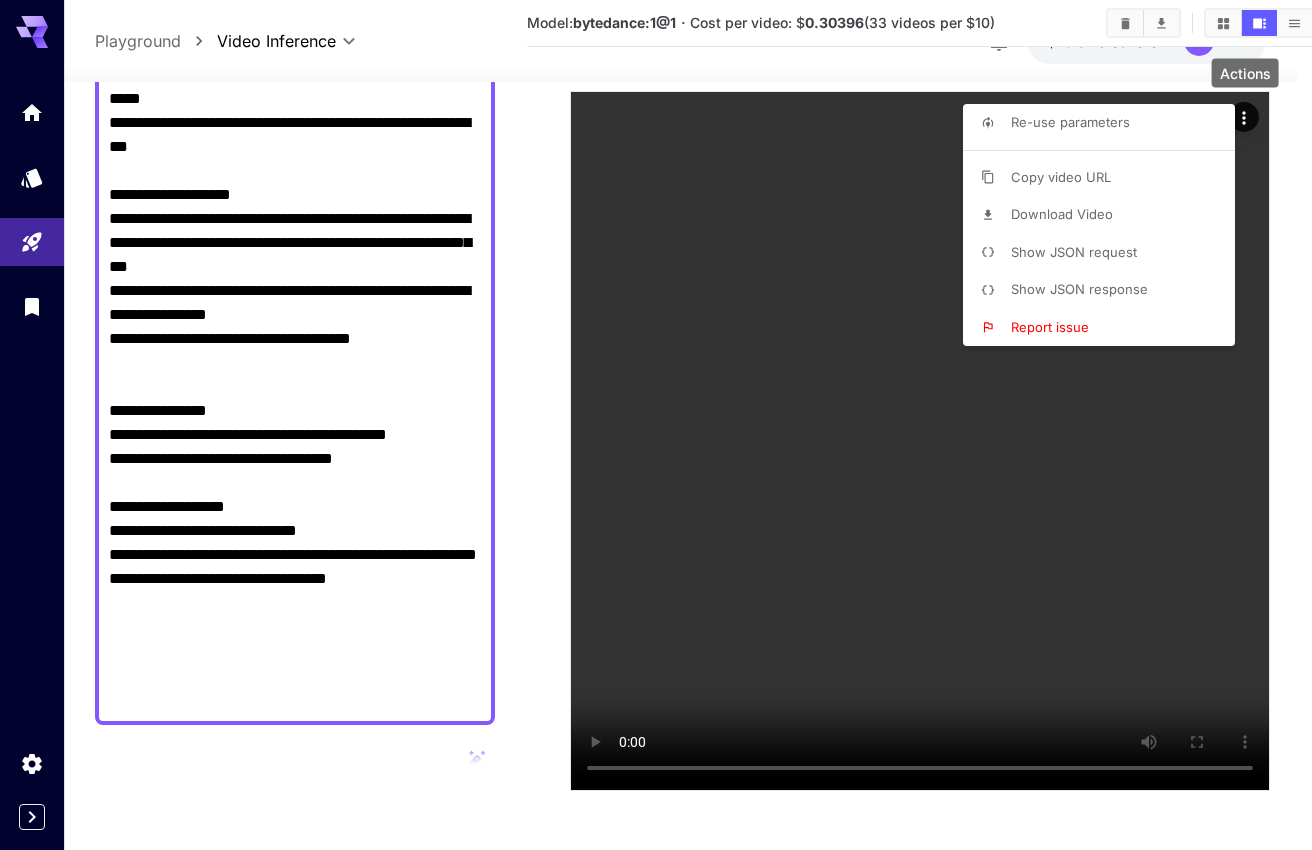click at bounding box center [656, 425] 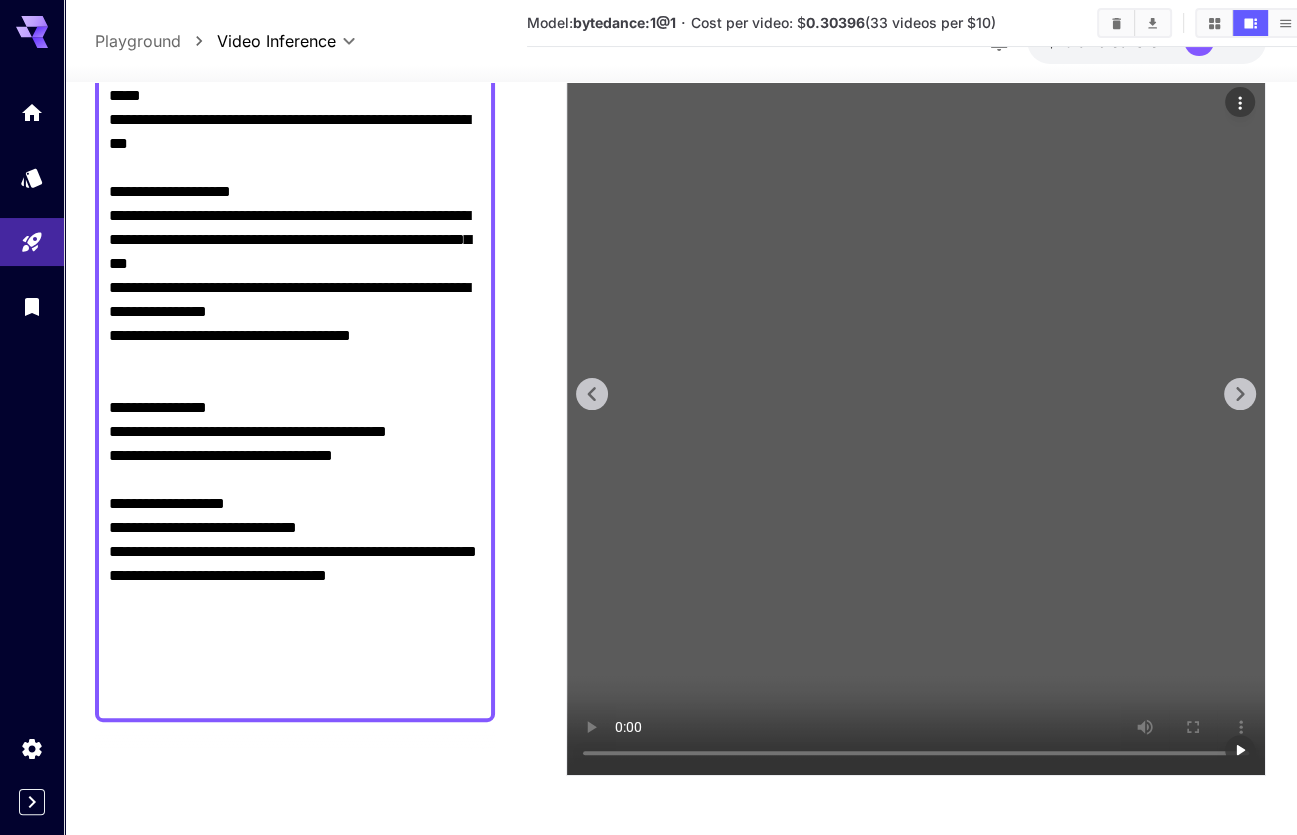 scroll, scrollTop: 0, scrollLeft: 0, axis: both 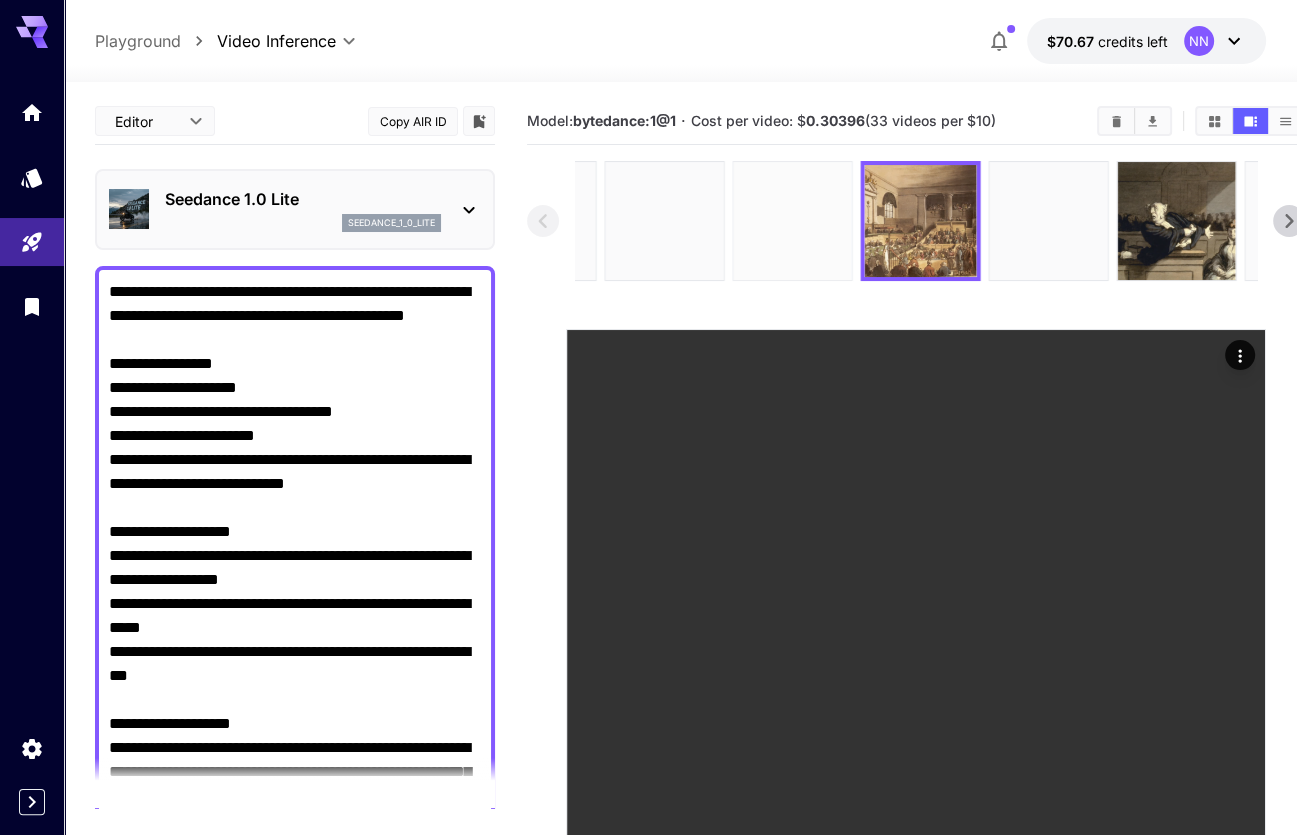 click at bounding box center [792, 221] 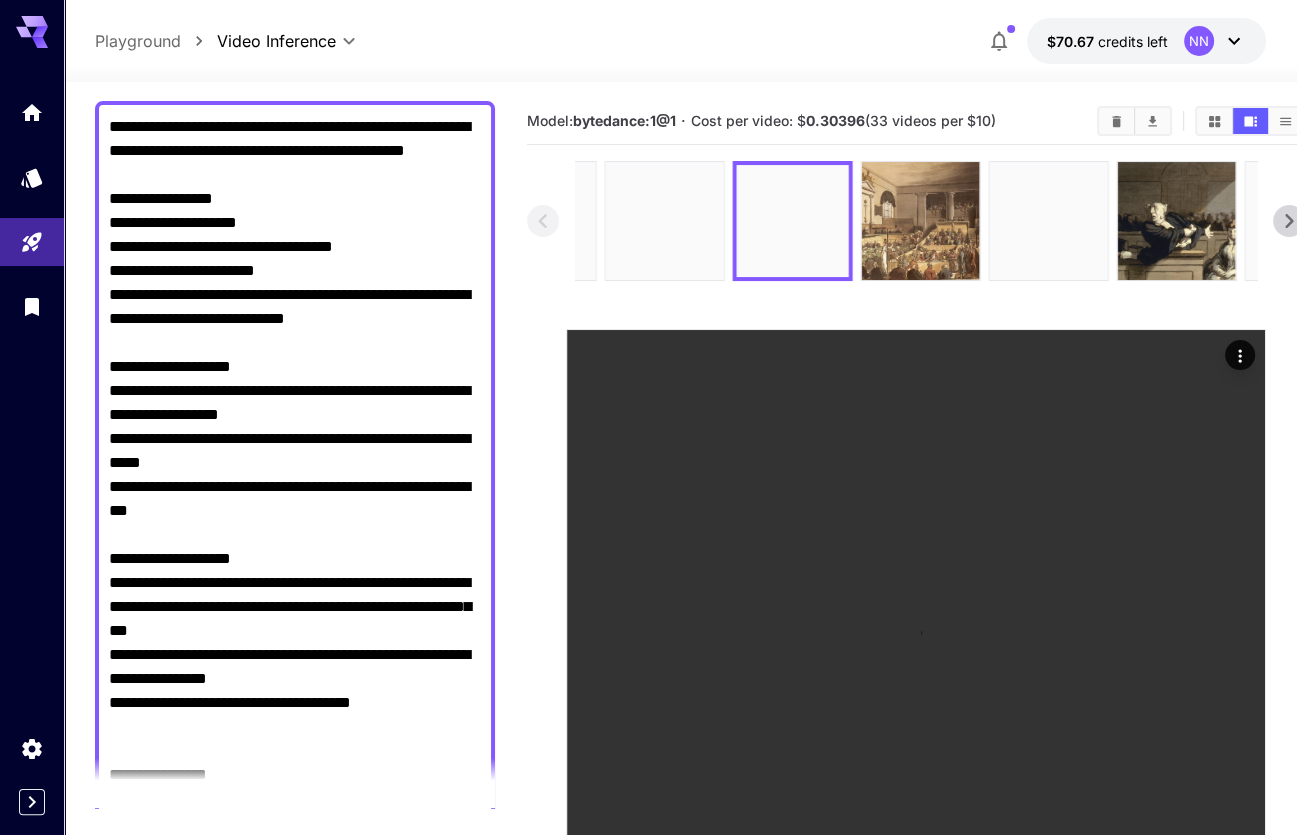 scroll, scrollTop: 600, scrollLeft: 0, axis: vertical 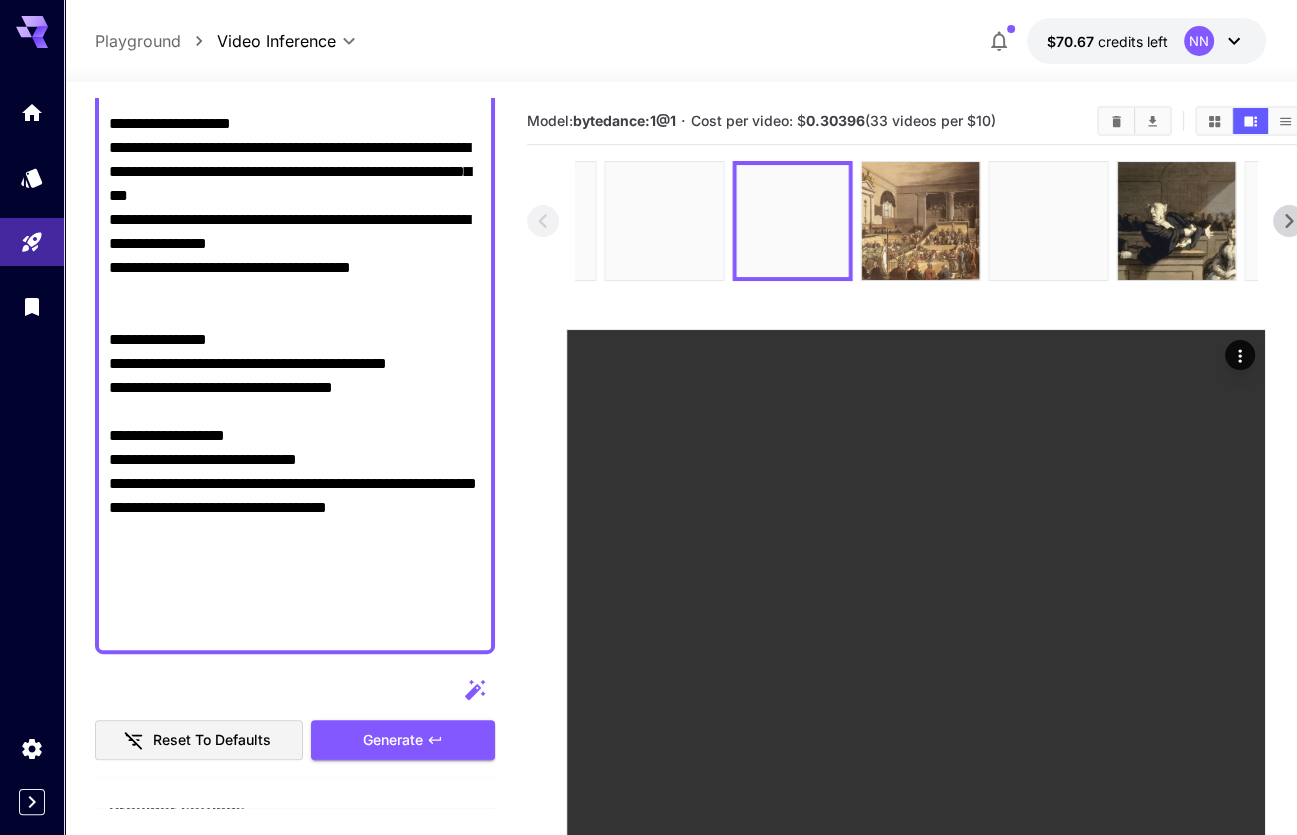 click on "Model:  bytedance:1@1 · Cost per video: $ 0.30396  (33 videos per $10)" at bounding box center (916, 563) 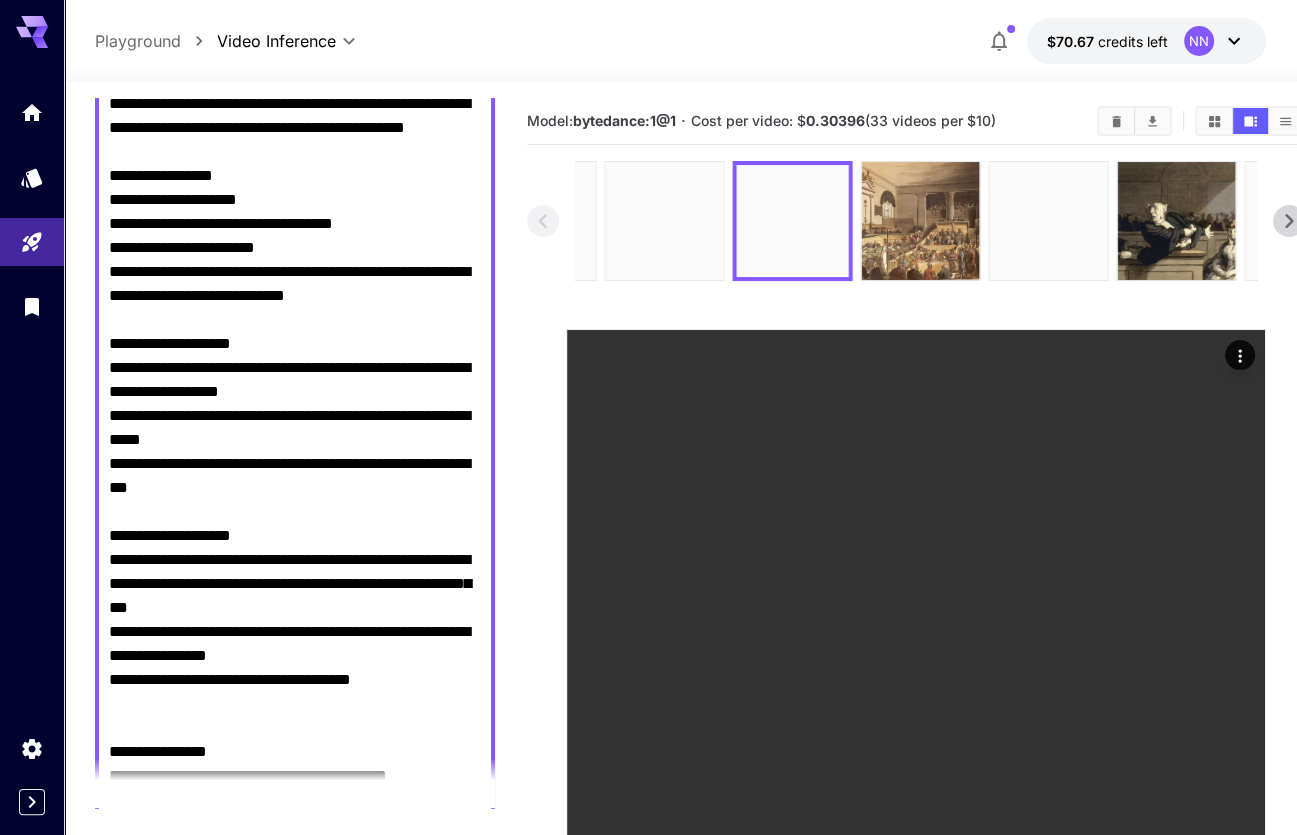 scroll, scrollTop: 0, scrollLeft: 0, axis: both 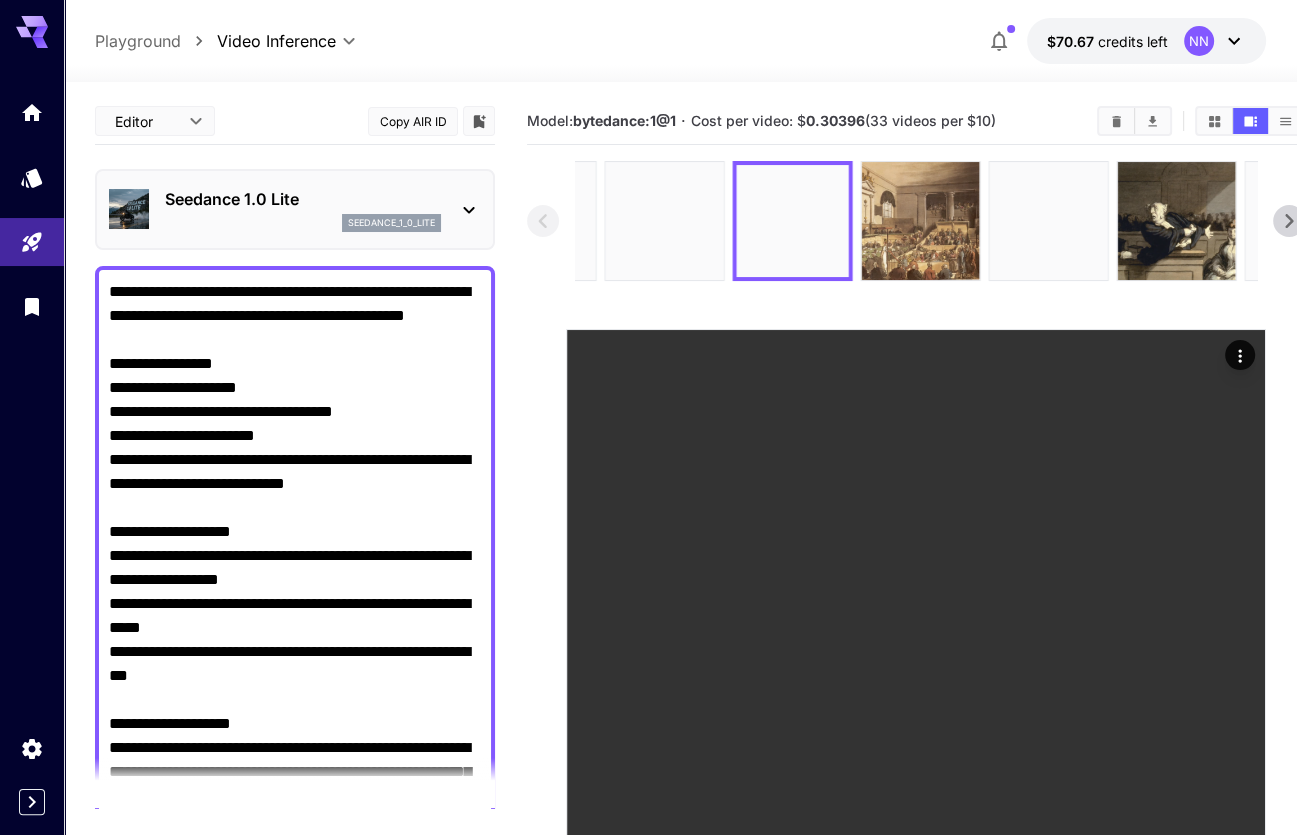 drag, startPoint x: 381, startPoint y: 567, endPoint x: 95, endPoint y: 550, distance: 286.5048 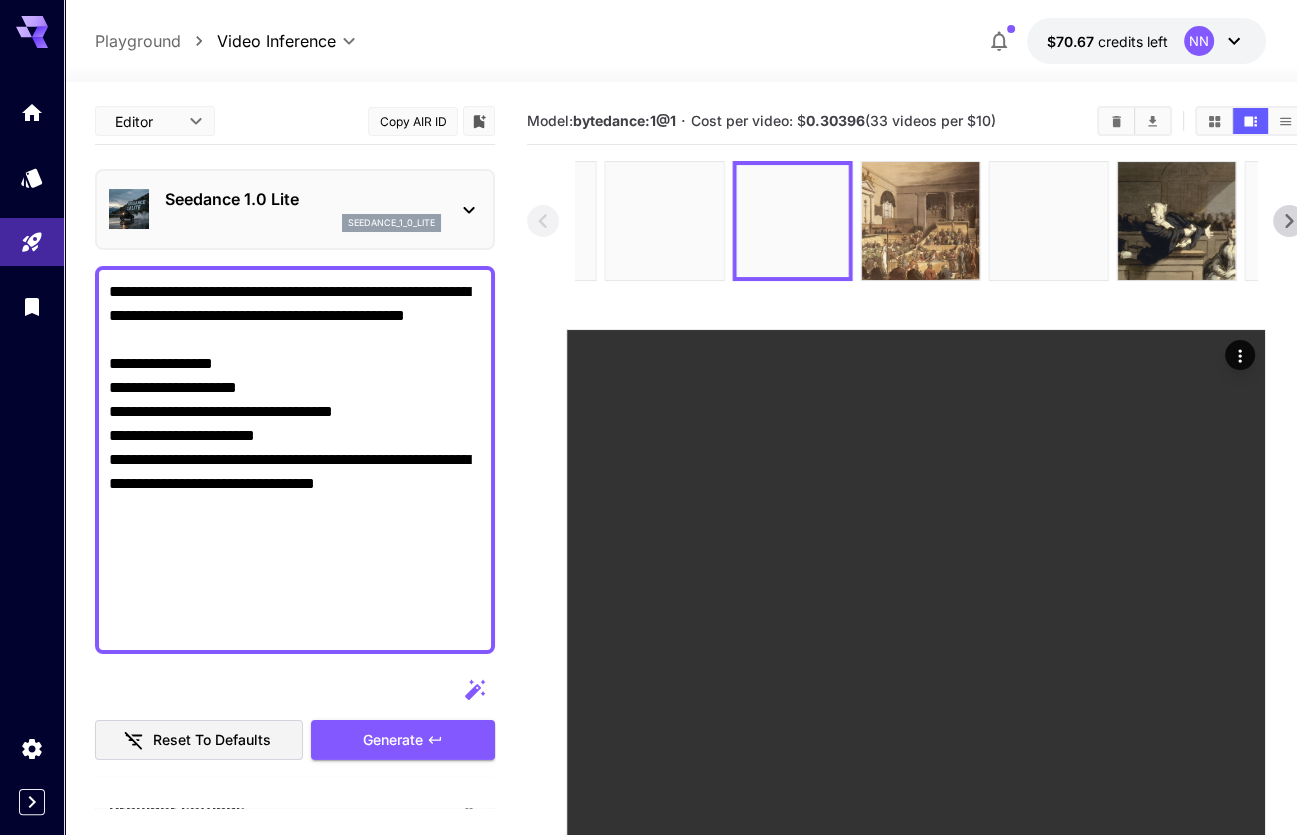 paste on "**********" 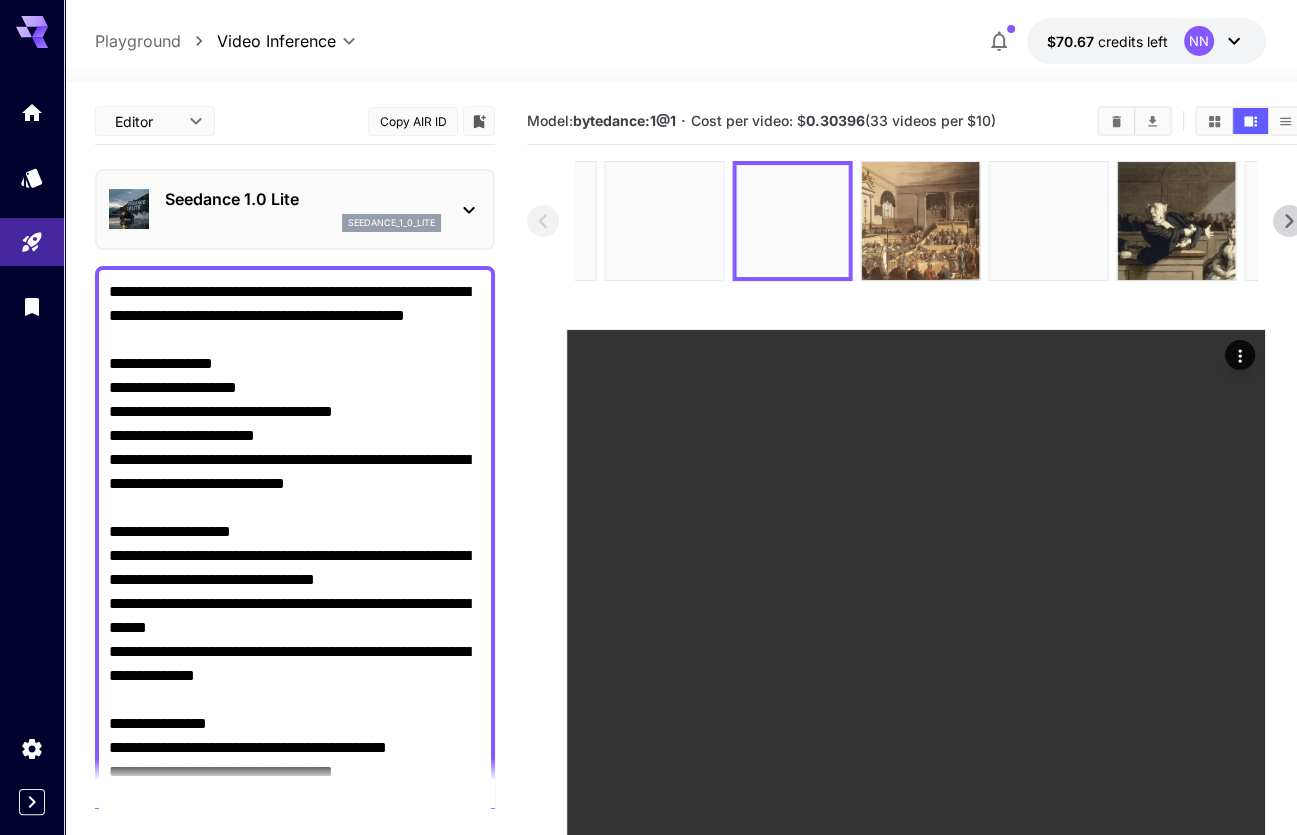 scroll, scrollTop: 128, scrollLeft: 0, axis: vertical 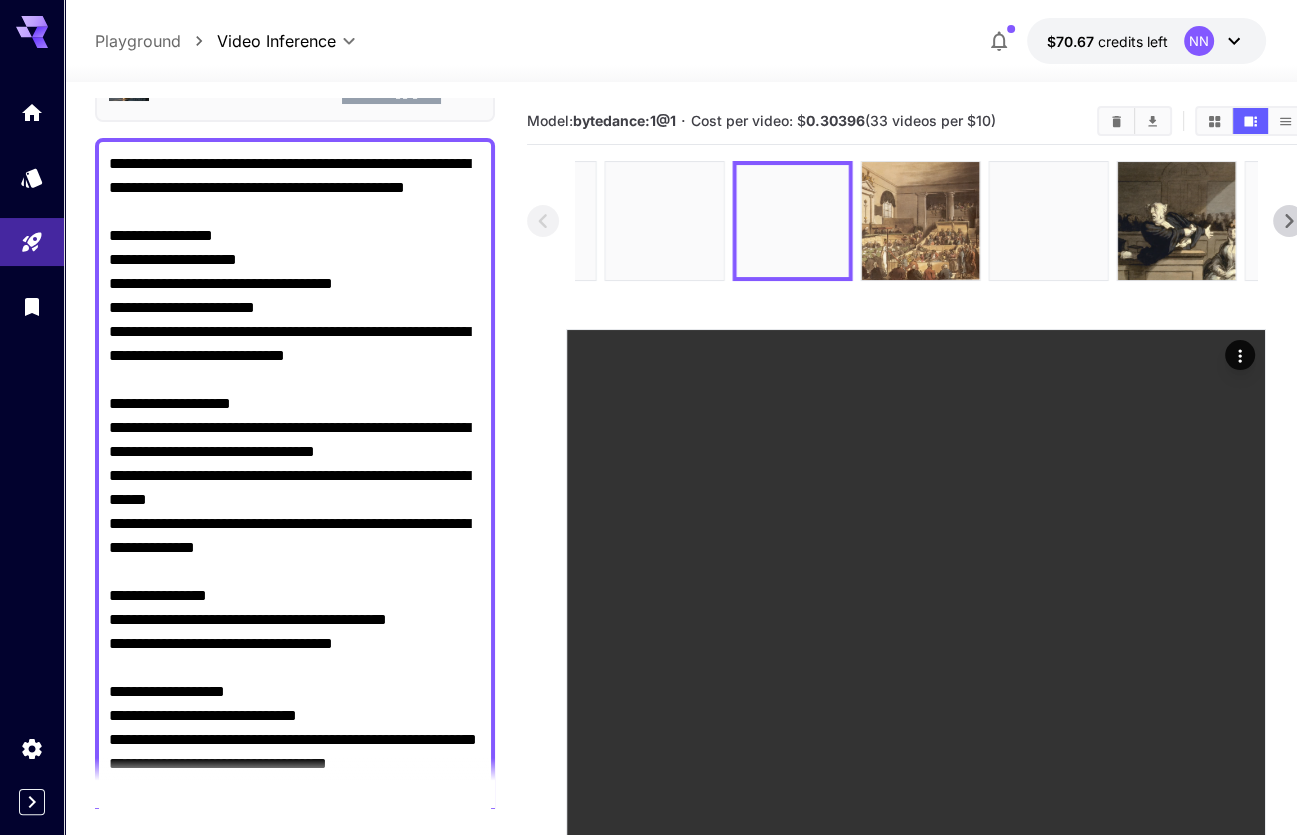 click on "**********" at bounding box center (295, 524) 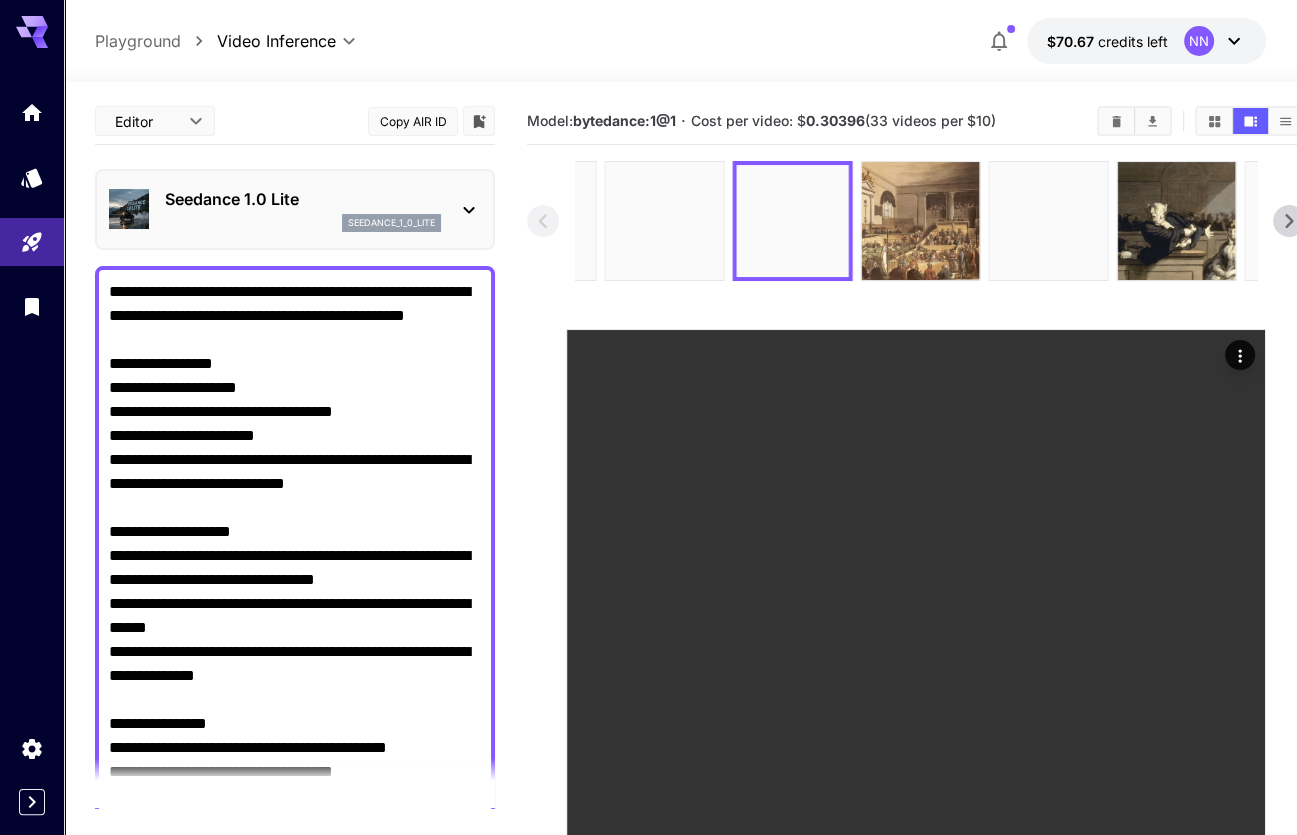 scroll, scrollTop: 200, scrollLeft: 0, axis: vertical 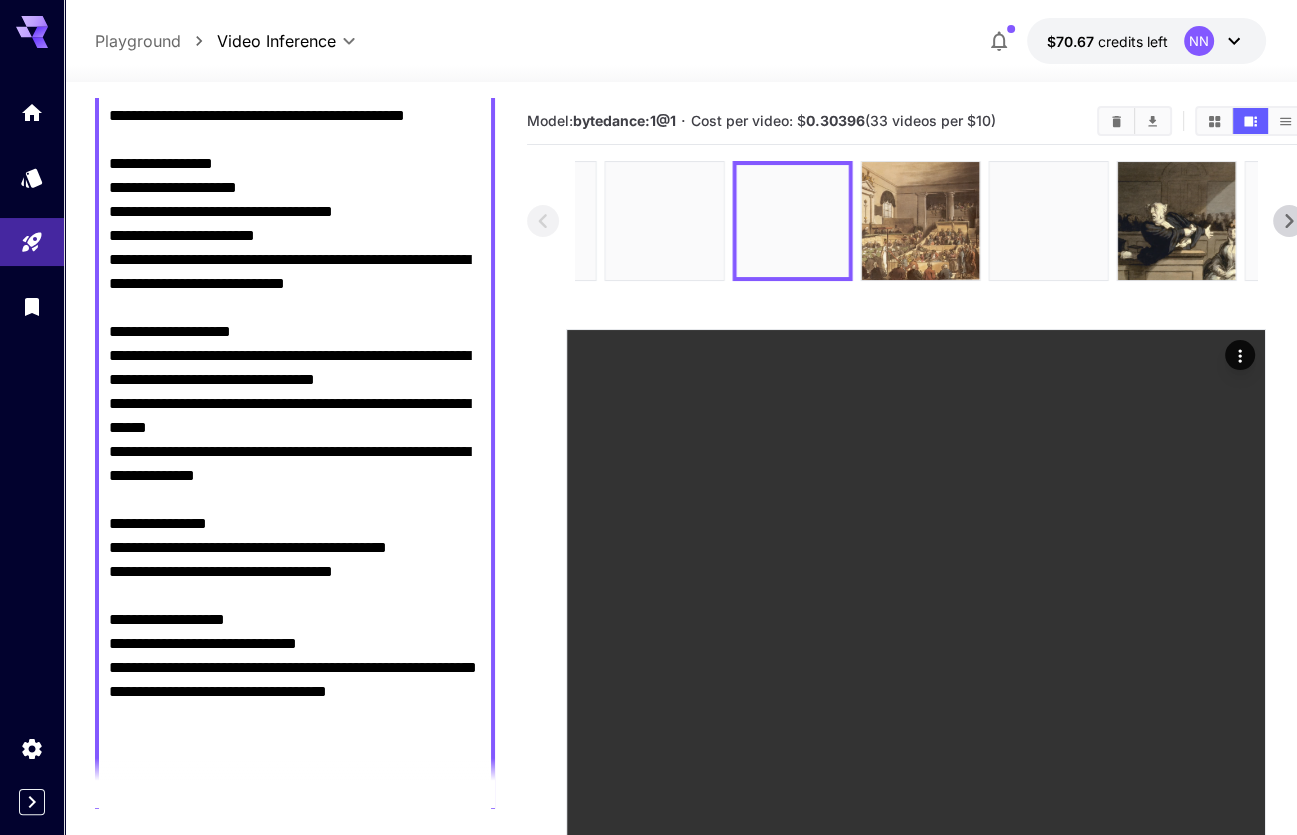 click on "**********" at bounding box center [295, 452] 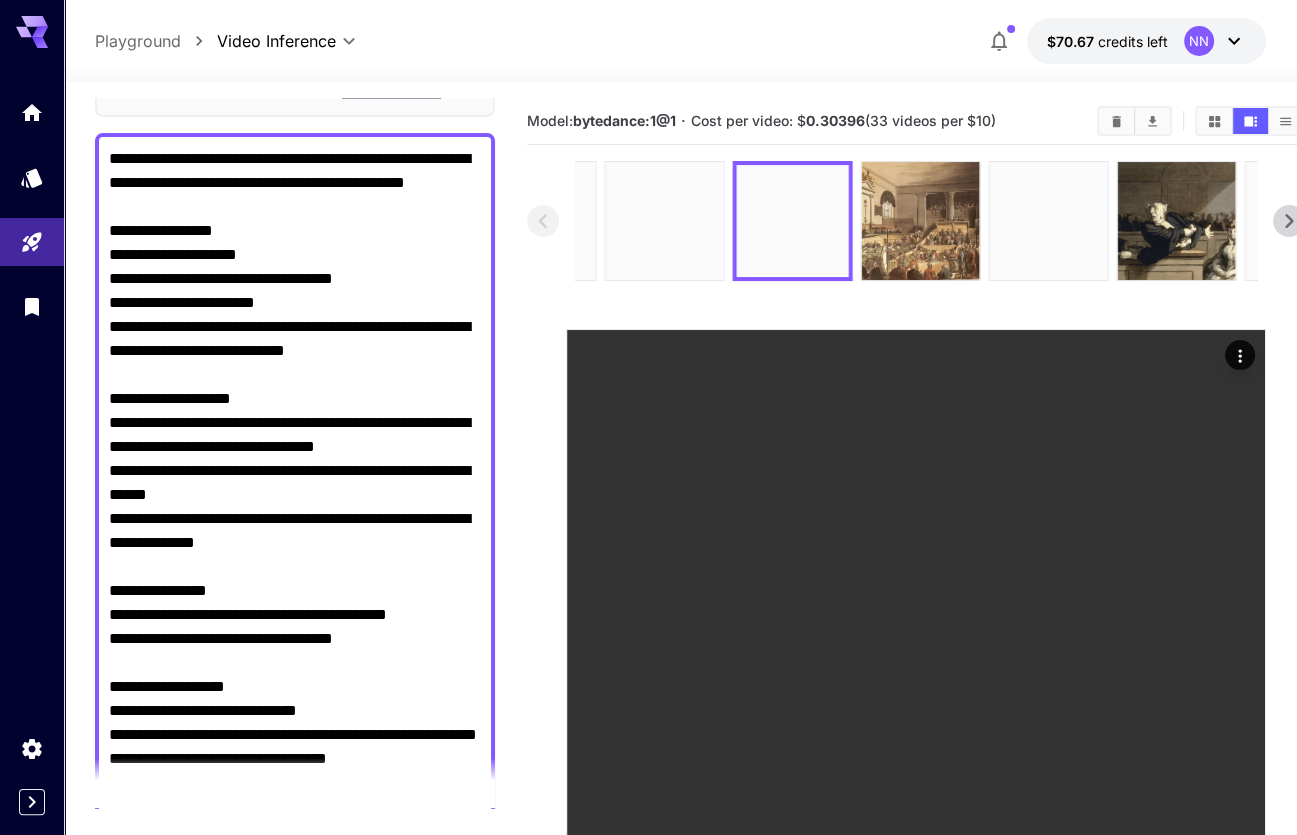 scroll, scrollTop: 100, scrollLeft: 0, axis: vertical 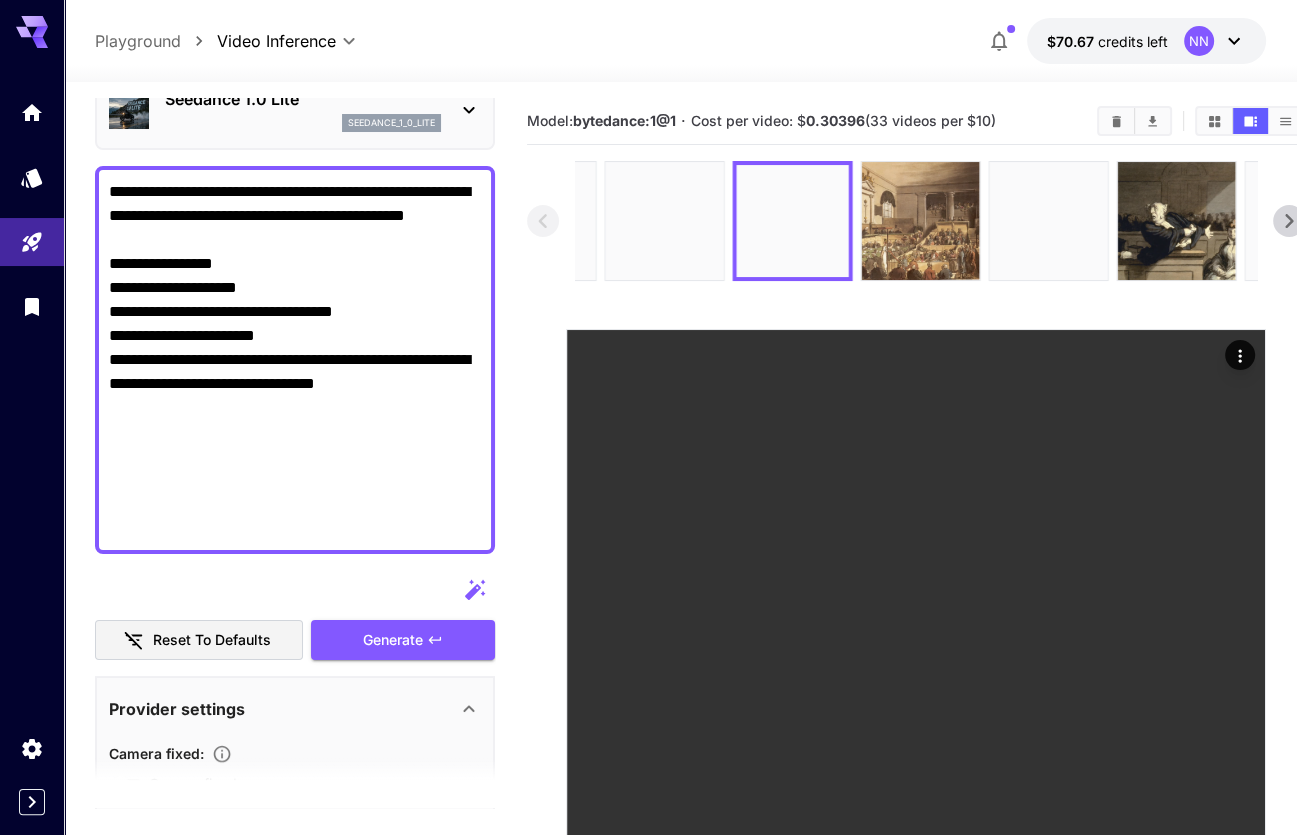 click on "**********" at bounding box center (680, 41) 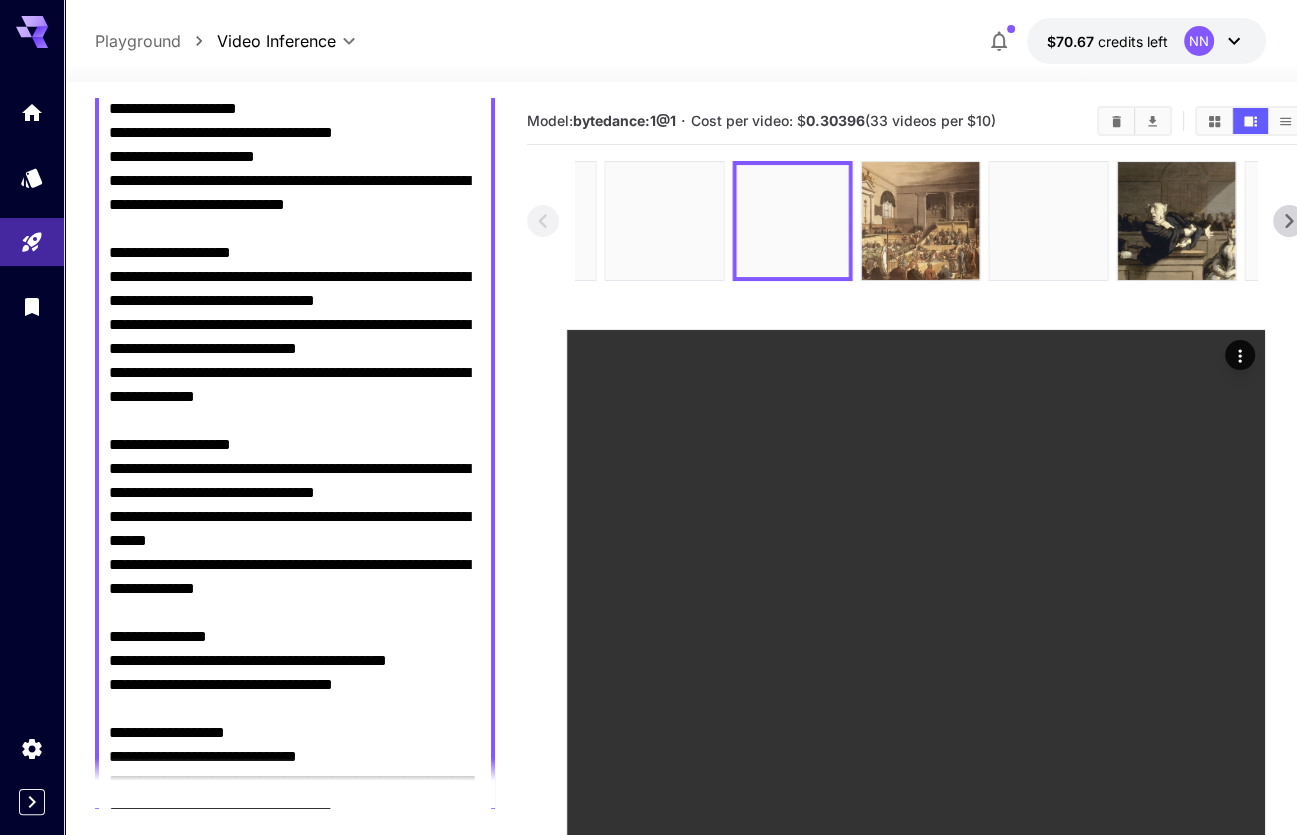 scroll, scrollTop: 244, scrollLeft: 0, axis: vertical 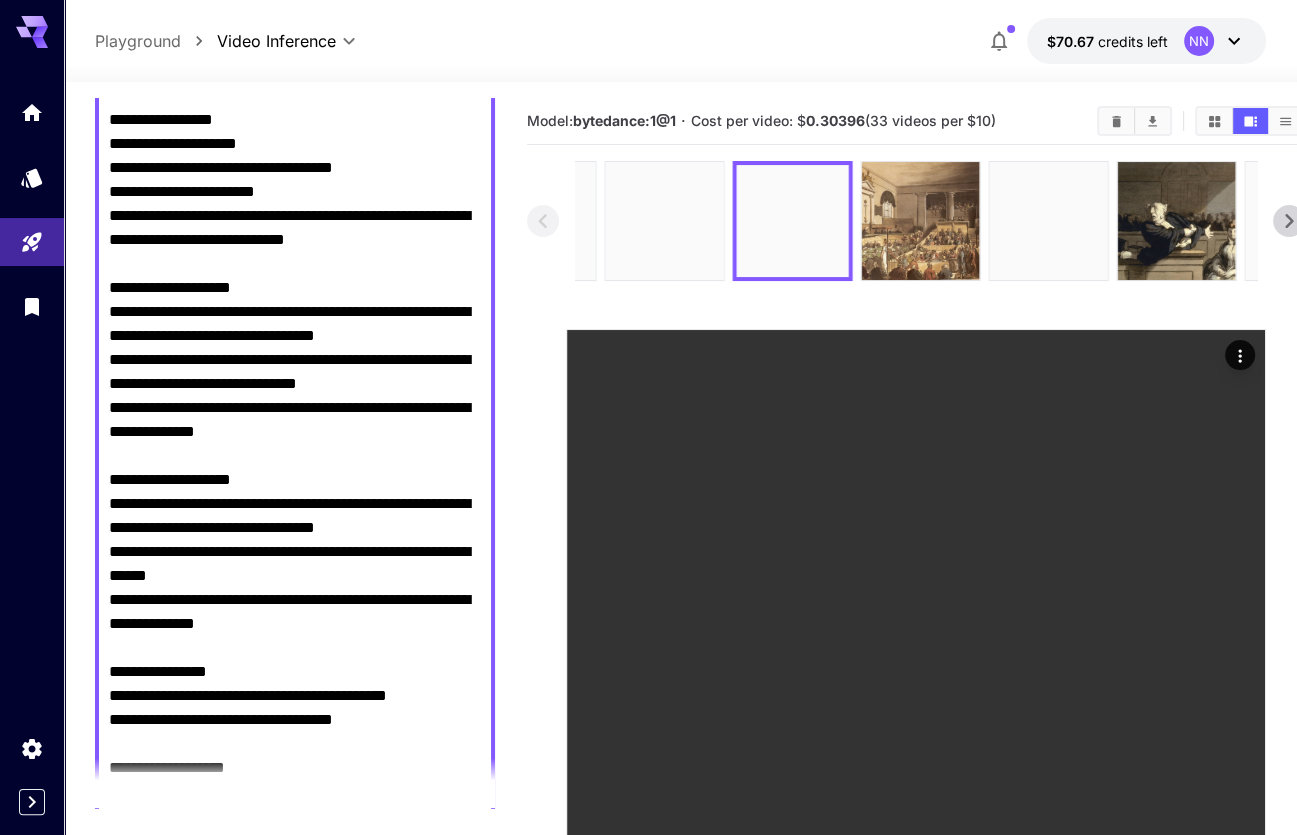 drag, startPoint x: 118, startPoint y: 311, endPoint x: 103, endPoint y: 316, distance: 15.811388 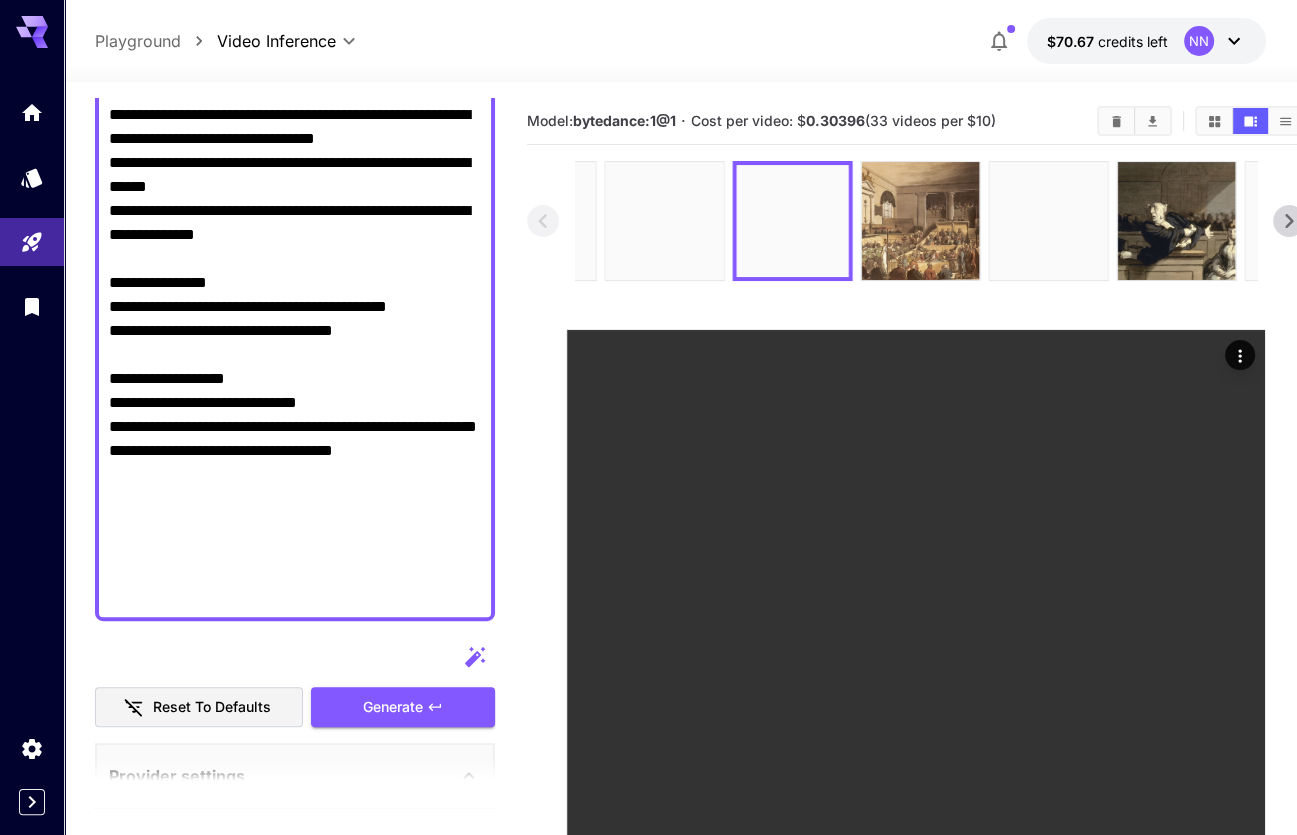 scroll, scrollTop: 644, scrollLeft: 0, axis: vertical 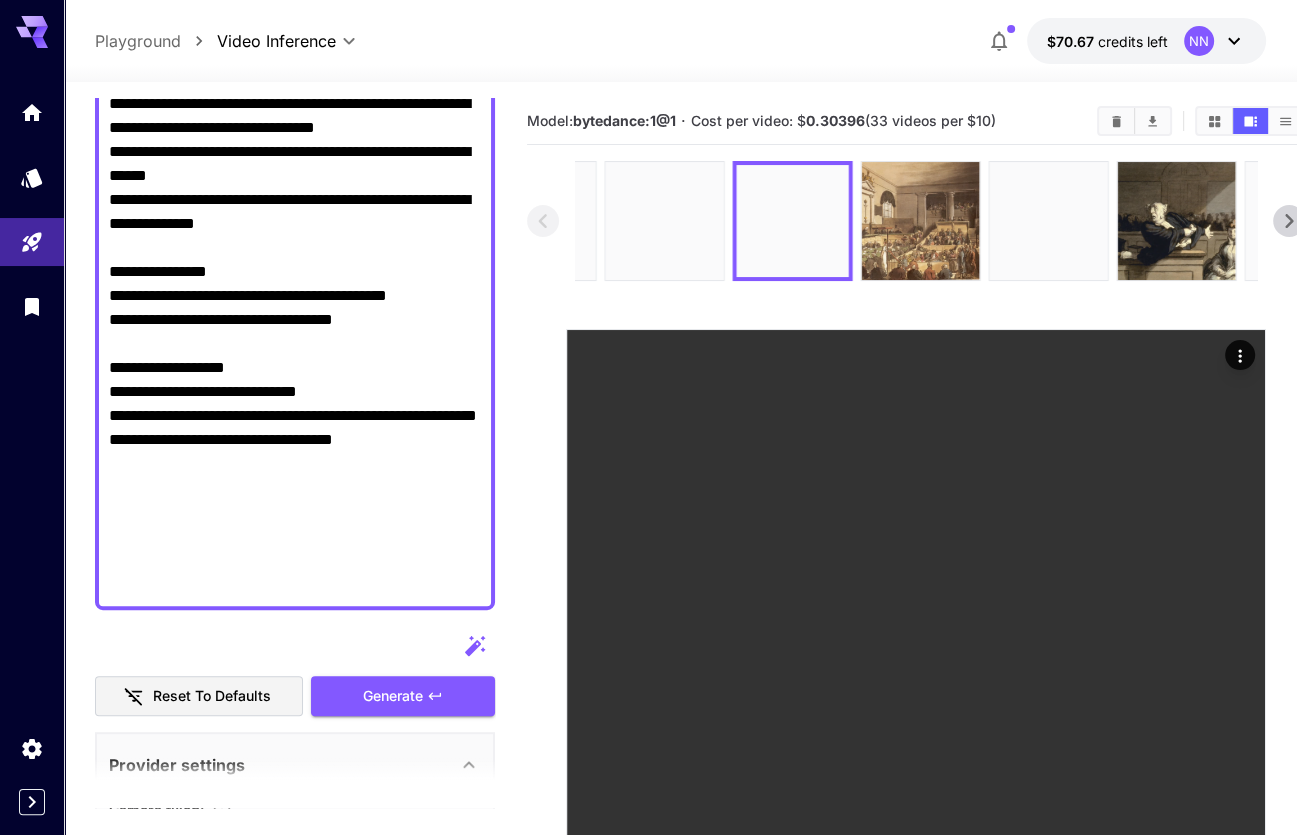 click on "Camera fixed" at bounding box center (295, 116) 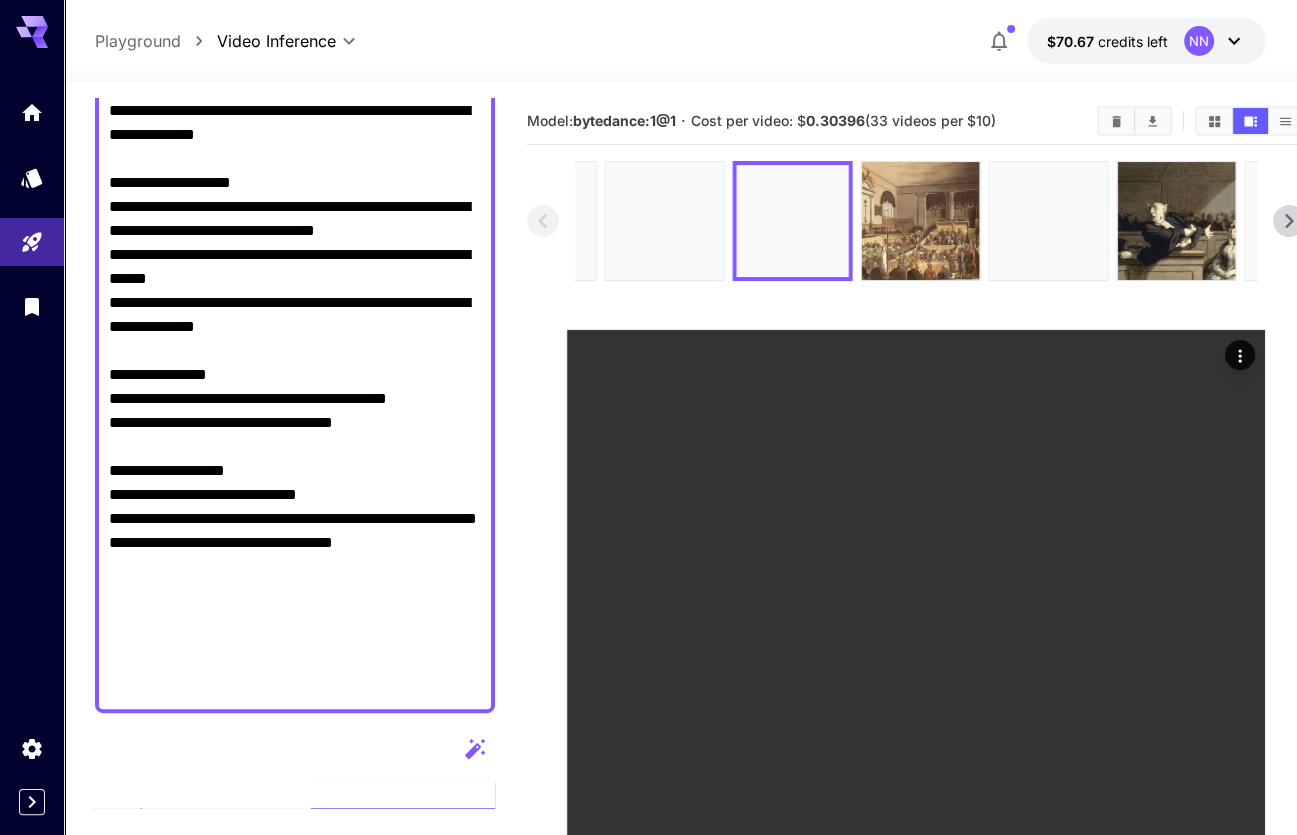 scroll, scrollTop: 544, scrollLeft: 0, axis: vertical 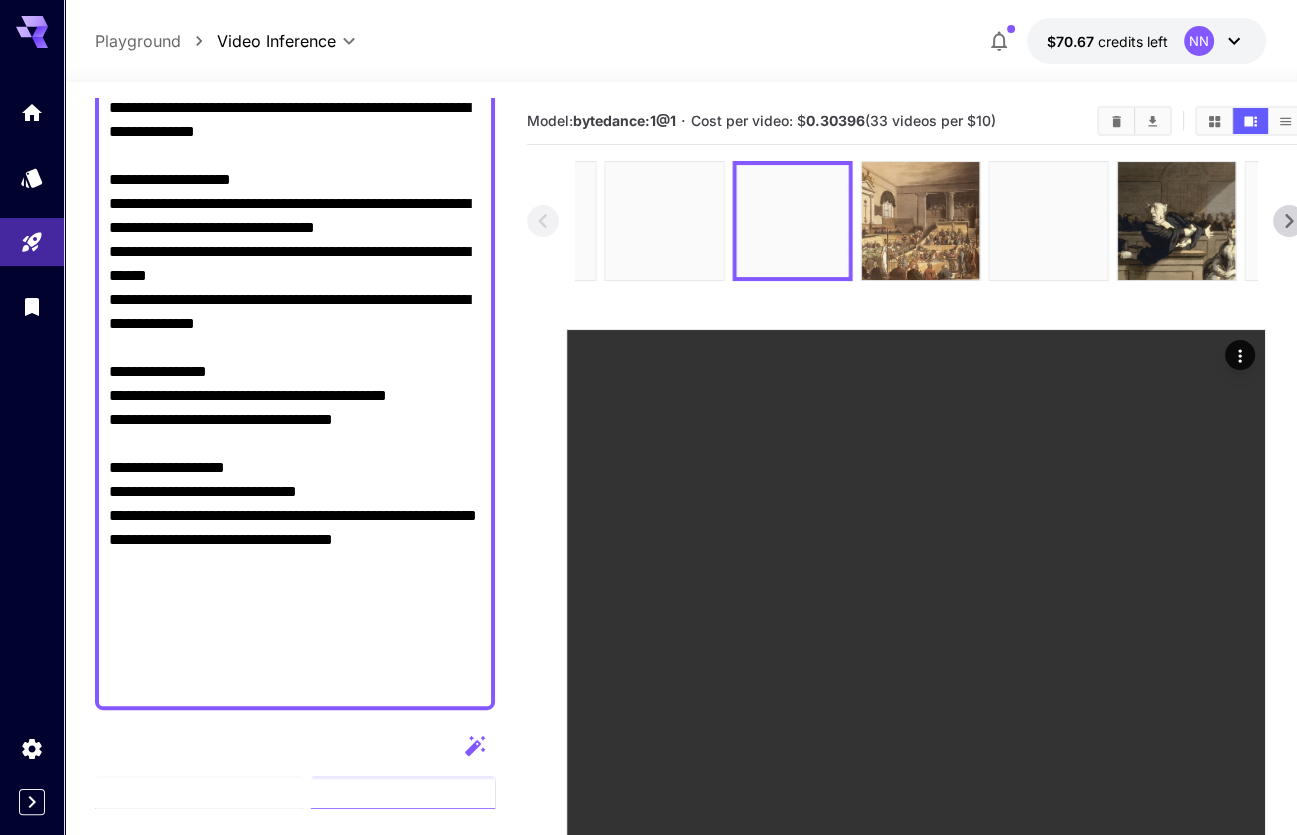 click on "Camera fixed" at bounding box center (295, 216) 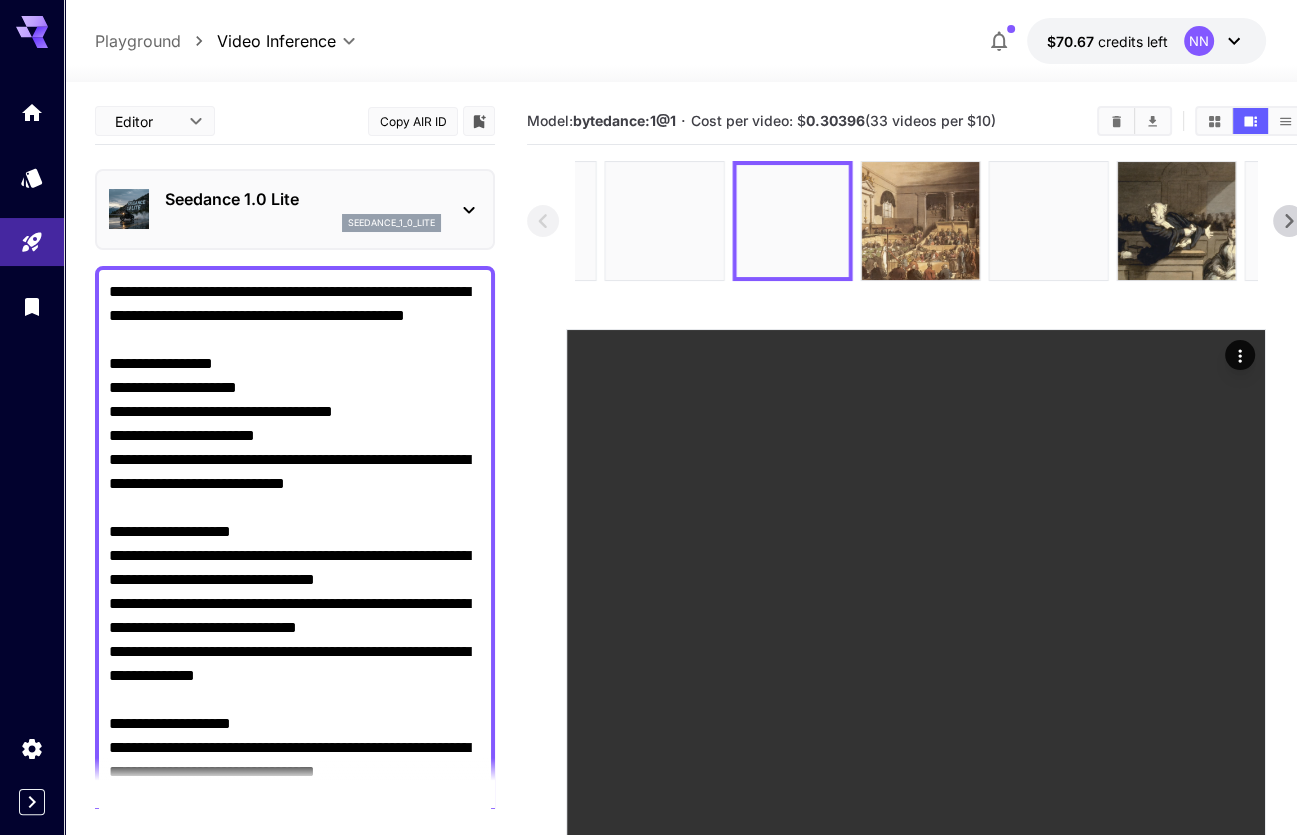 scroll, scrollTop: 100, scrollLeft: 0, axis: vertical 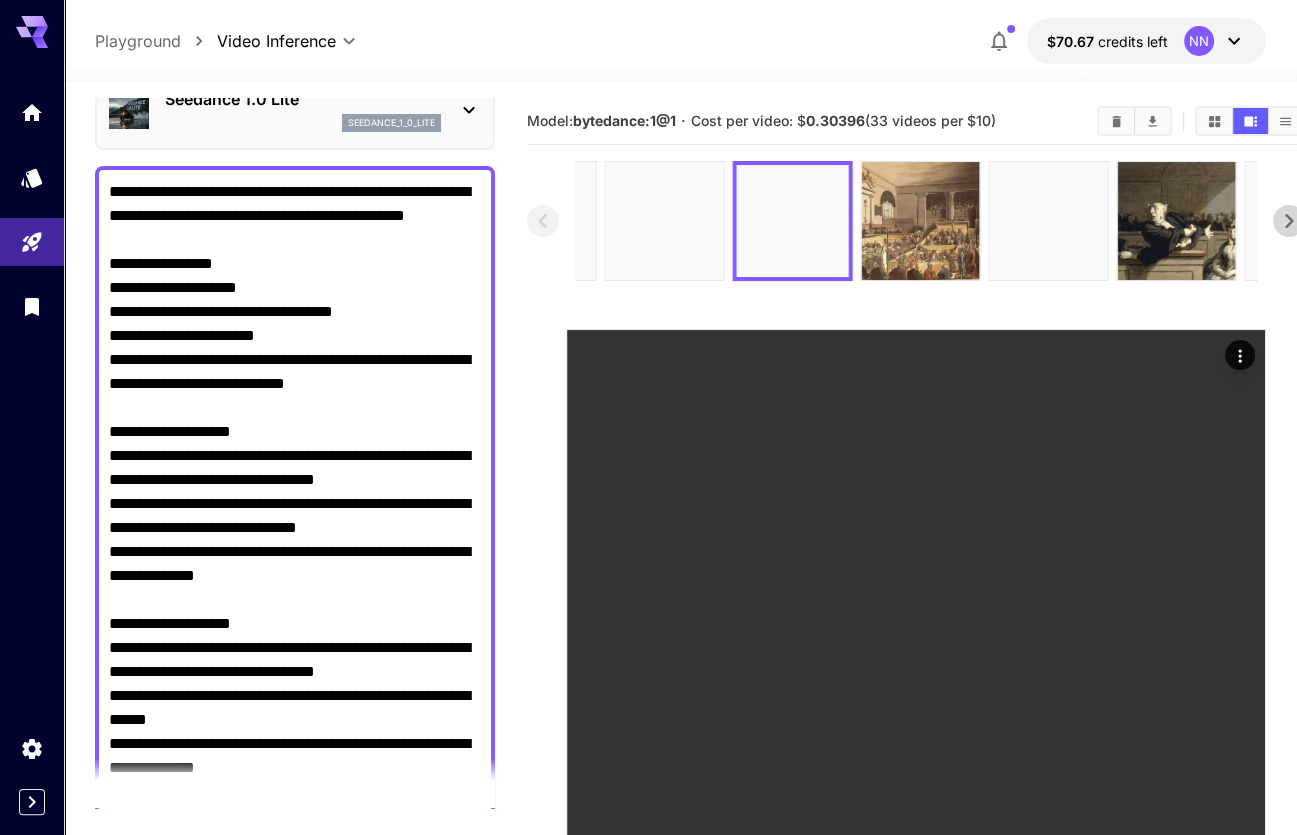 drag, startPoint x: 382, startPoint y: 504, endPoint x: 373, endPoint y: 499, distance: 10.29563 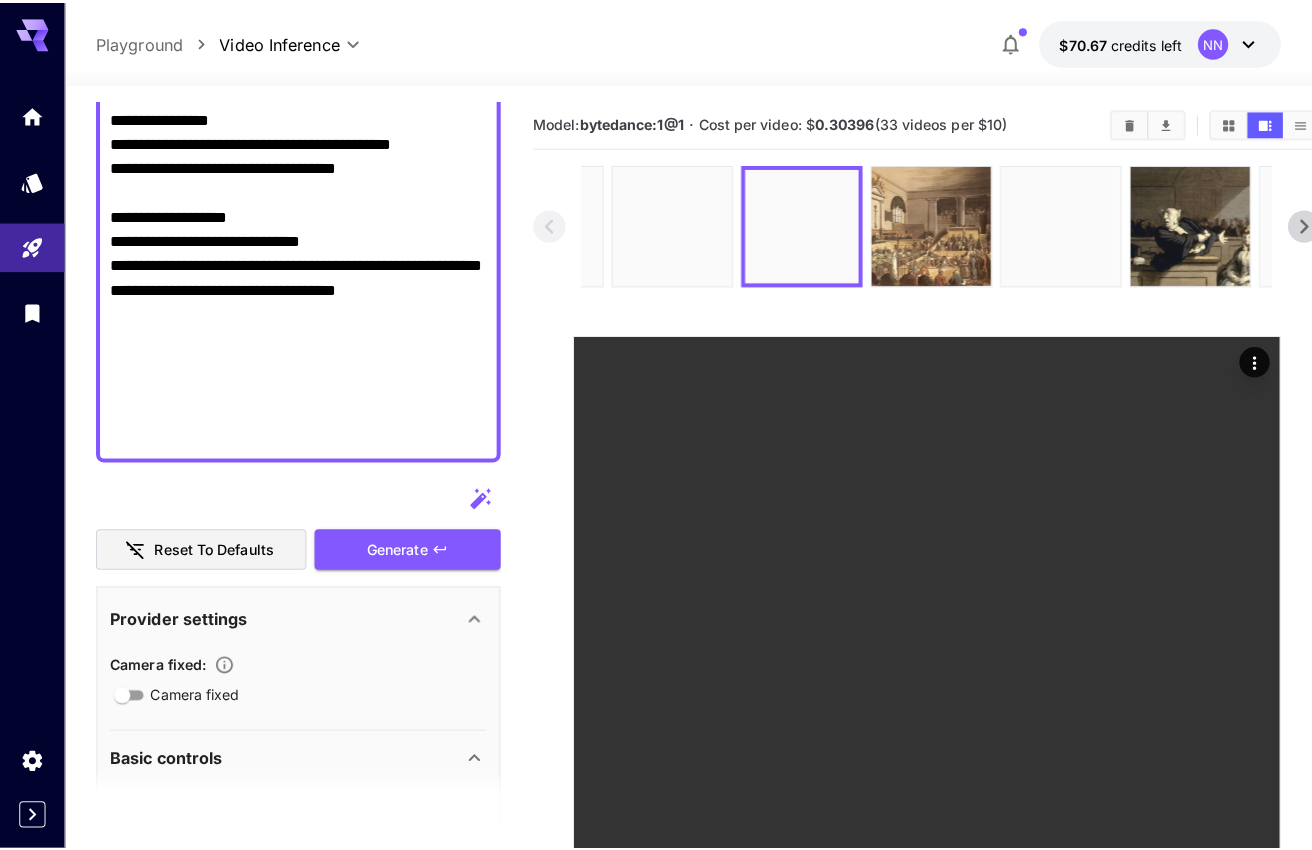 scroll, scrollTop: 1200, scrollLeft: 0, axis: vertical 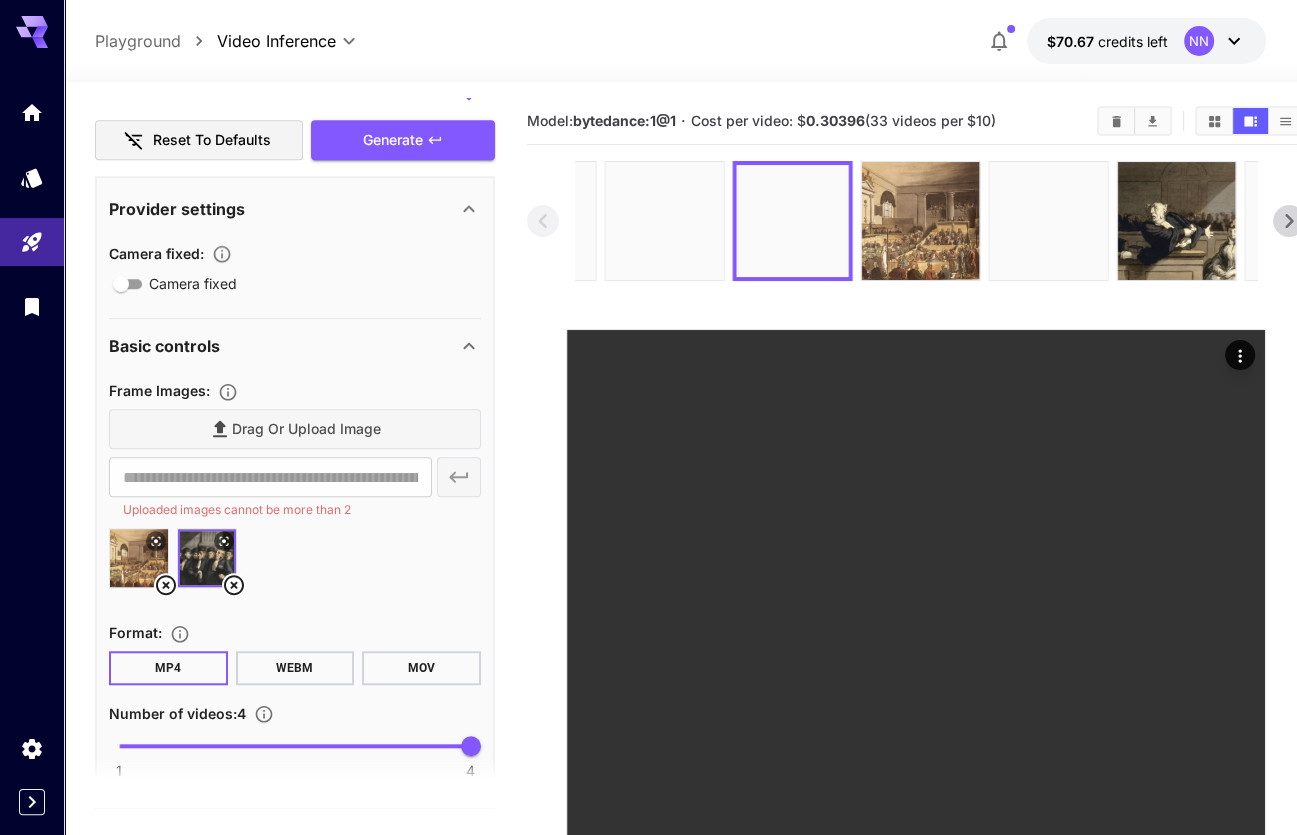type on "**********" 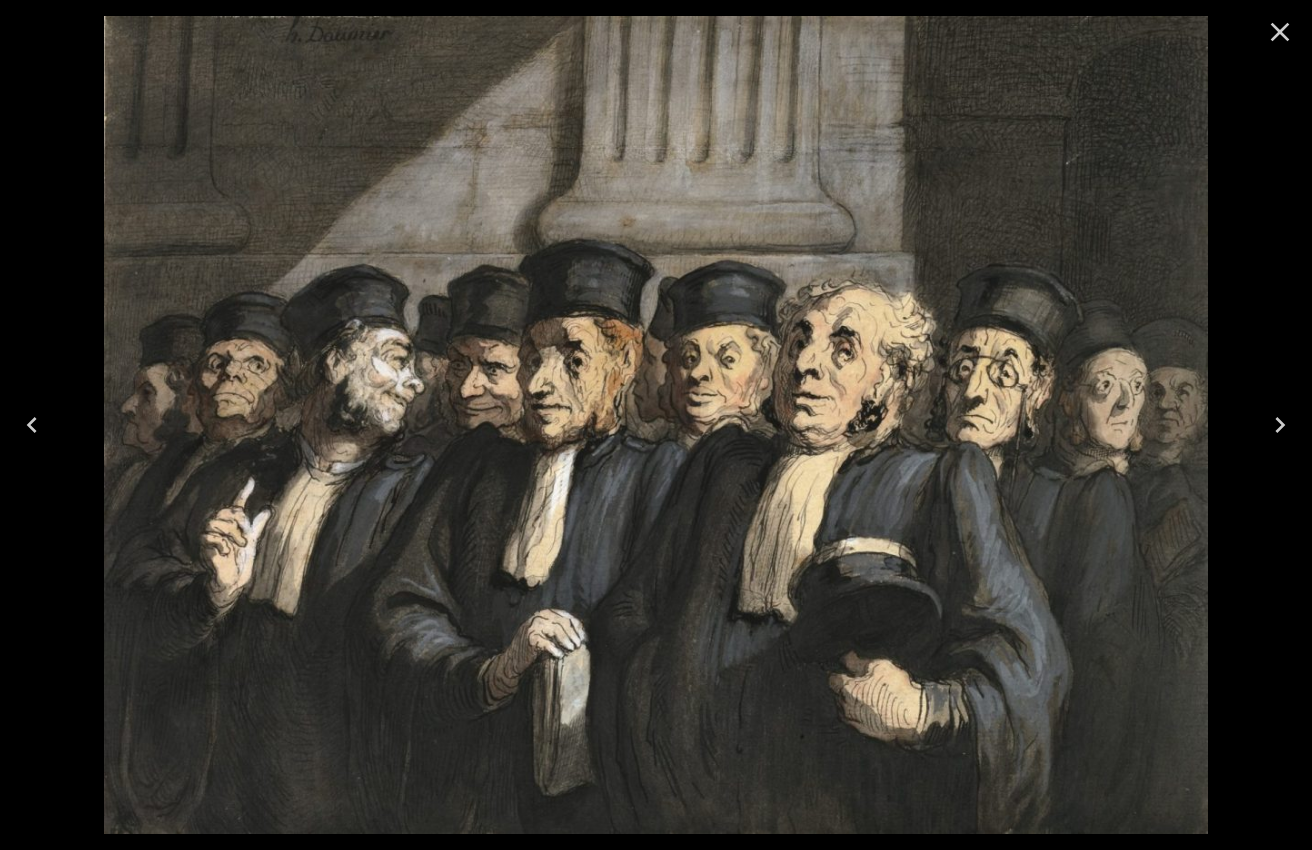 click on "**********" at bounding box center [656, 544] 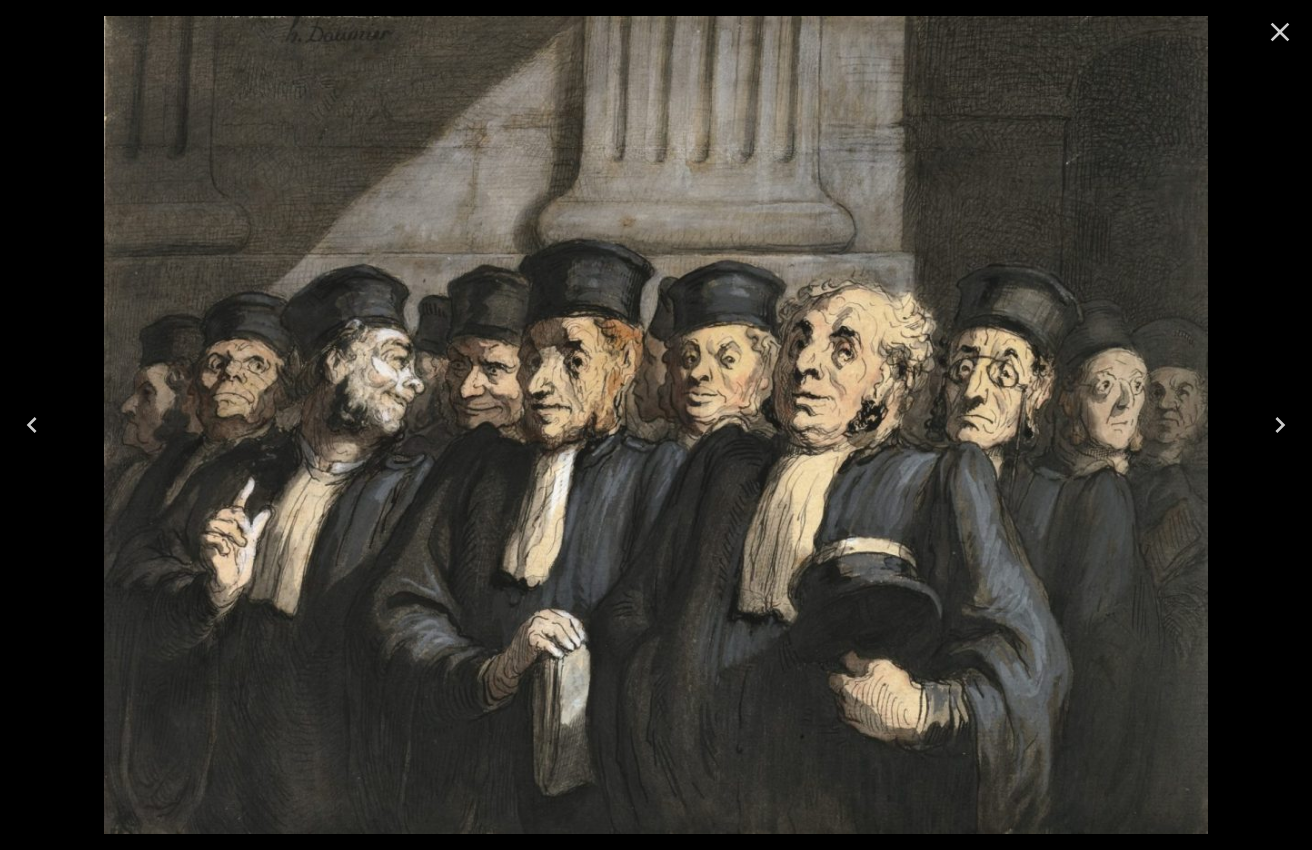 click on "**********" at bounding box center (656, 544) 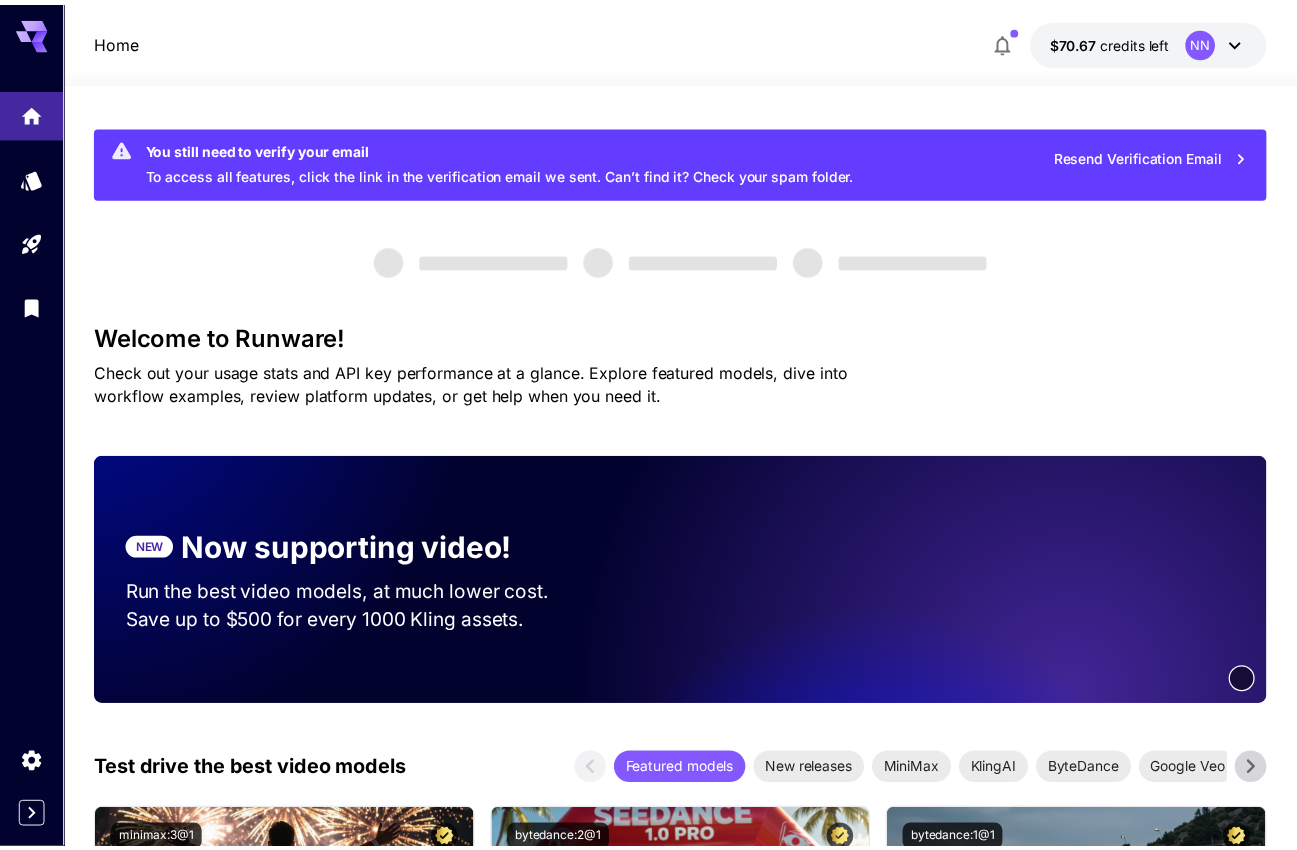 scroll, scrollTop: 476, scrollLeft: 0, axis: vertical 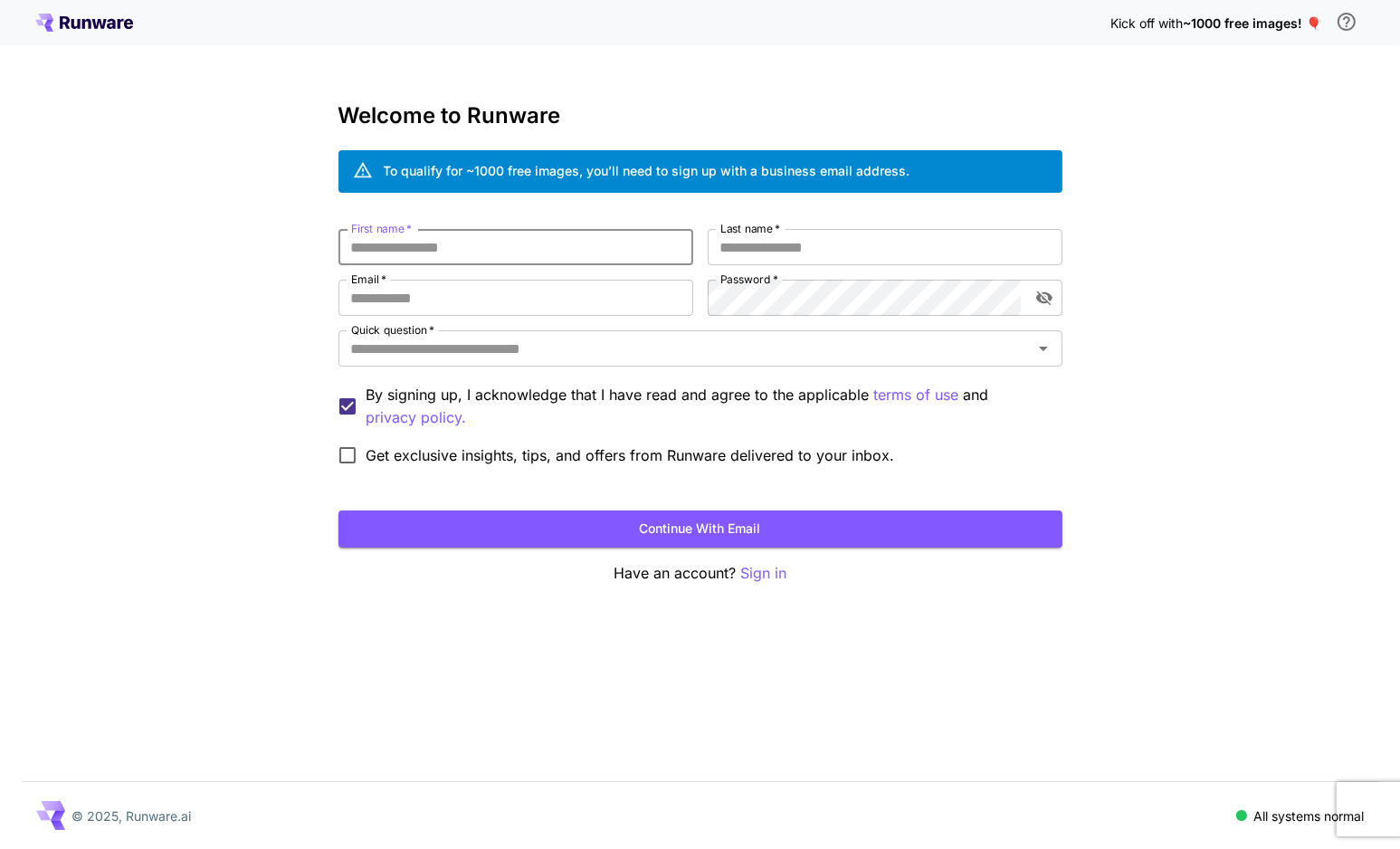 click on "First name   *" at bounding box center [516, 247] 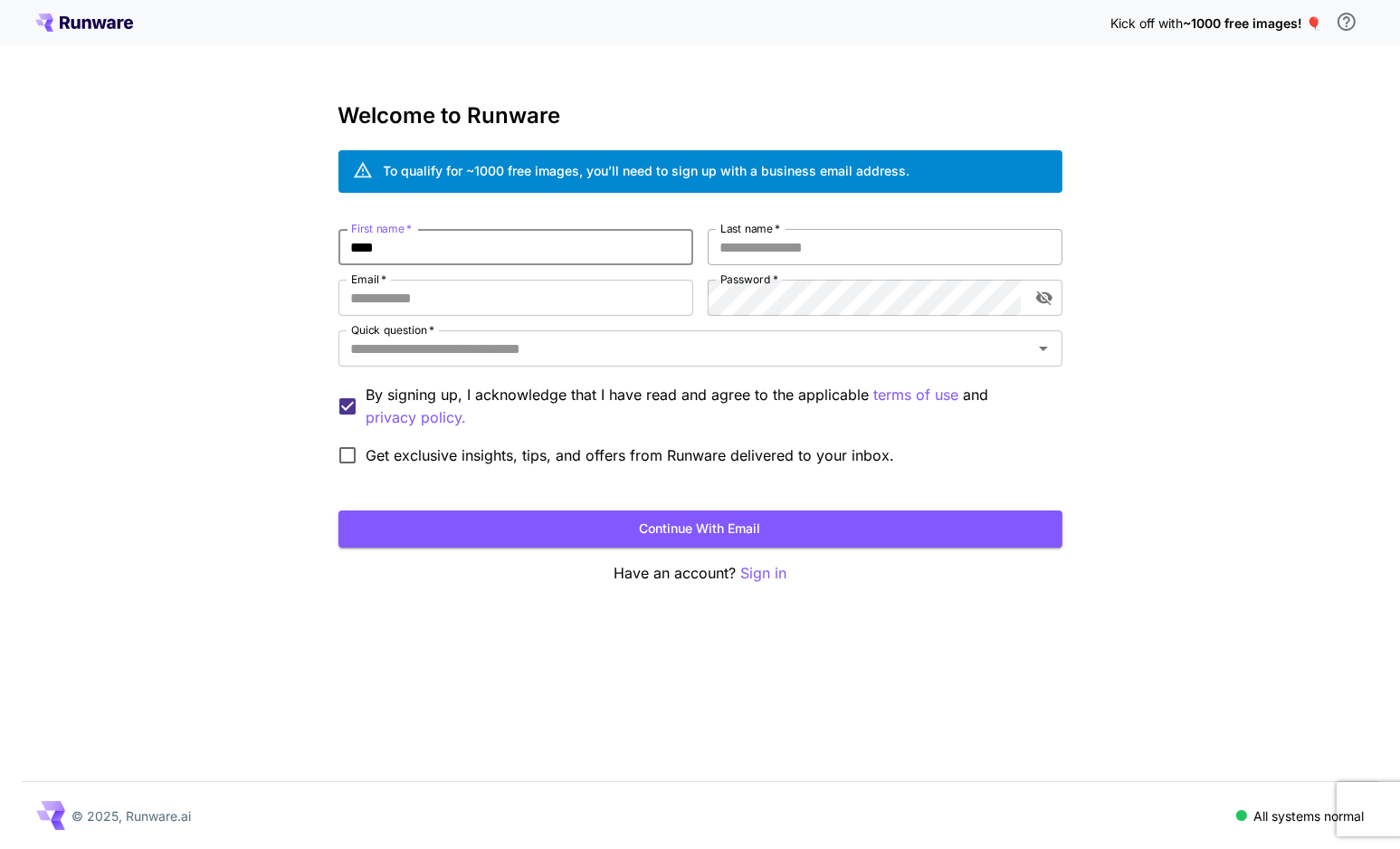 type on "****" 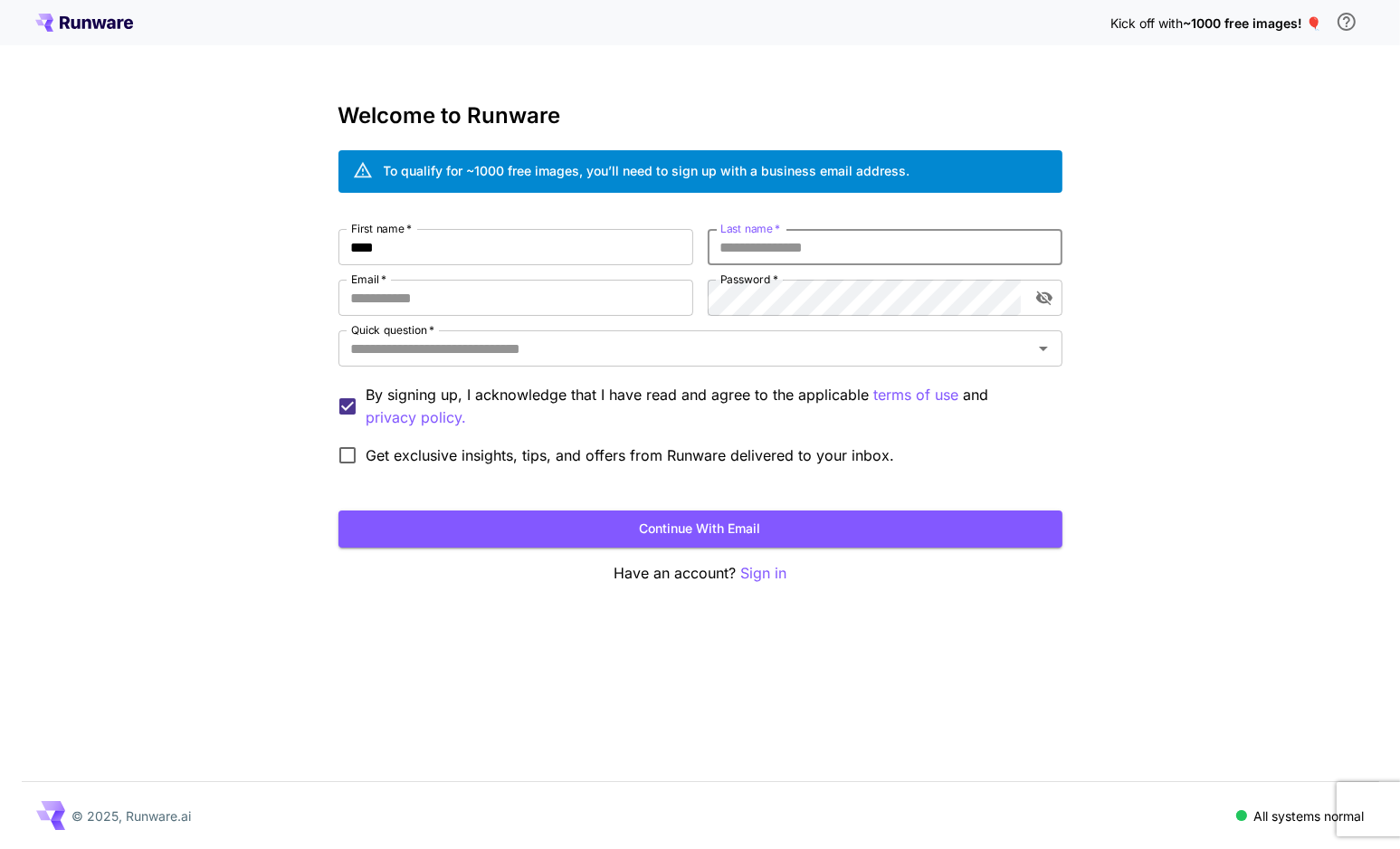 click on "Last name   *" at bounding box center [885, 247] 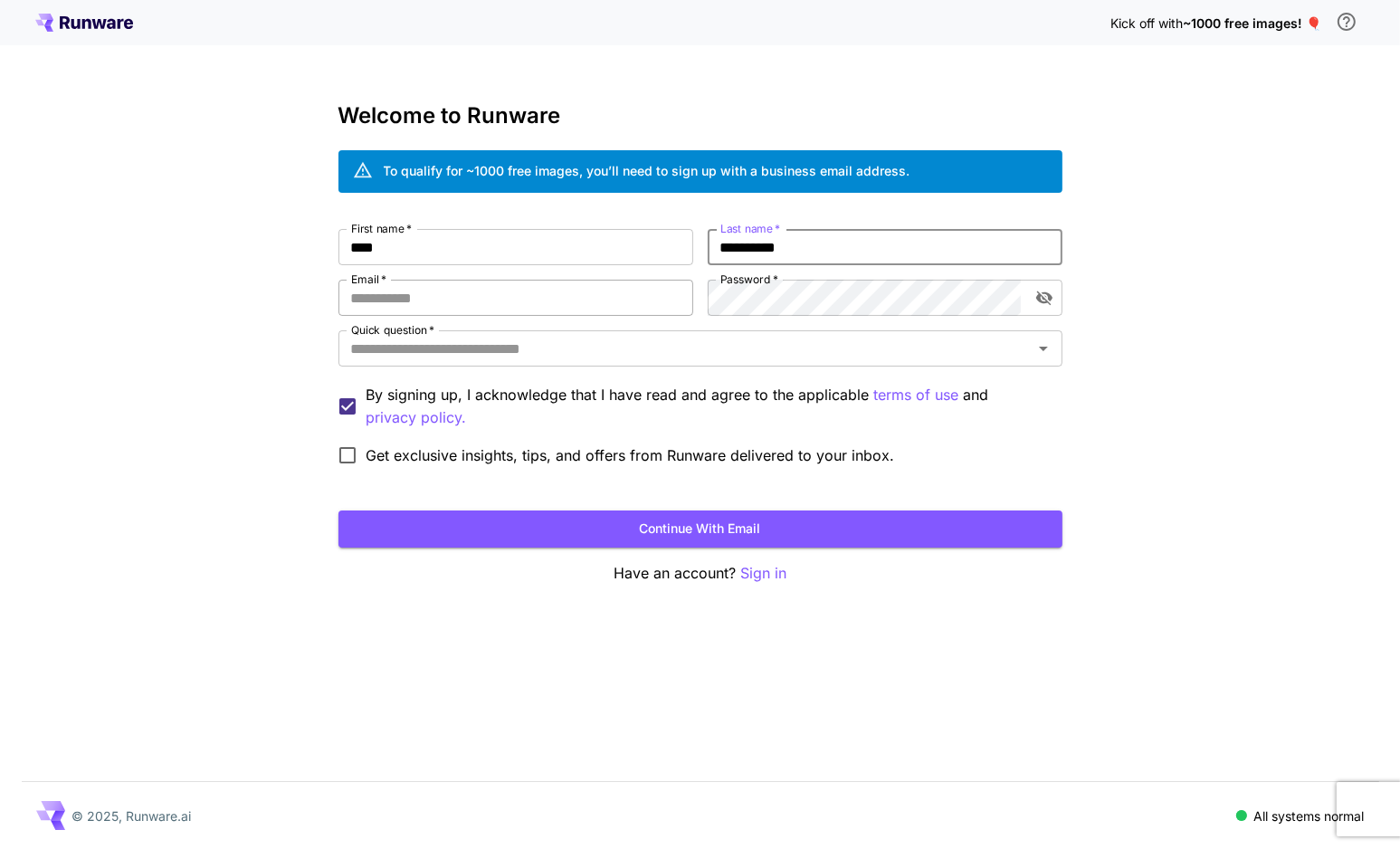 type on "**********" 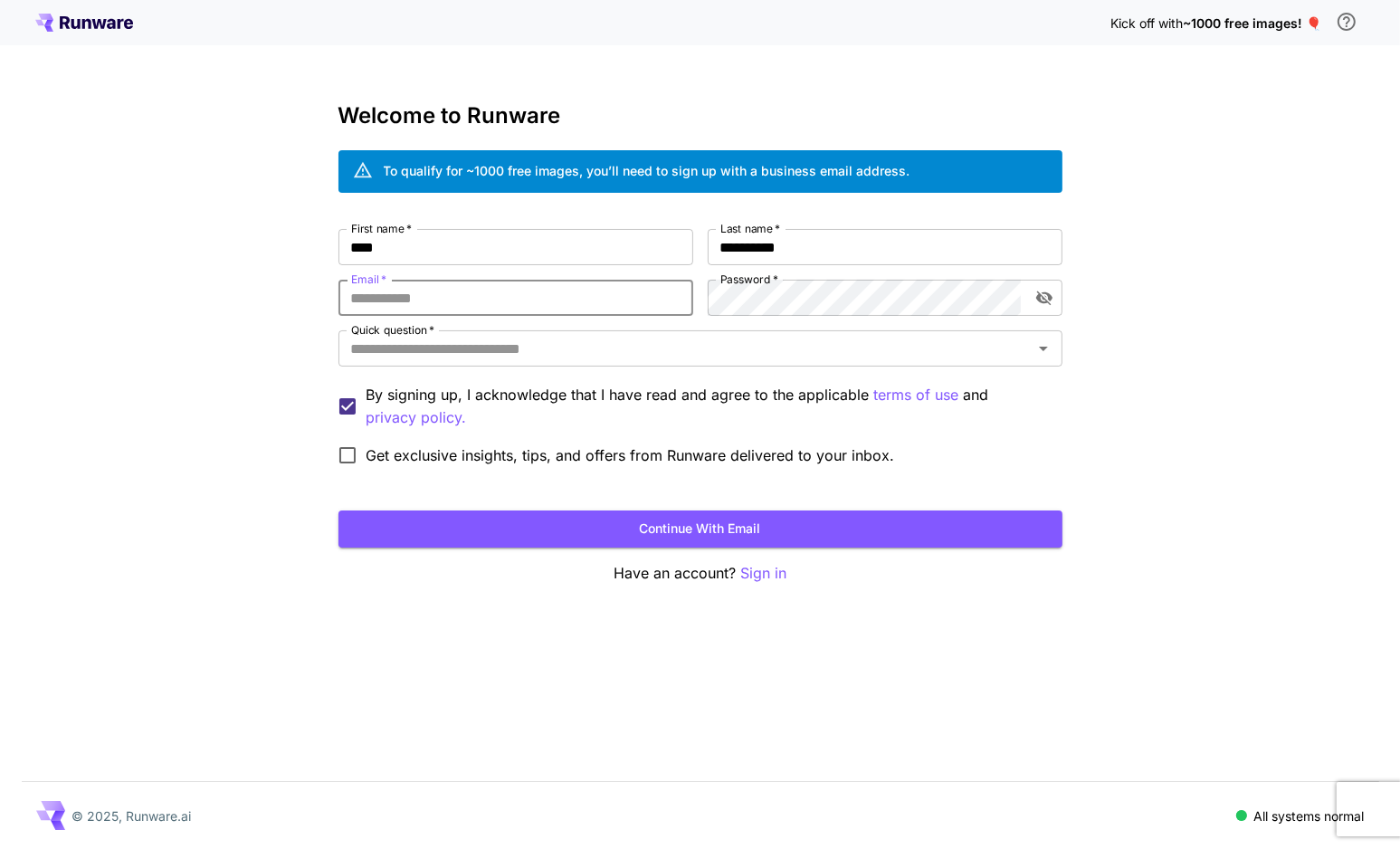 click on "Email   *" at bounding box center [516, 298] 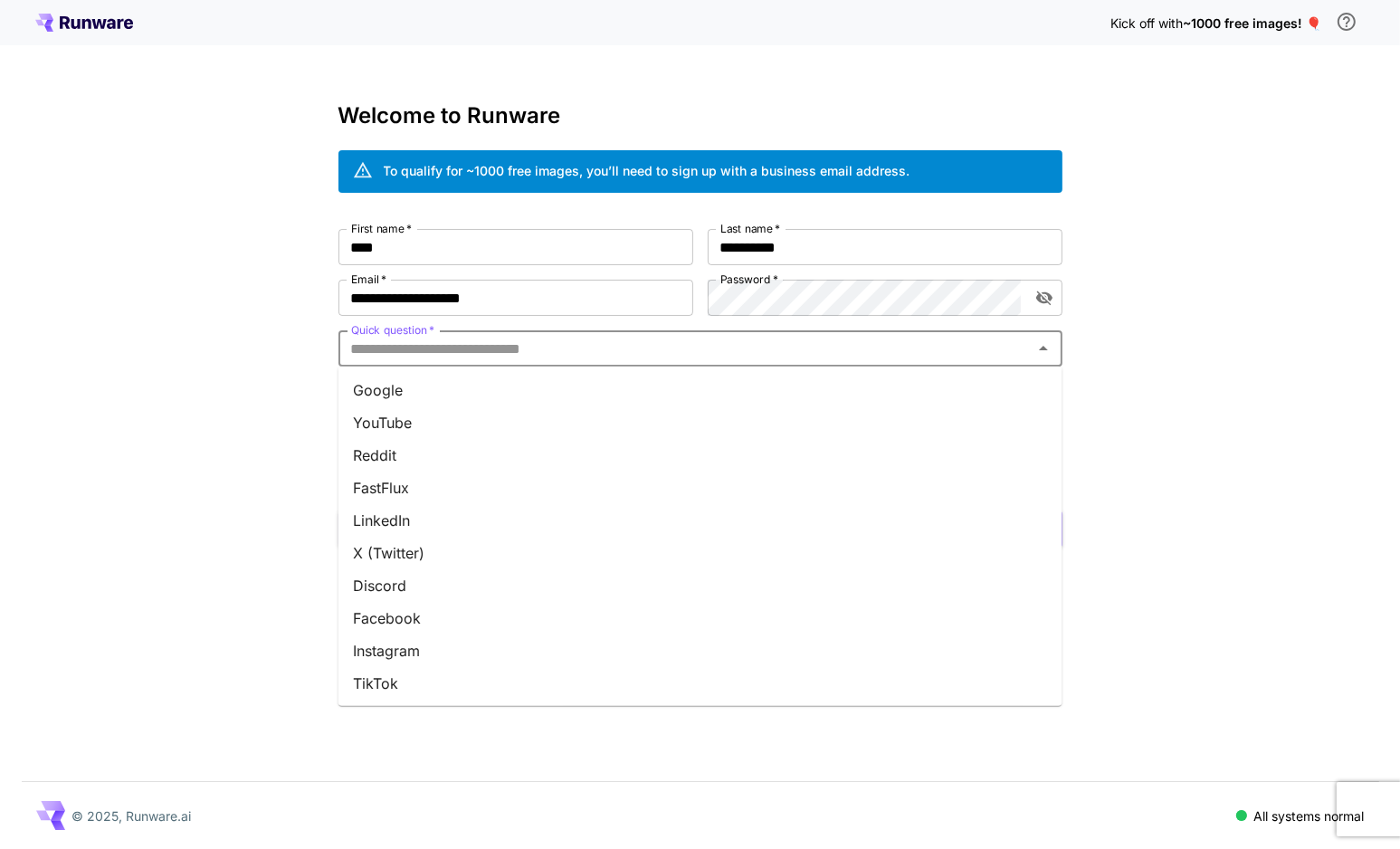 click on "Quick question   *" at bounding box center [685, 348] 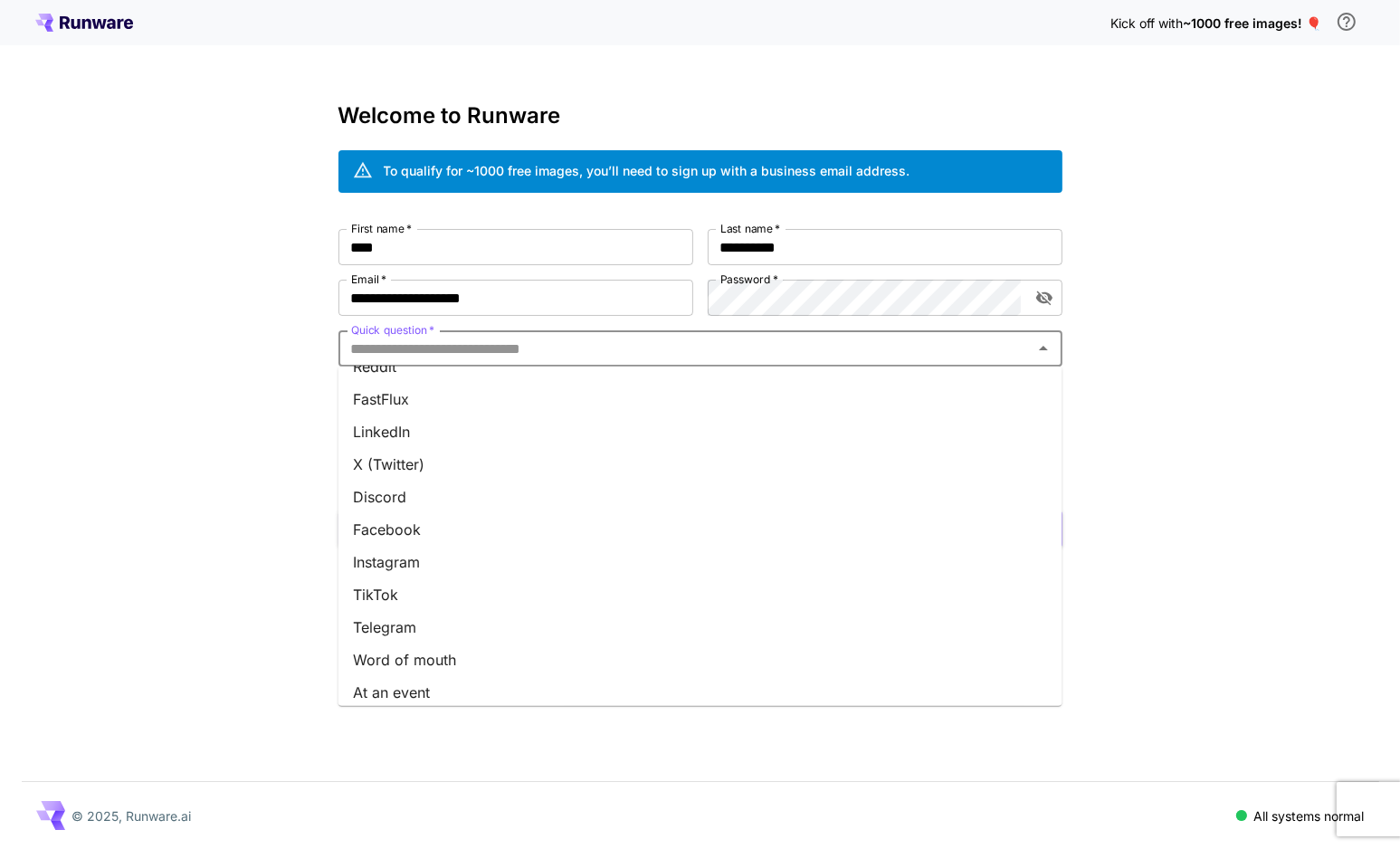 scroll, scrollTop: 163, scrollLeft: 0, axis: vertical 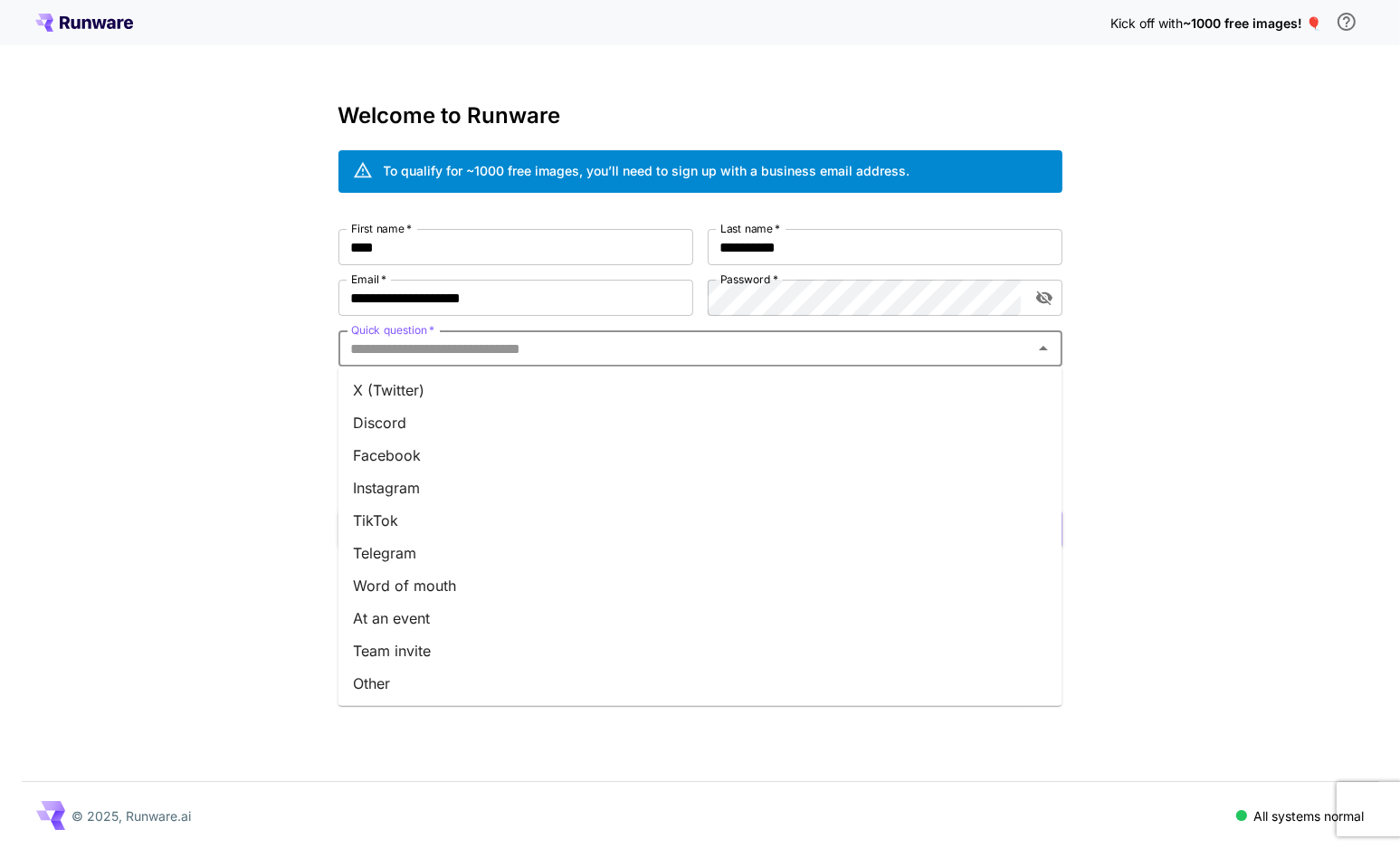 click on "Team invite" at bounding box center [700, 651] 